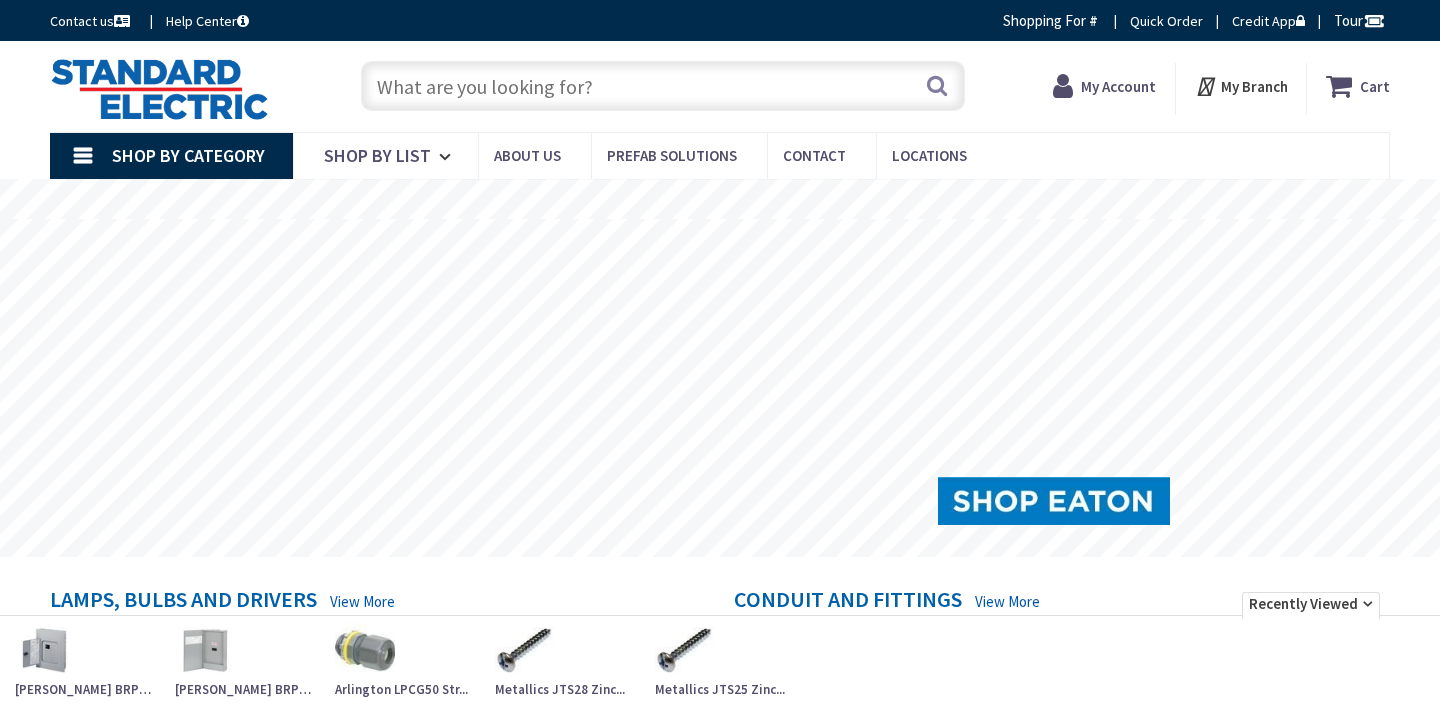 scroll, scrollTop: 0, scrollLeft: 0, axis: both 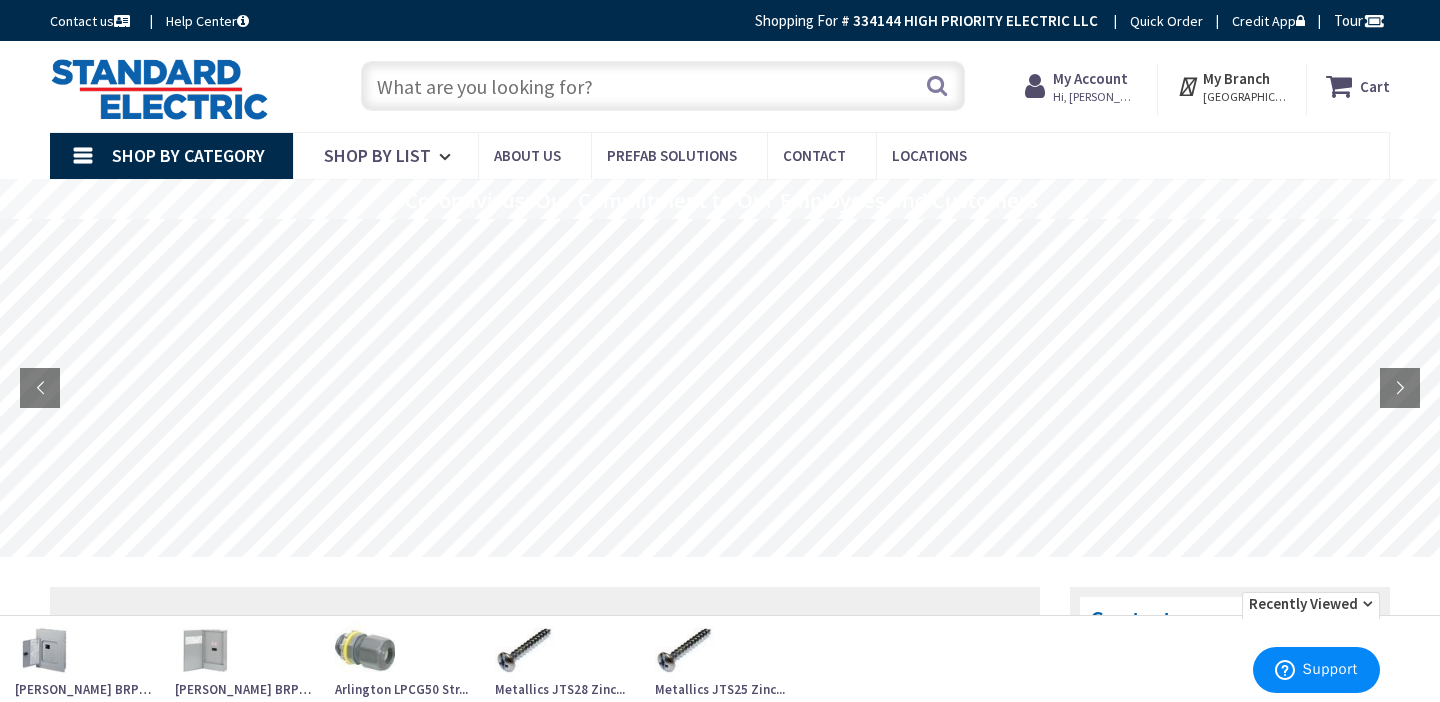 click on "My Account" at bounding box center [1090, 78] 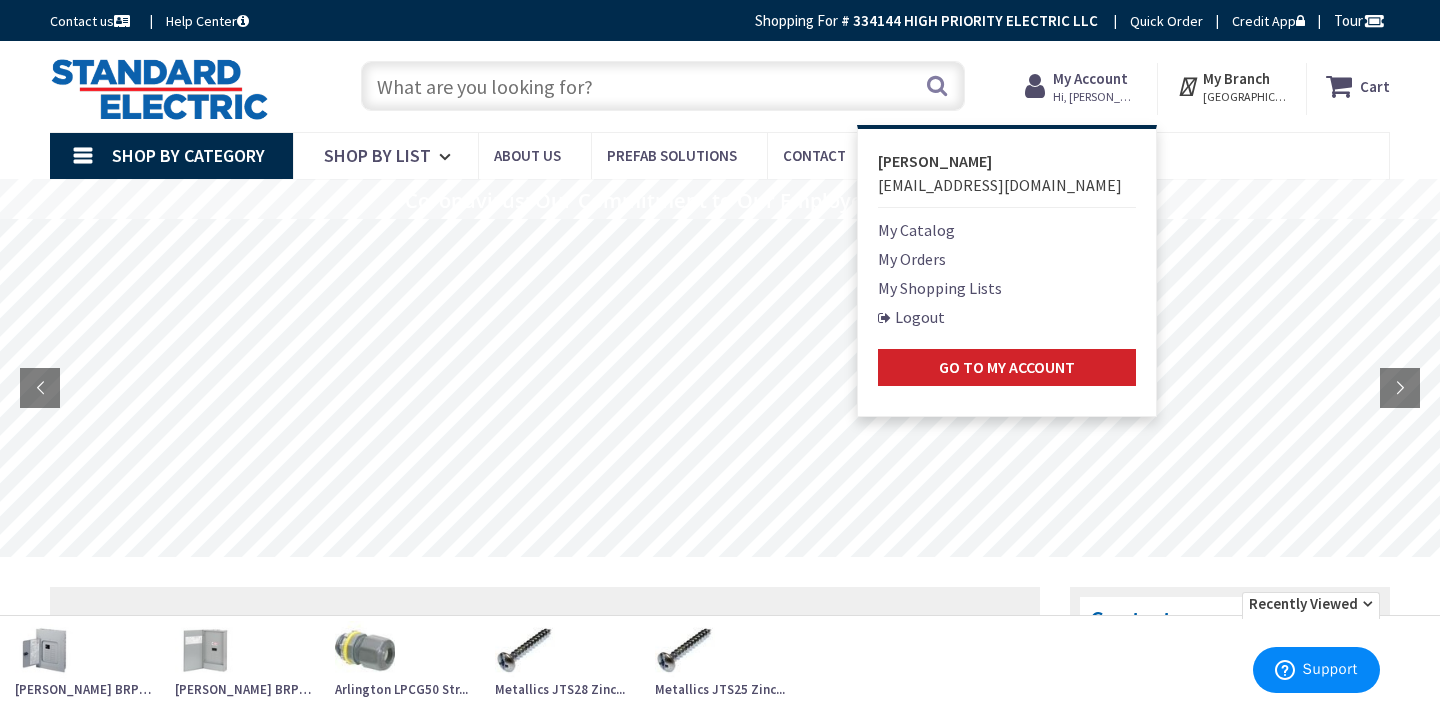 click on "My Orders" at bounding box center (912, 259) 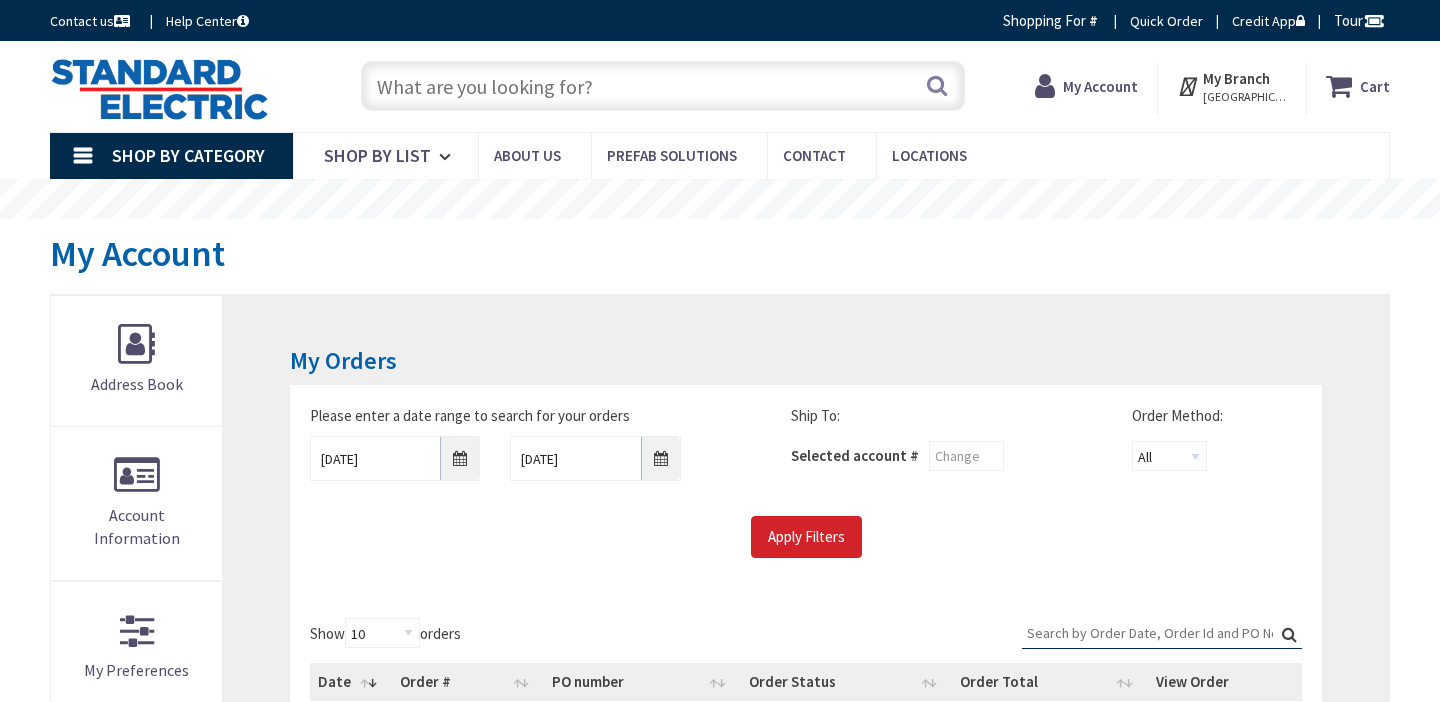 scroll, scrollTop: 0, scrollLeft: 0, axis: both 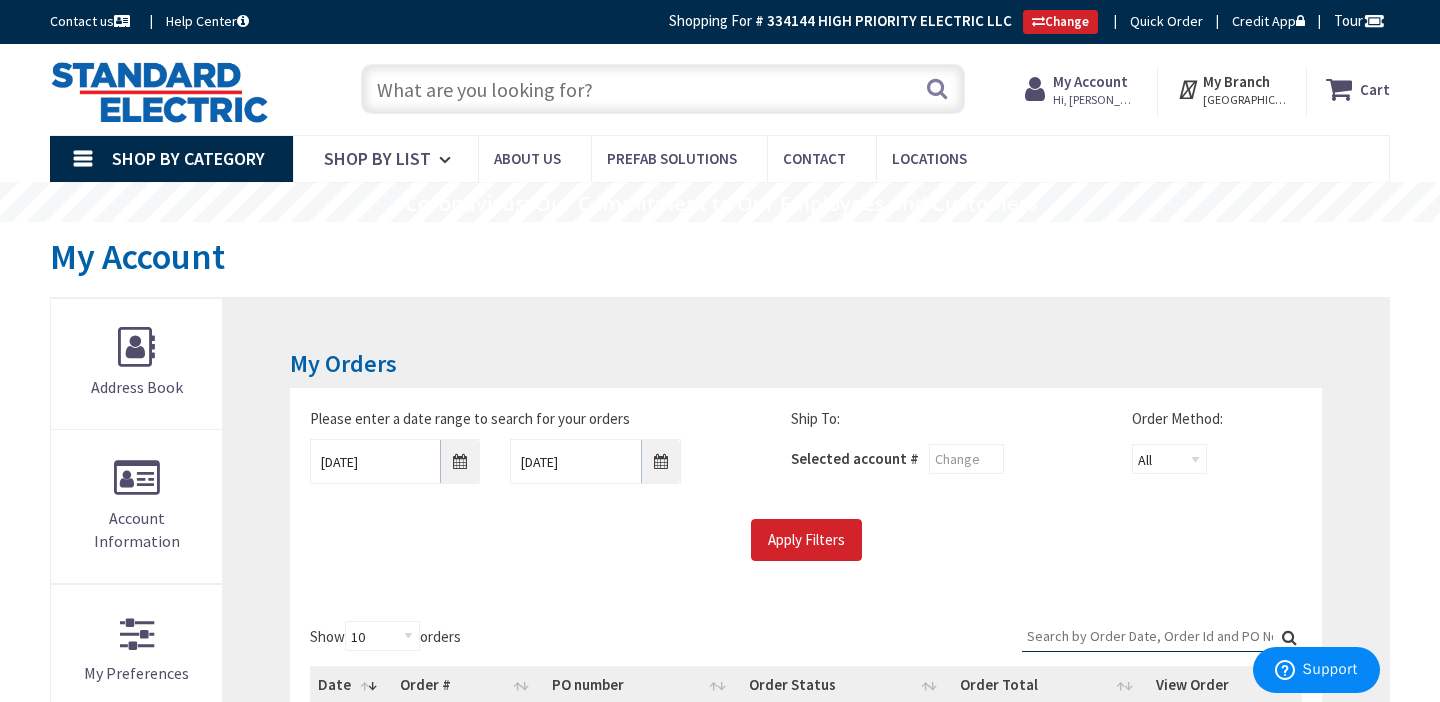 click on "My Account" at bounding box center (1090, 81) 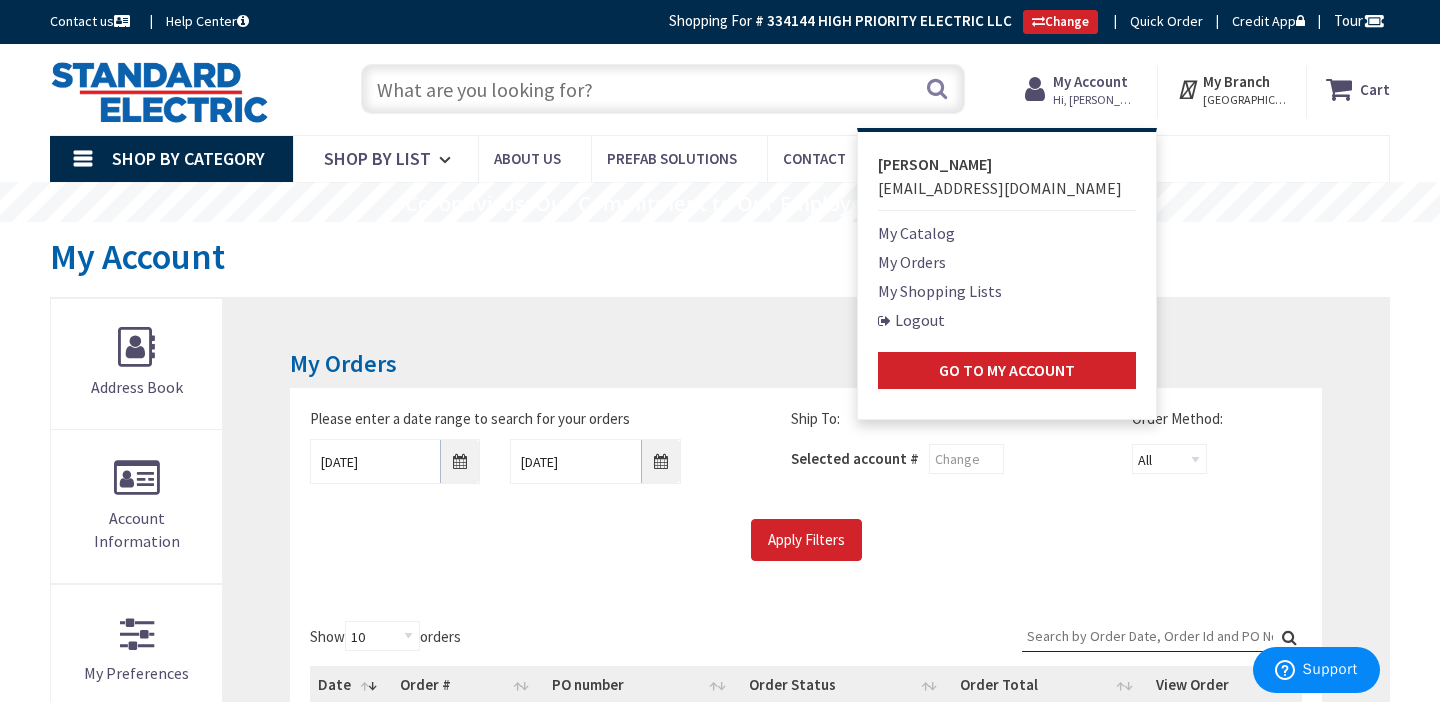 click on "My Shopping Lists" at bounding box center [940, 291] 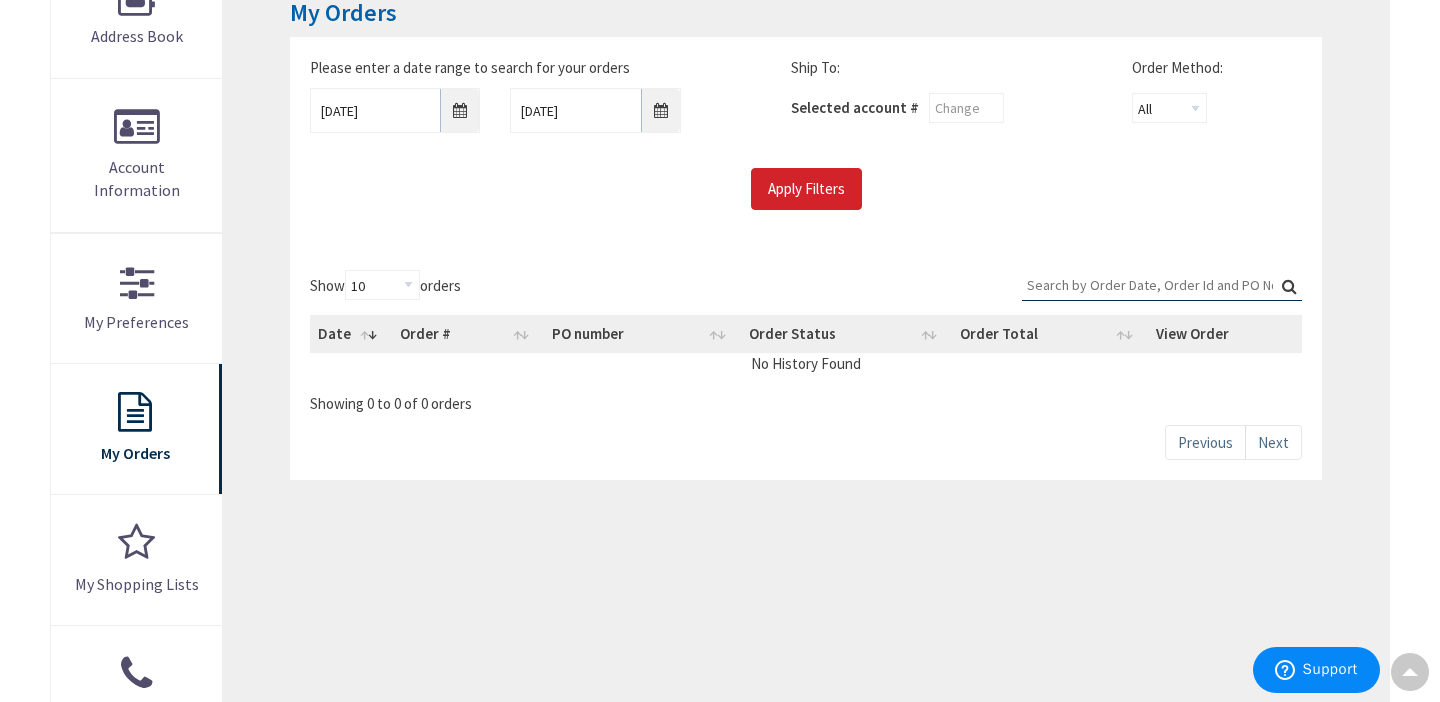 scroll, scrollTop: 358, scrollLeft: 0, axis: vertical 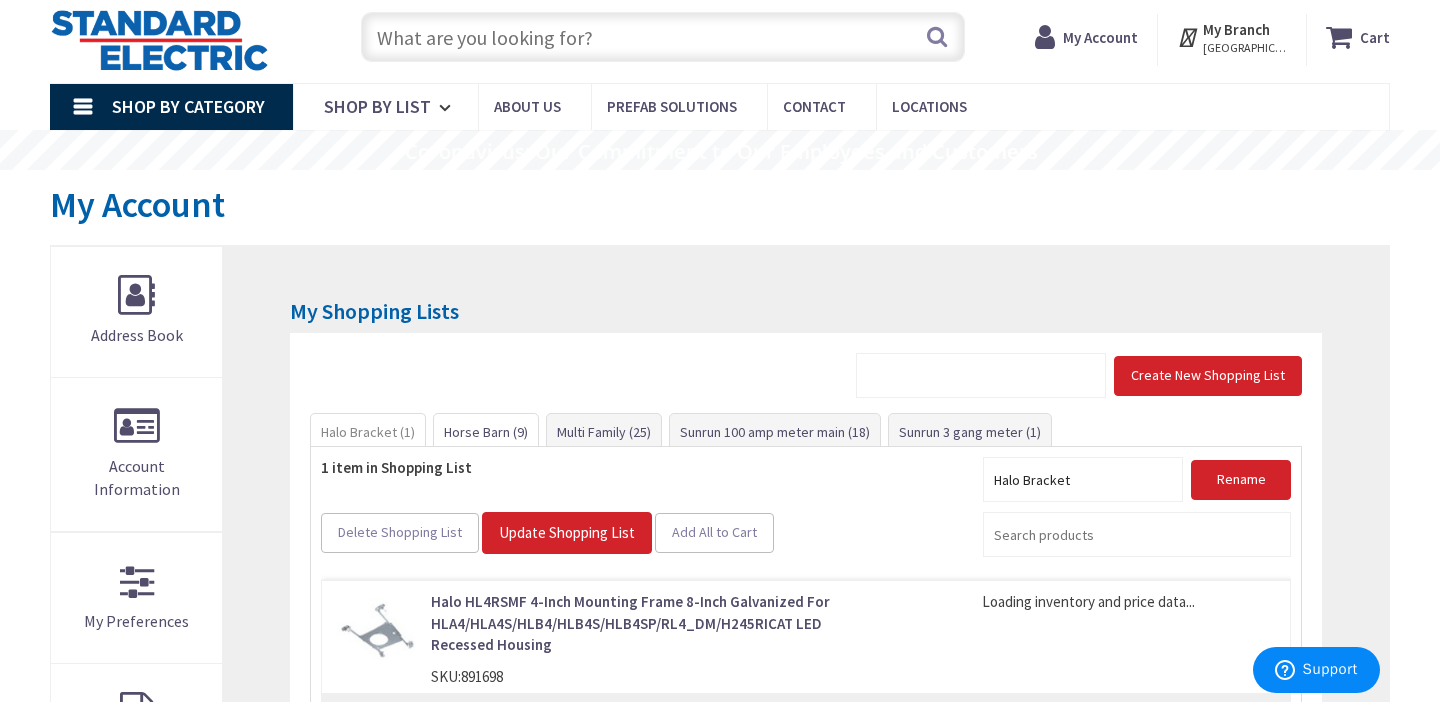 click on "Horse Barn (9)" at bounding box center [486, 432] 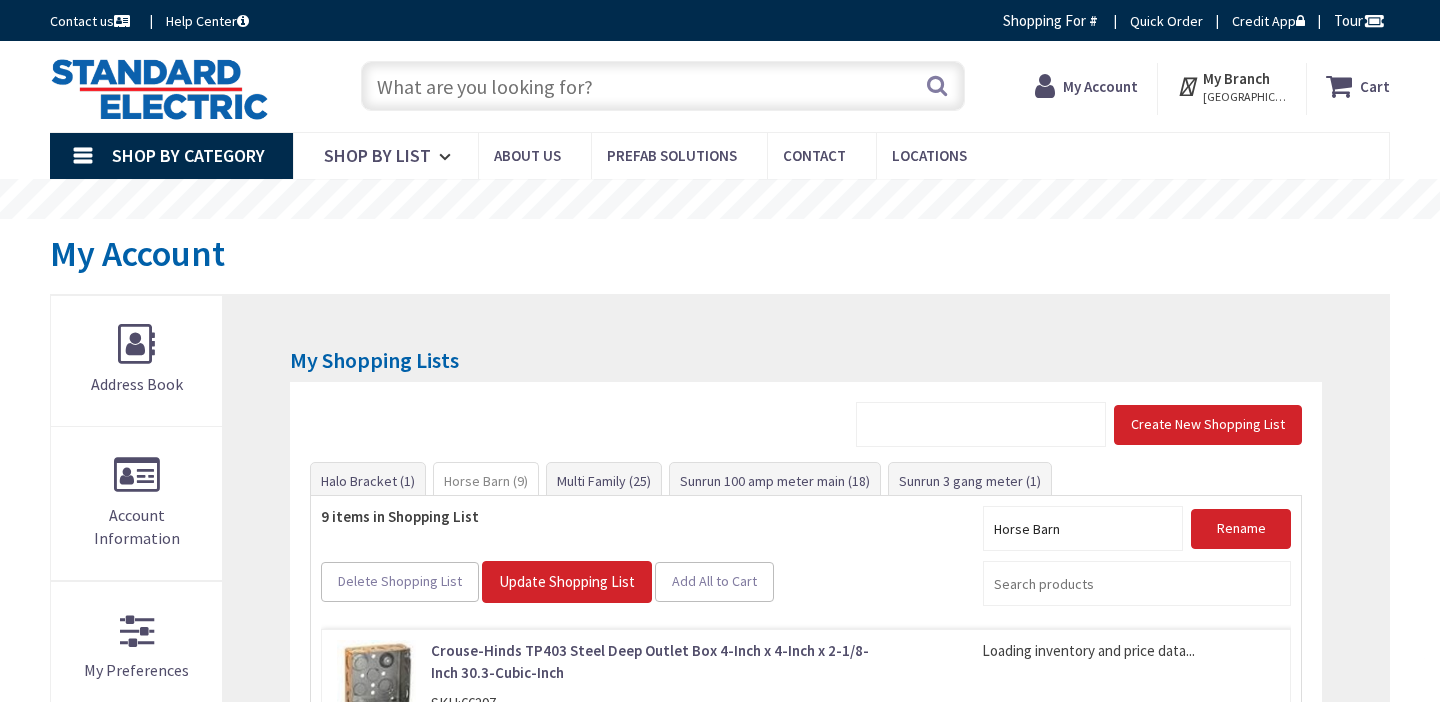 scroll, scrollTop: 303, scrollLeft: 0, axis: vertical 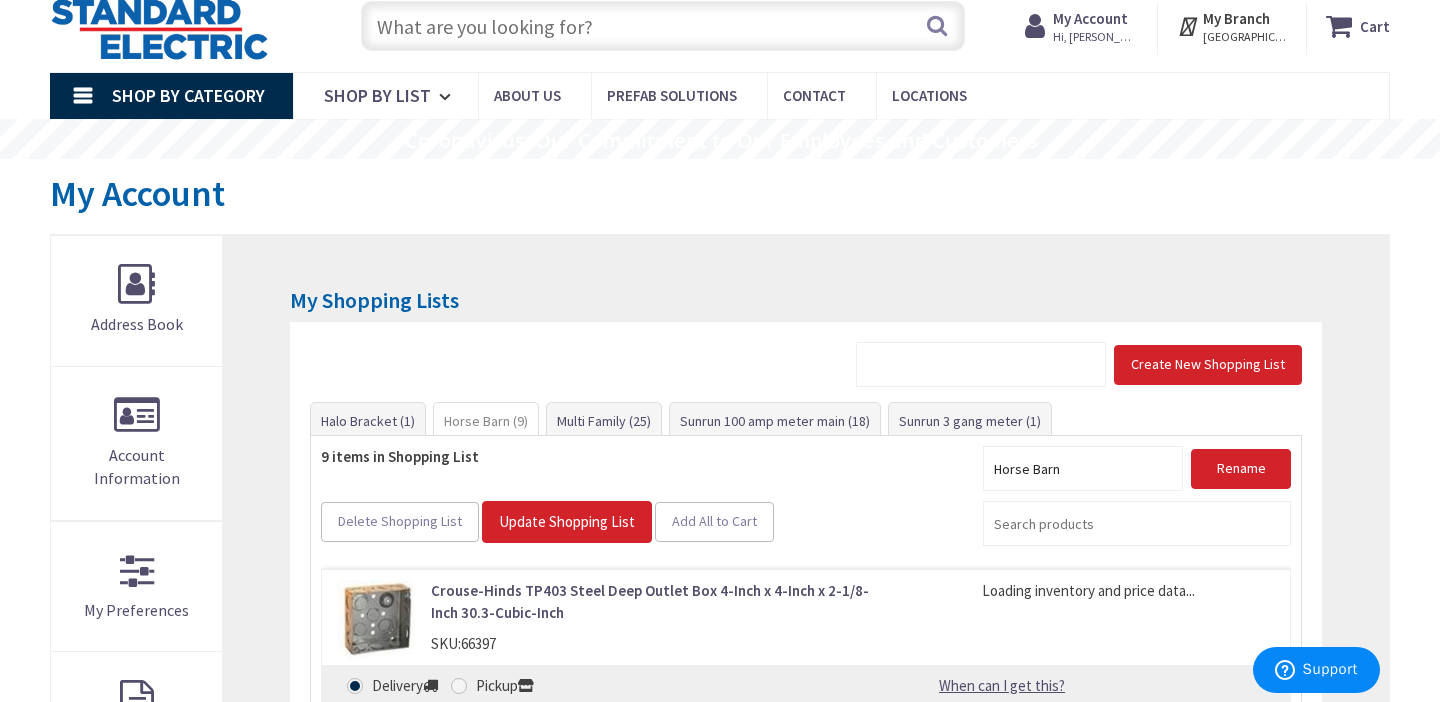 click at bounding box center [663, 26] 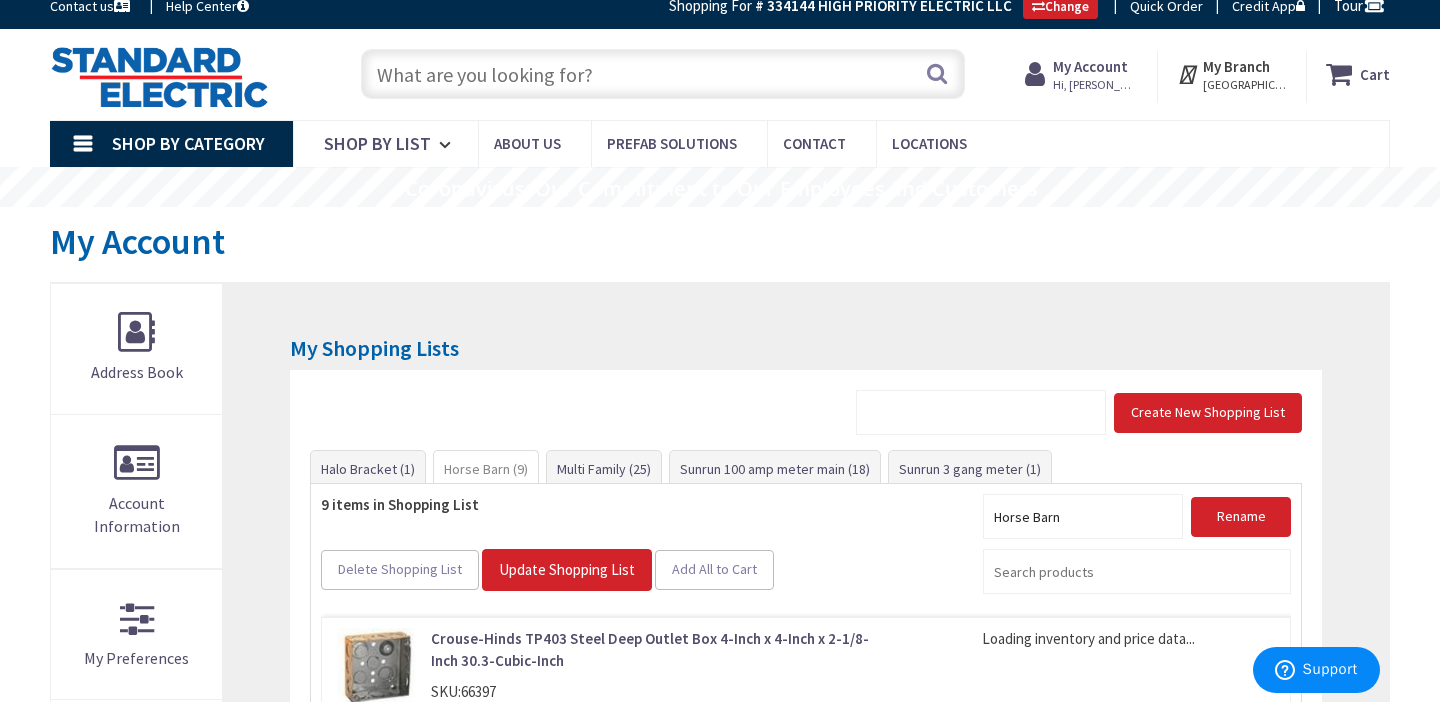 scroll, scrollTop: 0, scrollLeft: 0, axis: both 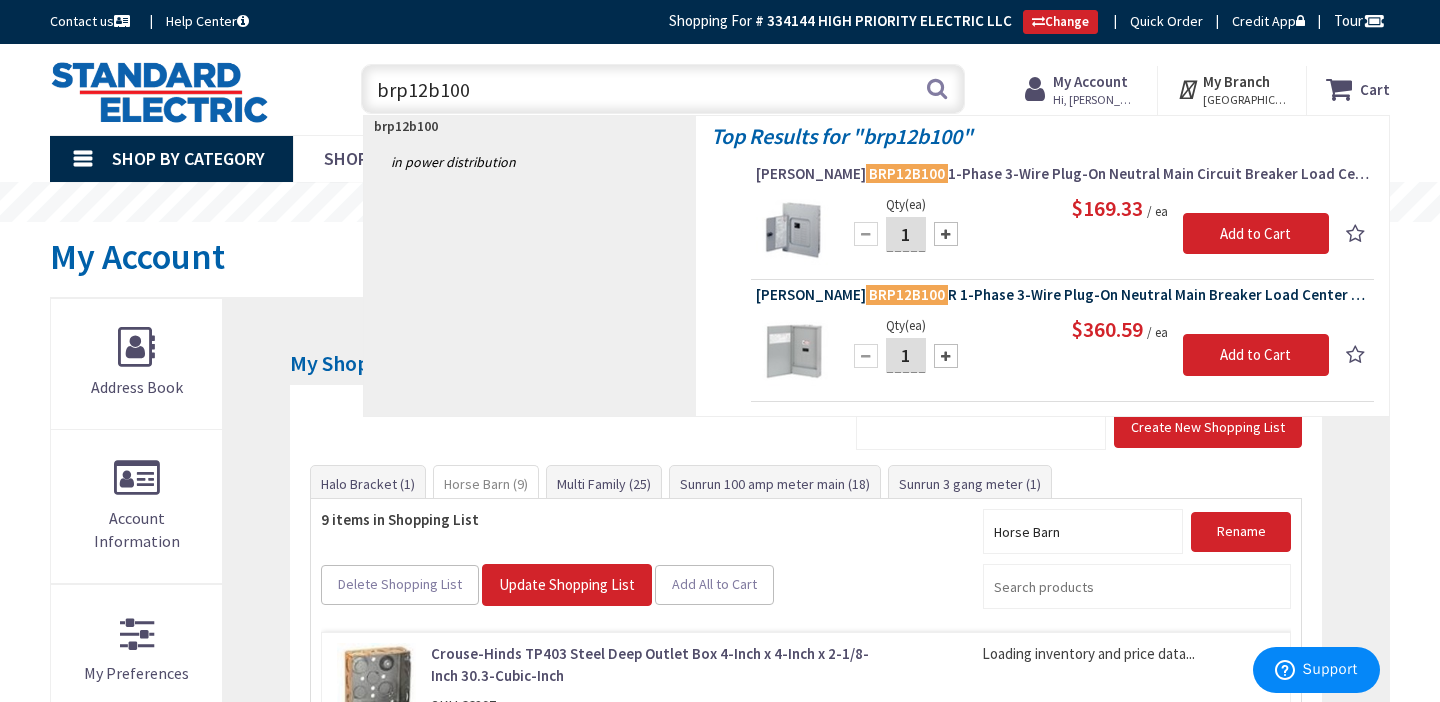 type on "brp12b100" 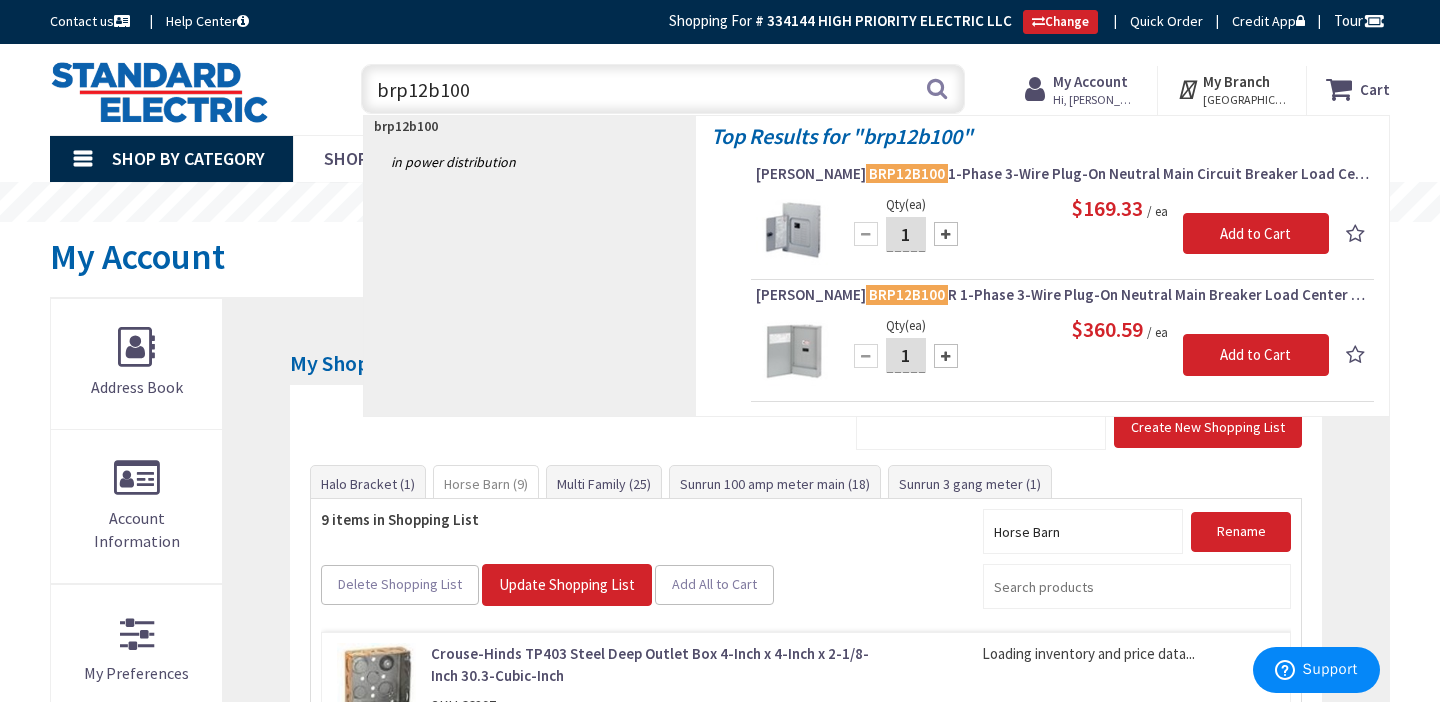 click on "Eaton  BRP12B100 R 1-Phase 3-Wire Plug-On Neutral Main Breaker Load Center 24-Circuit 120/240-Volt AC 100-Amp NEMA 3R" at bounding box center [1062, 295] 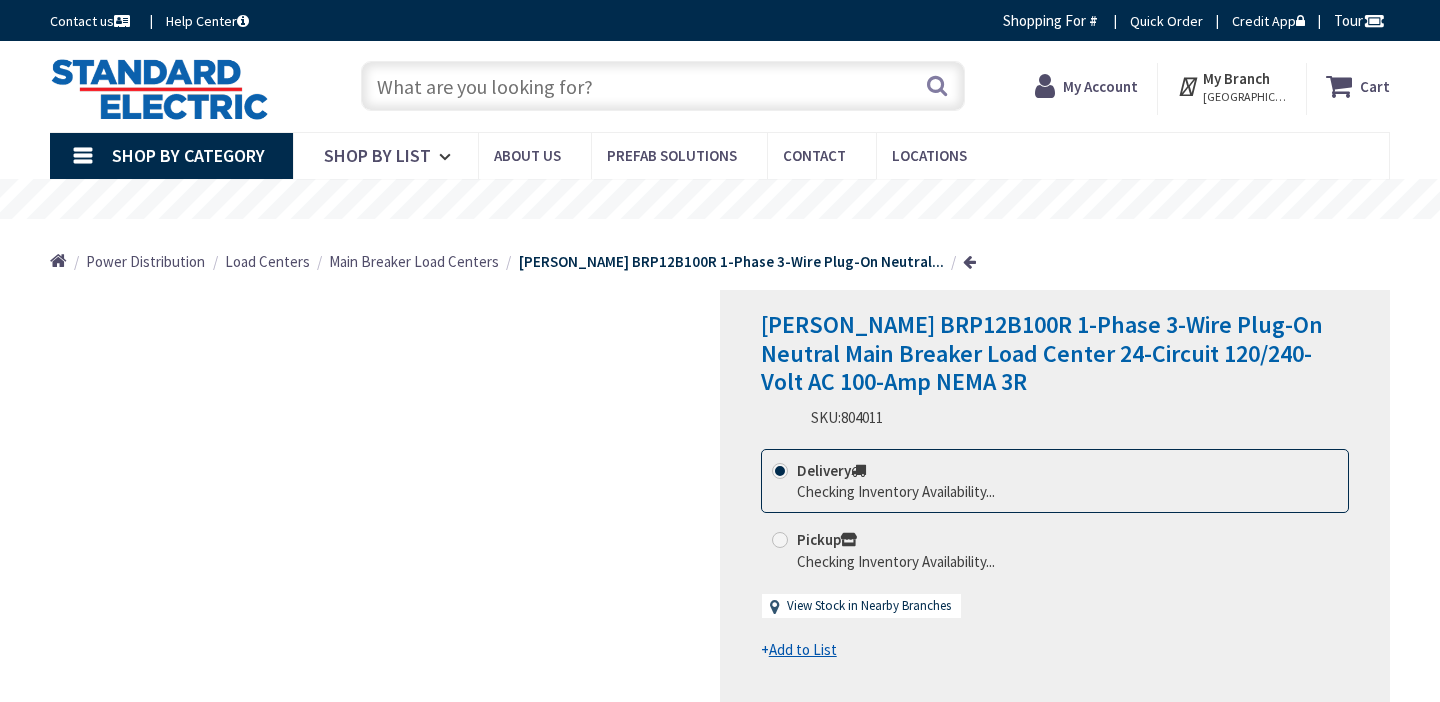 scroll, scrollTop: 0, scrollLeft: 0, axis: both 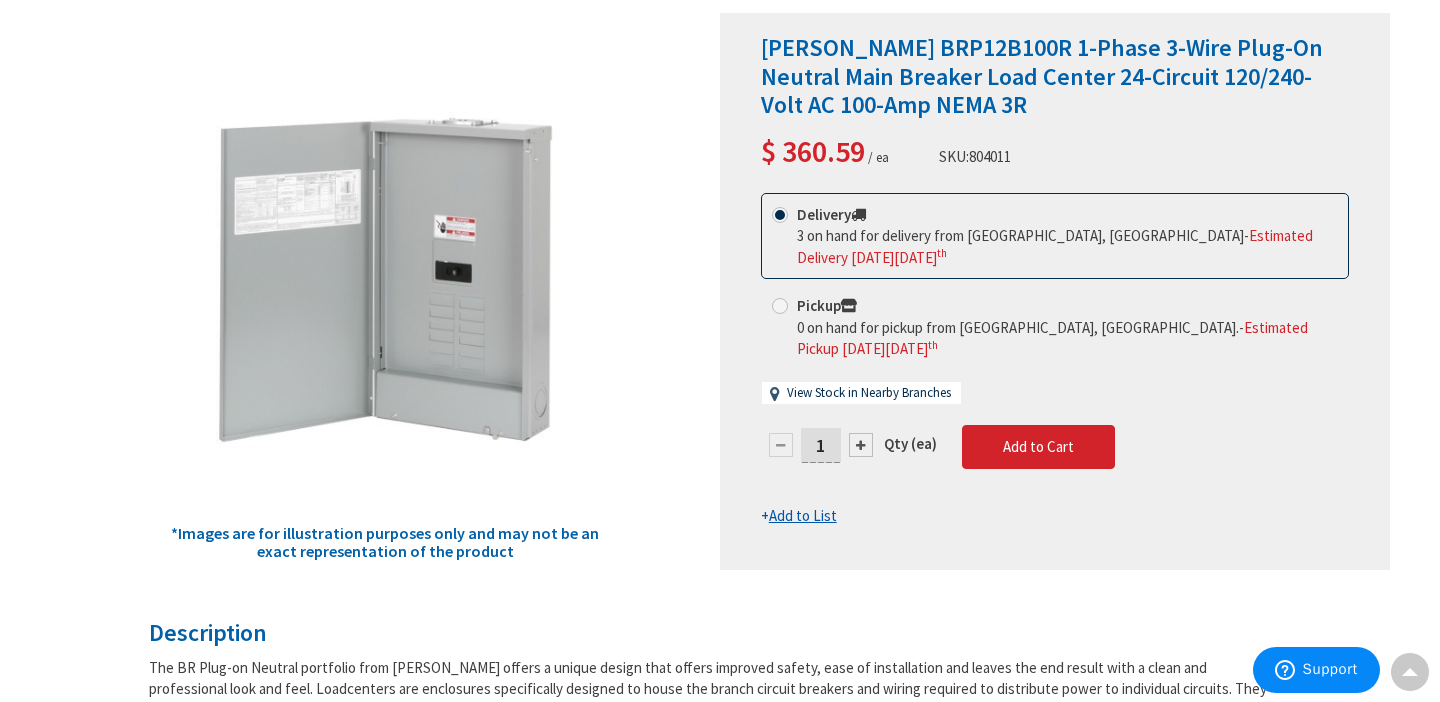 click on "Add to List" at bounding box center (803, 515) 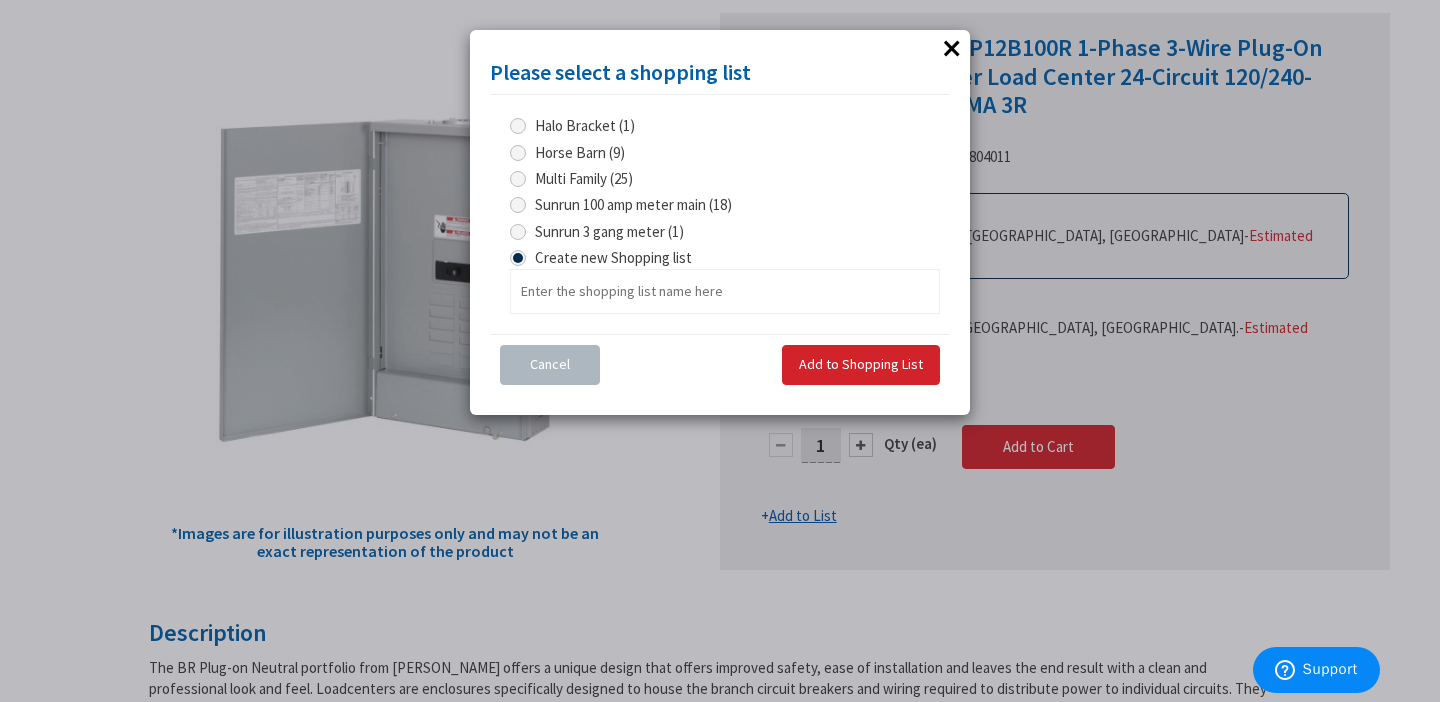 click at bounding box center (518, 153) 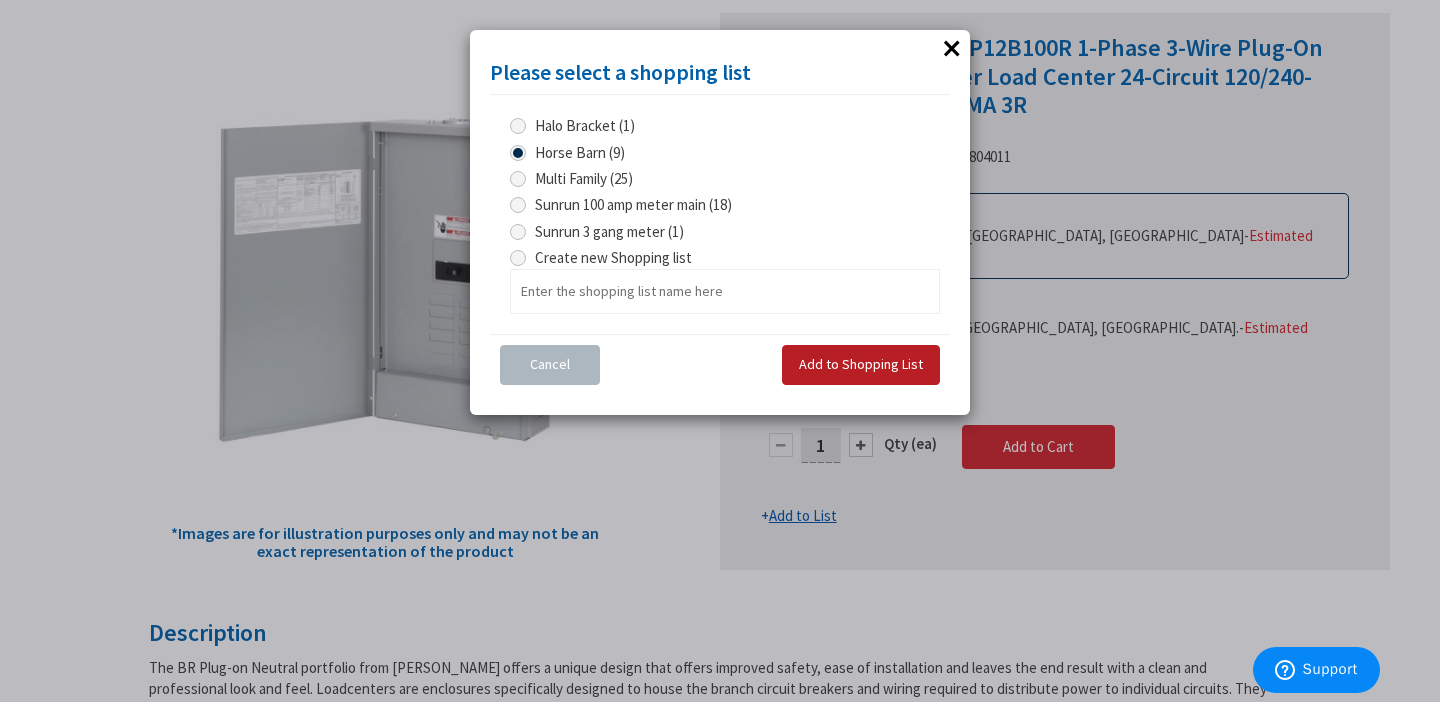click on "Add to Shopping List" at bounding box center [861, 364] 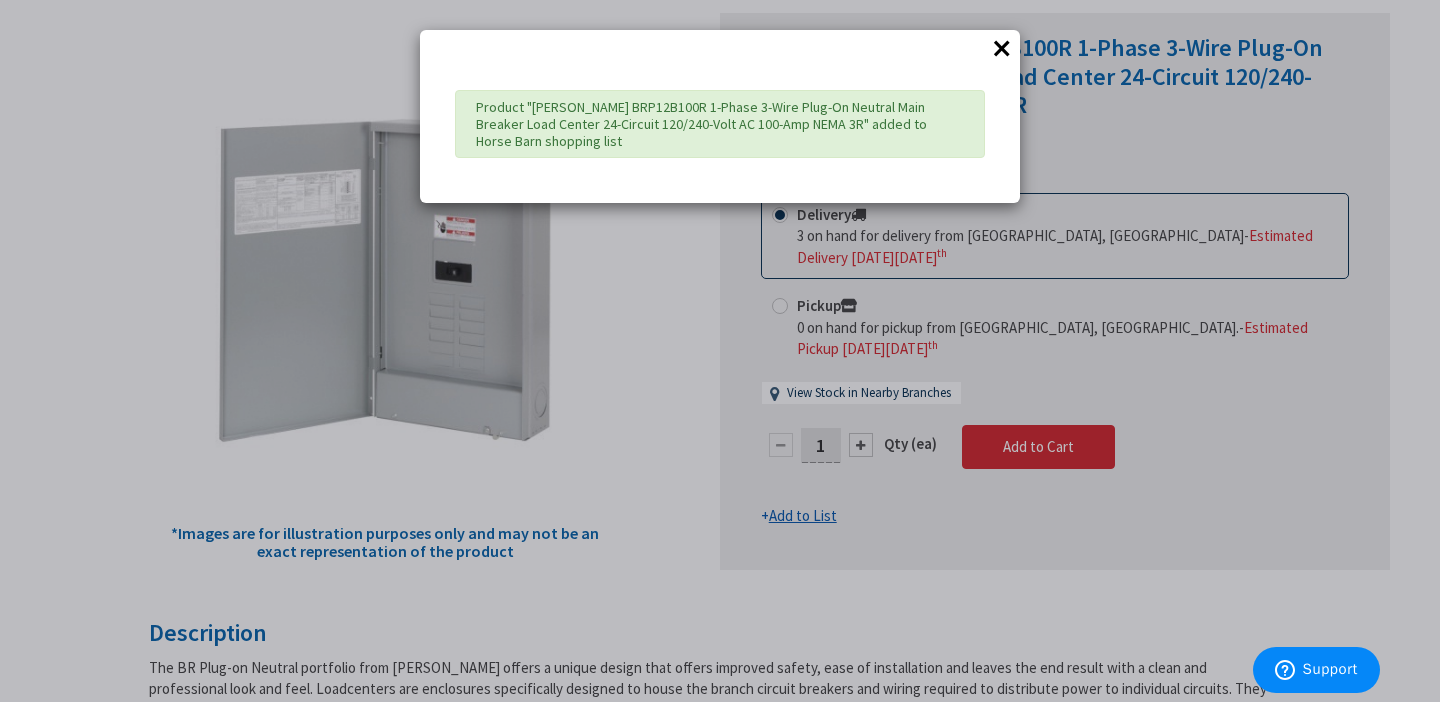click on "×" at bounding box center [1002, 48] 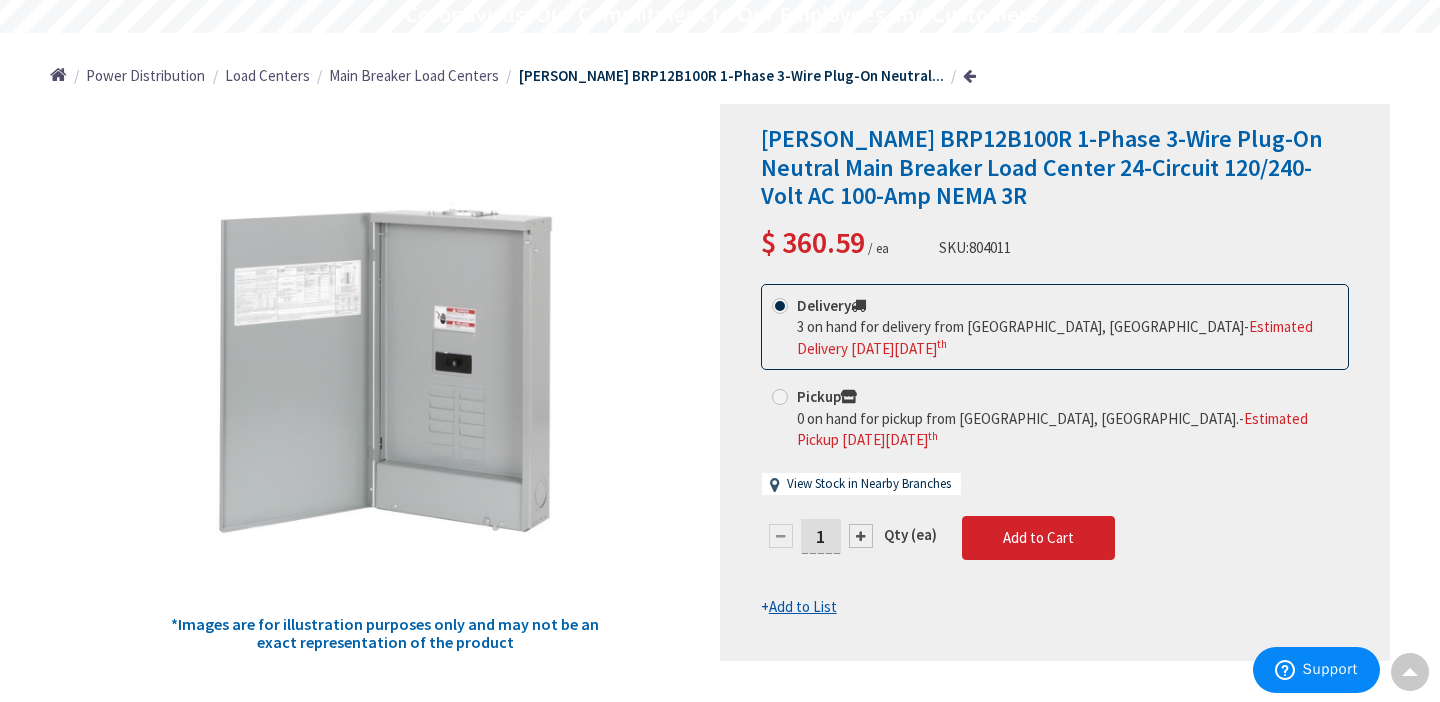 scroll, scrollTop: 0, scrollLeft: 0, axis: both 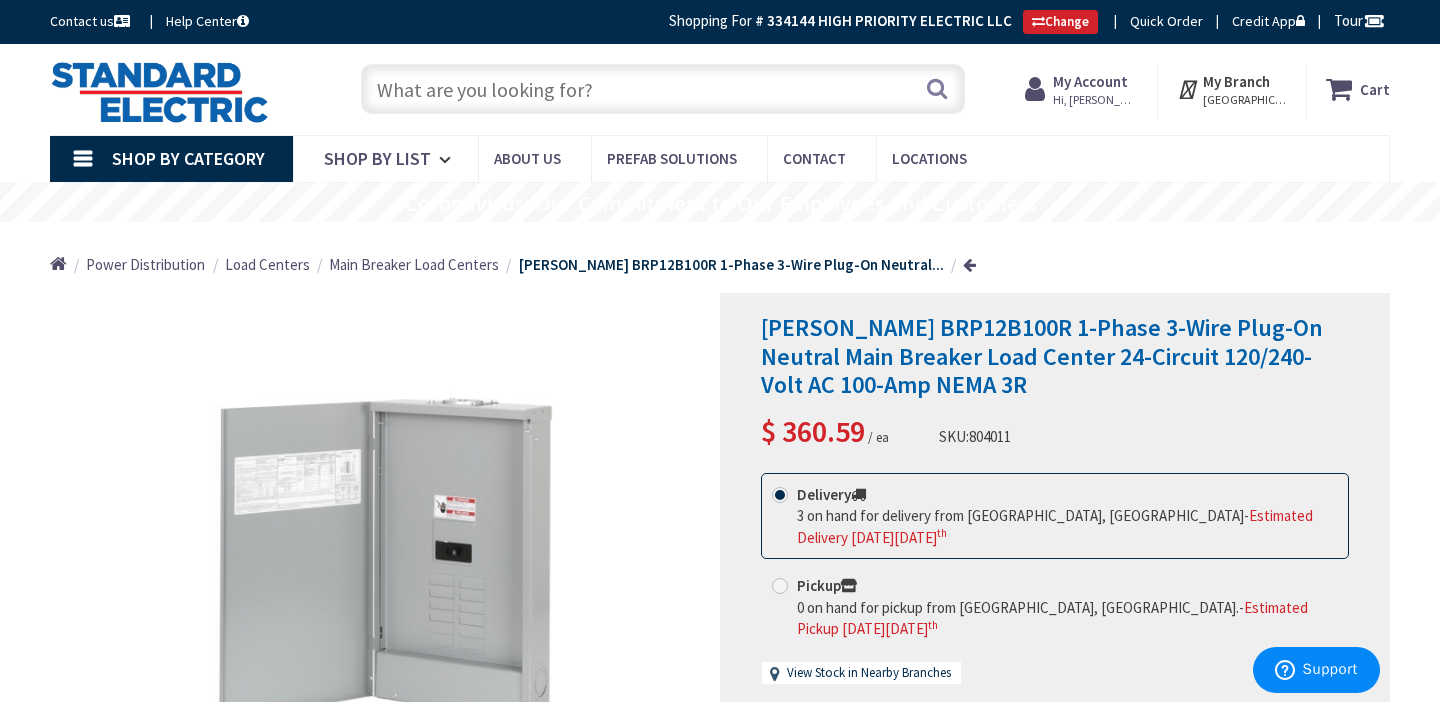 click at bounding box center [663, 89] 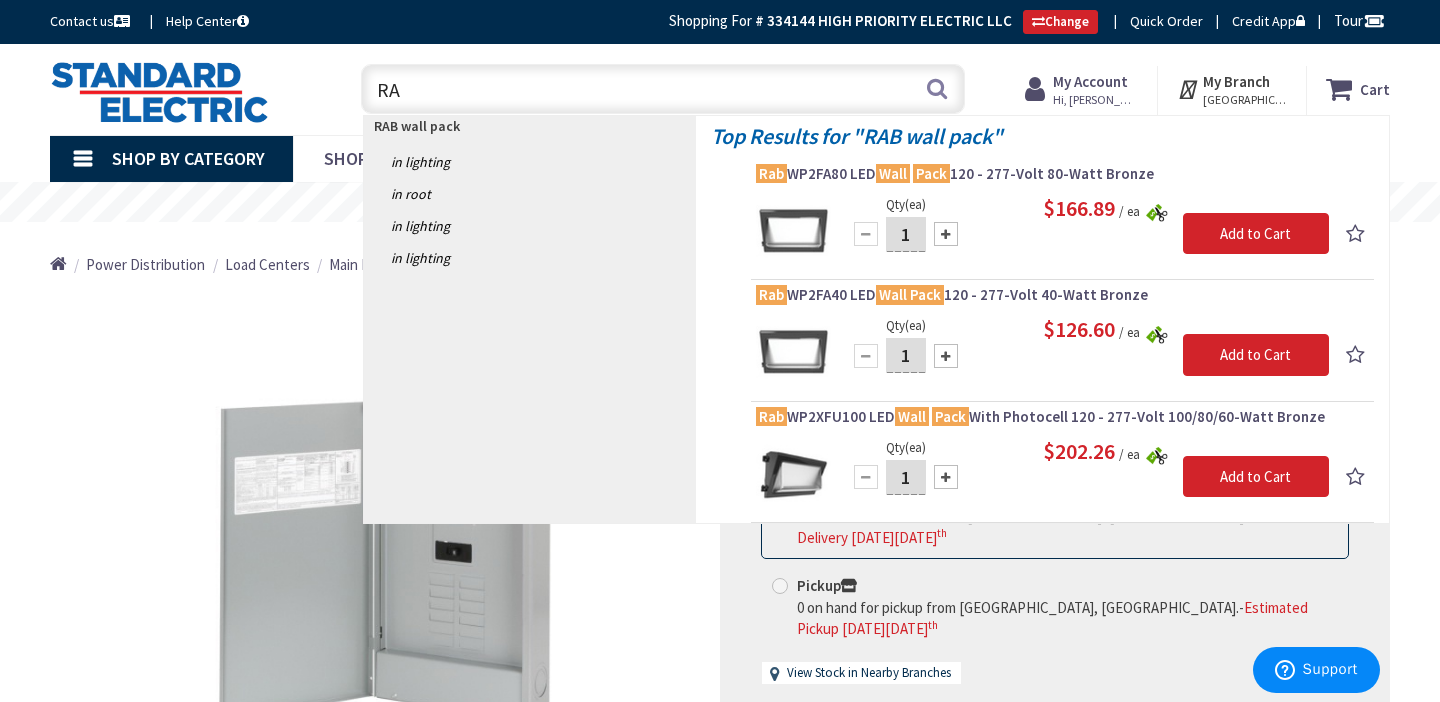 type on "R" 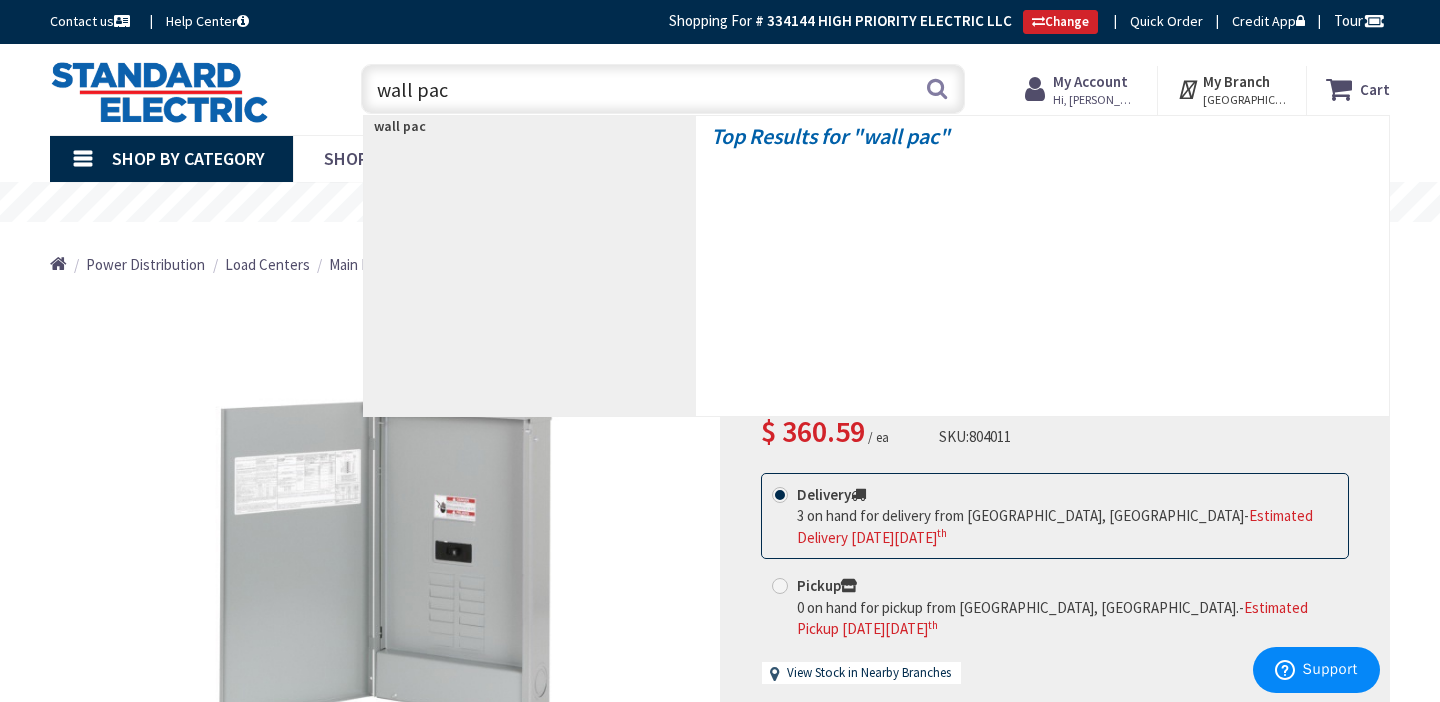 type on "wall pack" 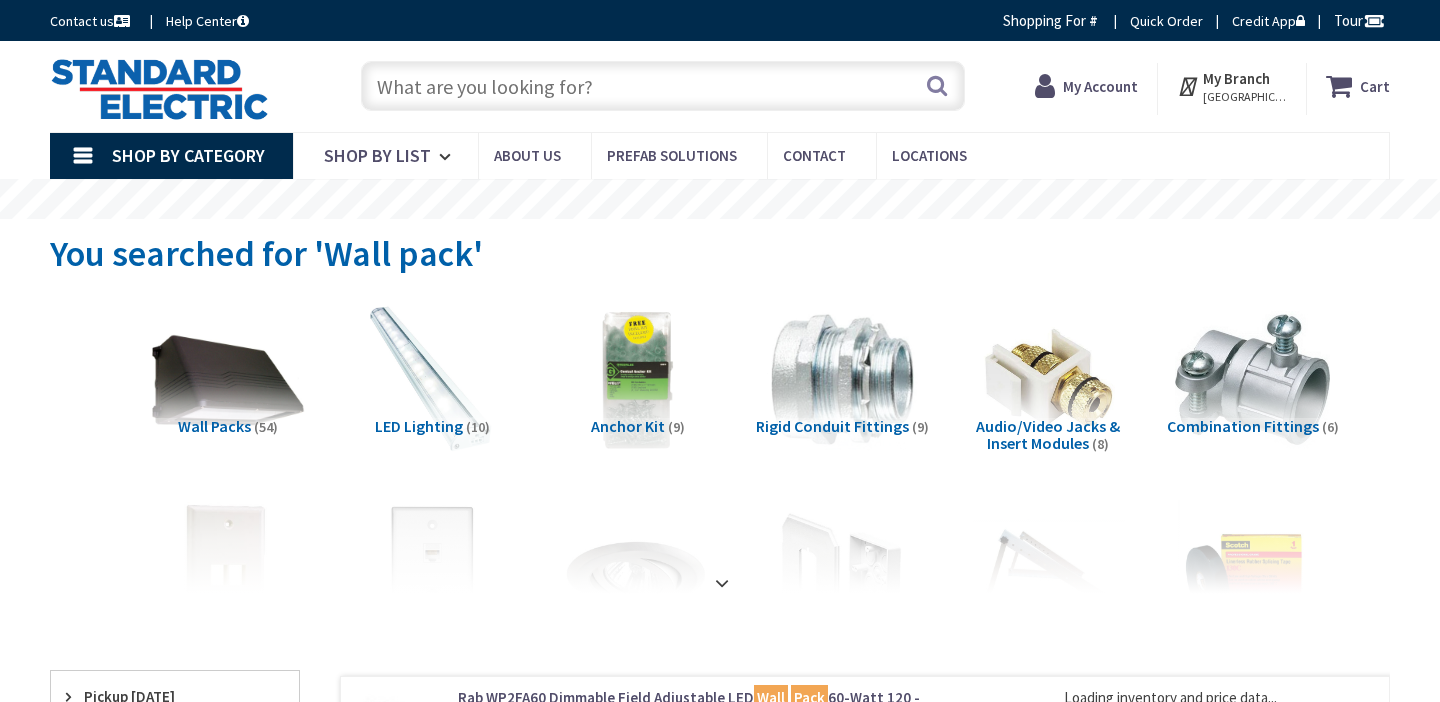 scroll, scrollTop: 0, scrollLeft: 0, axis: both 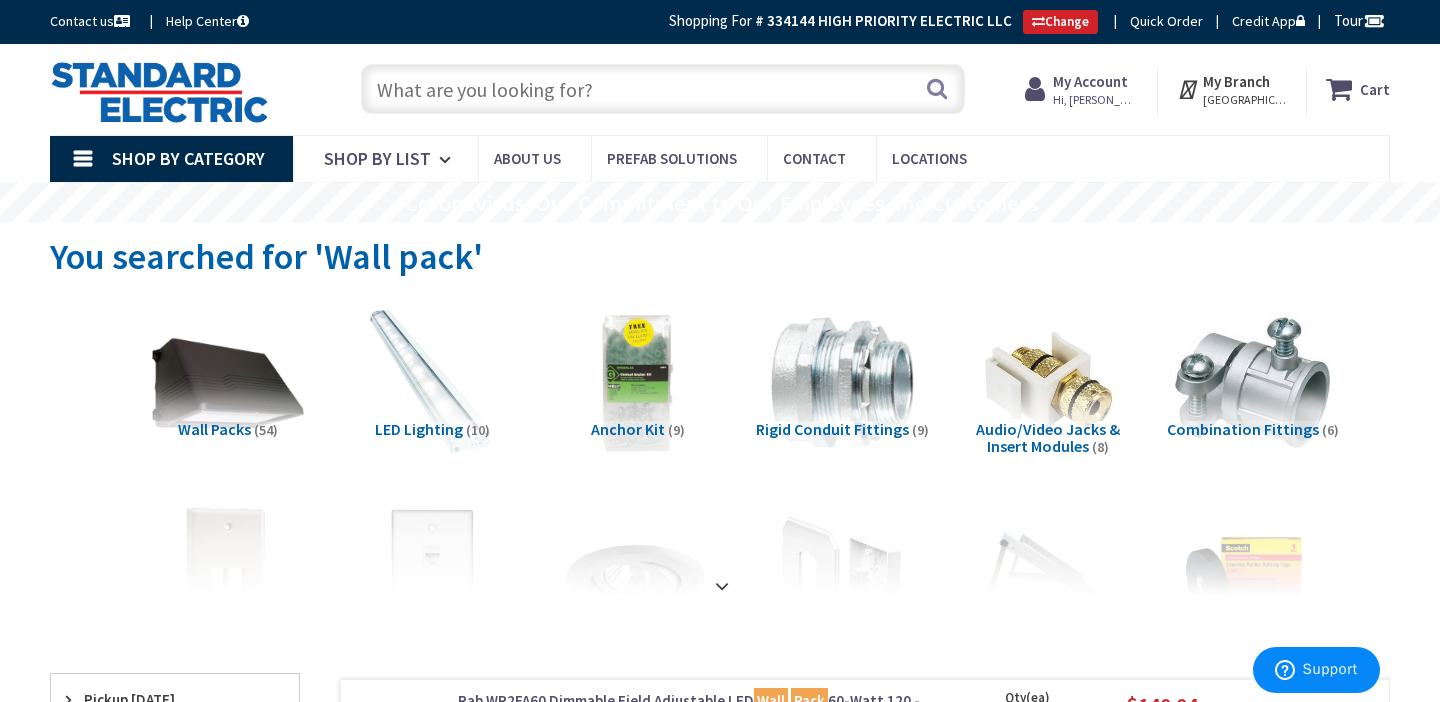 click at bounding box center (663, 89) 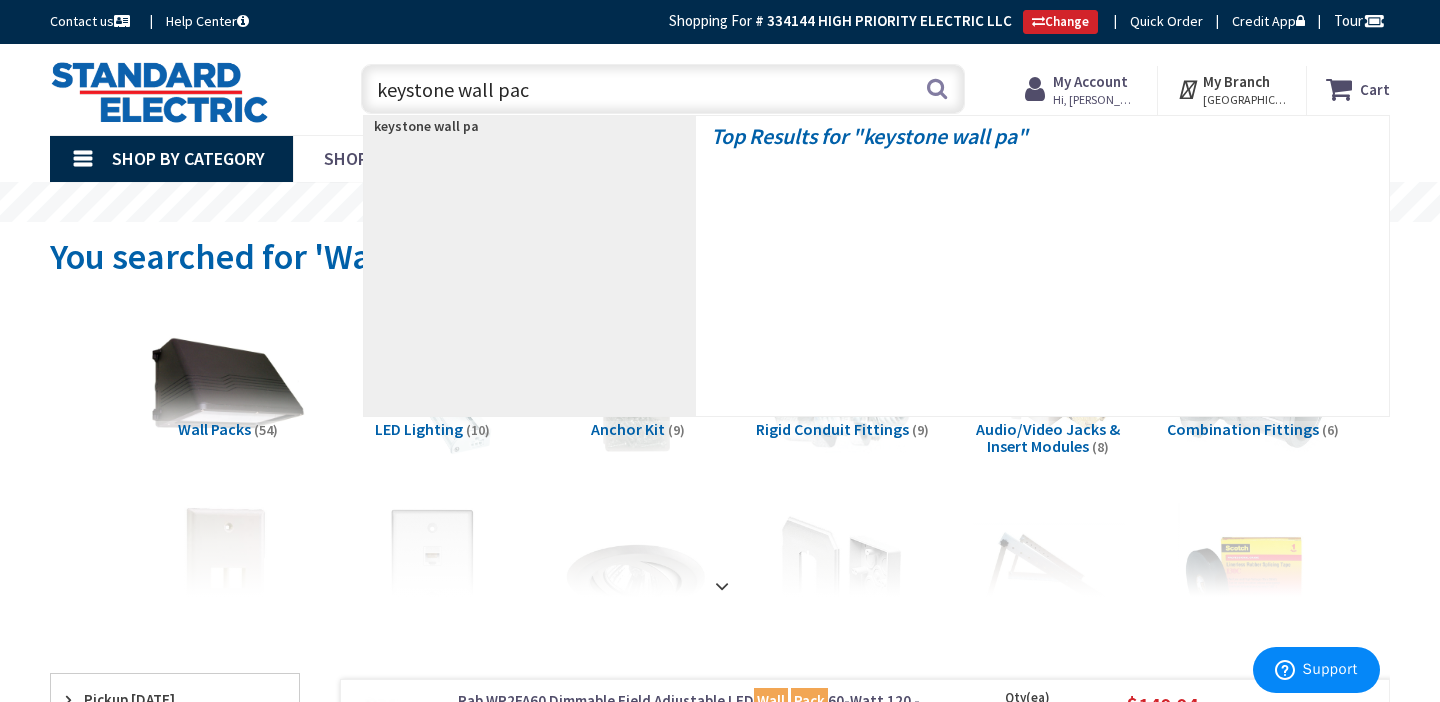 type on "keystone wall pack" 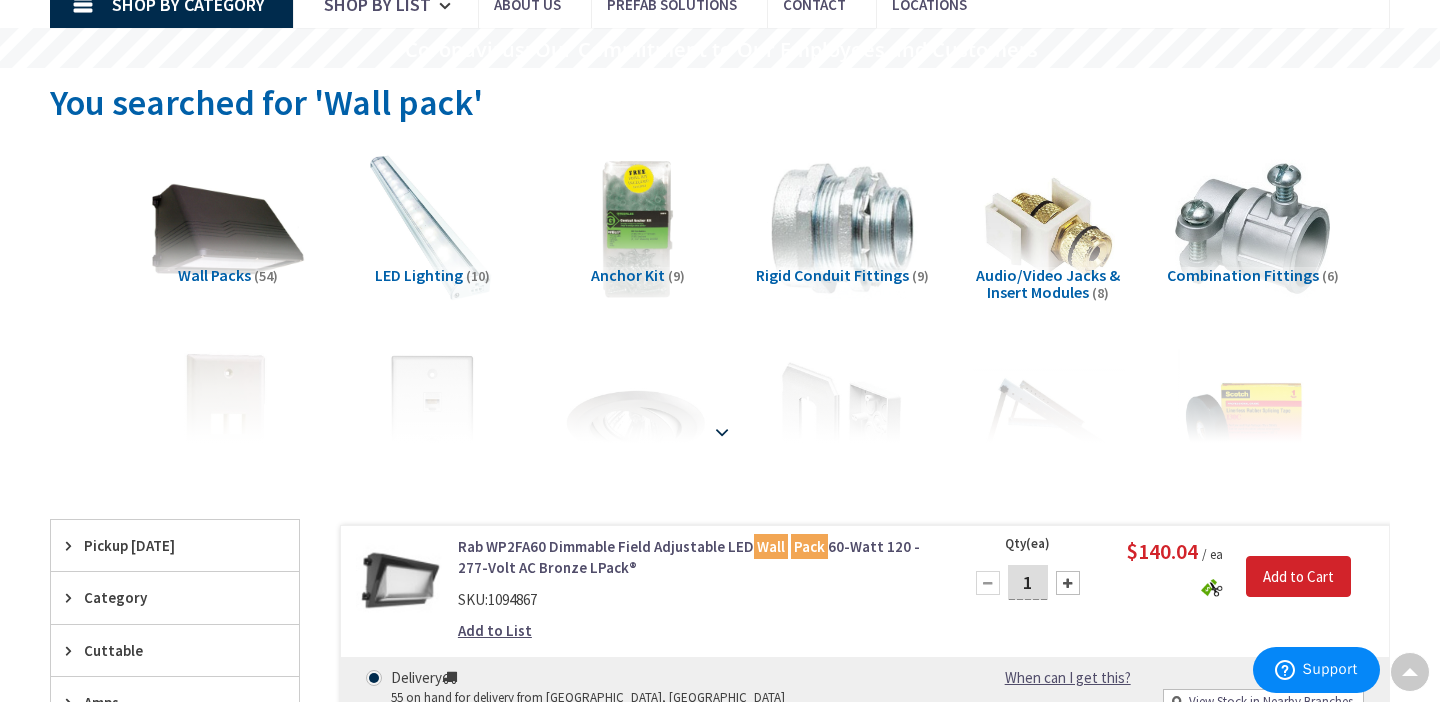scroll, scrollTop: 0, scrollLeft: 0, axis: both 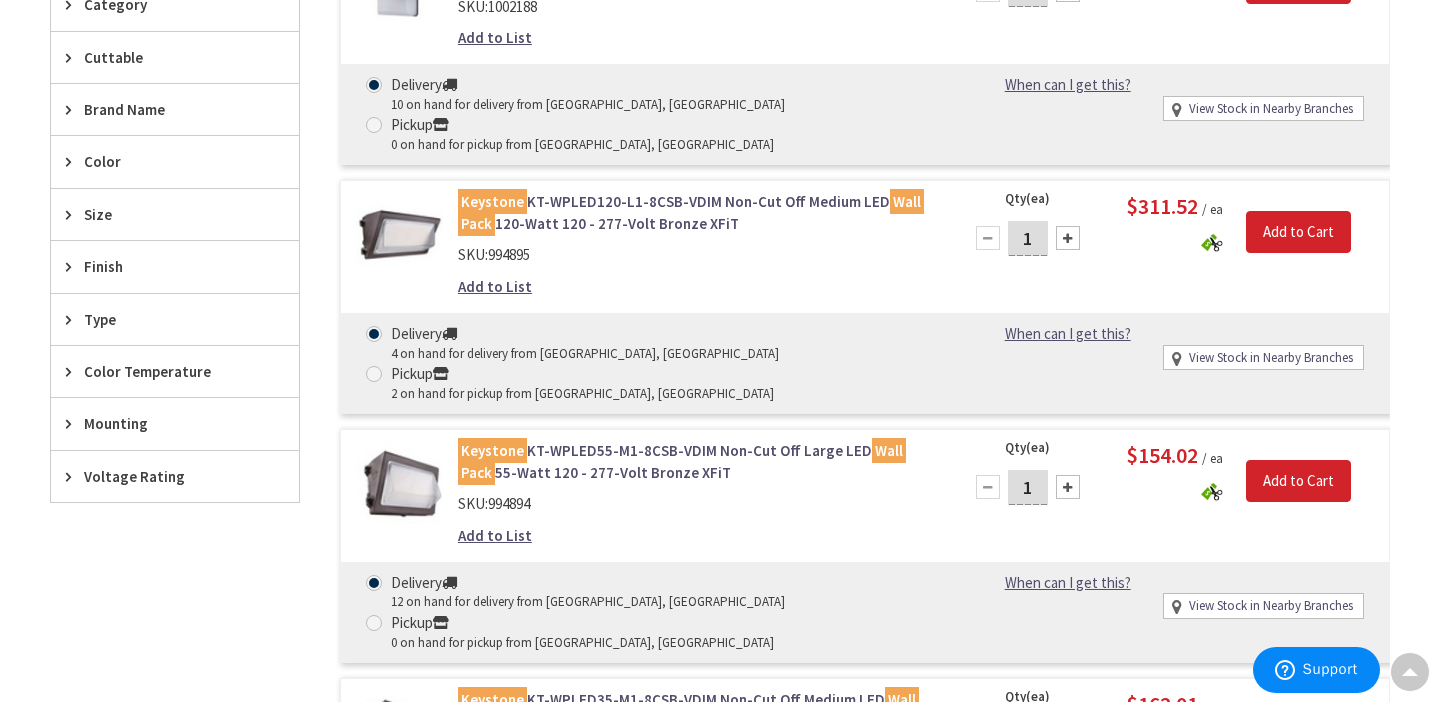 click on "Add to List" at bounding box center (495, 535) 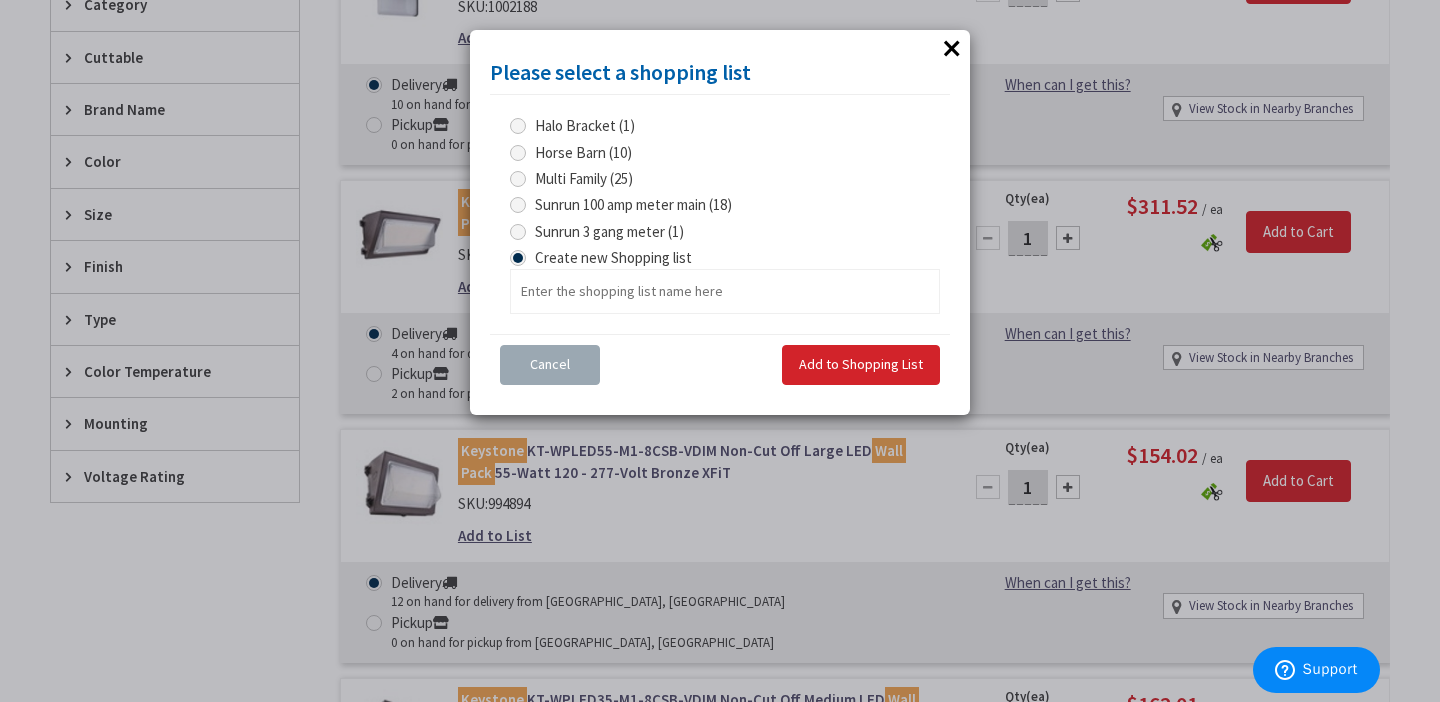 click on "Cancel" at bounding box center (550, 364) 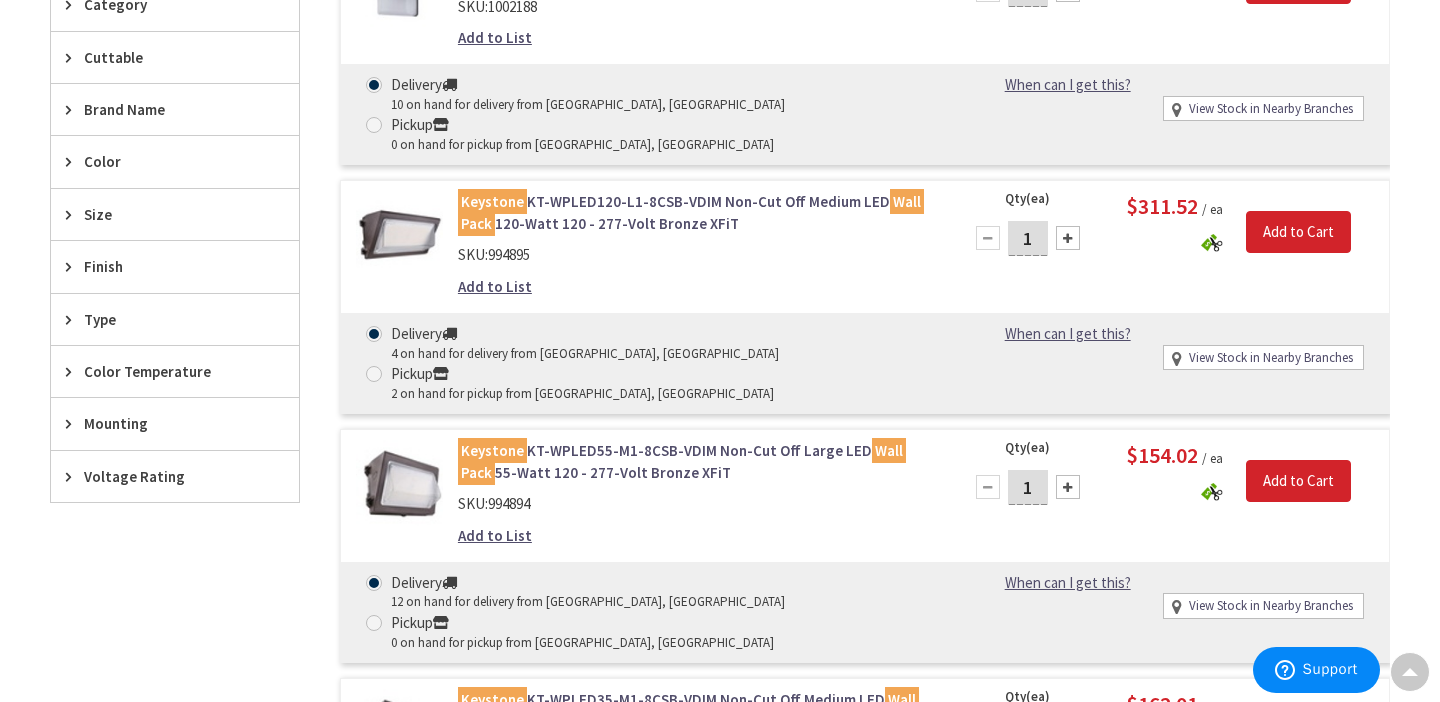 click at bounding box center (1068, 487) 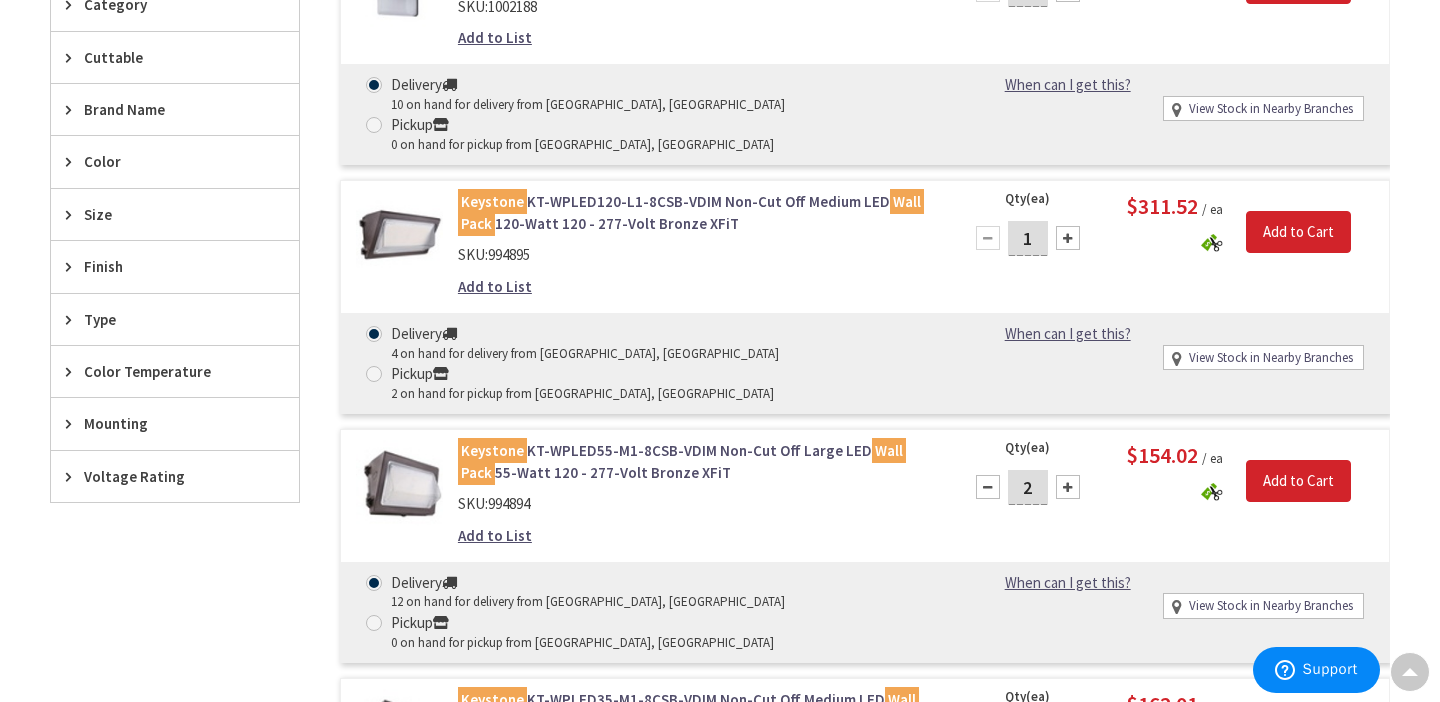 click at bounding box center [1068, 487] 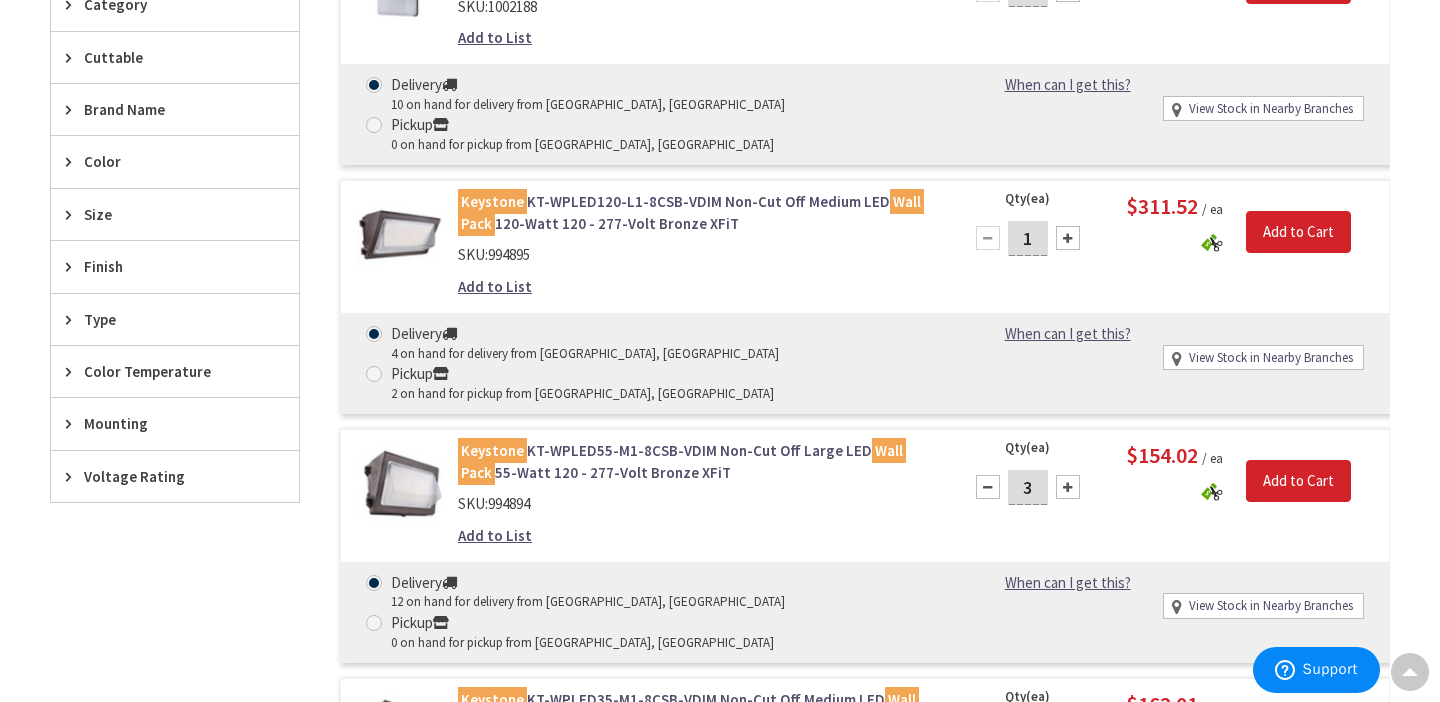 click on "Add to List" at bounding box center (495, 535) 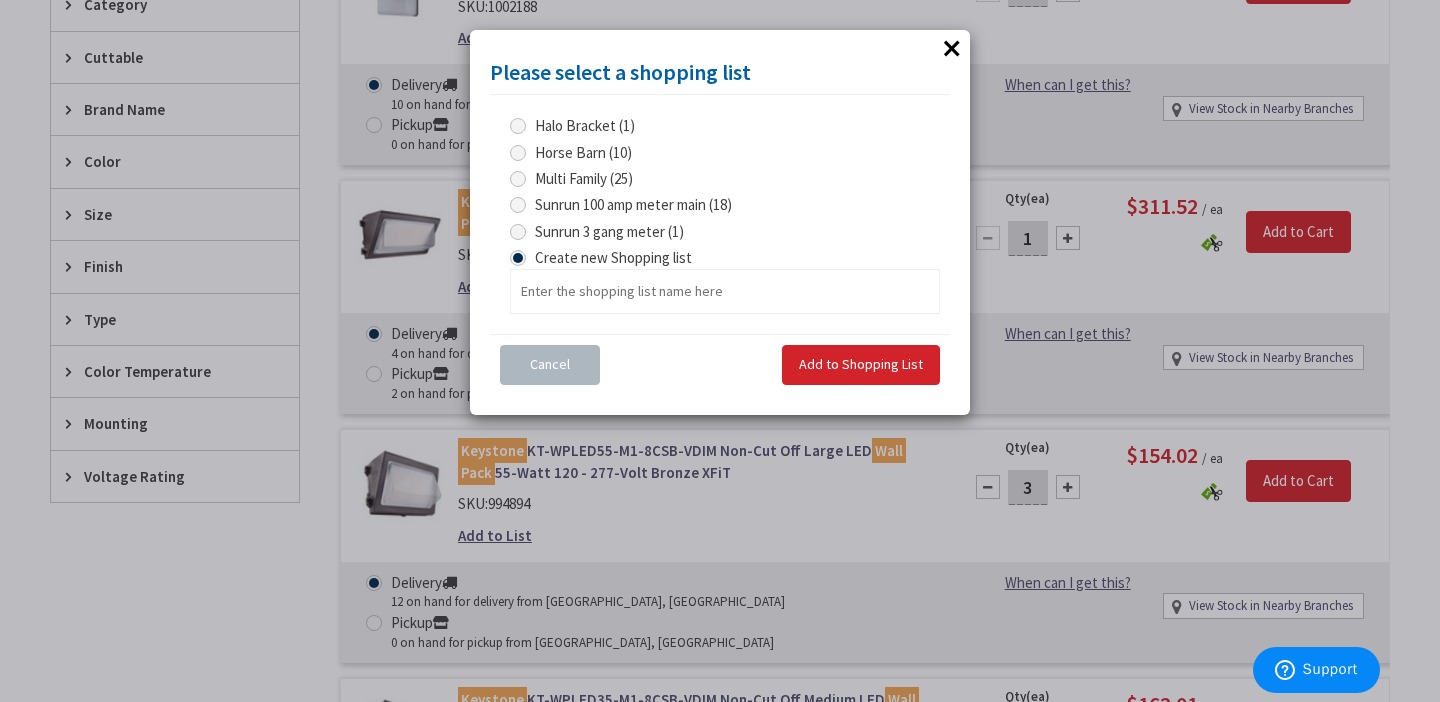 click at bounding box center [518, 153] 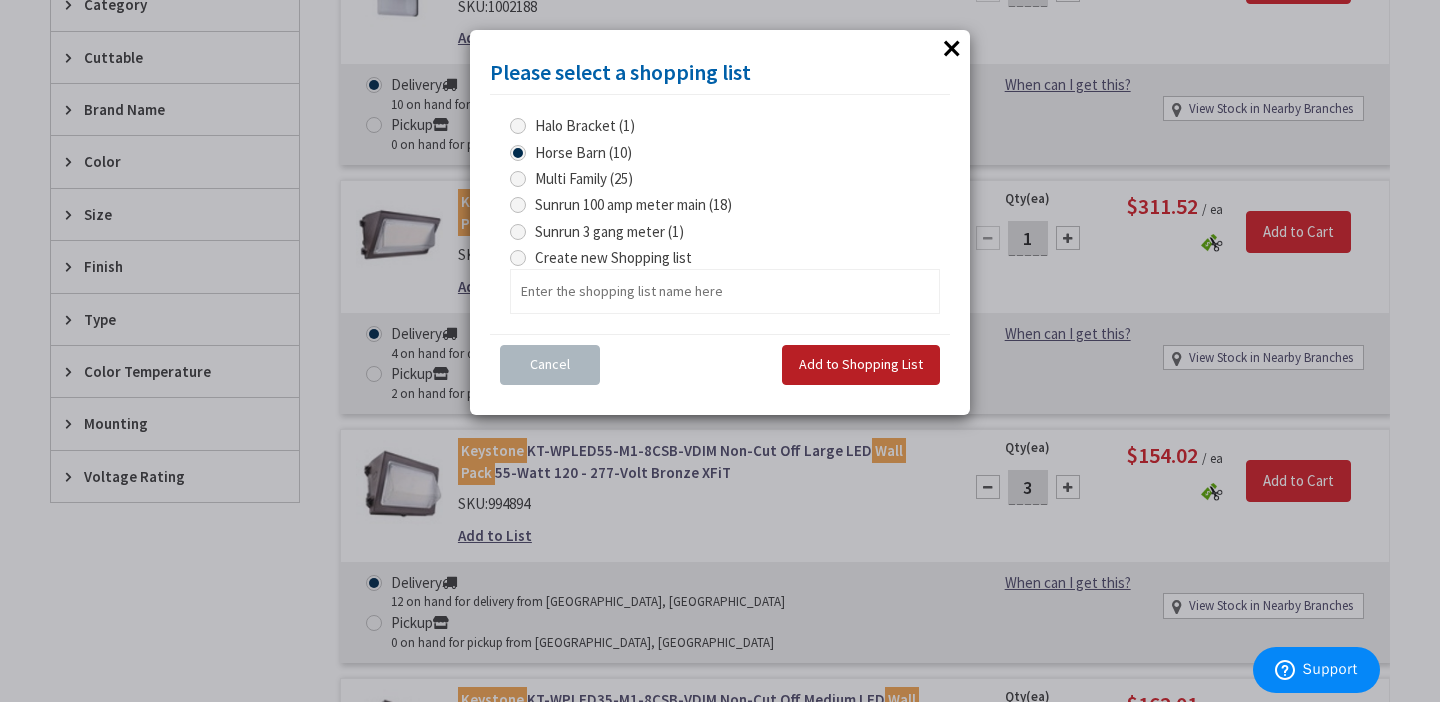 click on "Add to Shopping List" at bounding box center (861, 365) 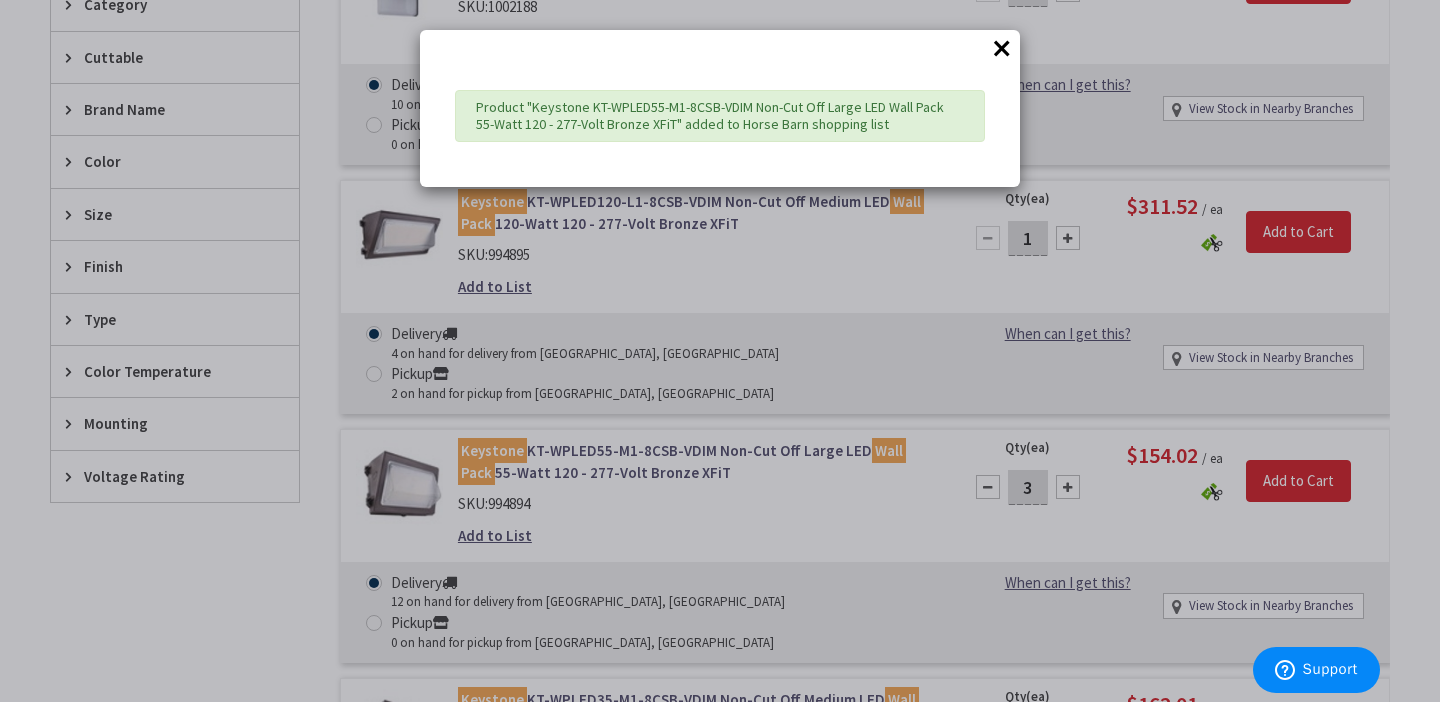 click on "×" at bounding box center (1002, 48) 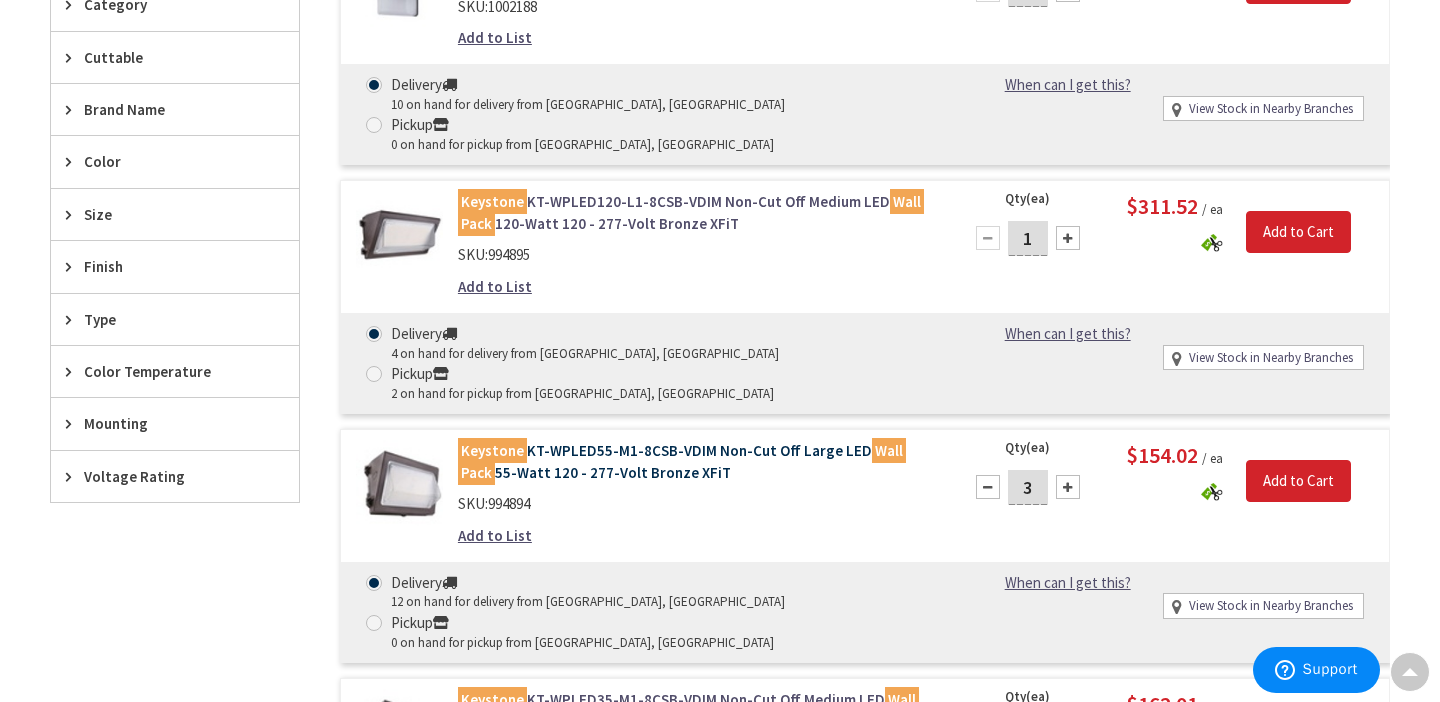 scroll, scrollTop: 0, scrollLeft: 0, axis: both 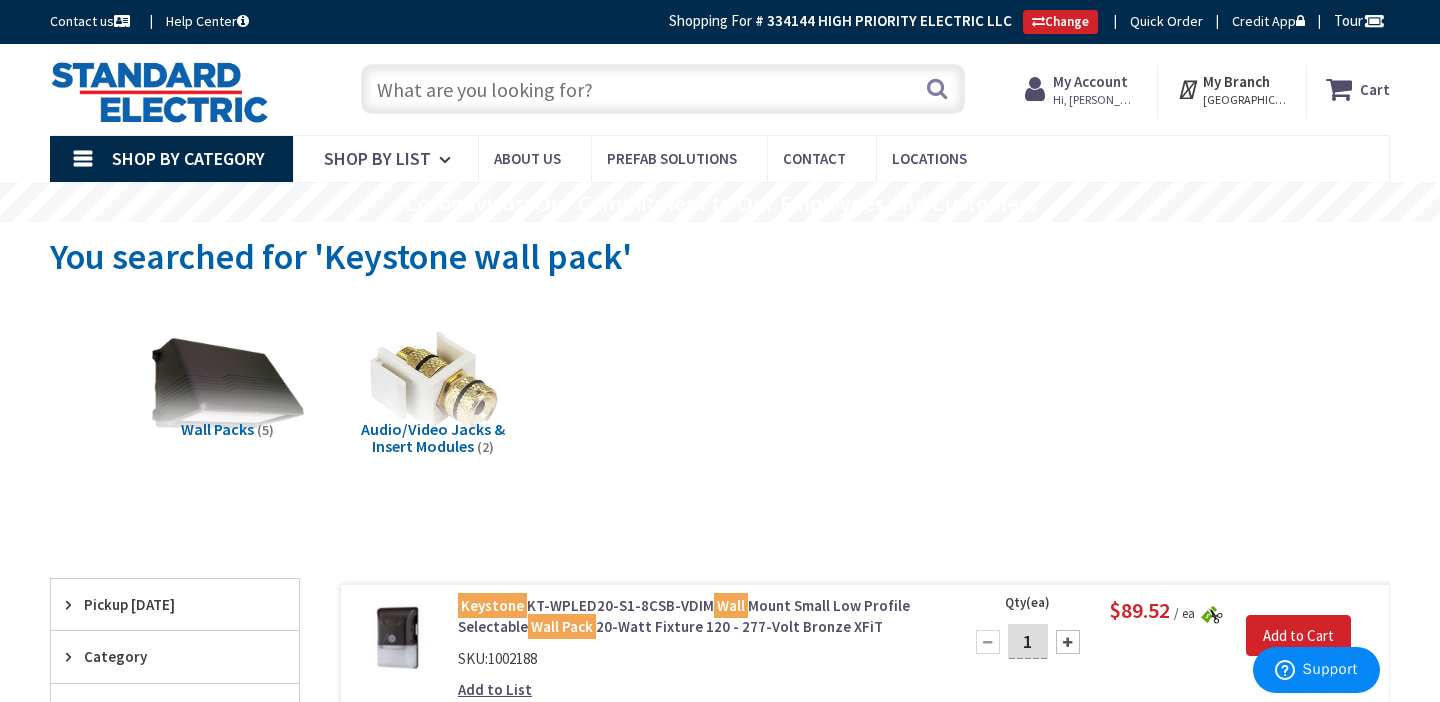 click at bounding box center [663, 89] 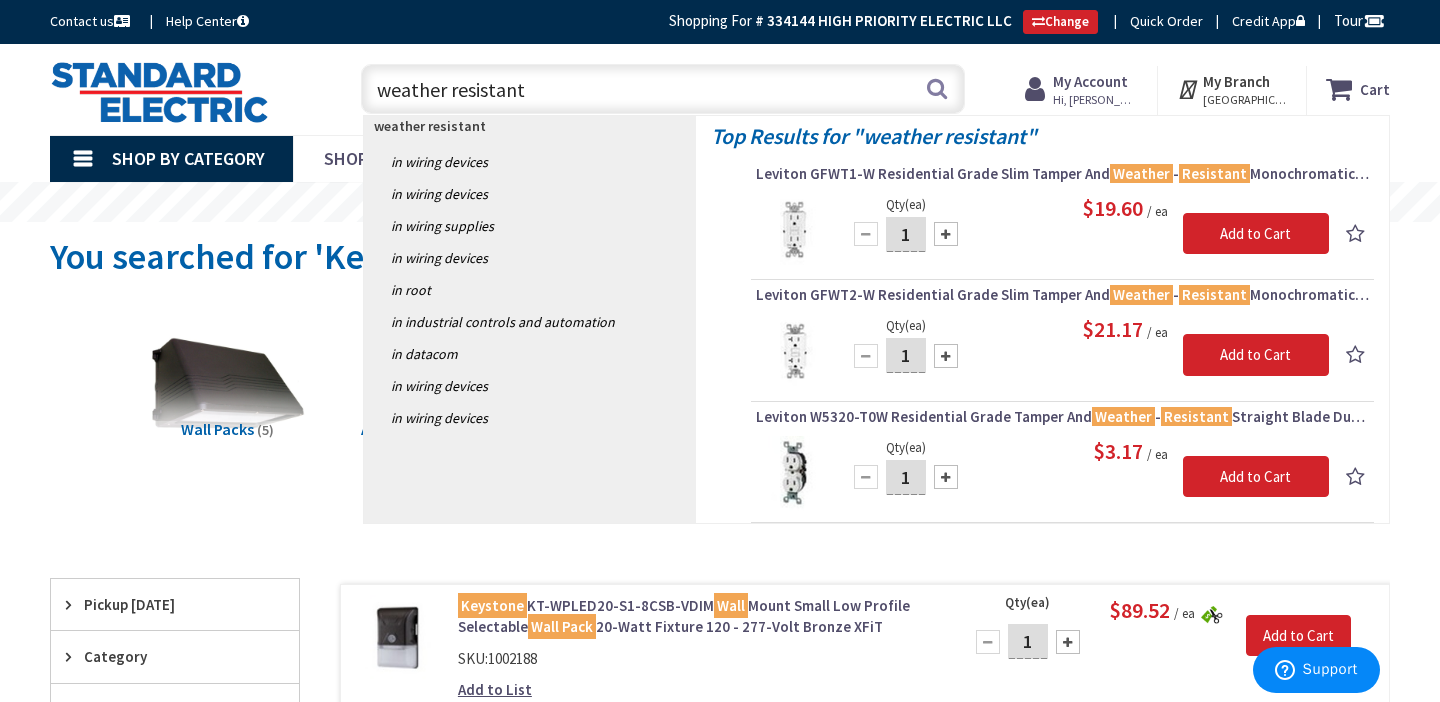 type on "weather resistant" 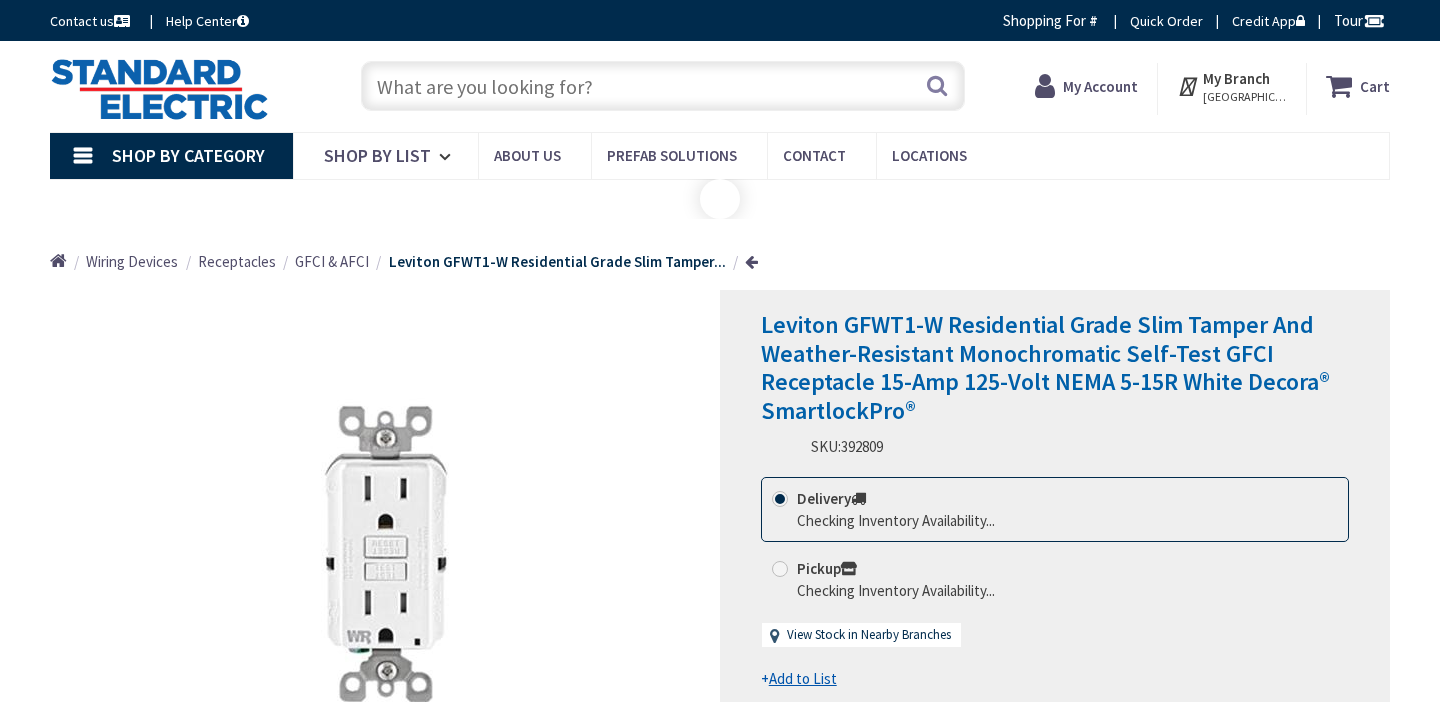 scroll, scrollTop: 0, scrollLeft: 0, axis: both 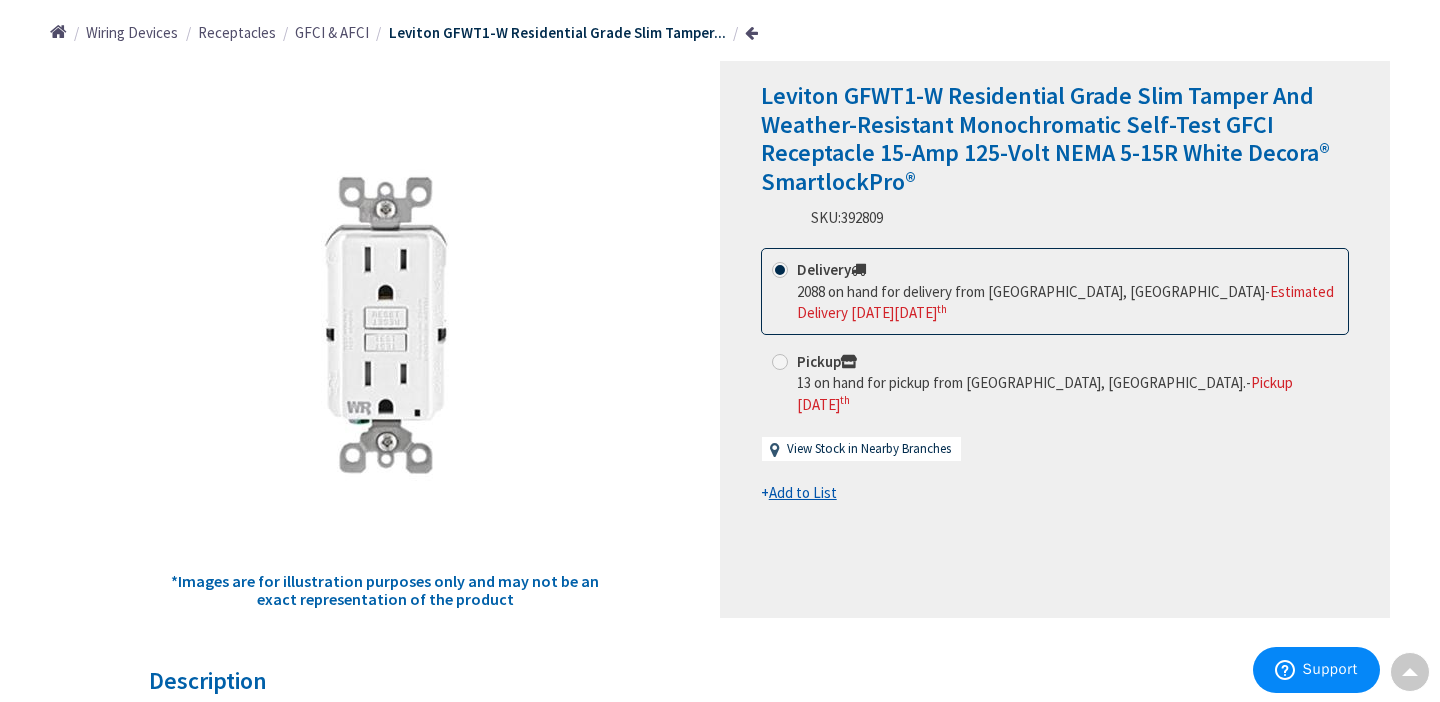 click on "Leviton GFWT1-W Residential Grade Slim Tamper And Weather-Resistant Monochromatic Self-Test GFCI Receptacle 15-Amp 125-Volt NEMA 5-15R White Decora® SmartlockPro®
SKU:                 392809
This product is Discontinued
Delivery
2088 on hand for delivery from [GEOGRAPHIC_DATA], [GEOGRAPHIC_DATA]
-  Estimated Delivery [DATE][DATE]
Pickup
13 on hand for pickup from [GEOGRAPHIC_DATA], [GEOGRAPHIC_DATA].
-  Pickup [DATE]" at bounding box center (1055, 339) 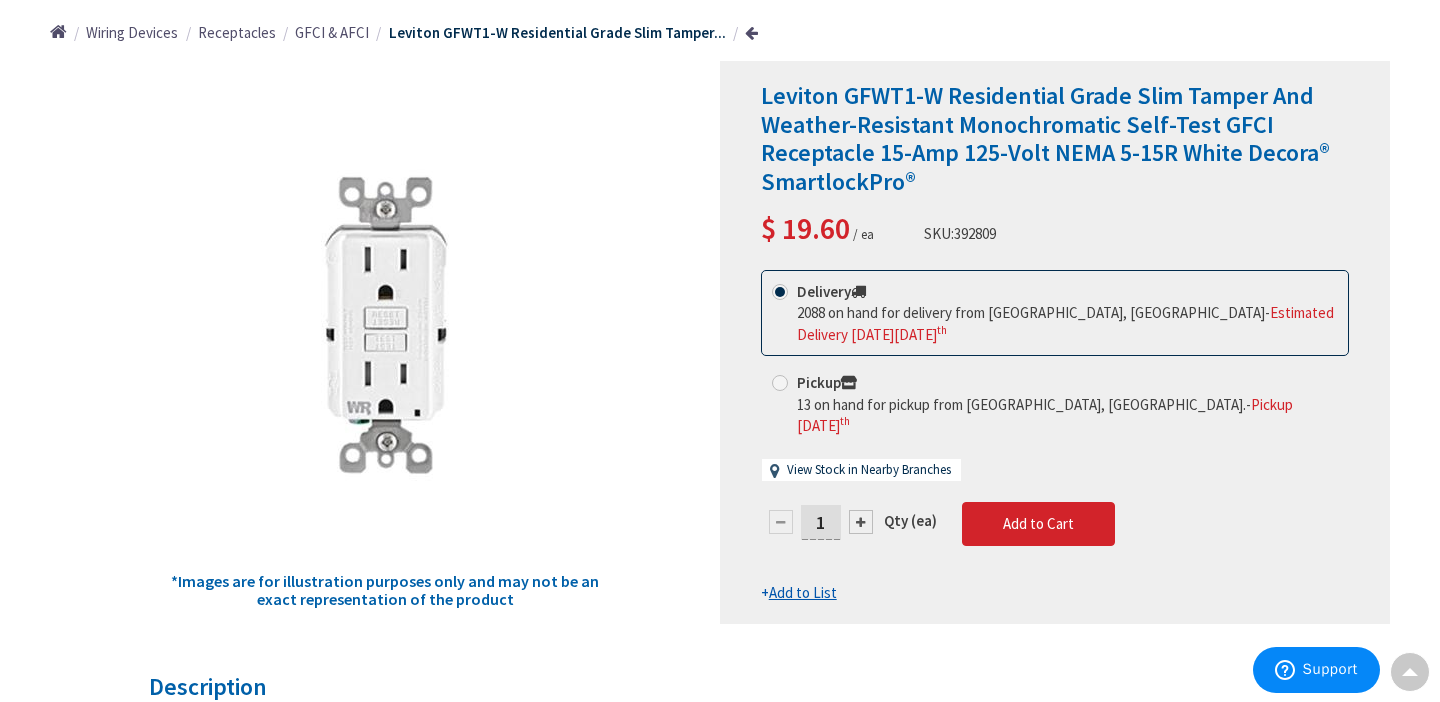 click on "1" at bounding box center (821, 522) 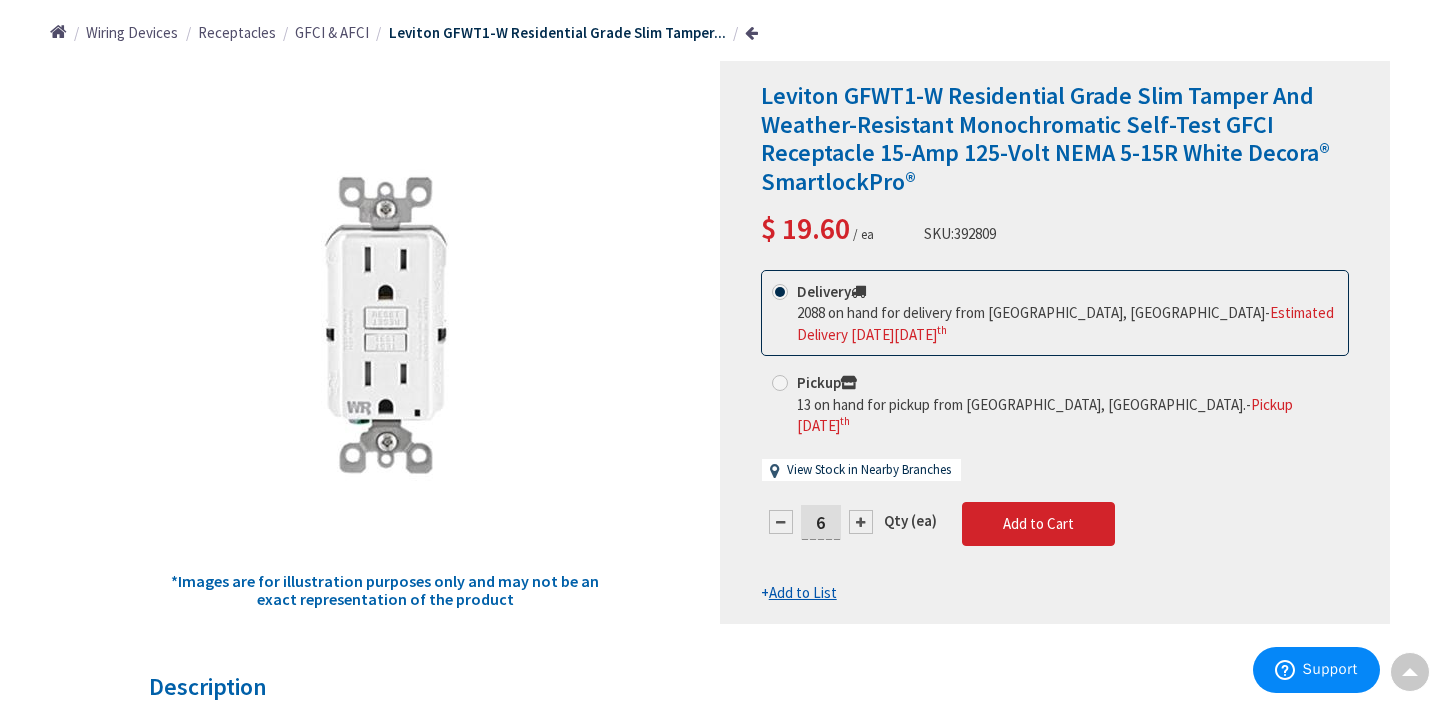 type on "6" 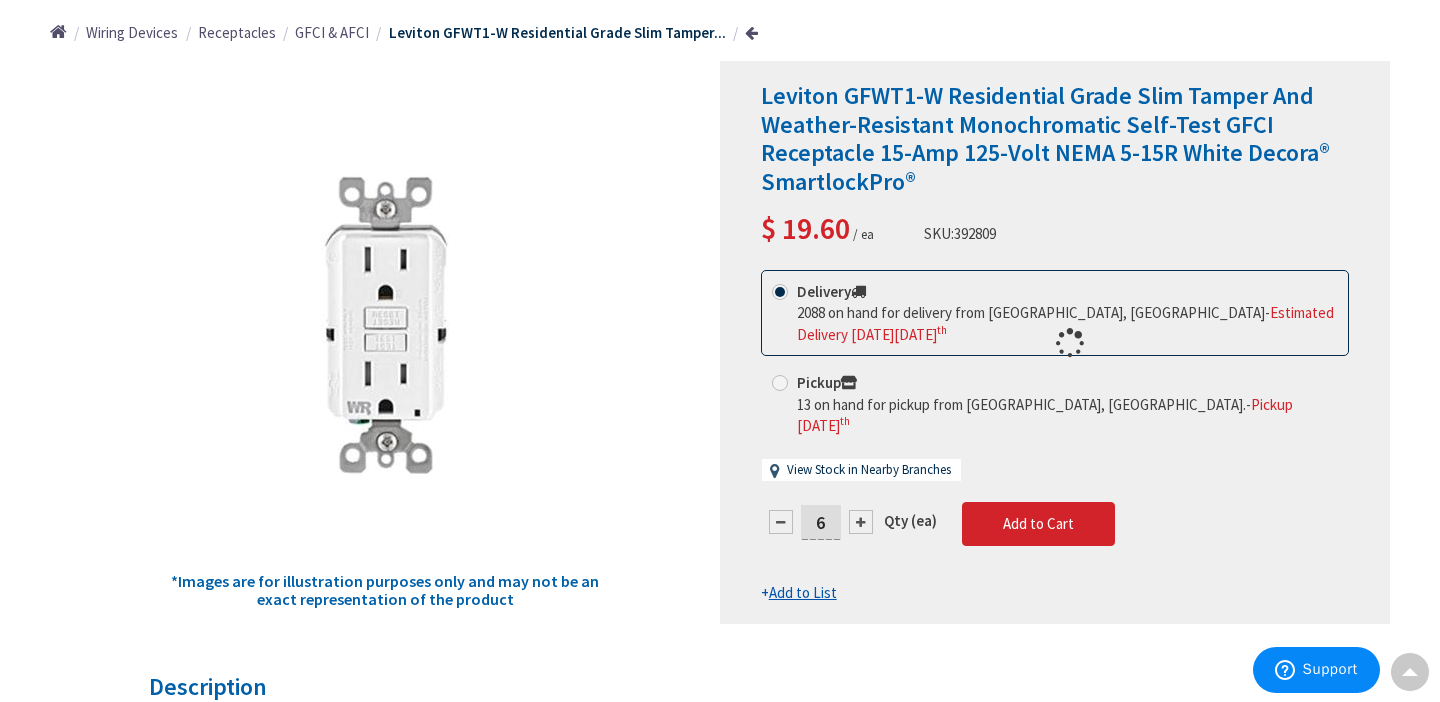 click on "This product is Discontinued
Delivery
2088 on hand for delivery from Stoughton, MA
-  Estimated Delivery on Monday, July 14 th
Pickup
13 on hand for pickup from Manchester, NH.
-  Pickup Monday, July 14 th
View Stock in Nearby Branches
6" at bounding box center (1055, 437) 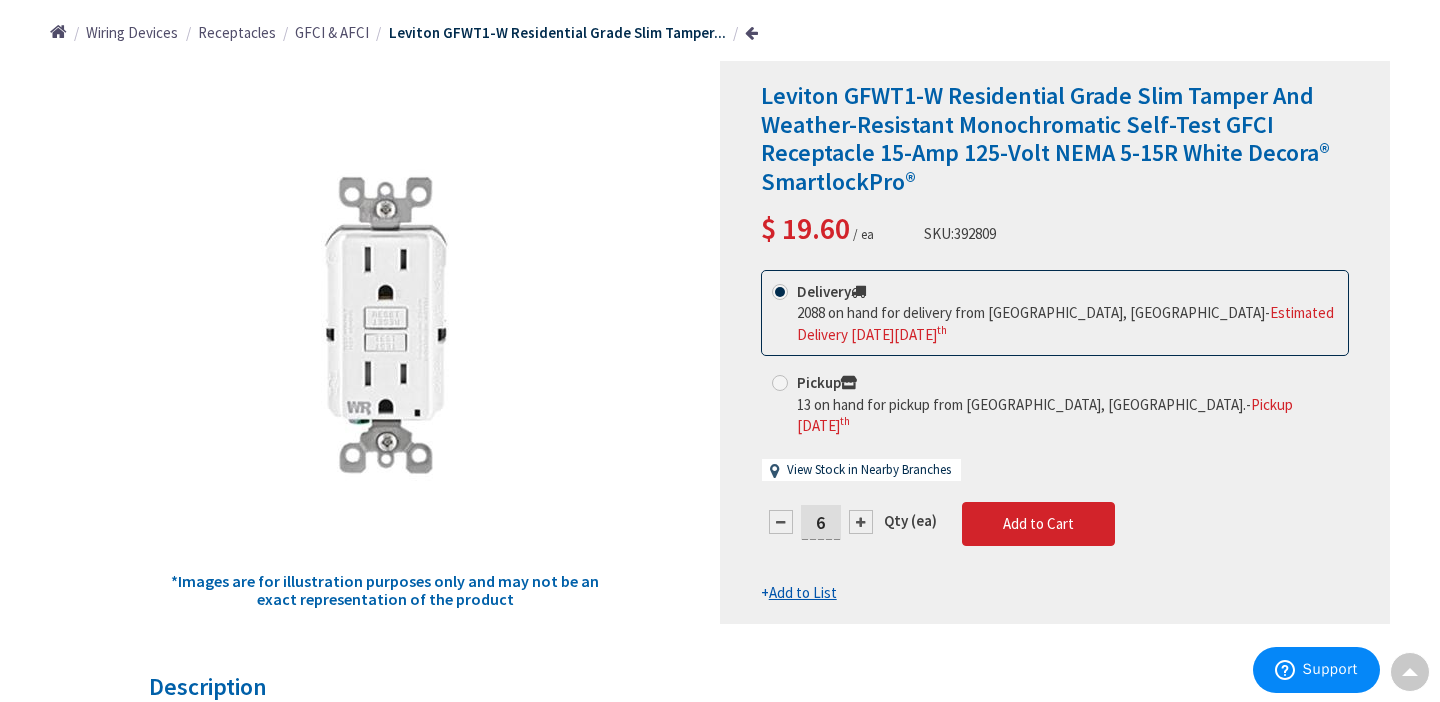 click on "Add to List" at bounding box center [803, 592] 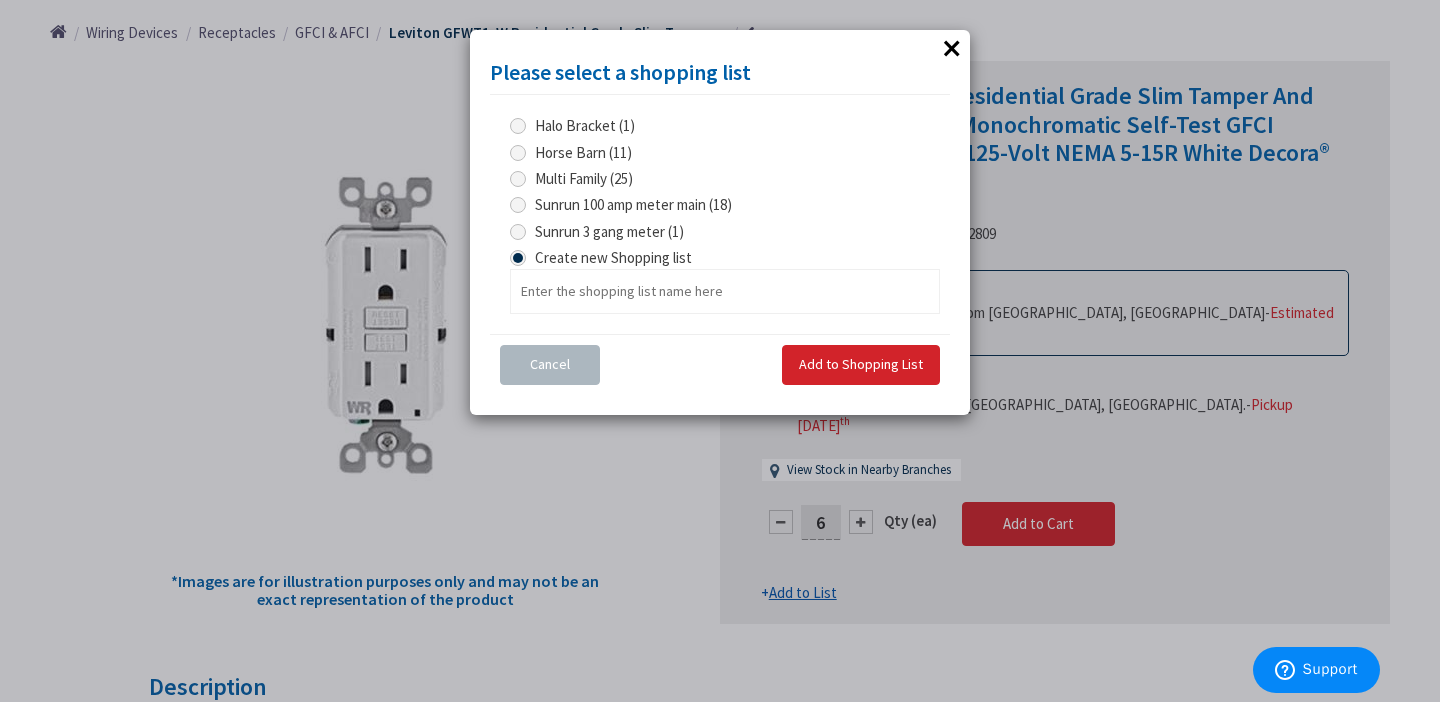 click on "Horse Barn (11)" at bounding box center [571, 152] 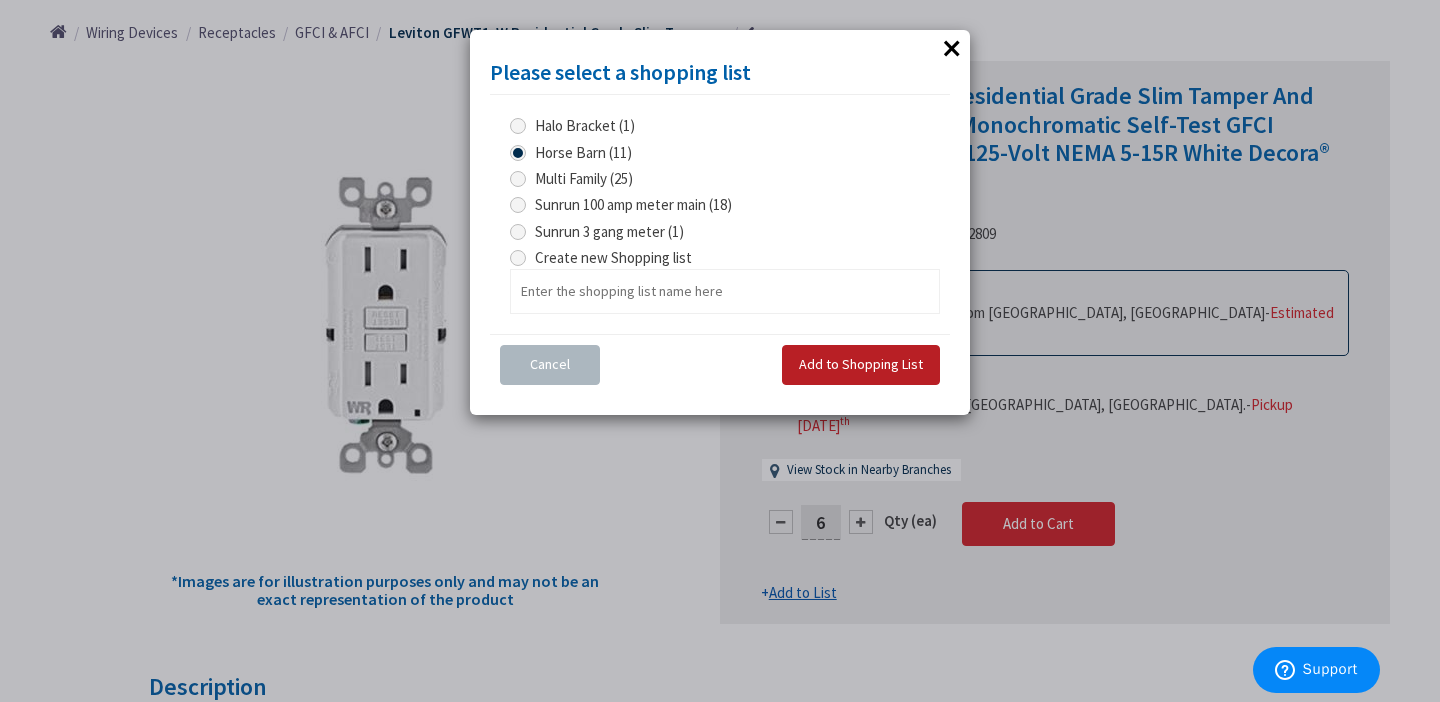 click on "Add to Shopping List" at bounding box center [861, 364] 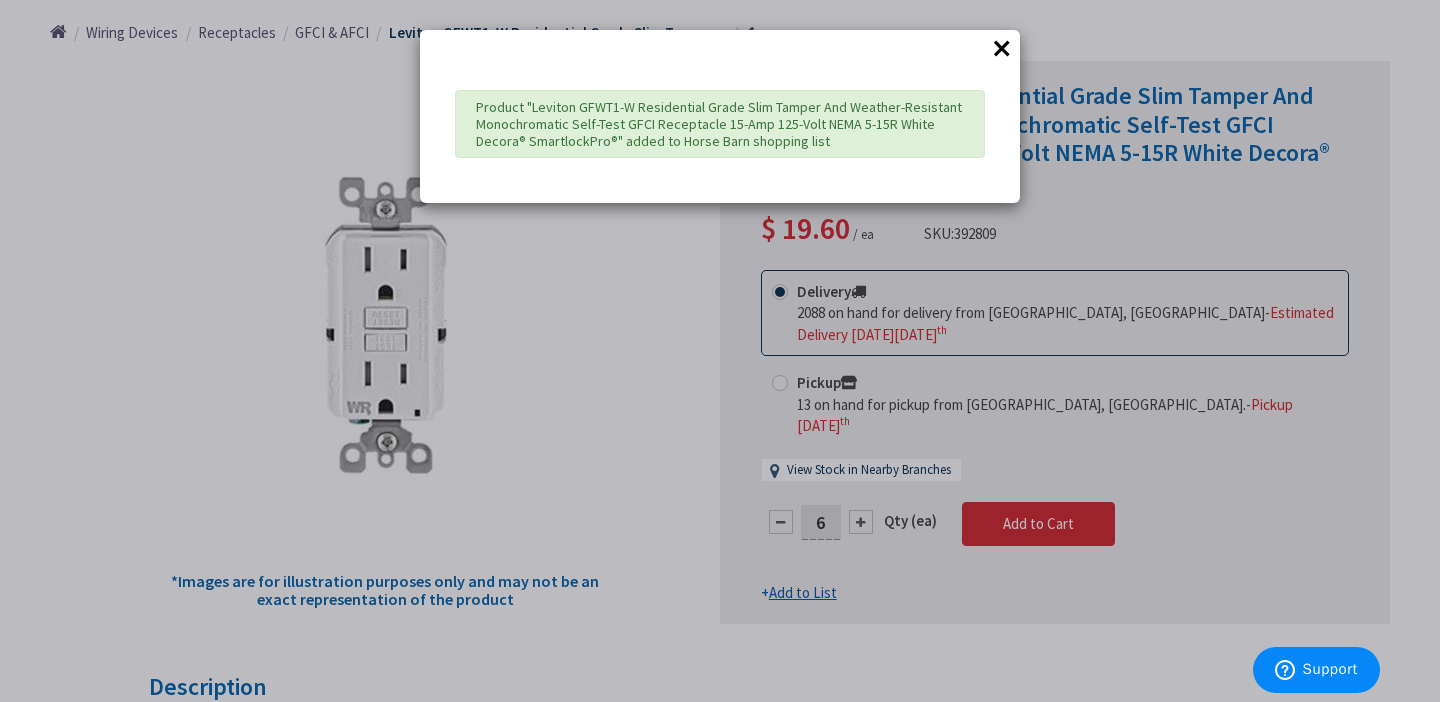 click on "×" at bounding box center (1002, 48) 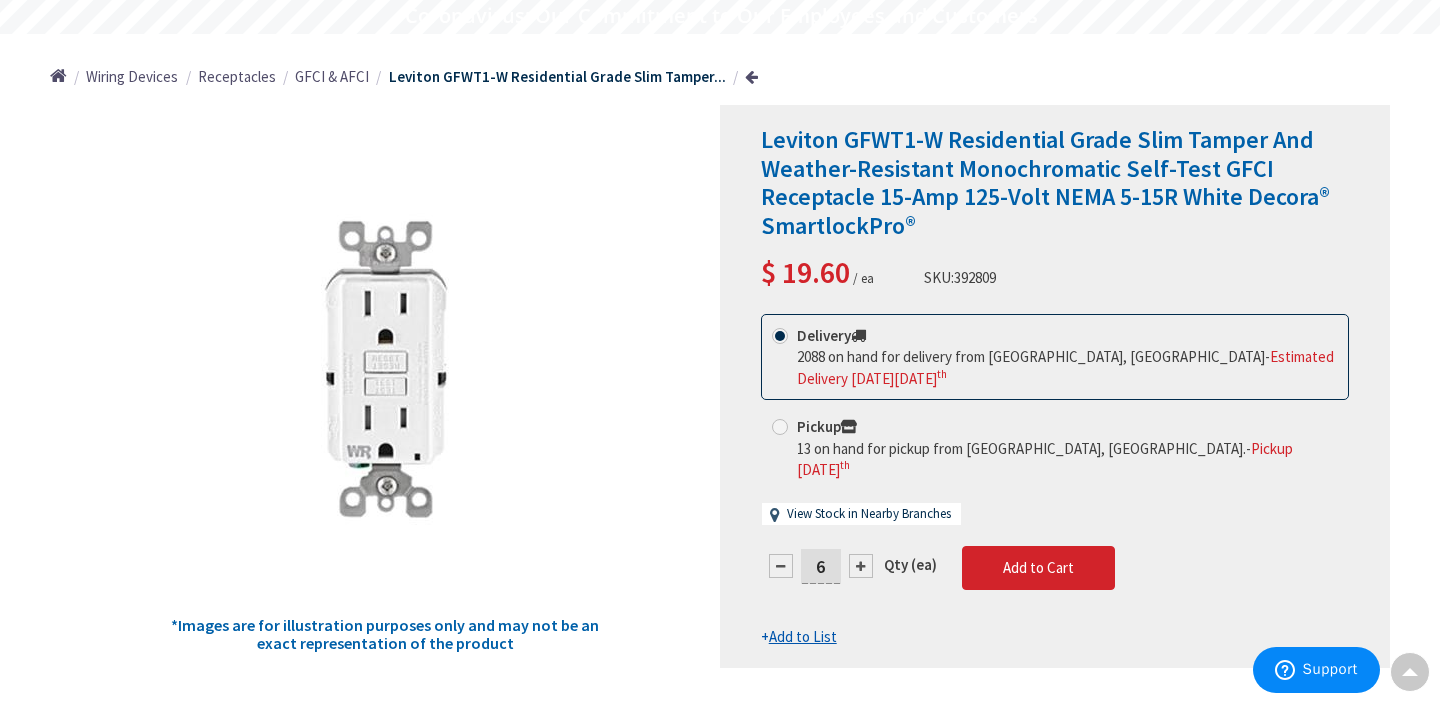 scroll, scrollTop: 0, scrollLeft: 0, axis: both 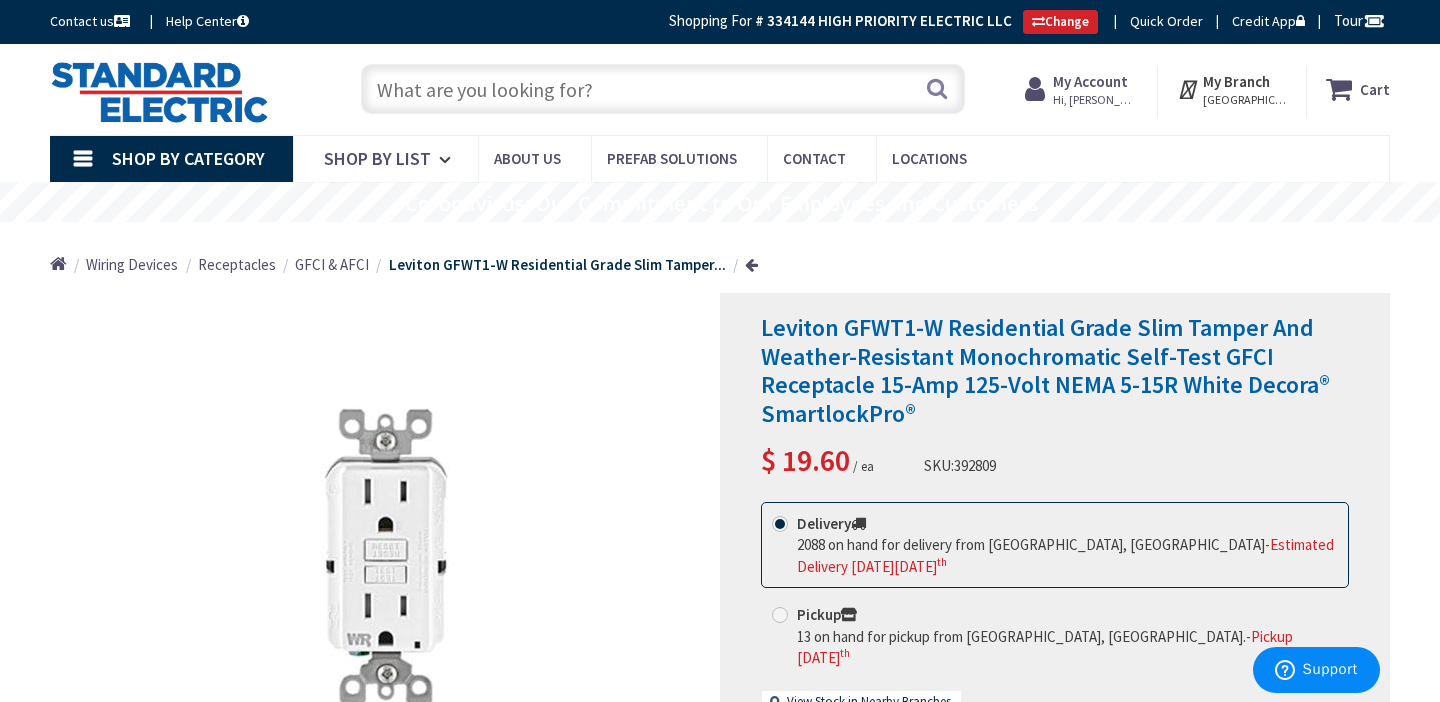 click at bounding box center [663, 89] 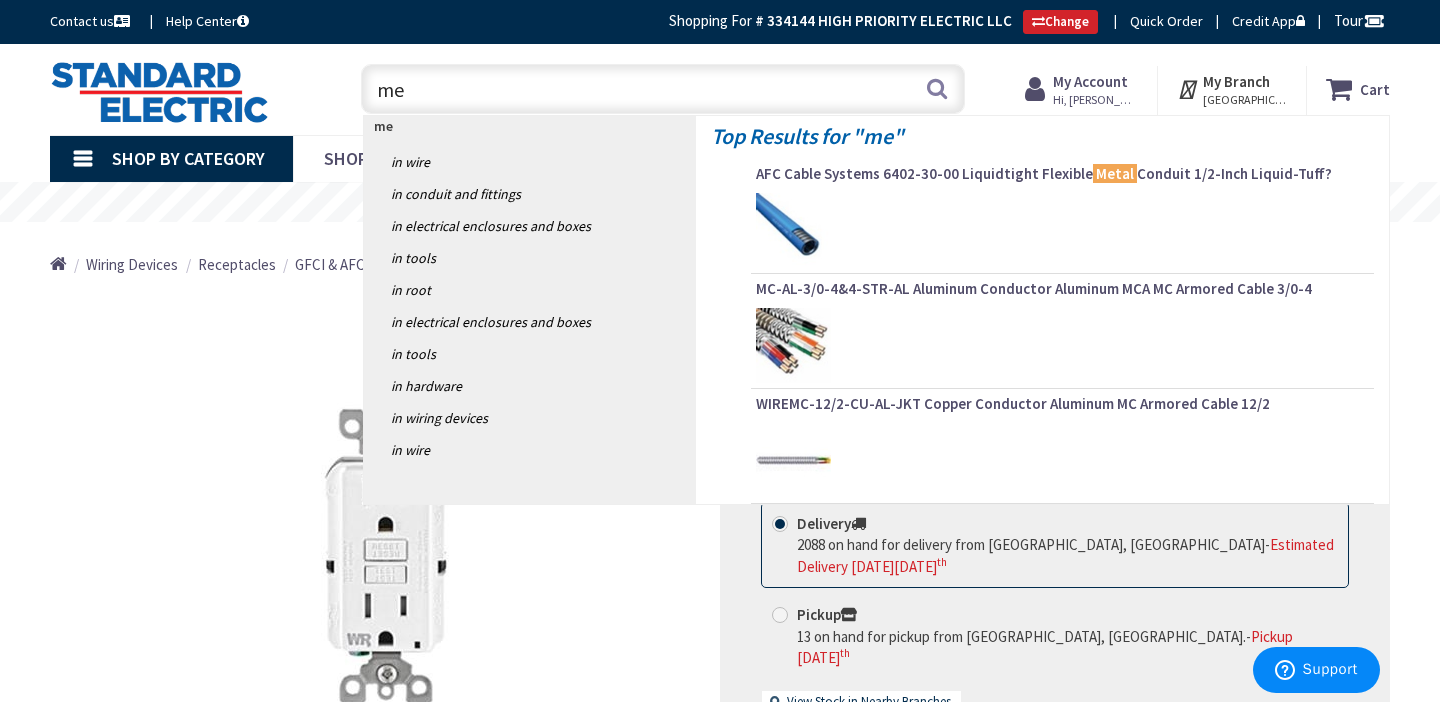 type on "m" 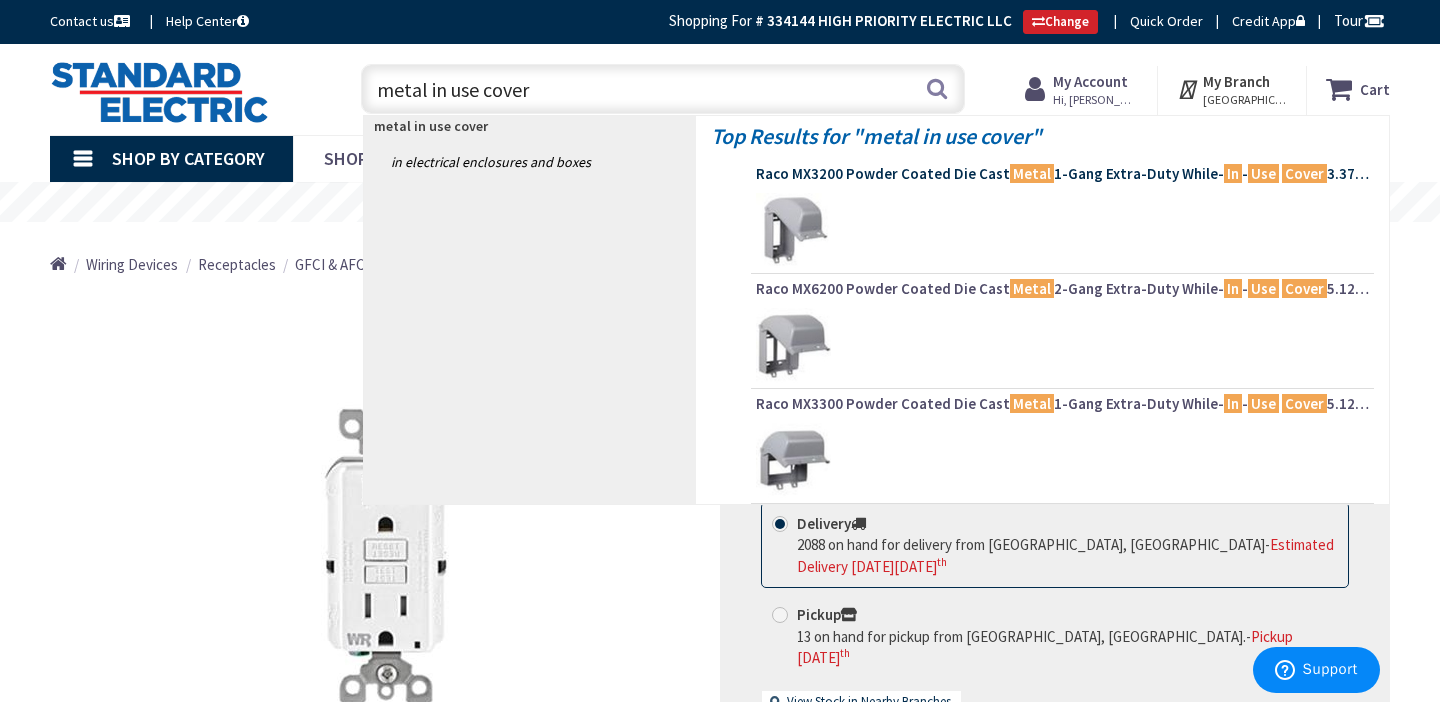 type on "metal in use cover" 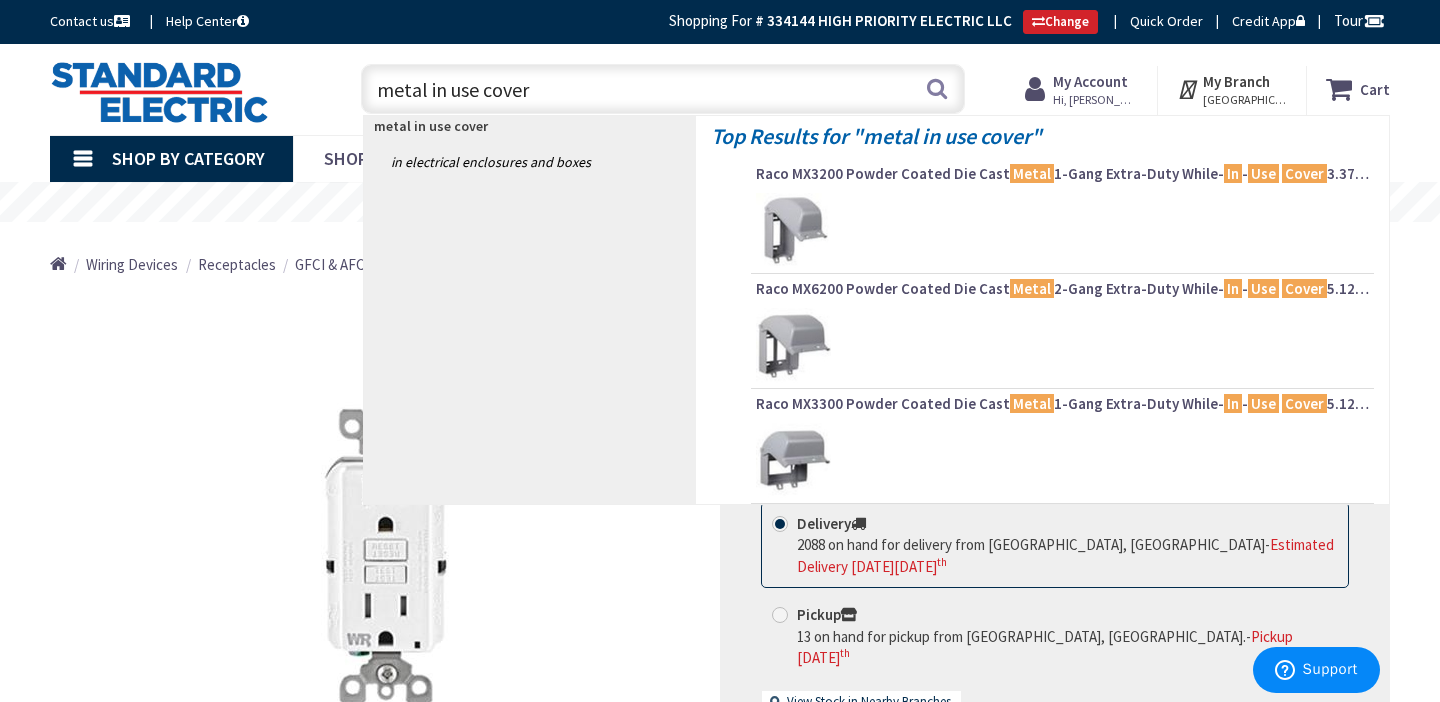 click on "Raco MX3200 Powder Coated Die Cast  Metal  1-Gang Extra-Duty While- In - Use   Cover  3.37-Inch x 3.5-Inch x 6.12-Inch" at bounding box center [1062, 174] 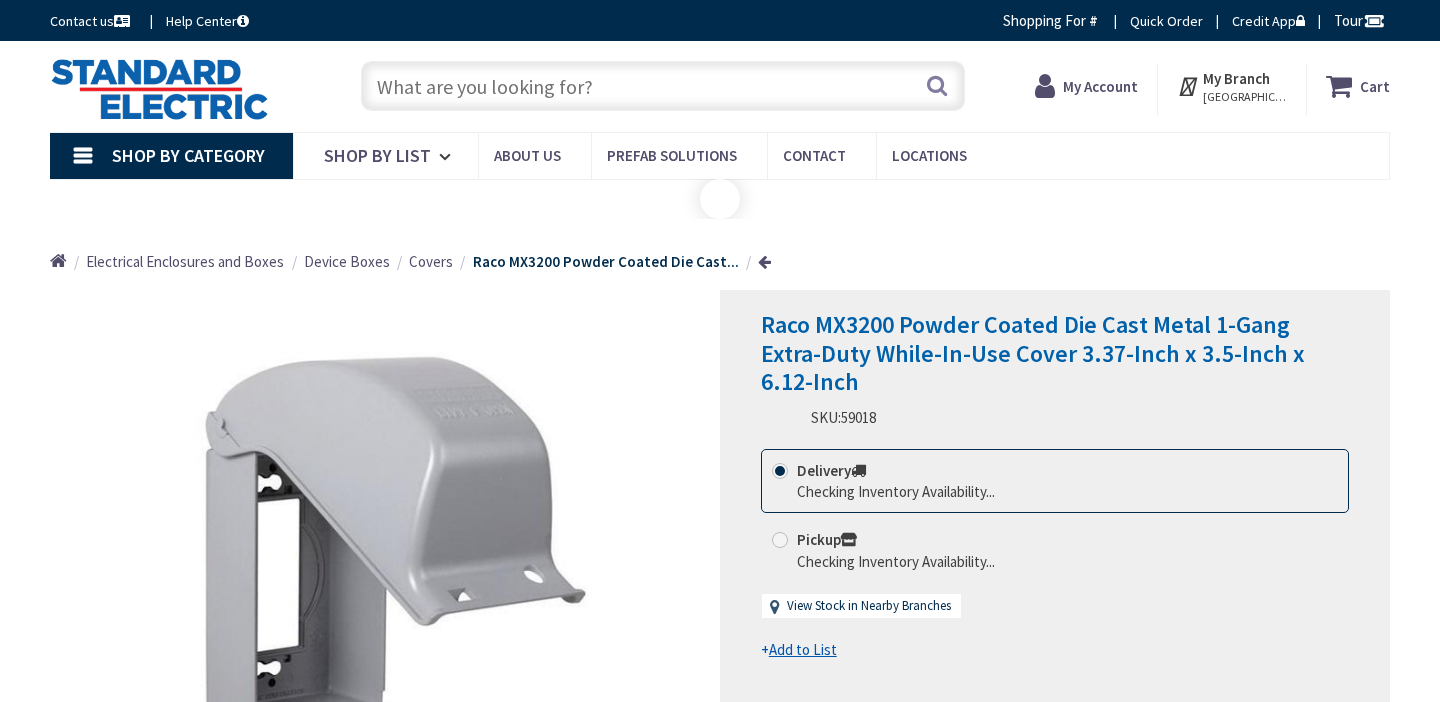 scroll, scrollTop: 0, scrollLeft: 0, axis: both 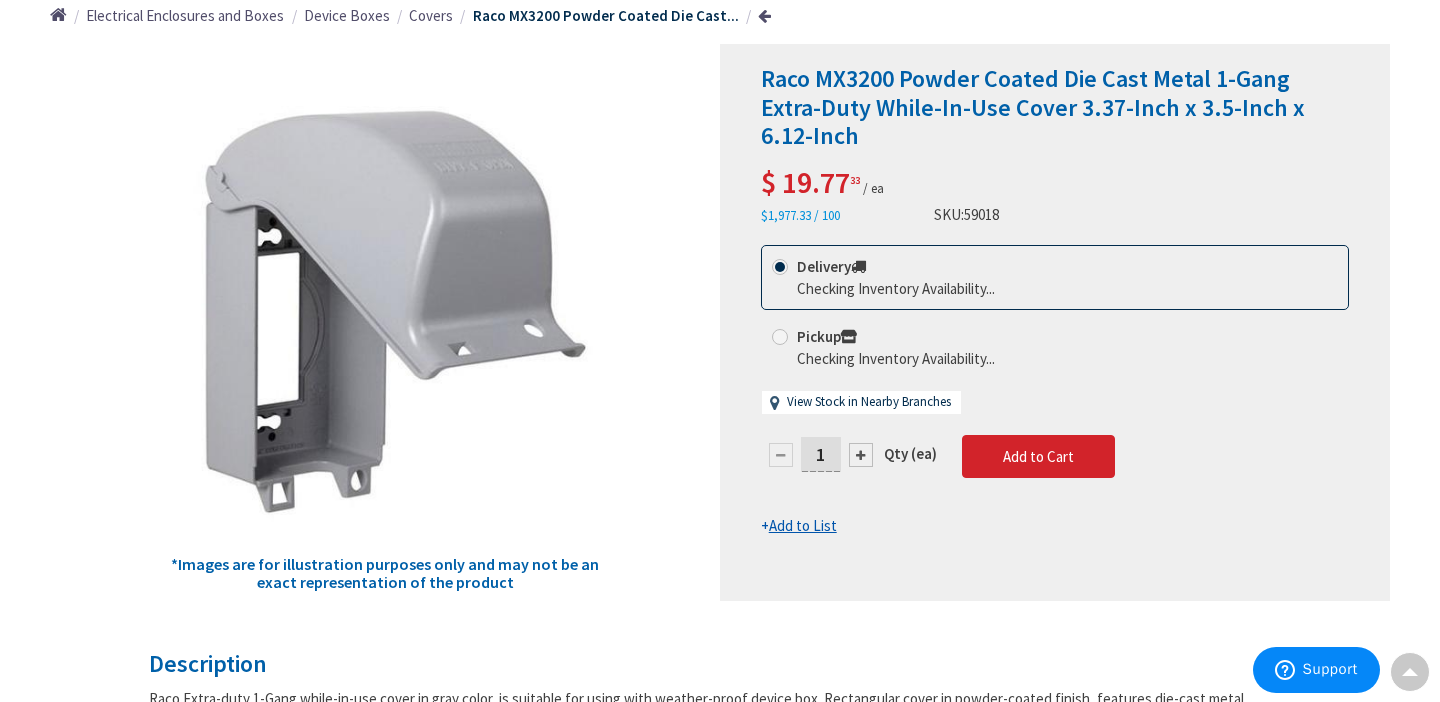 click on "1" at bounding box center (821, 455) 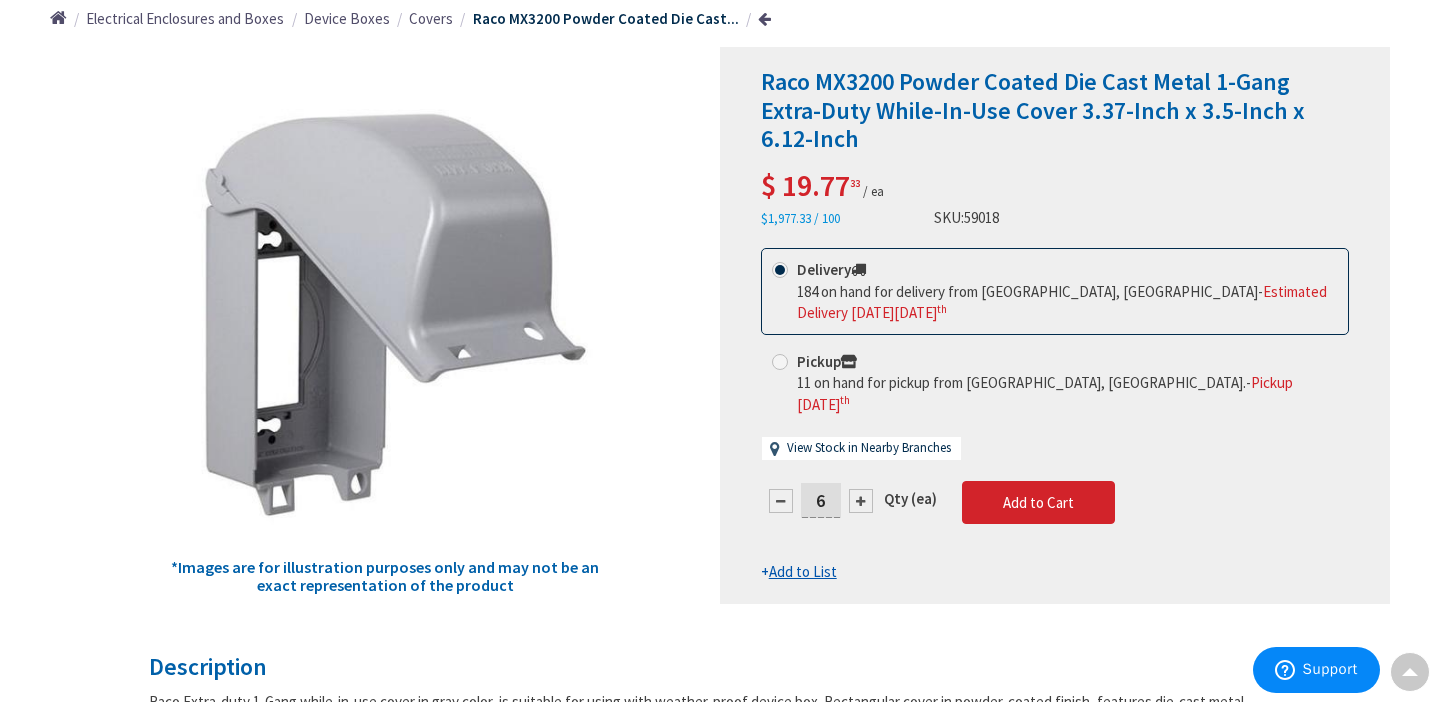 scroll, scrollTop: 249, scrollLeft: 0, axis: vertical 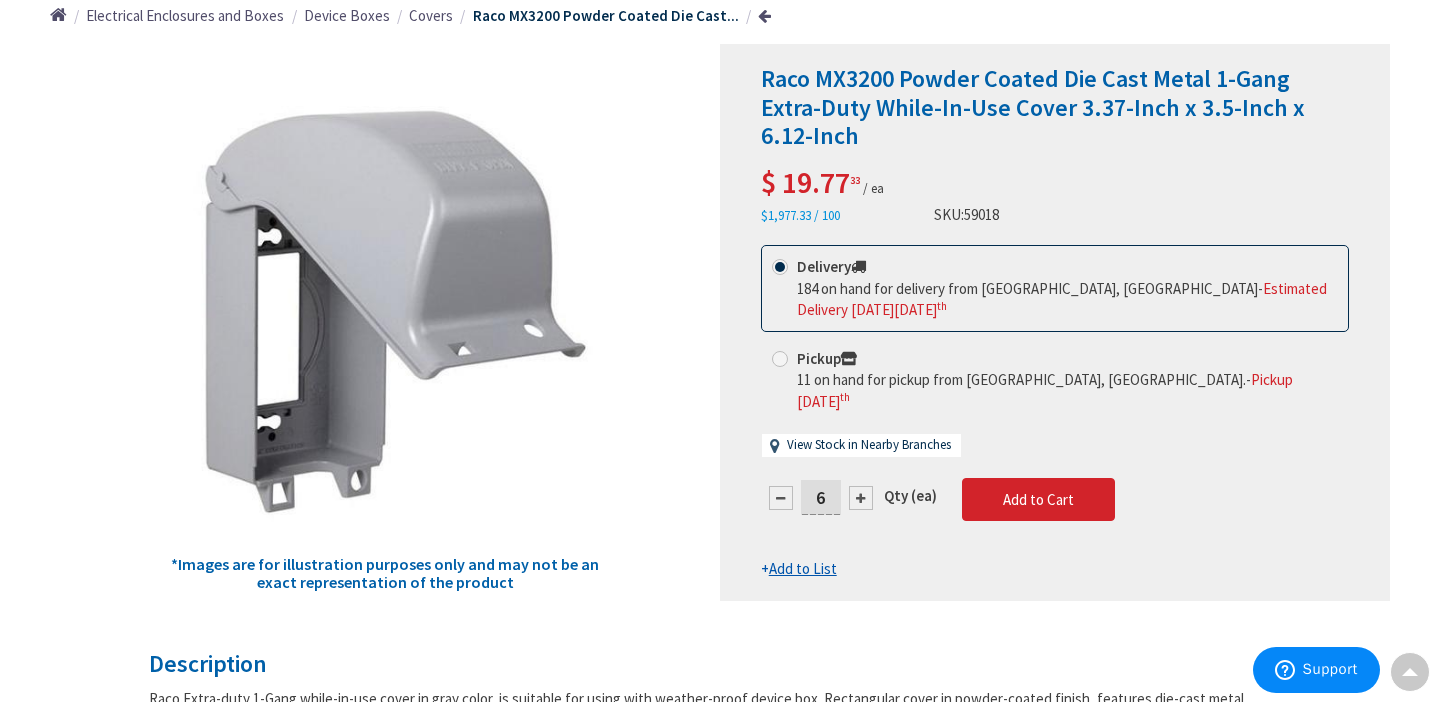 type on "6" 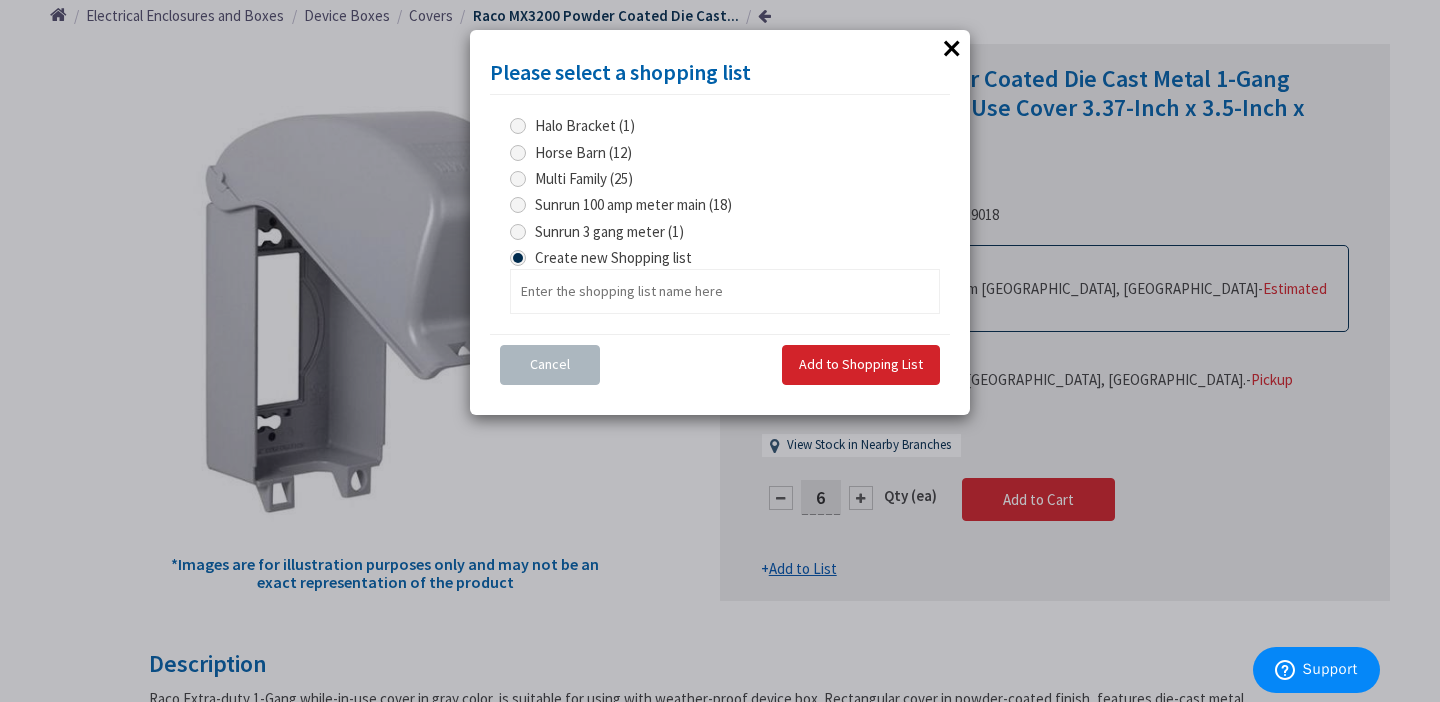 click at bounding box center (518, 153) 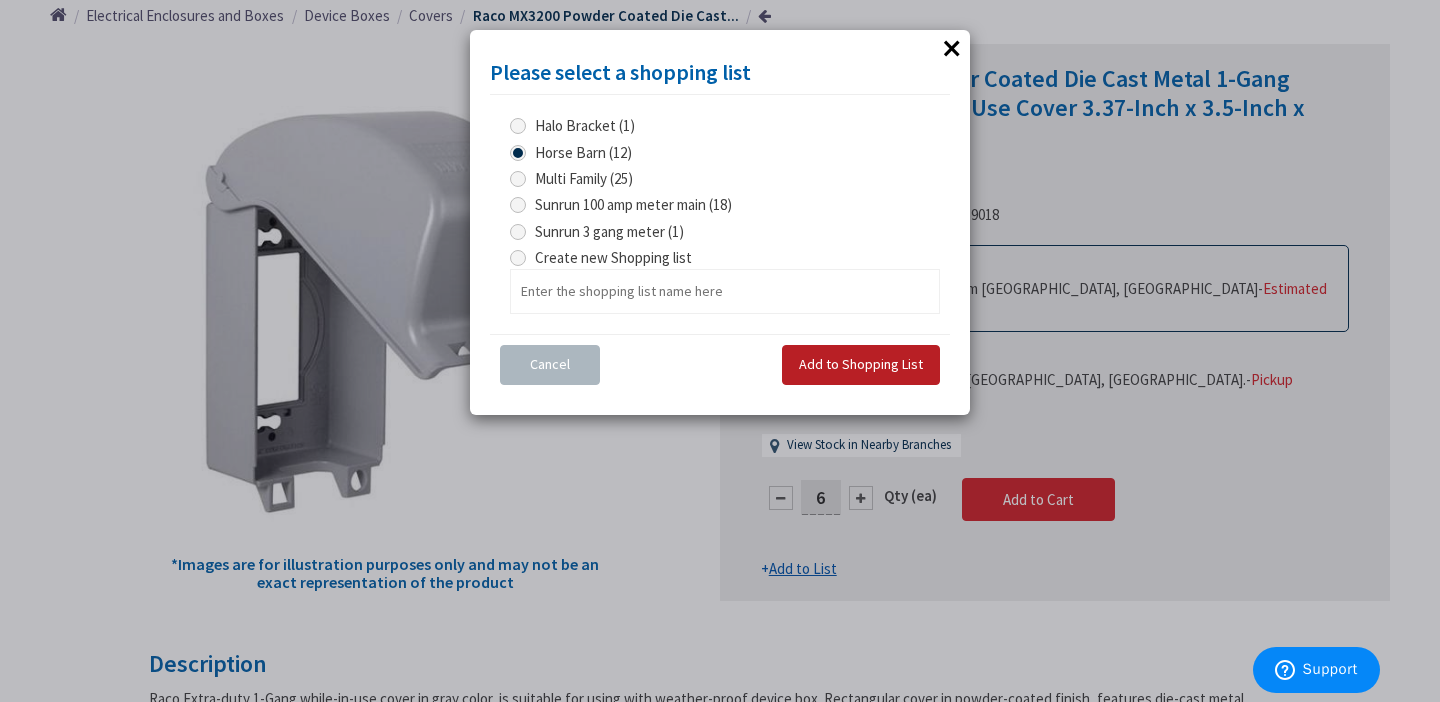 click on "Add to Shopping List" at bounding box center (861, 364) 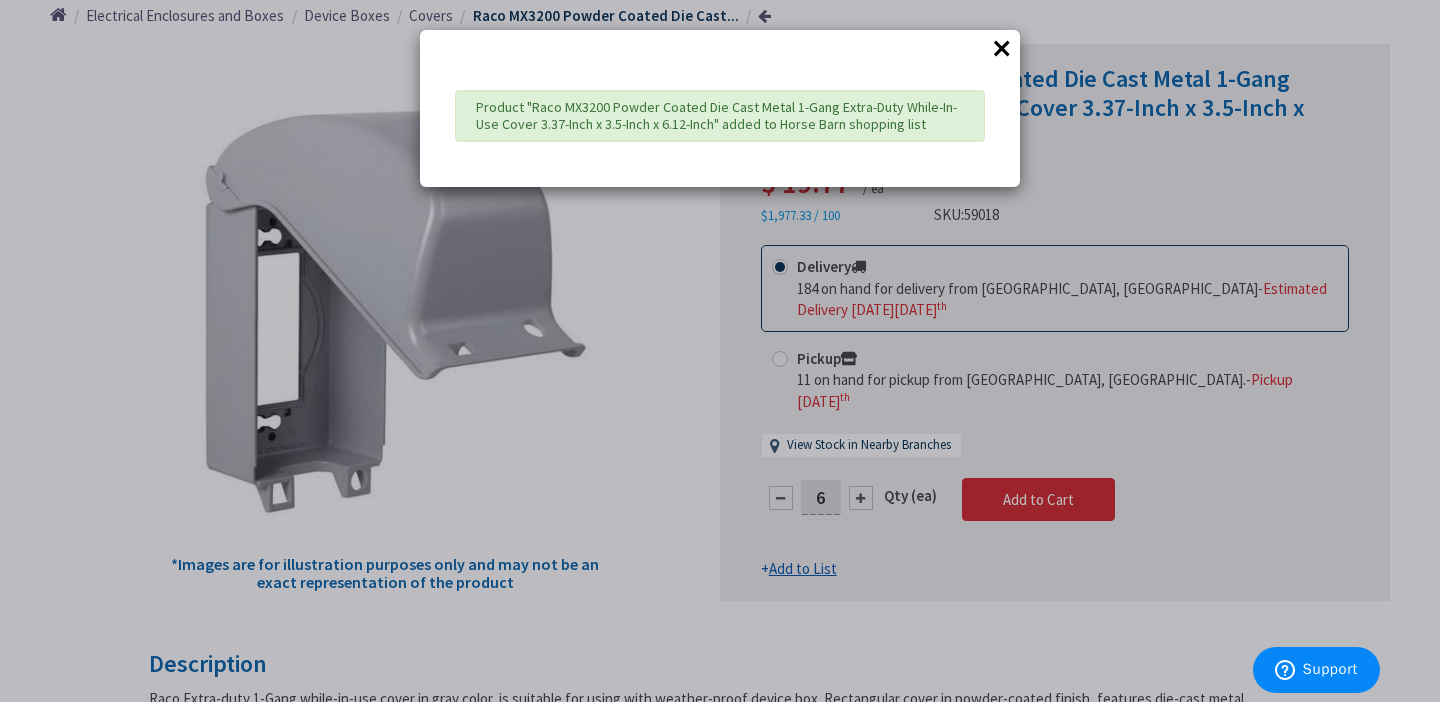 click on "×" at bounding box center [1002, 48] 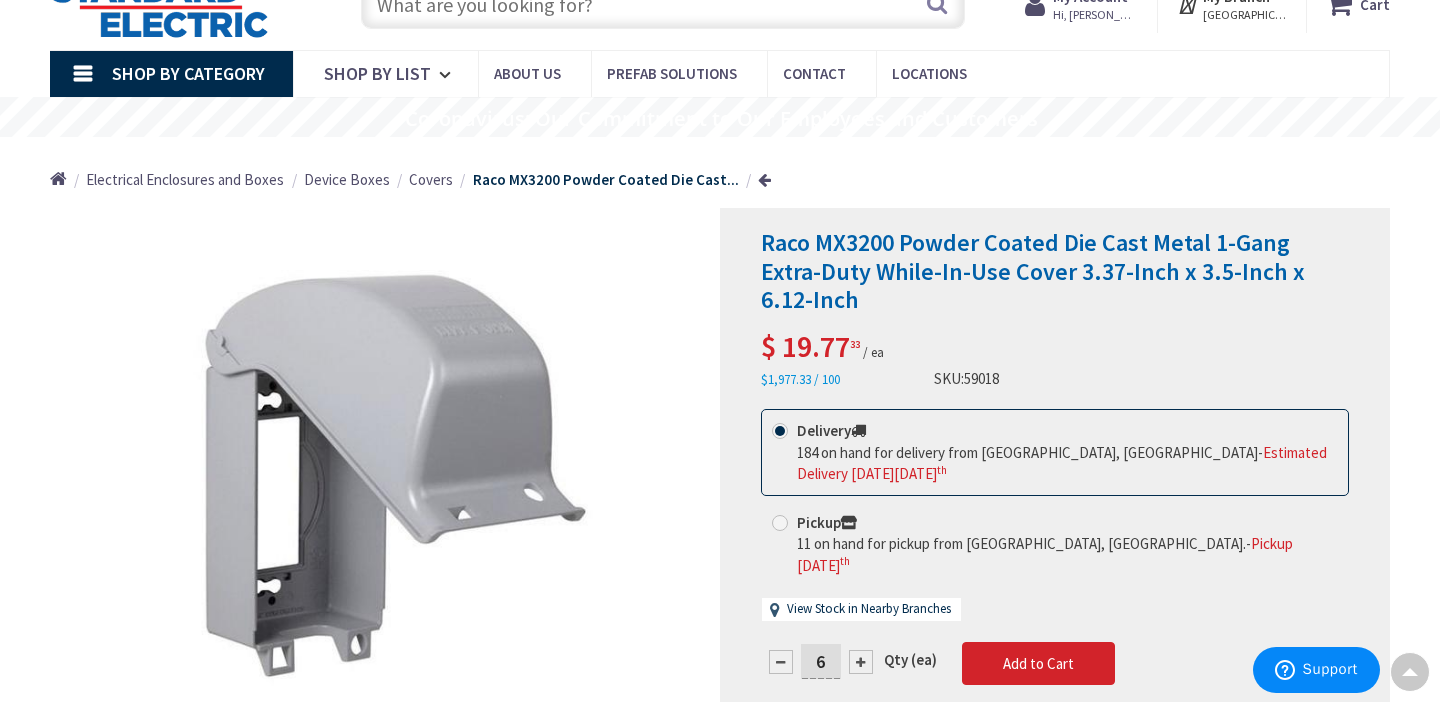 scroll, scrollTop: 0, scrollLeft: 0, axis: both 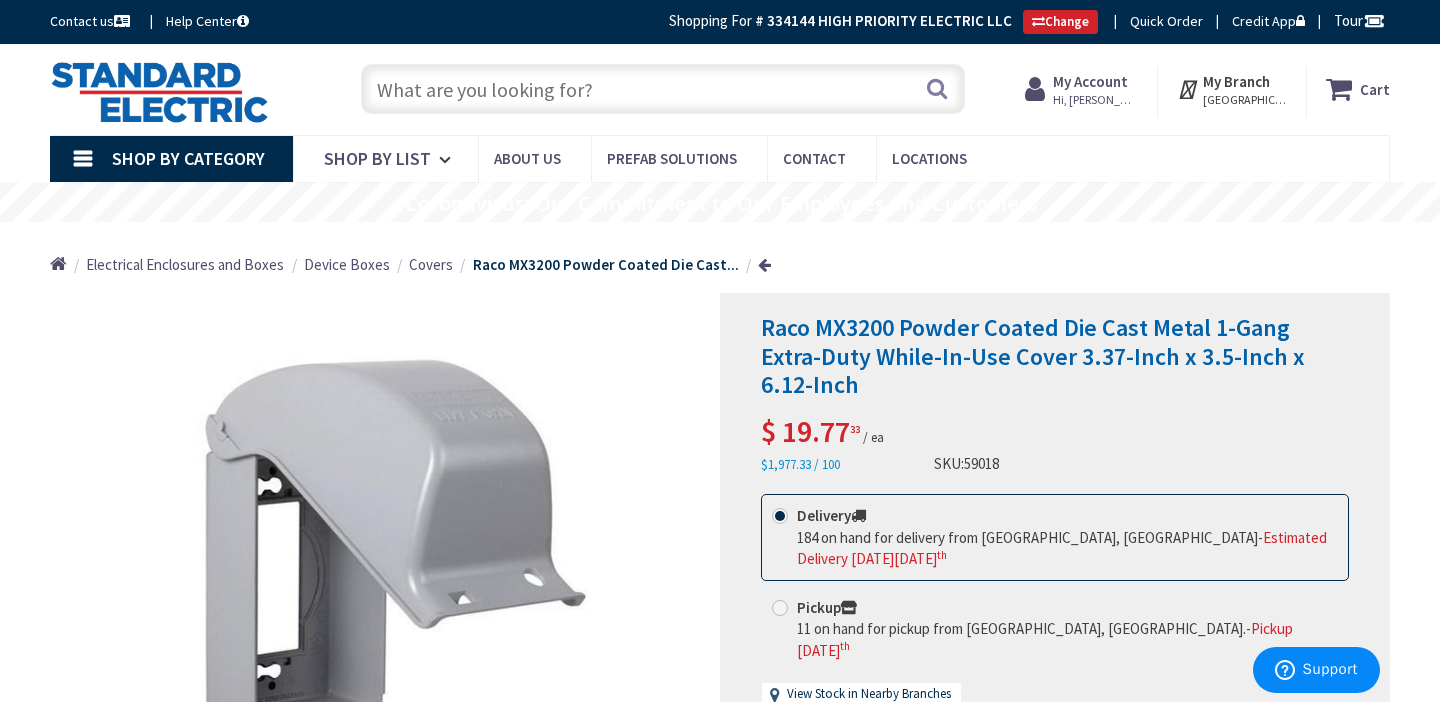 click at bounding box center [663, 89] 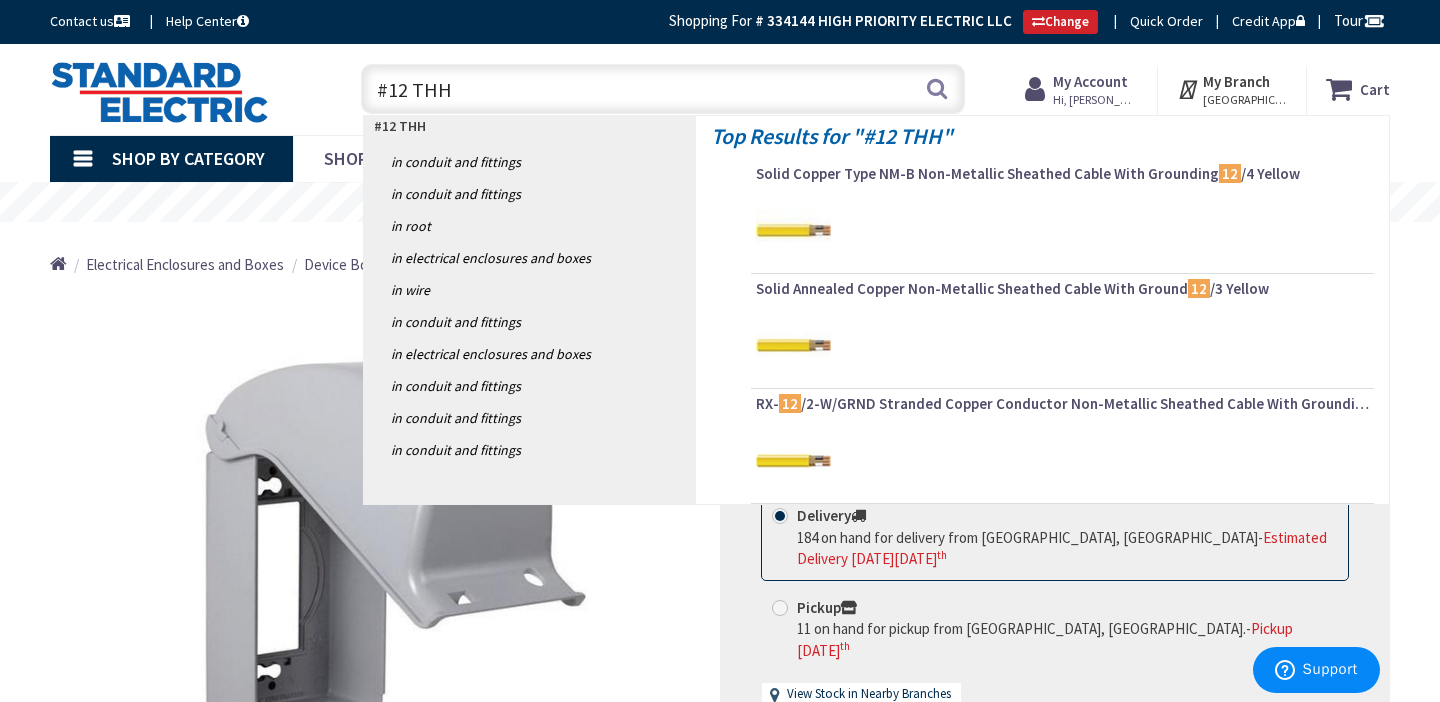 type on "#12 THHN" 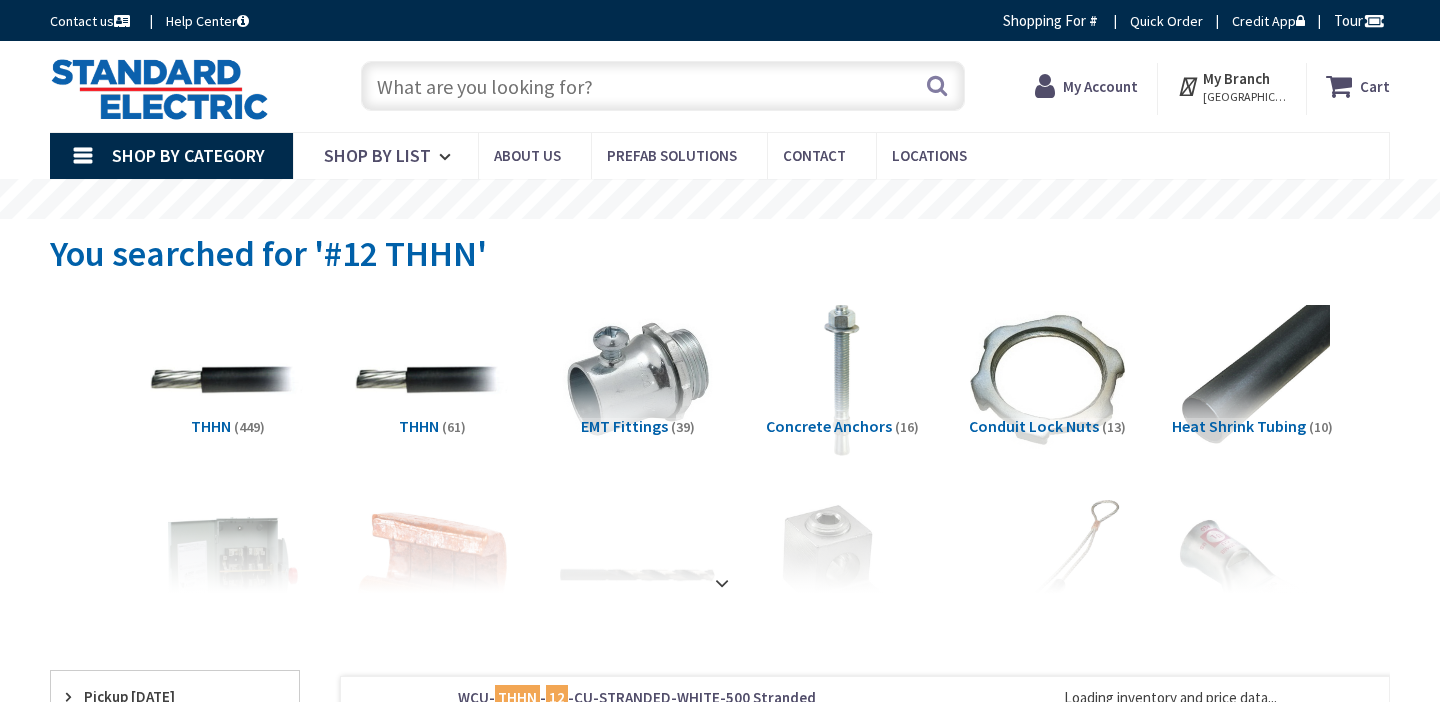 scroll, scrollTop: 0, scrollLeft: 0, axis: both 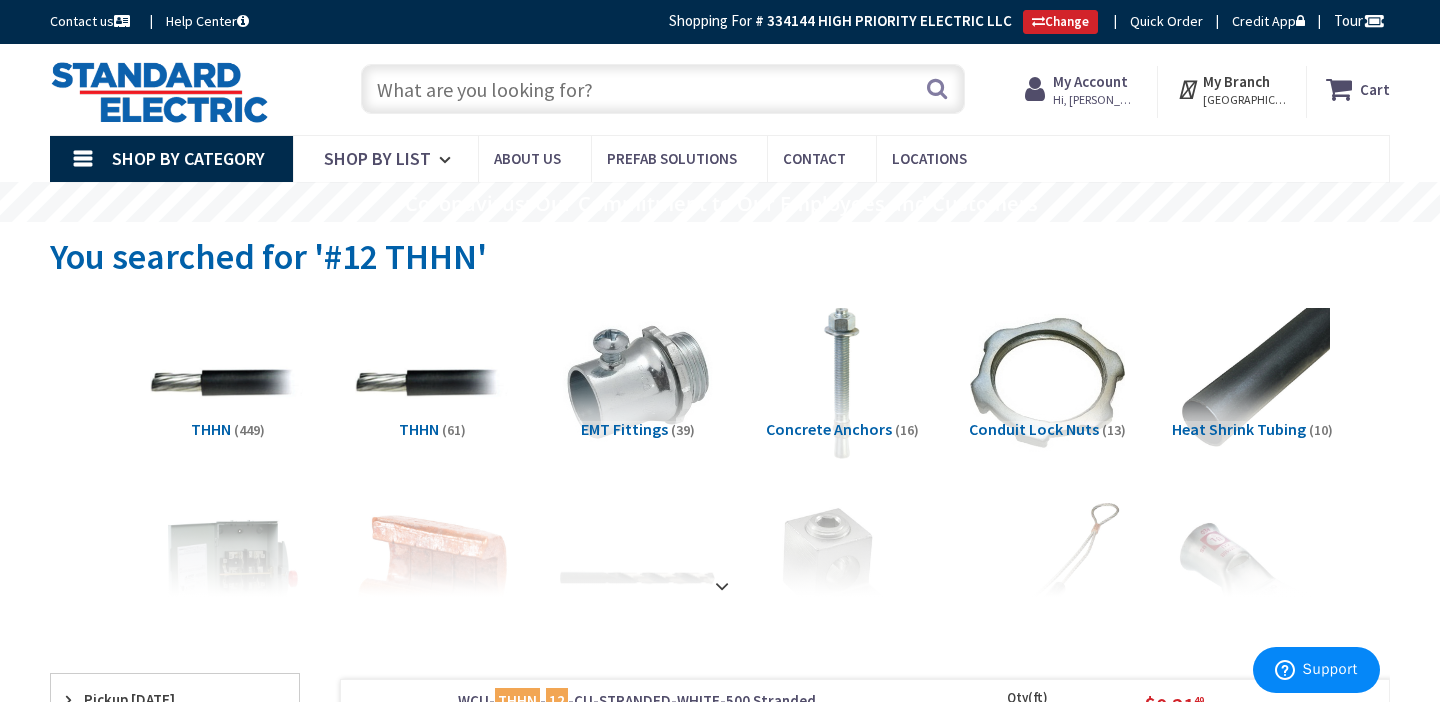 click at bounding box center [663, 89] 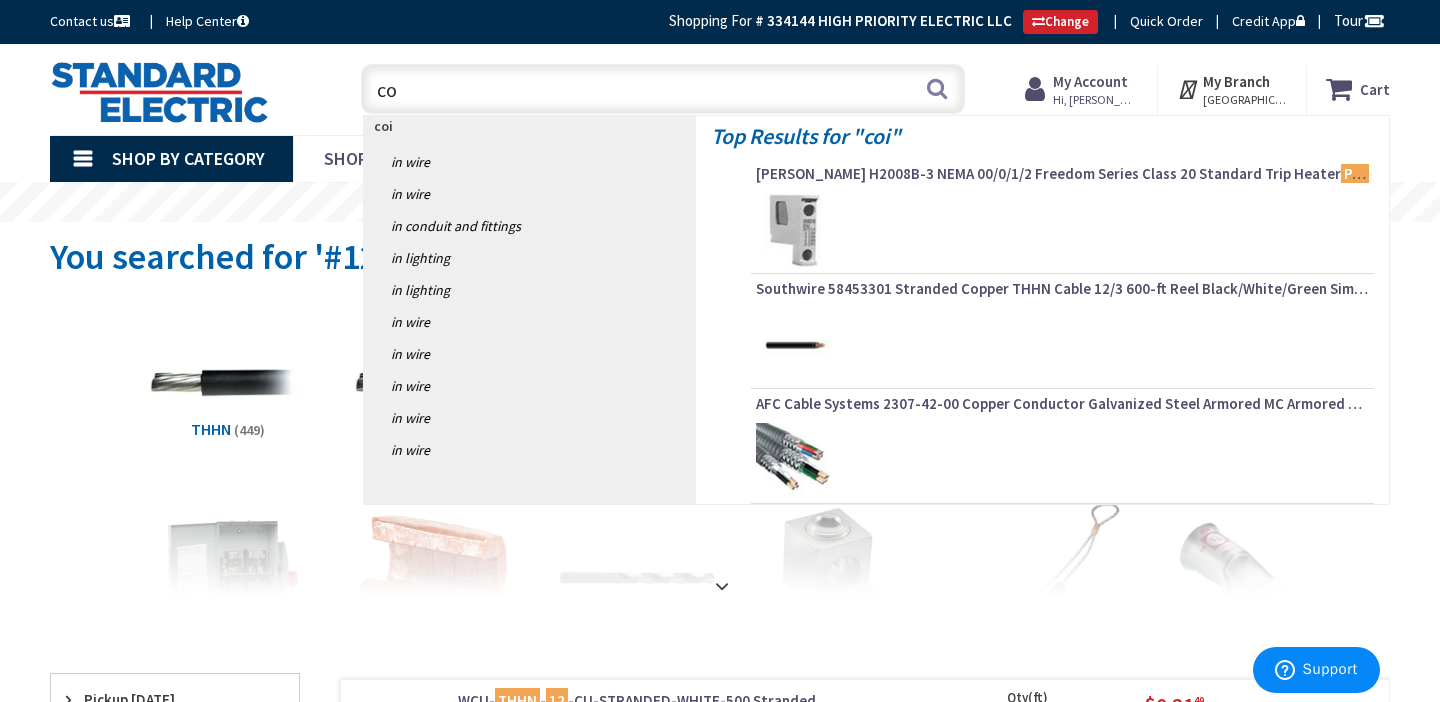type on "c" 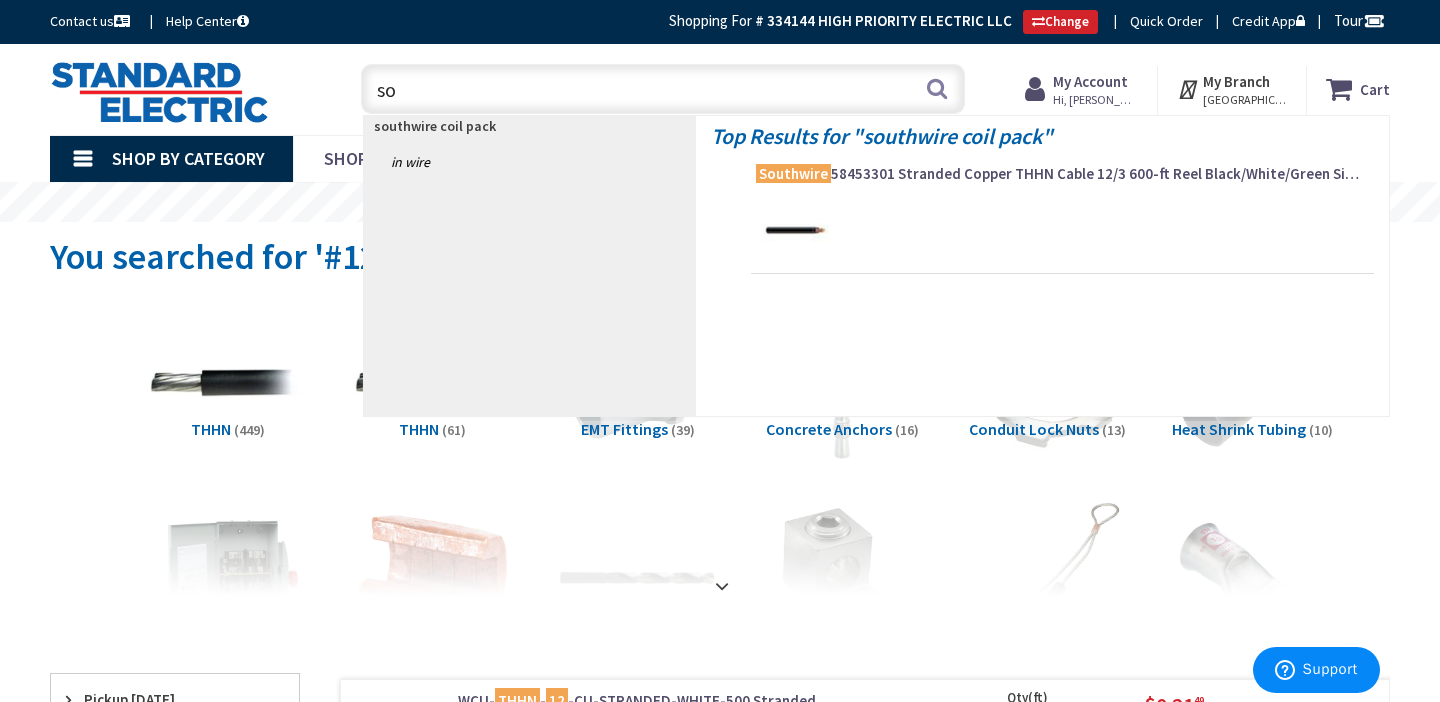 type on "s" 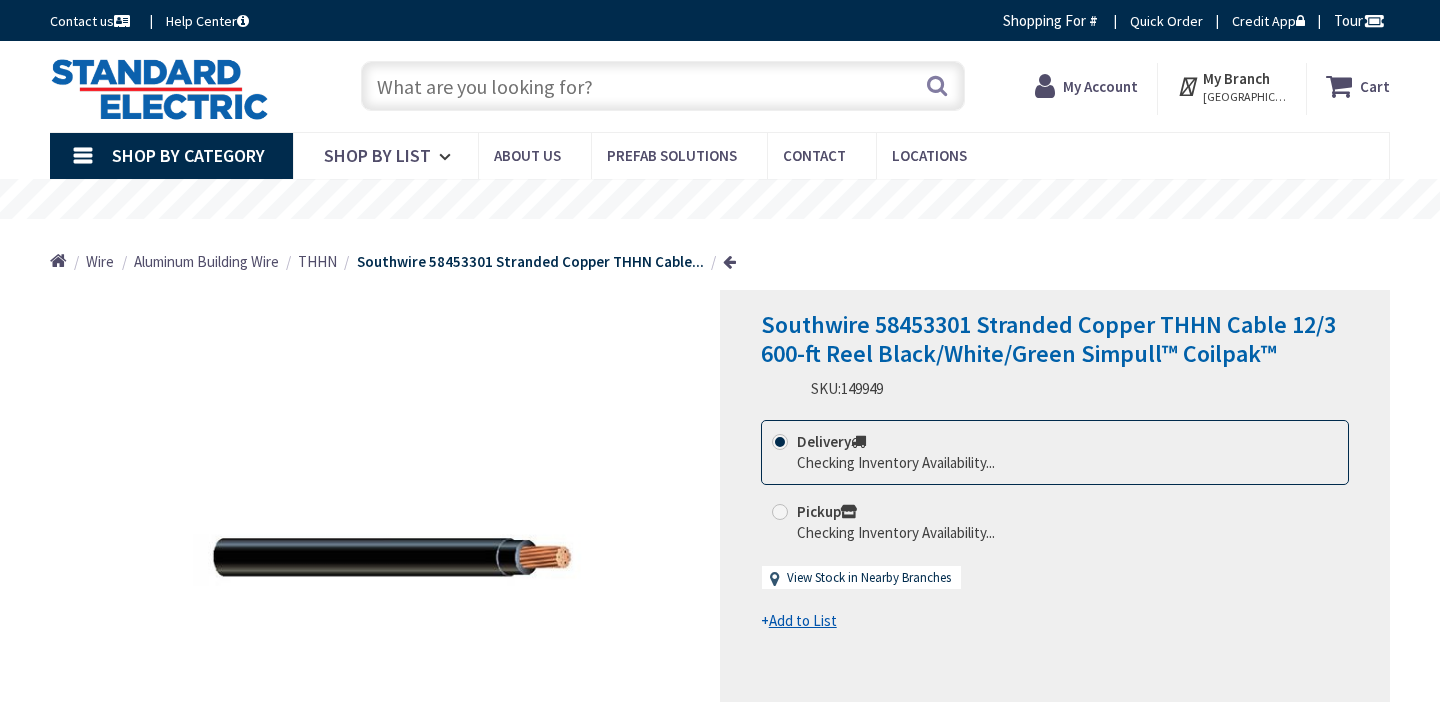 scroll, scrollTop: 0, scrollLeft: 0, axis: both 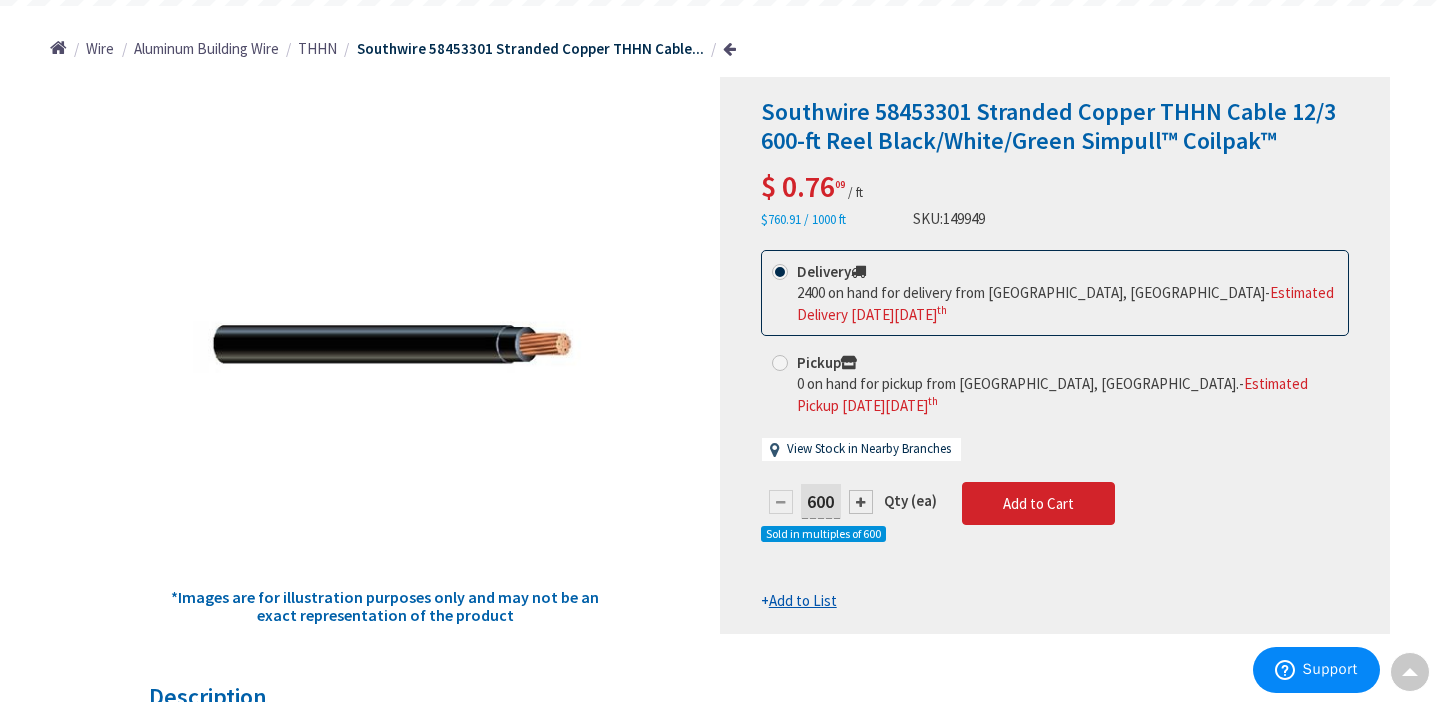 click at bounding box center (861, 502) 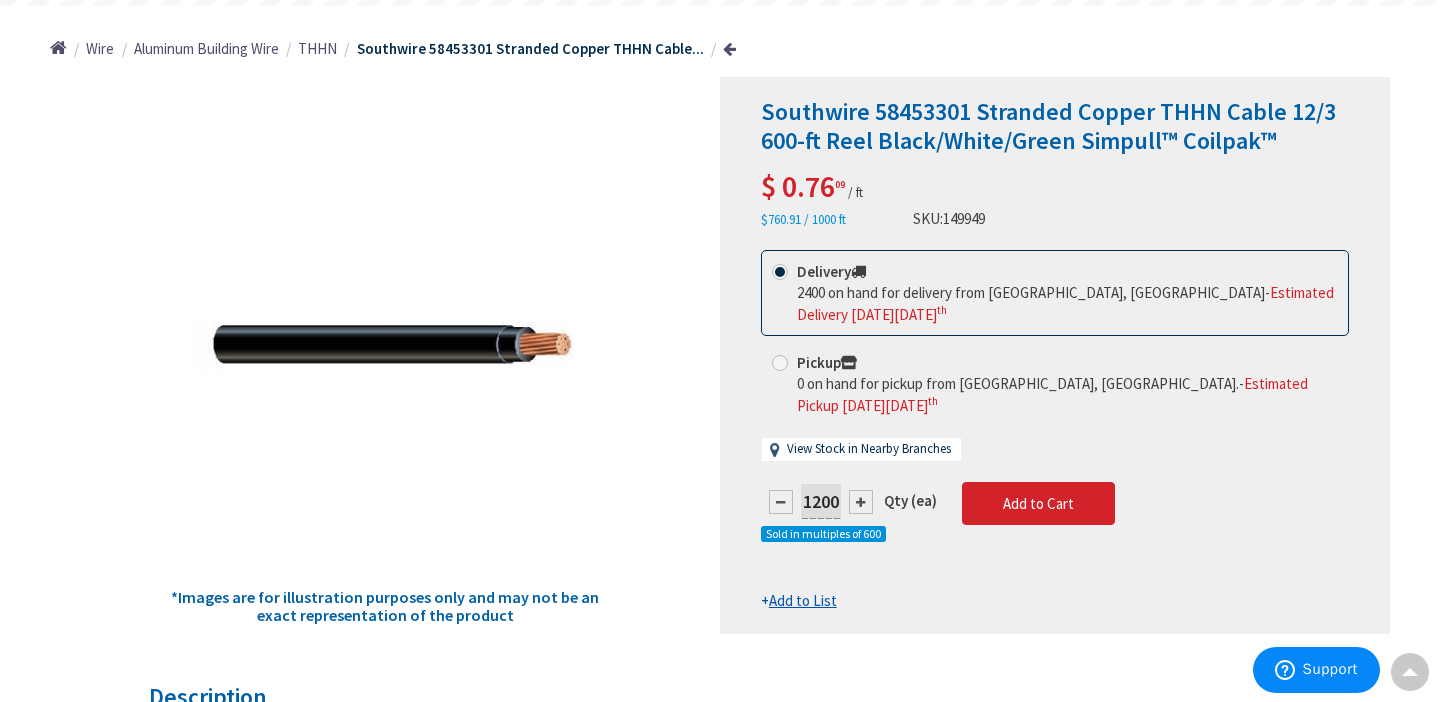 click on "Add to List" at bounding box center (803, 600) 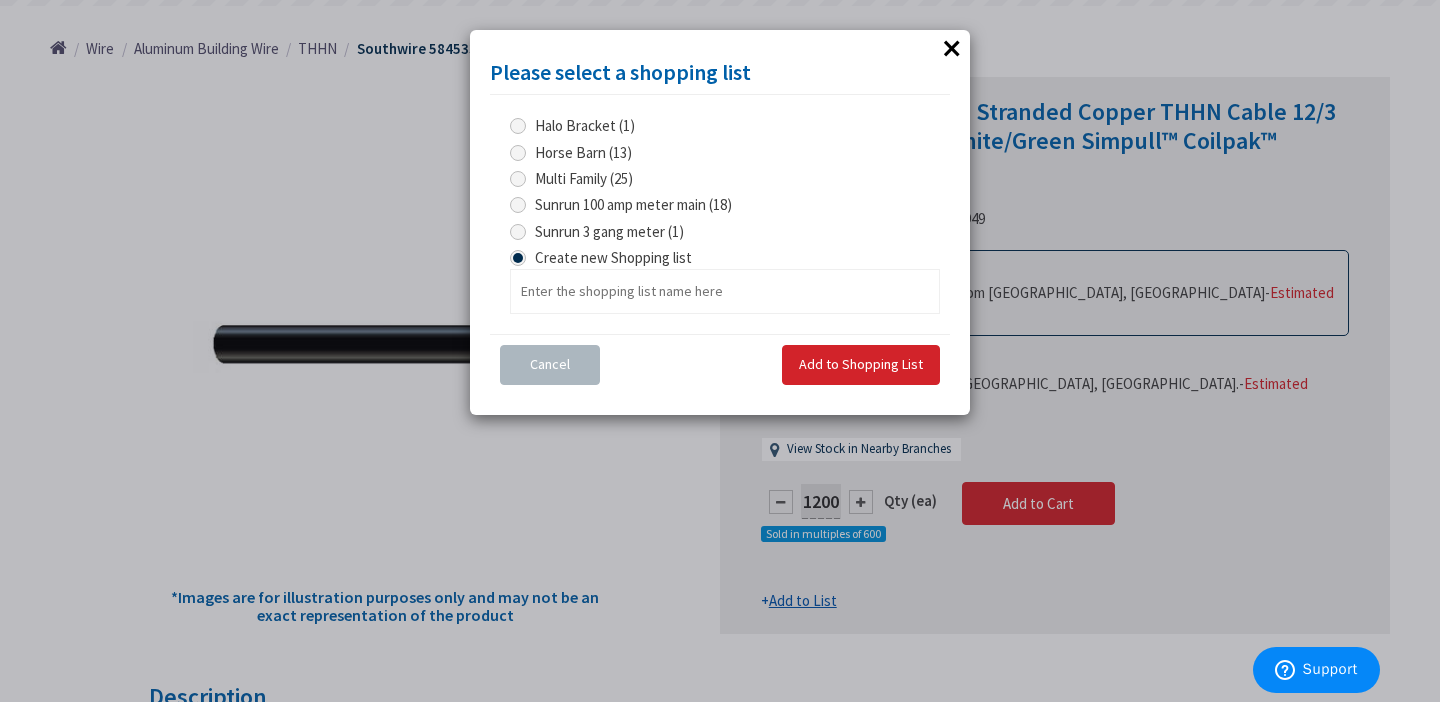 click at bounding box center [518, 153] 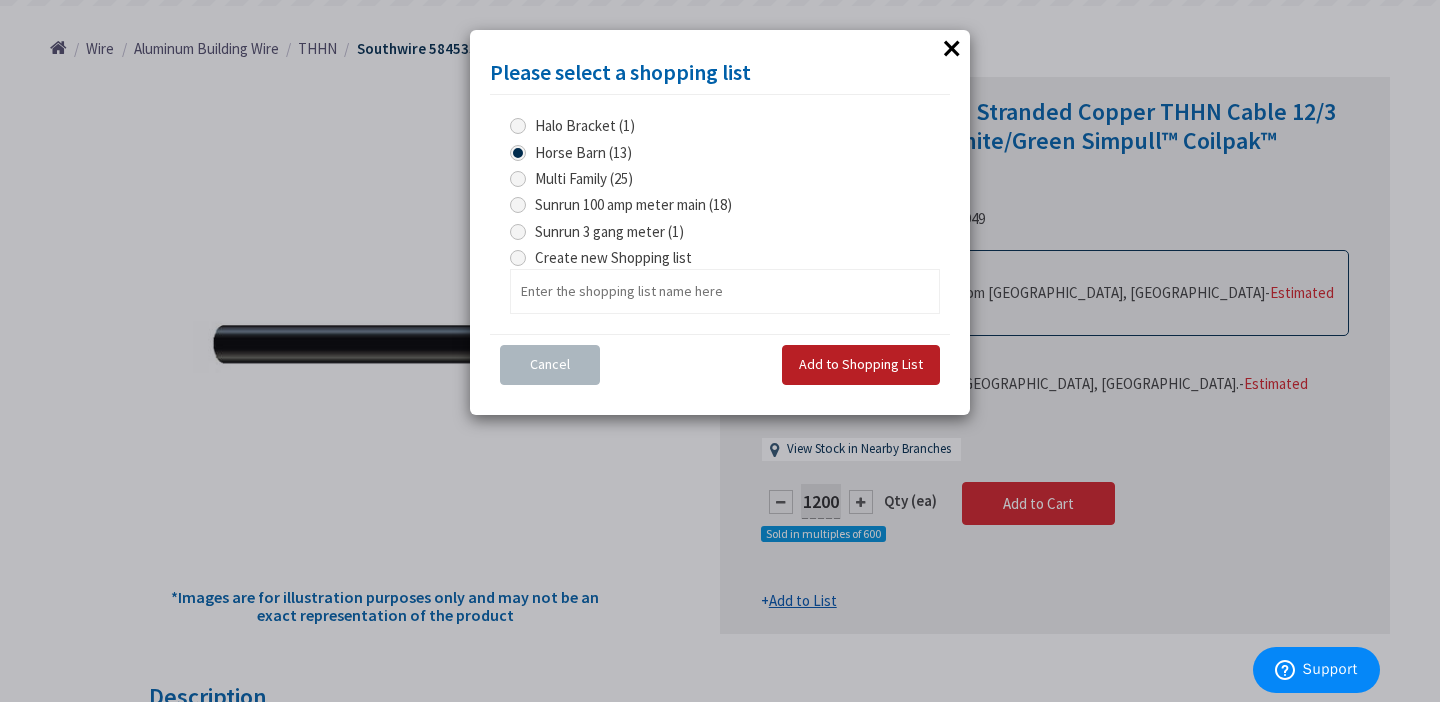 click on "Add to Shopping List" at bounding box center (861, 364) 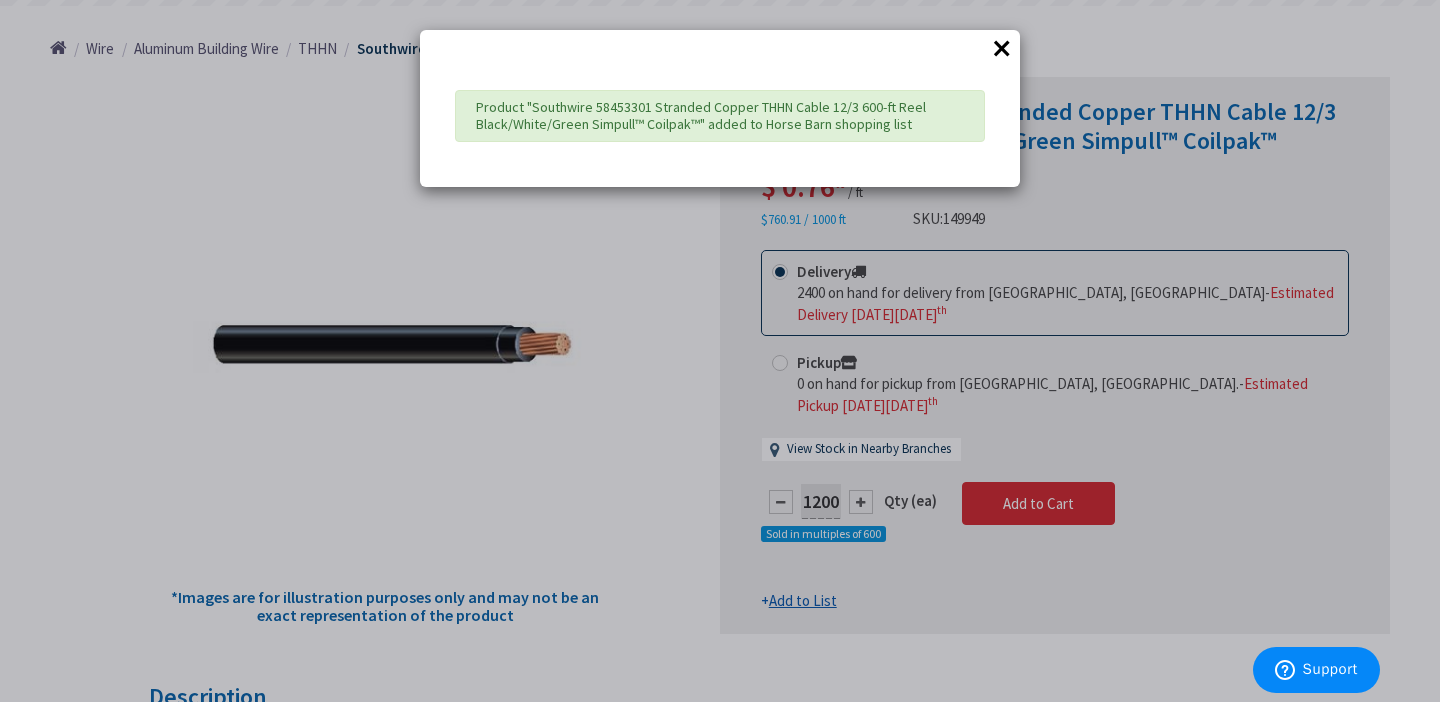 click on "×" at bounding box center [1002, 48] 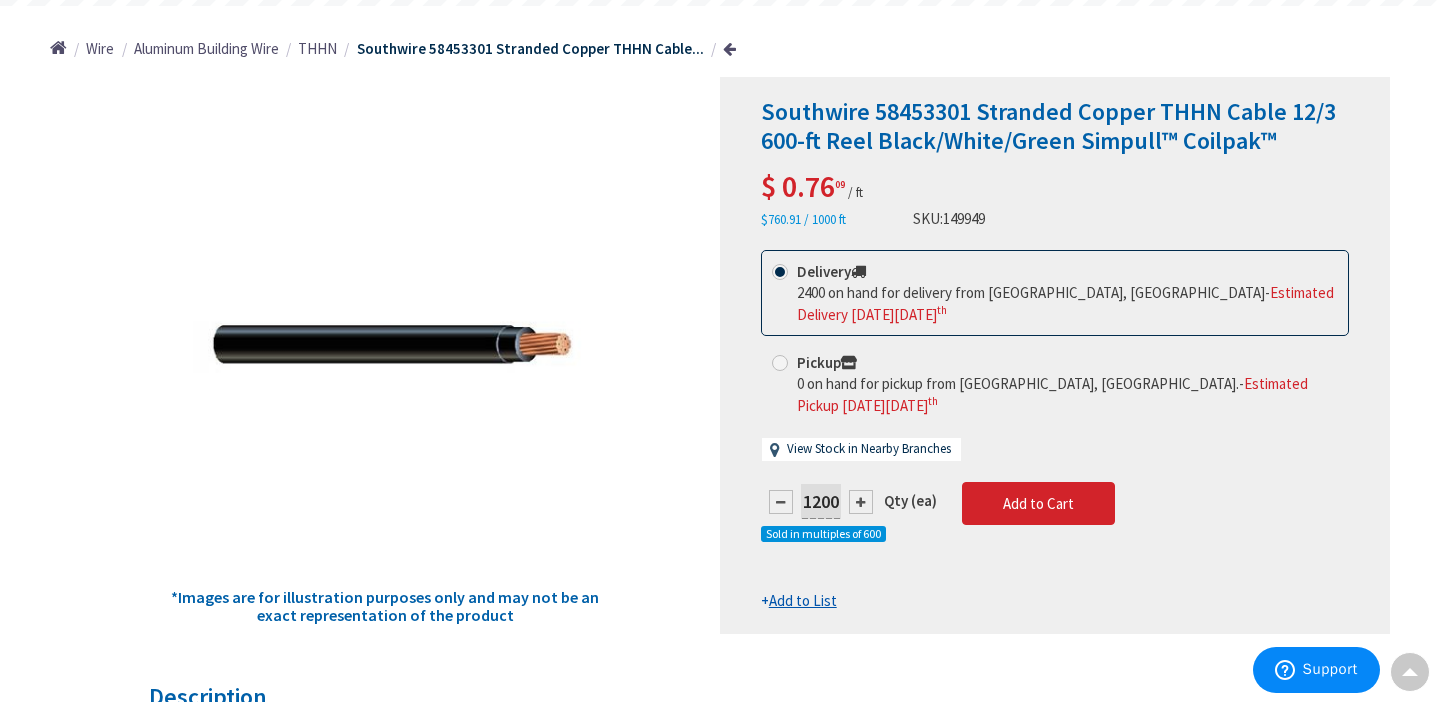 scroll, scrollTop: 0, scrollLeft: 0, axis: both 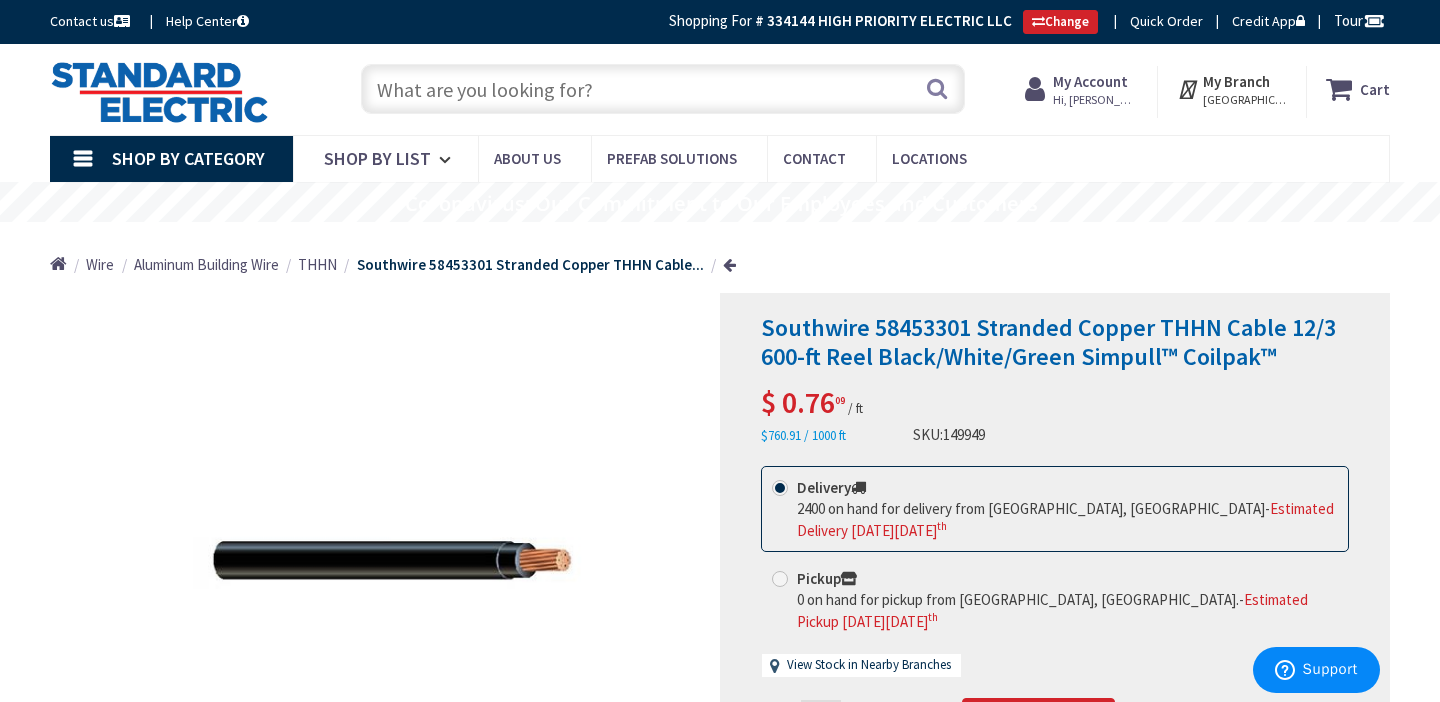 click at bounding box center (663, 89) 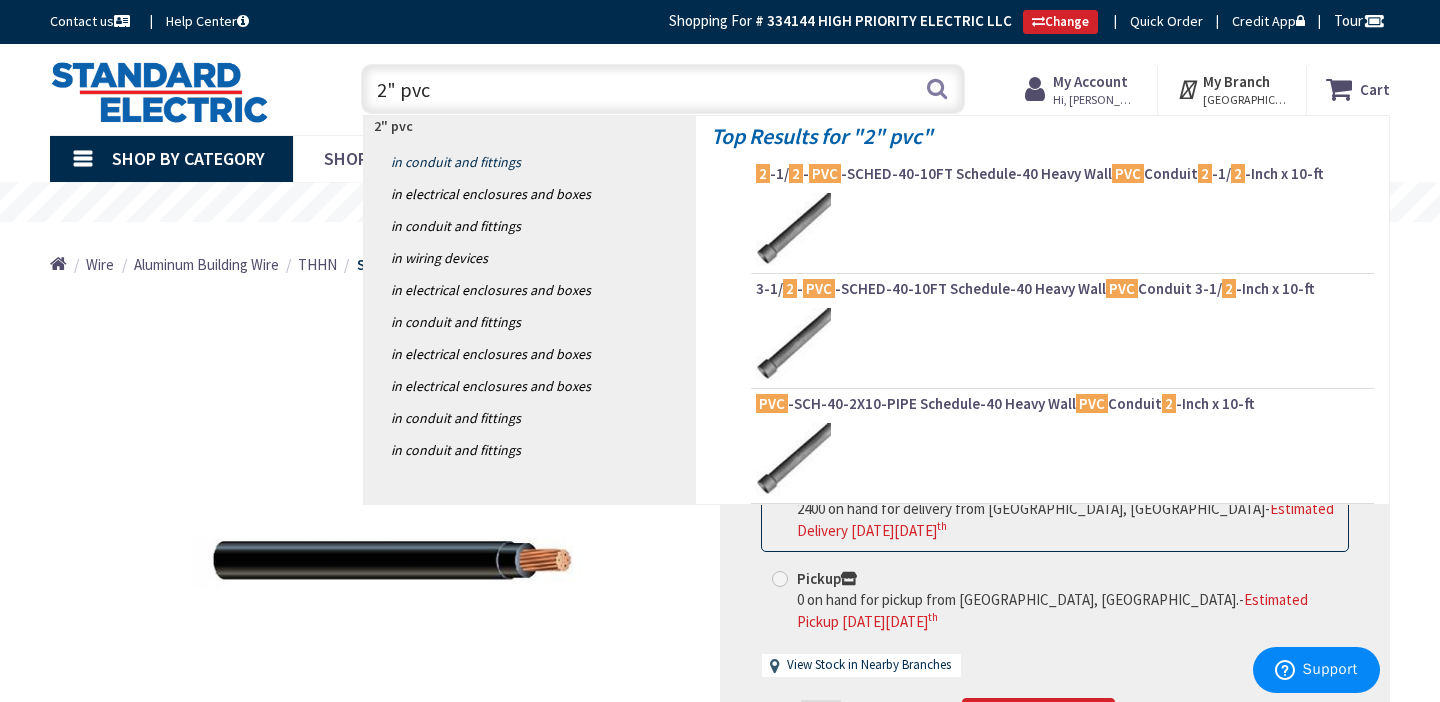 type on "2" pvc" 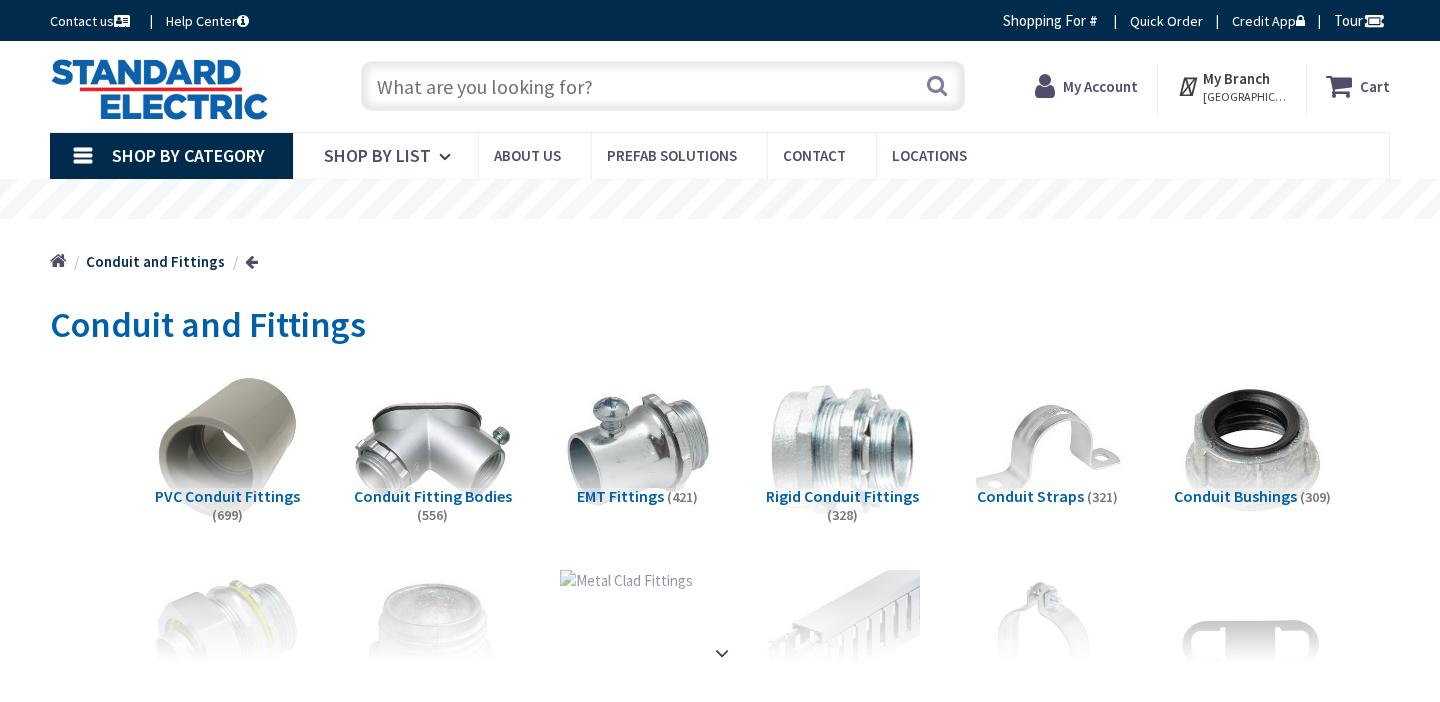 scroll, scrollTop: 0, scrollLeft: 0, axis: both 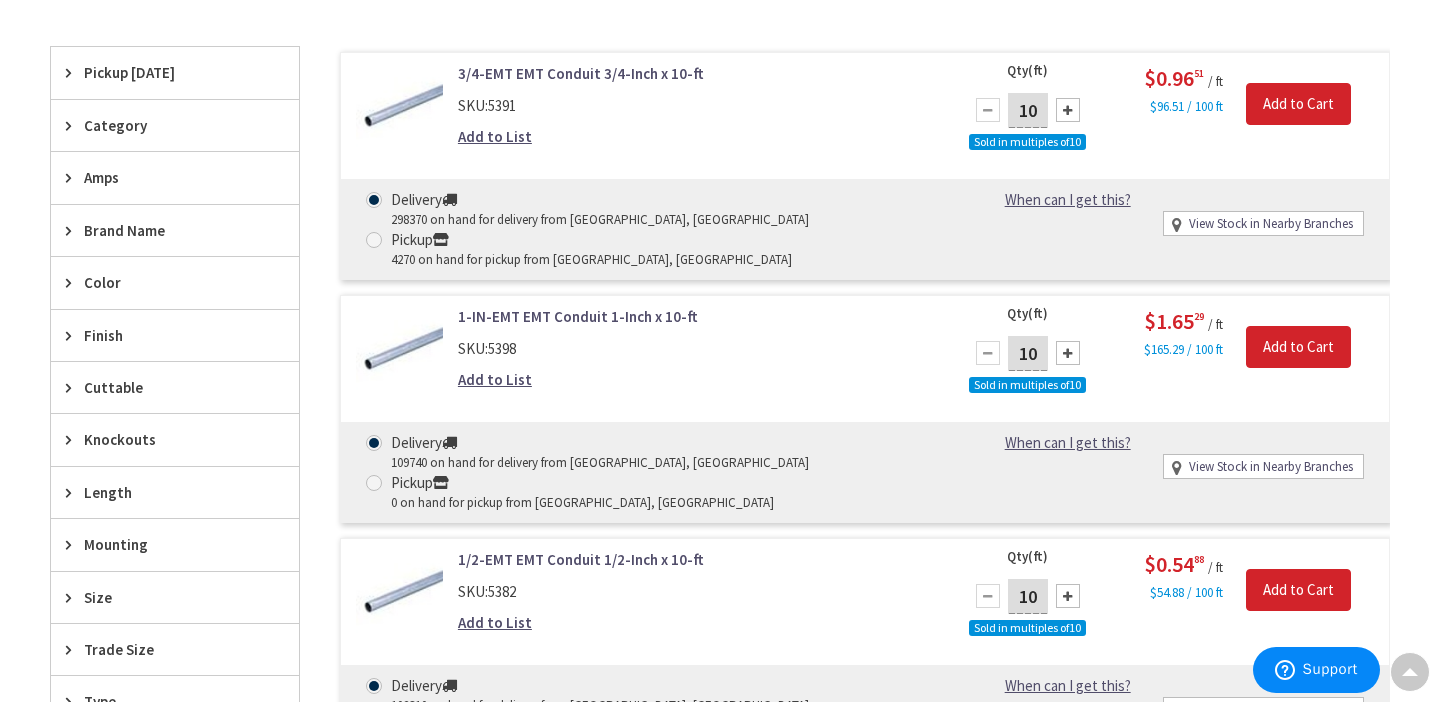 click on "Size" at bounding box center [165, 597] 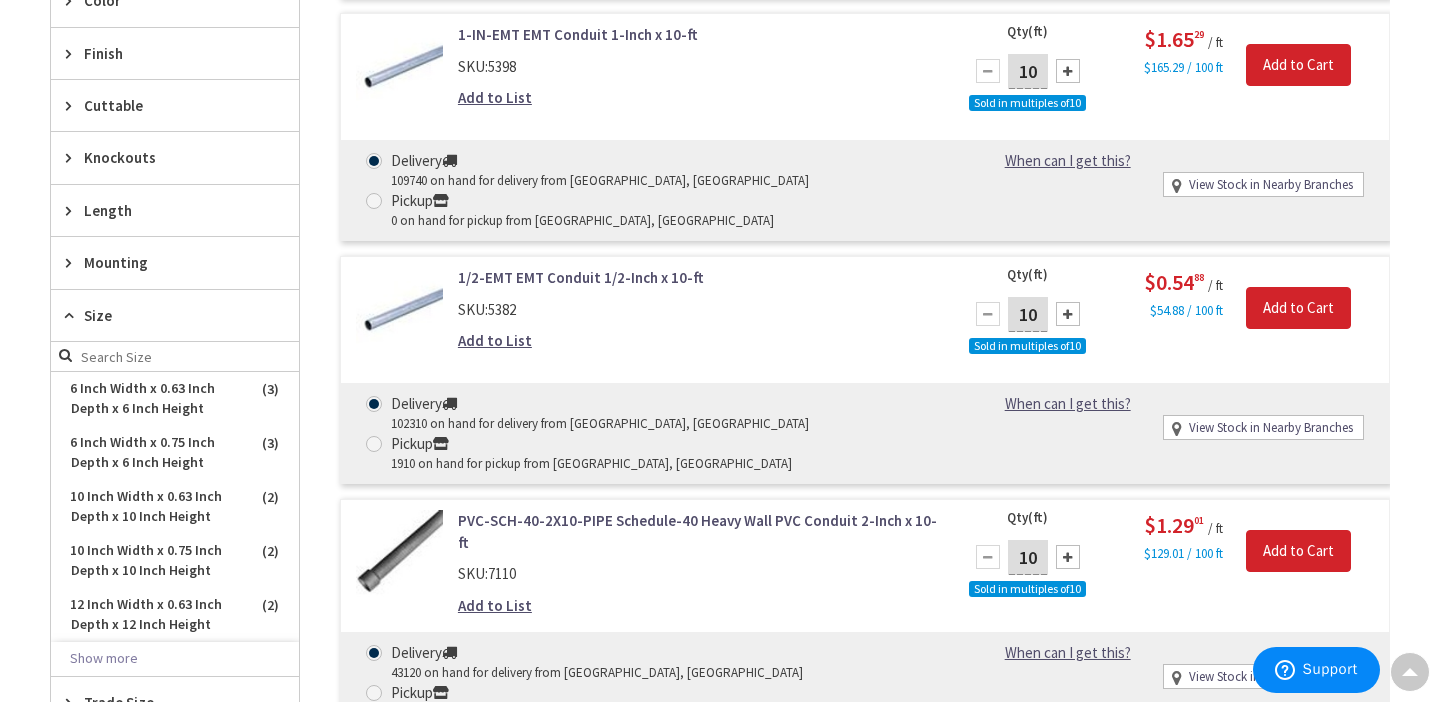 scroll, scrollTop: 979, scrollLeft: 0, axis: vertical 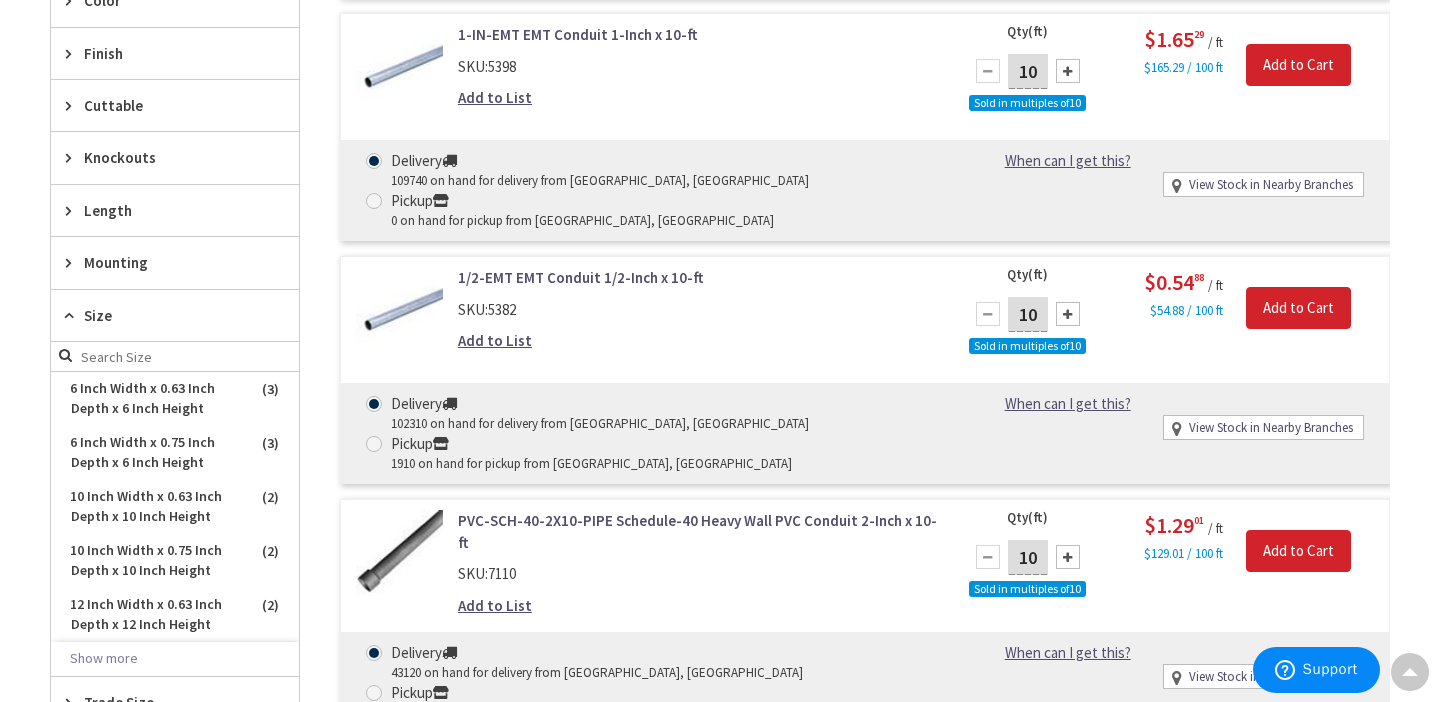 click on "Size" at bounding box center [165, 315] 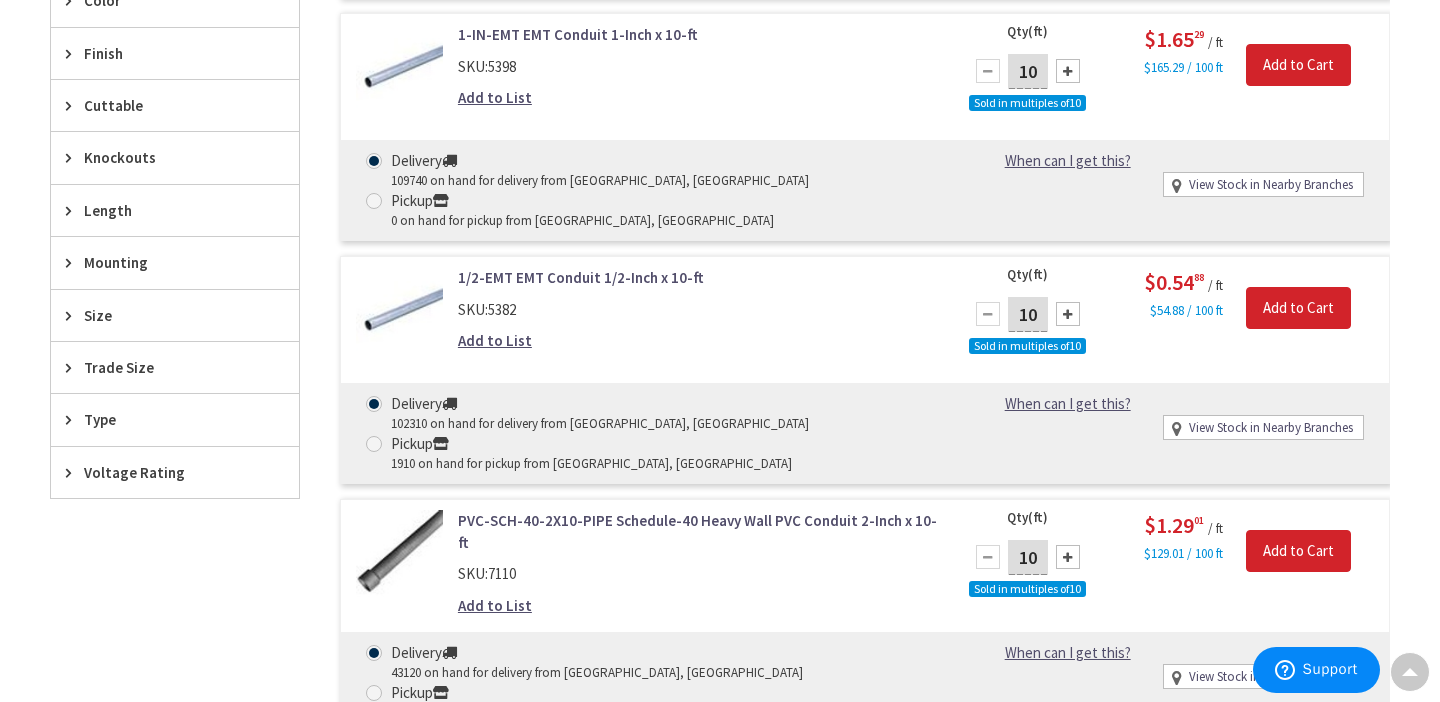 click on "Trade Size" at bounding box center [165, 367] 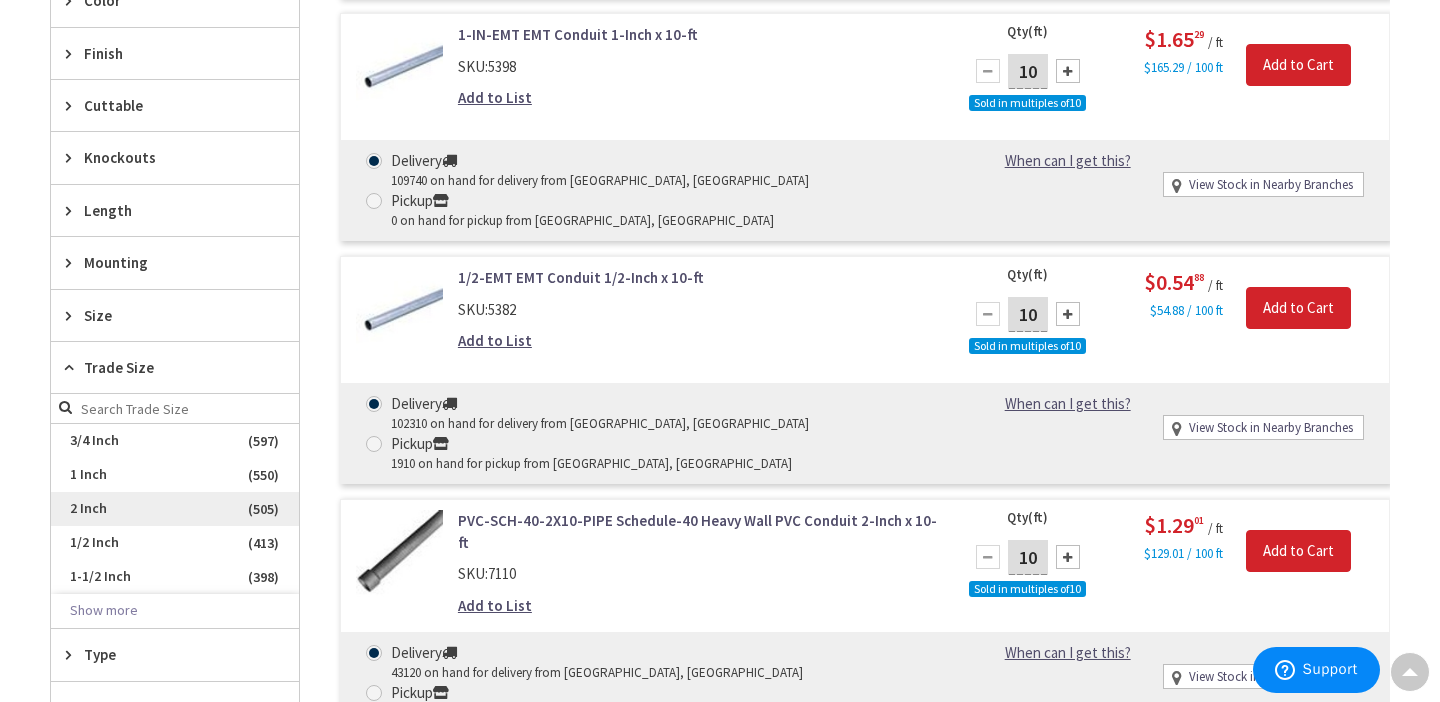 click on "2 Inch" at bounding box center (175, 509) 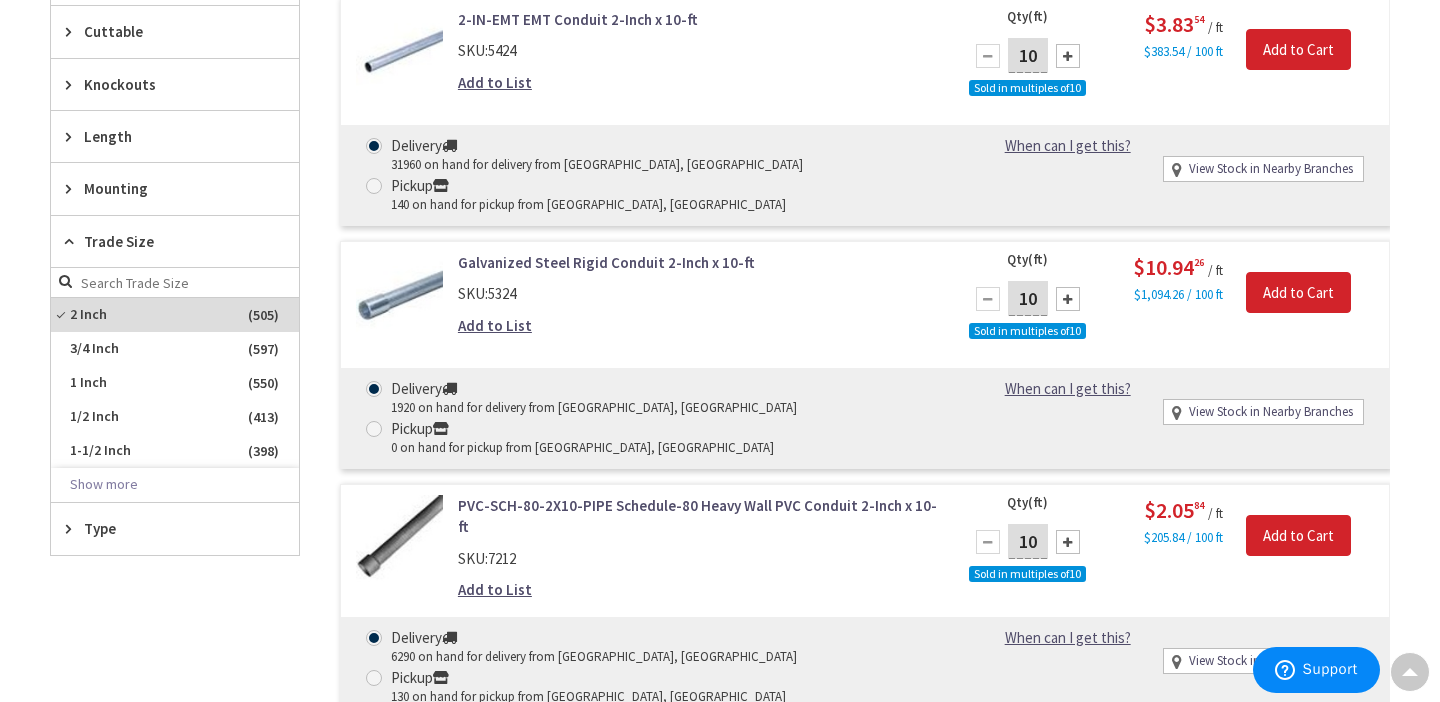 scroll, scrollTop: 1057, scrollLeft: 0, axis: vertical 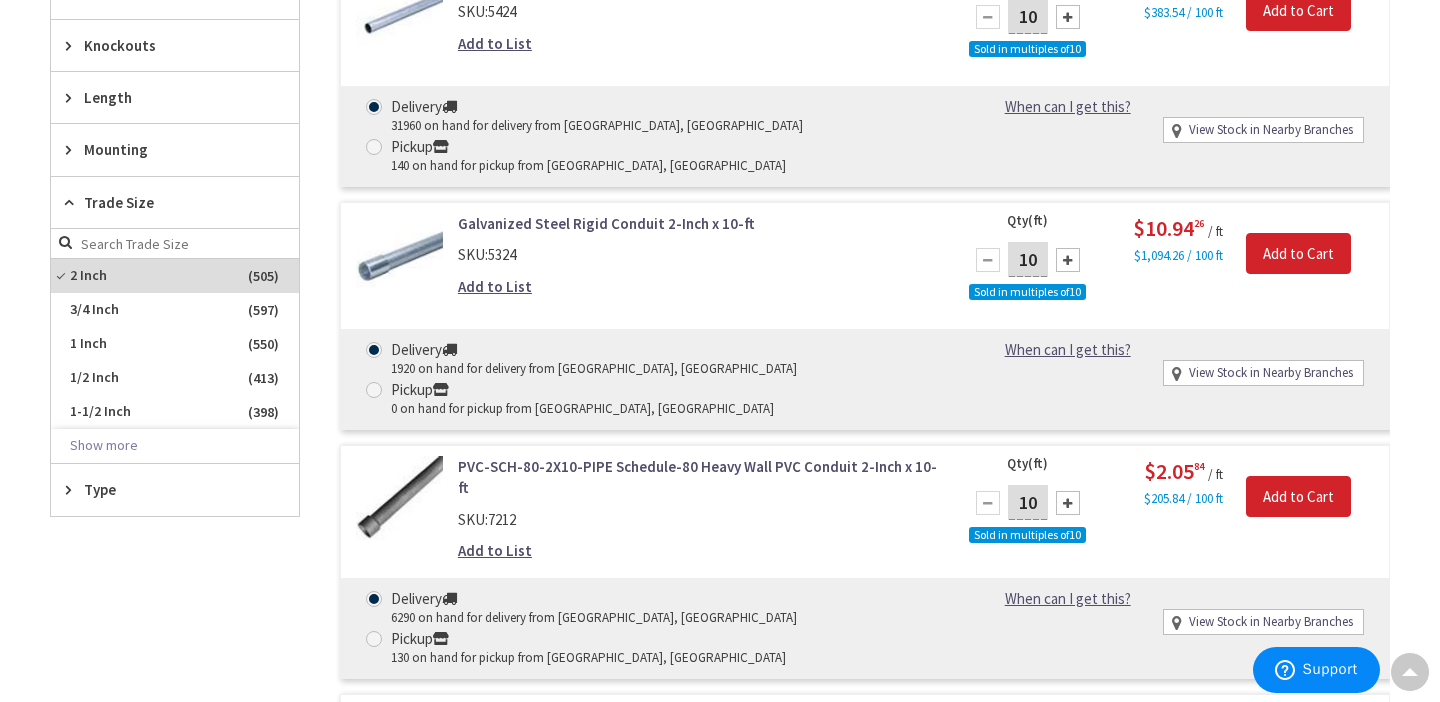 click on "Type" at bounding box center (165, 489) 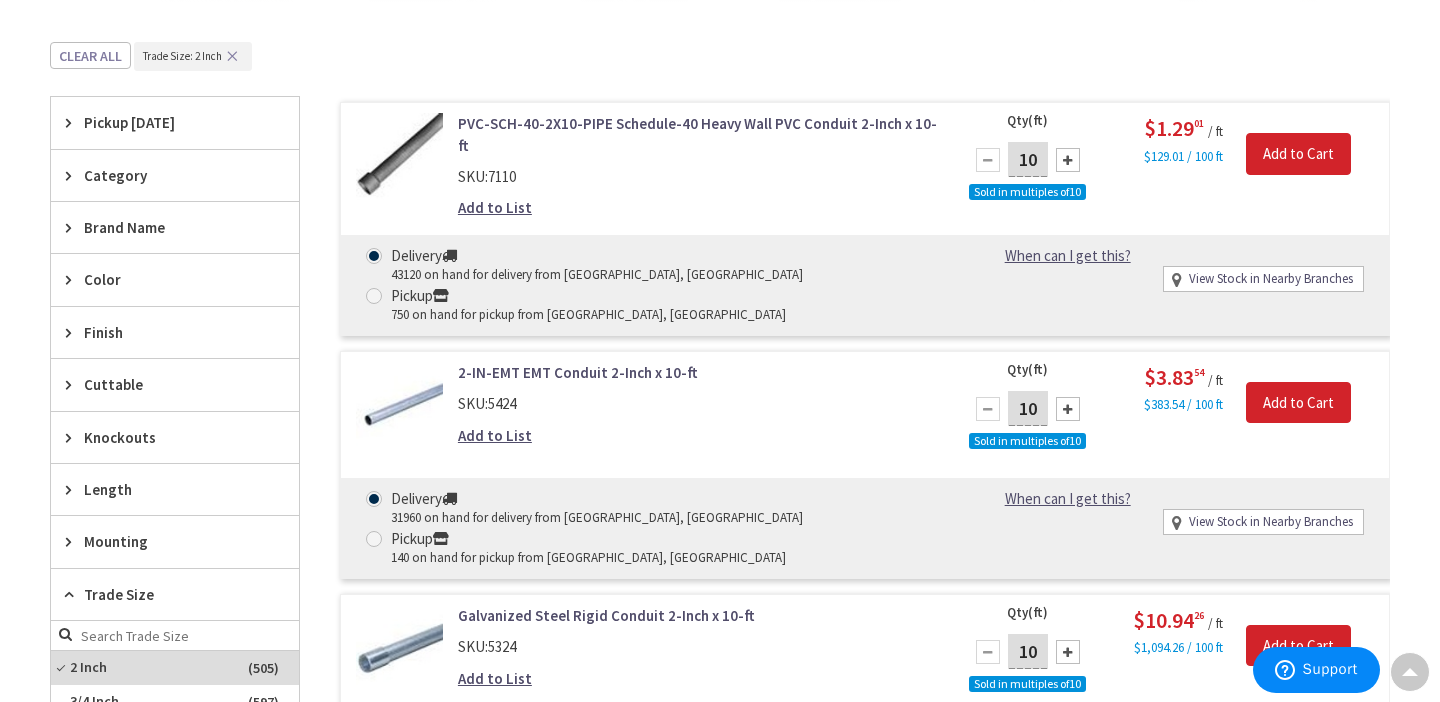 scroll, scrollTop: 656, scrollLeft: 0, axis: vertical 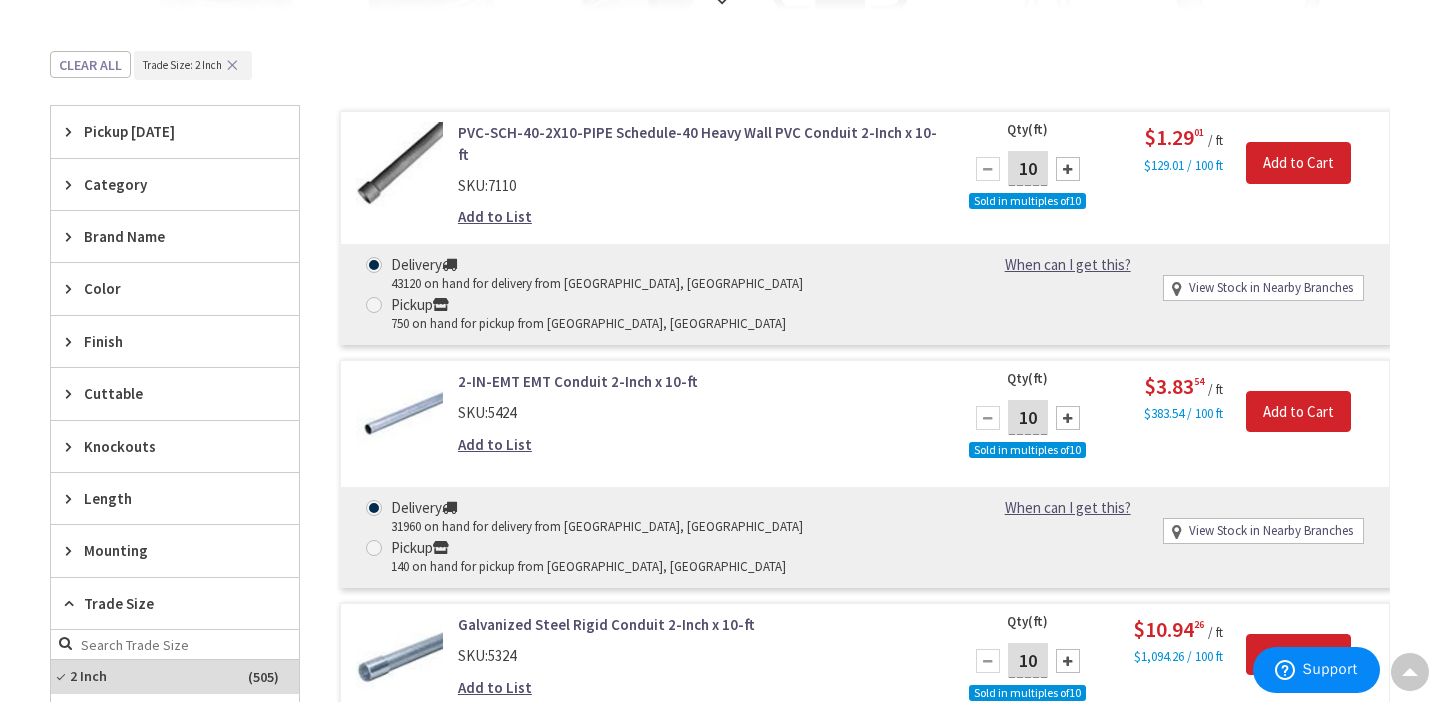 click on "10" at bounding box center (1028, 168) 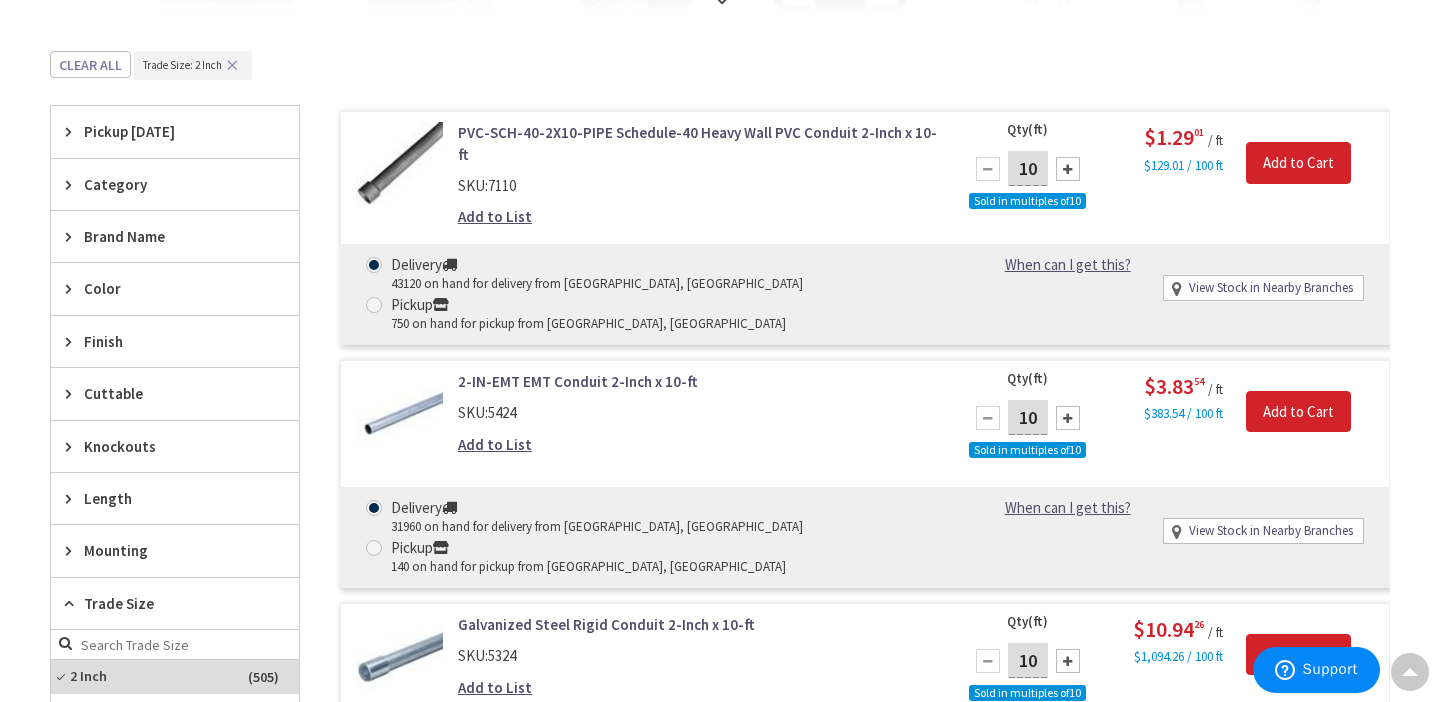 type on "1" 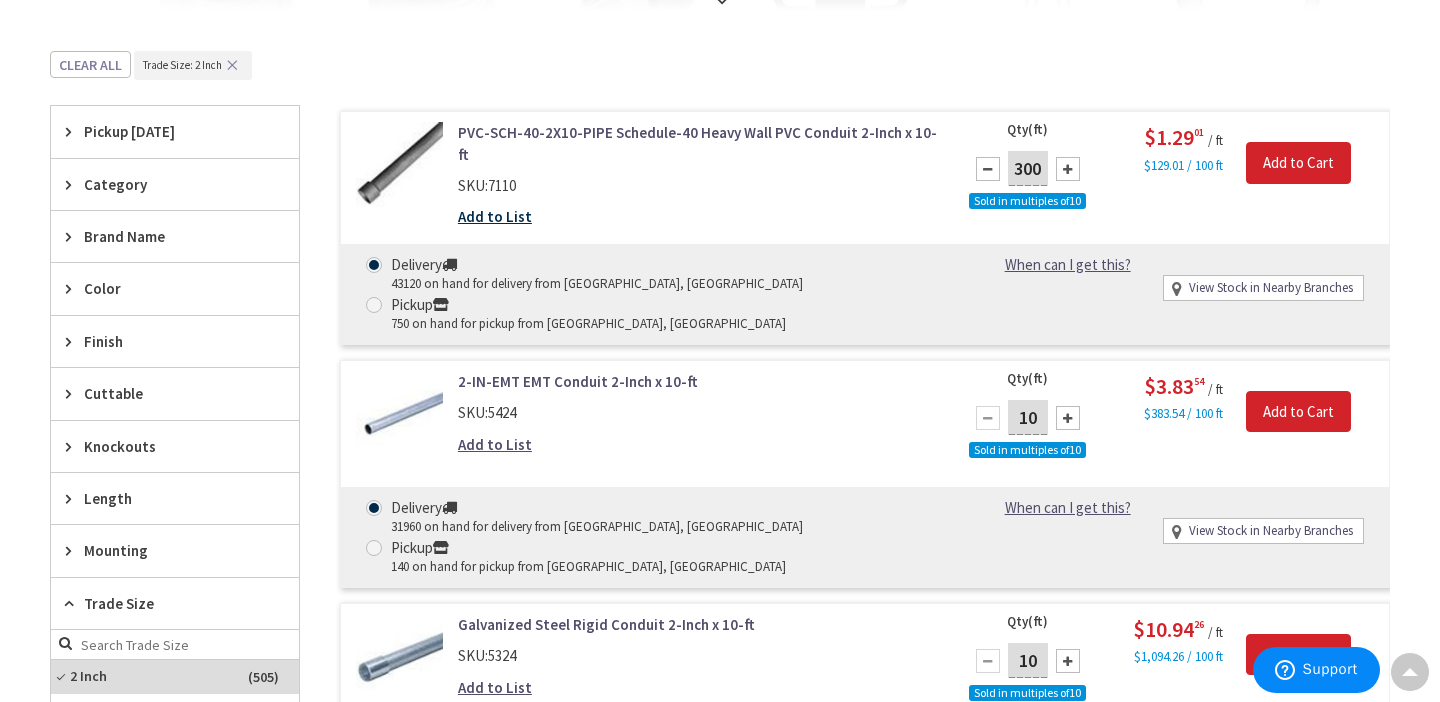 type on "300" 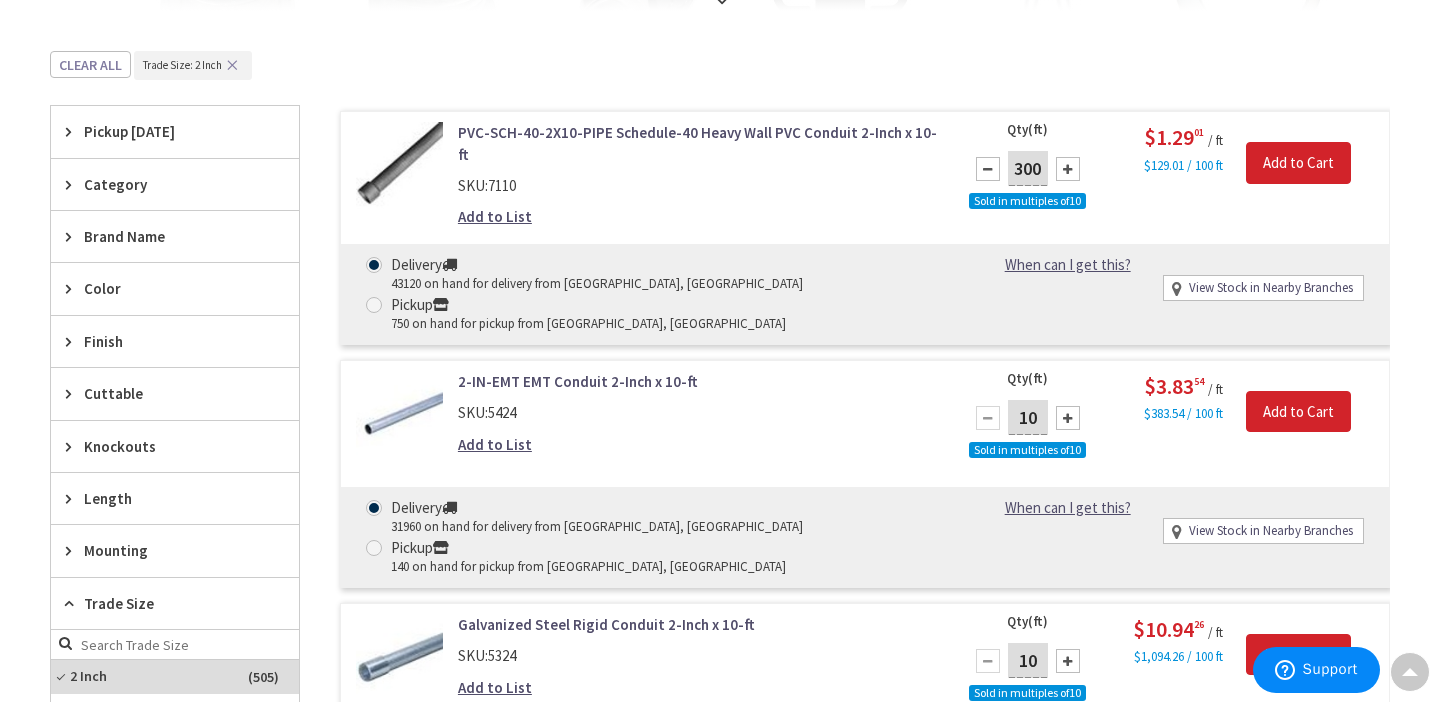 click on "Add to List" at bounding box center [495, 216] 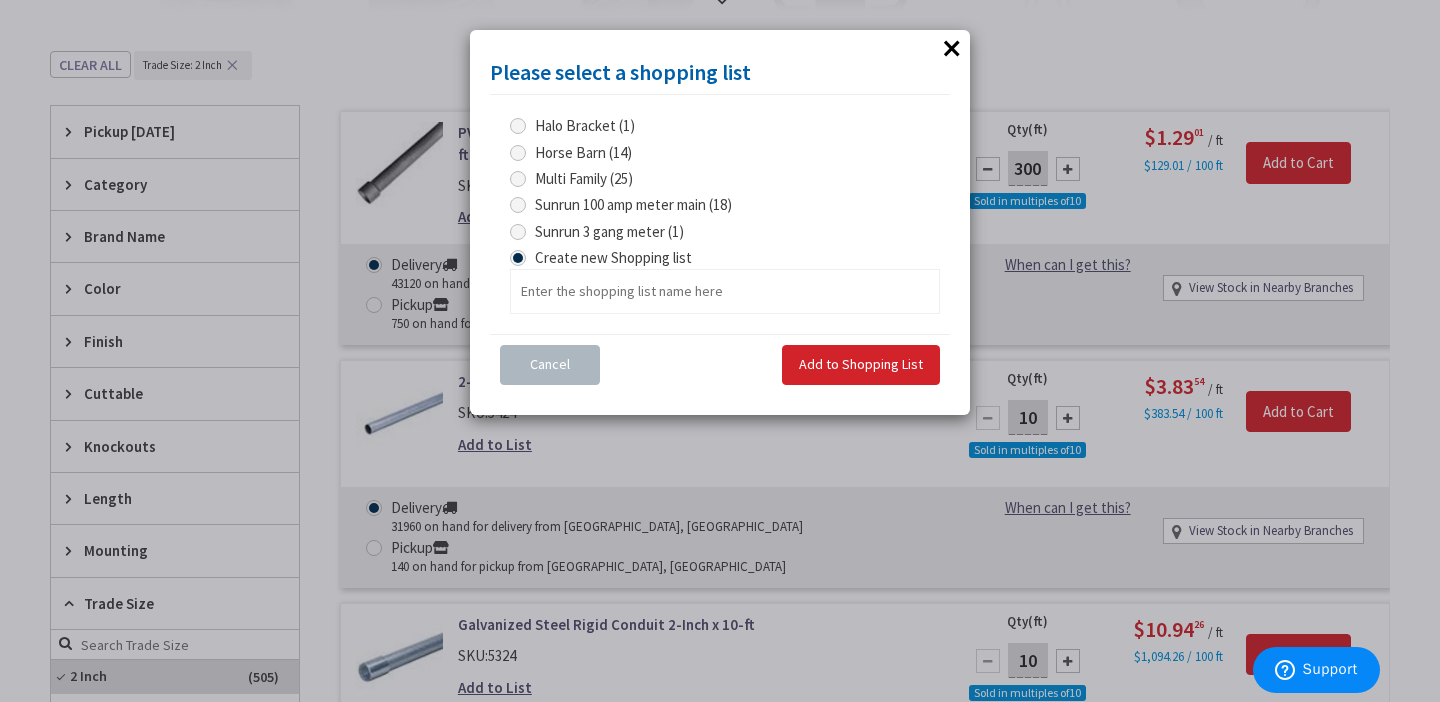 click at bounding box center [518, 153] 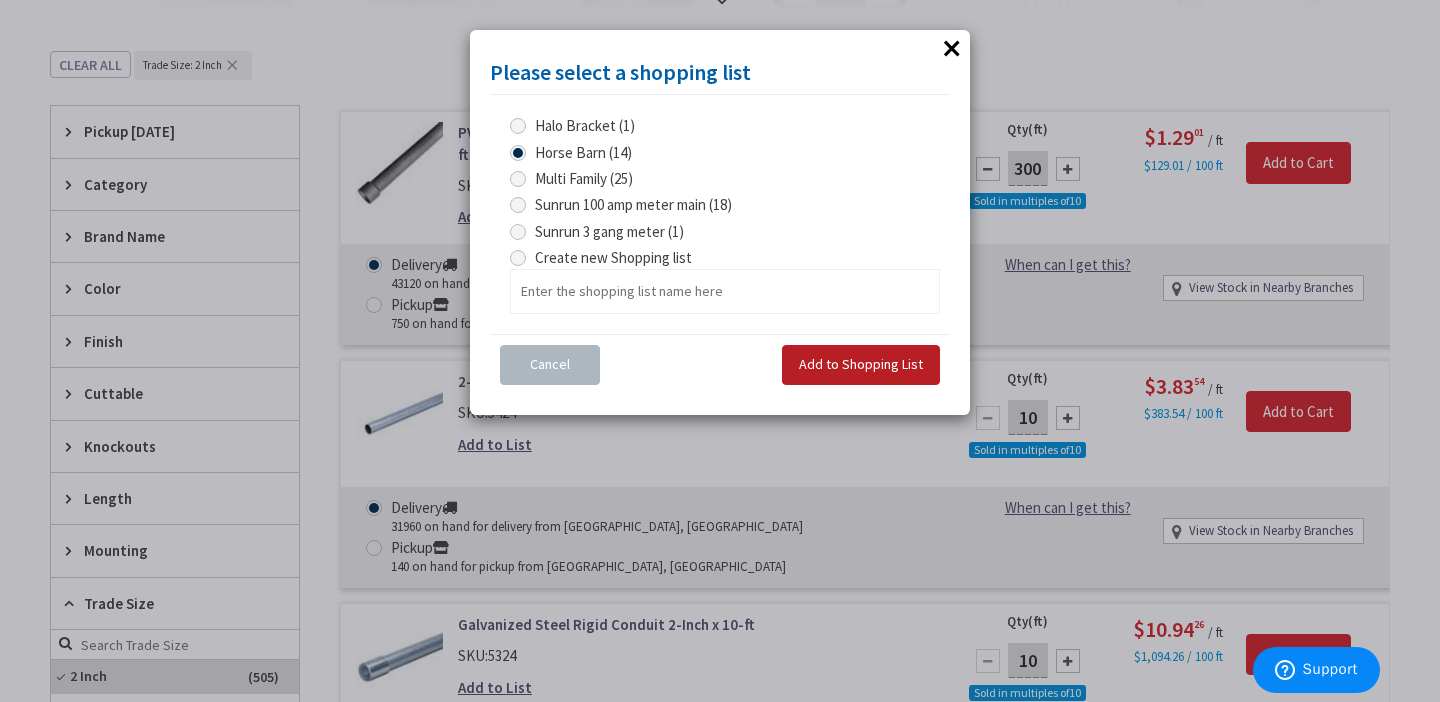 click on "Add to Shopping List" at bounding box center [861, 364] 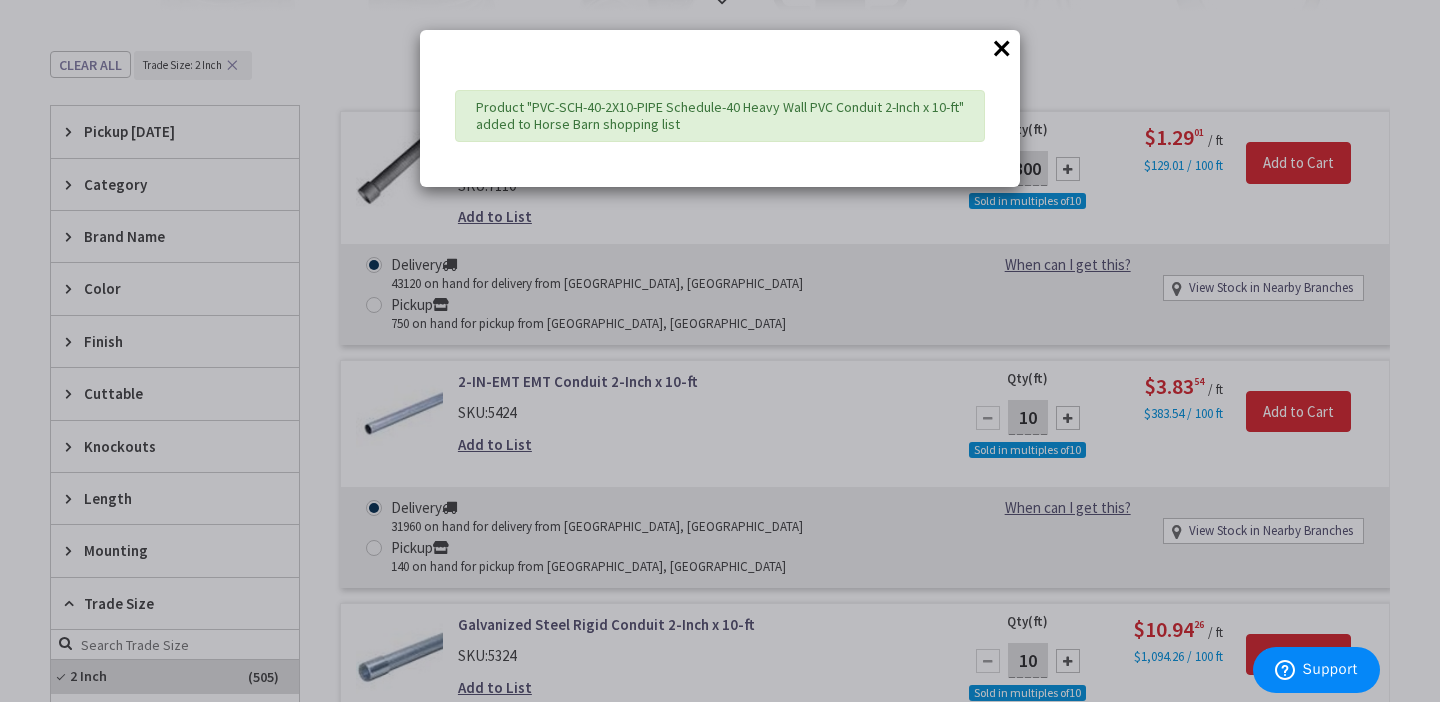 click on "×
Product "PVC-SCH-40-2X10-PIPE Schedule-40 Heavy Wall PVC Conduit 2-Inch x 10-ft" added to Horse Barn shopping list" at bounding box center [720, 351] 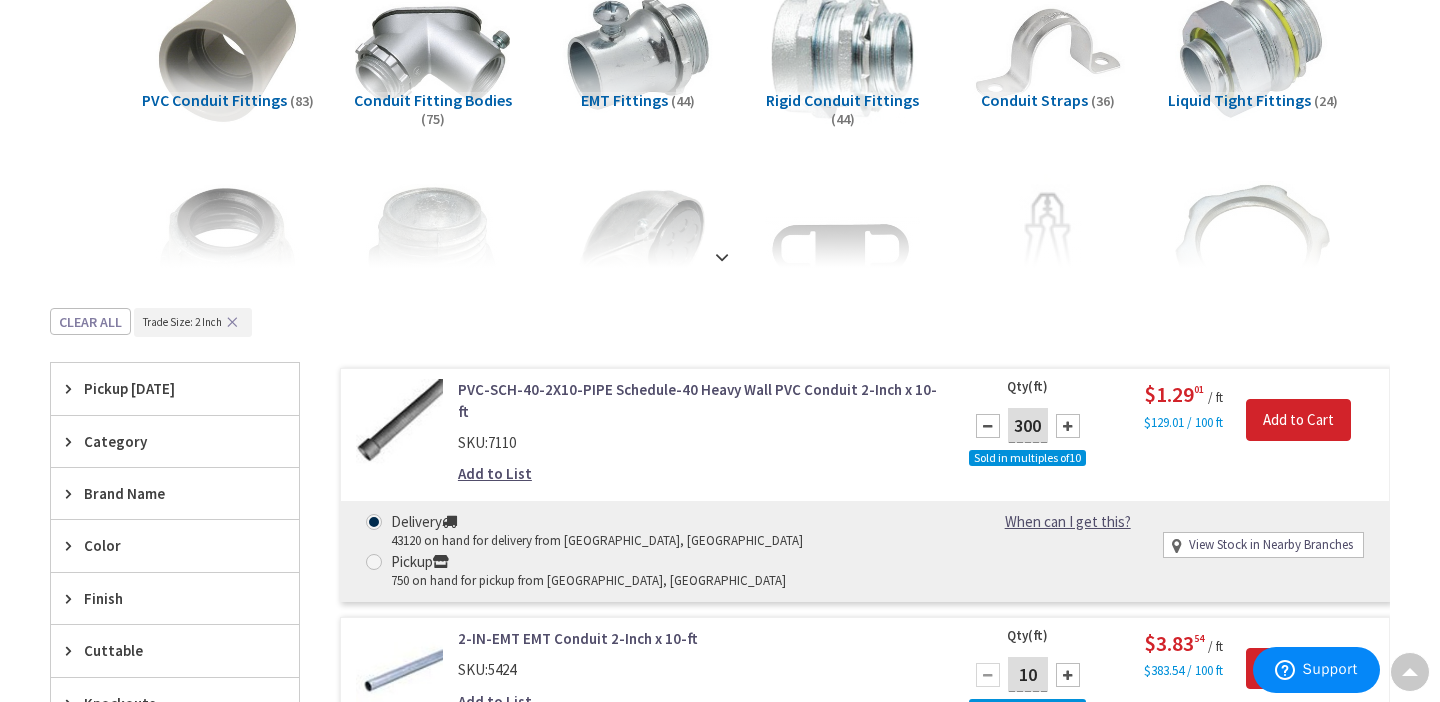 scroll, scrollTop: 0, scrollLeft: 0, axis: both 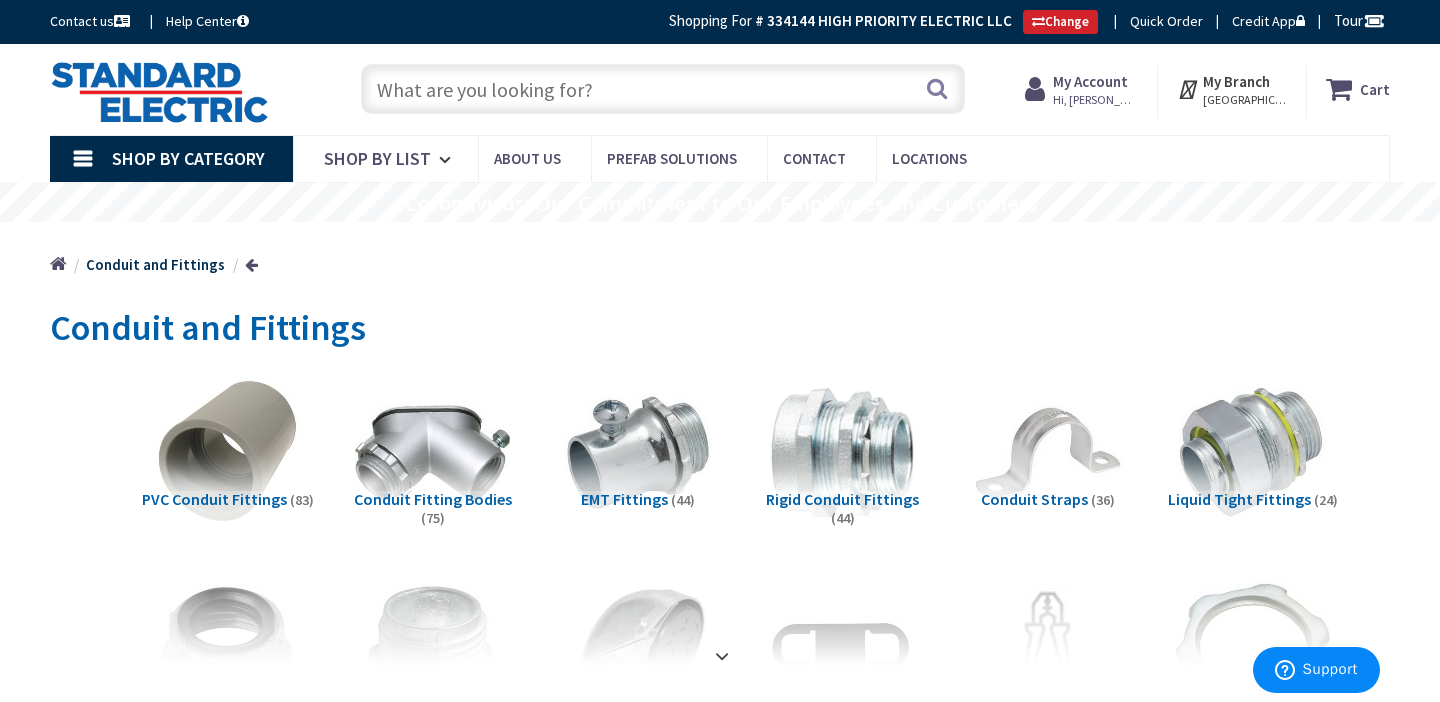 click at bounding box center (663, 89) 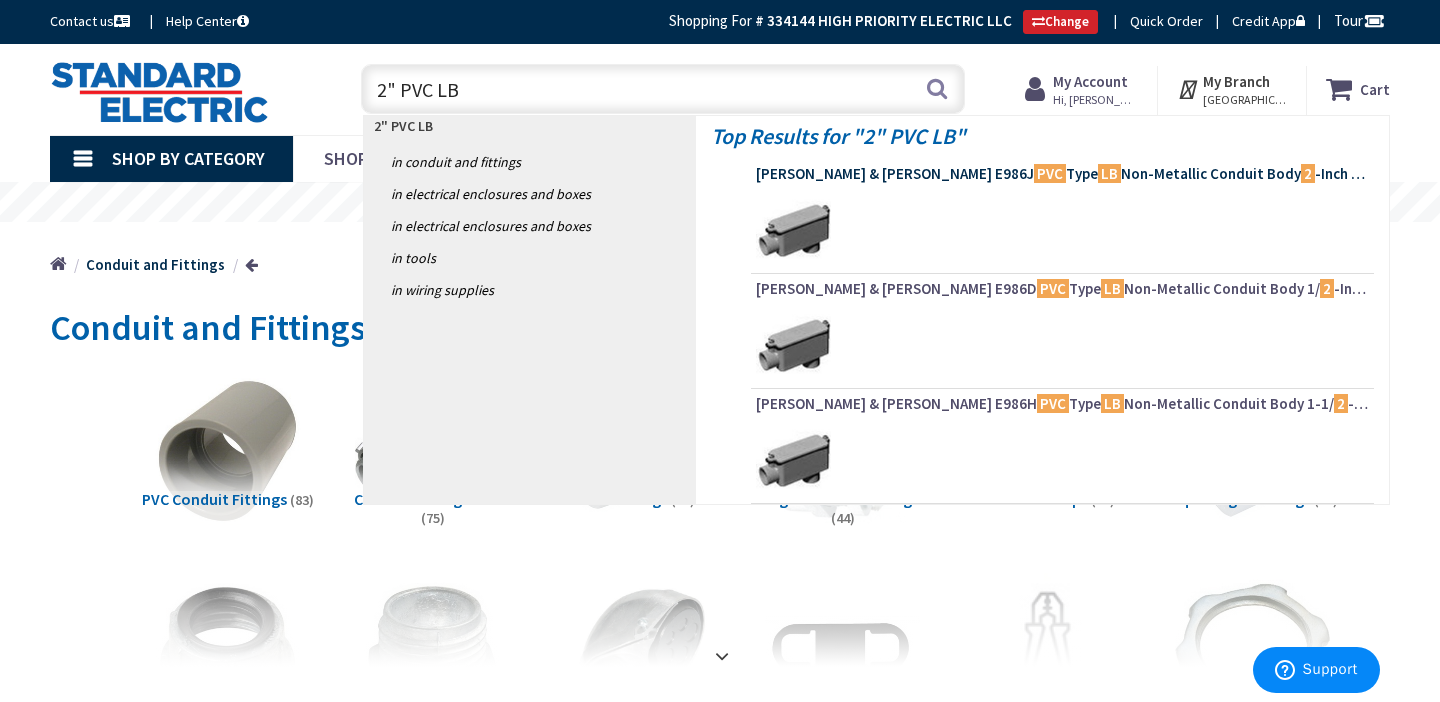 type on "2" PVC LB" 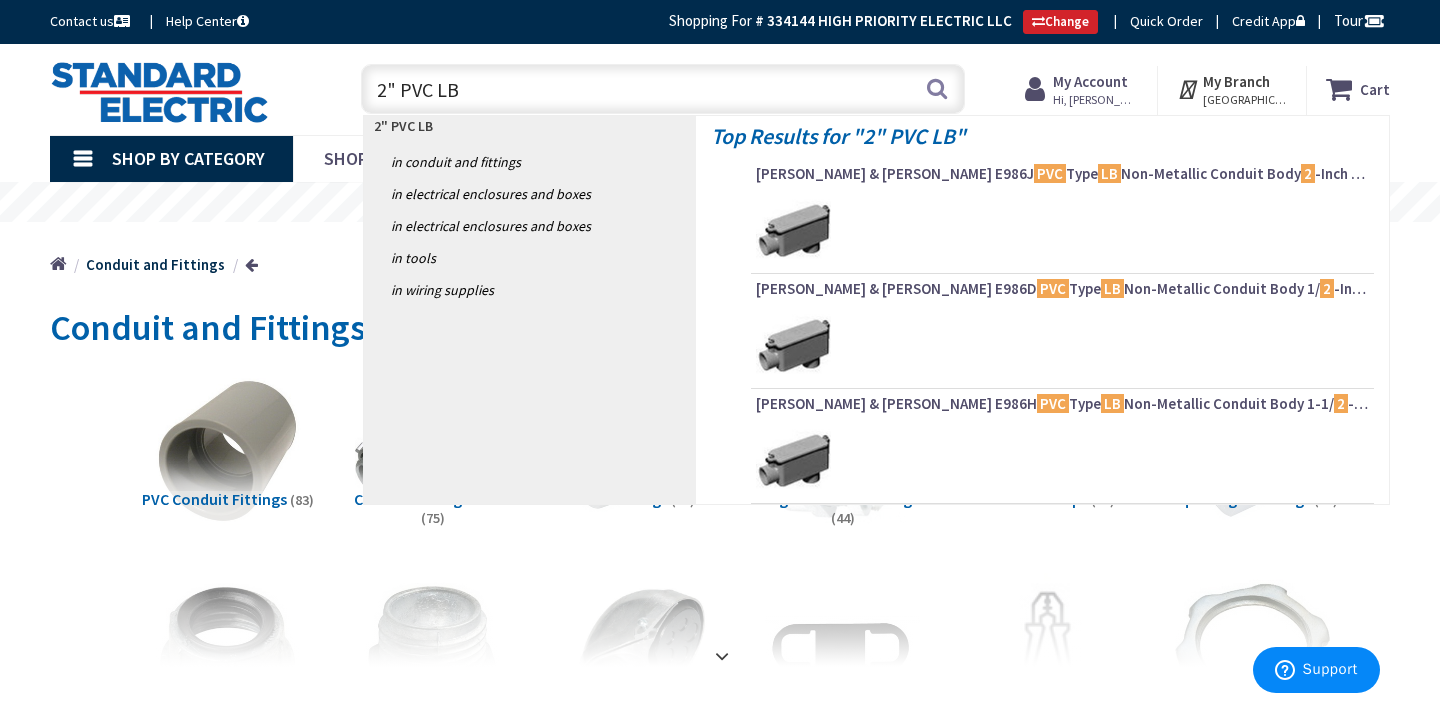 click on "Thomas & Betts E986J  PVC  Type  LB  Non-Metallic Conduit Body  2 -Inch Carlon®" at bounding box center [1062, 174] 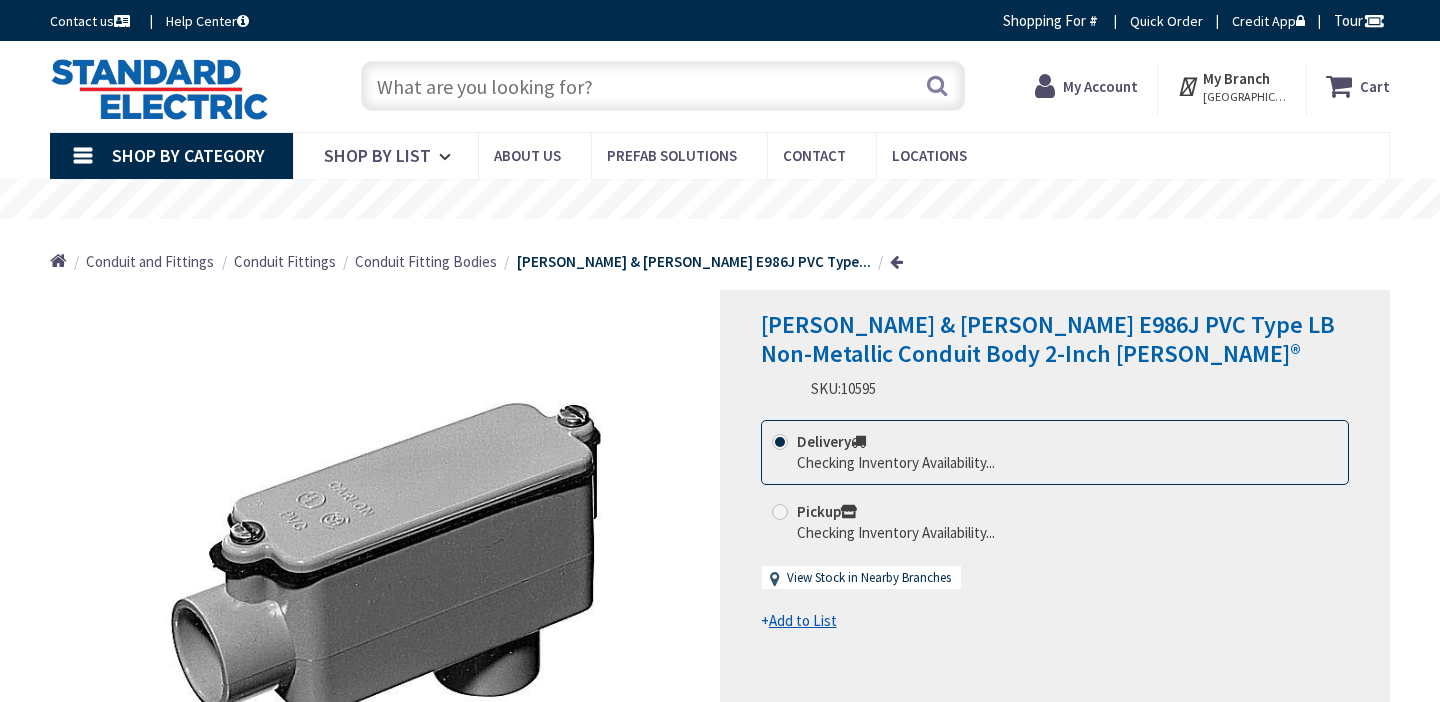 scroll, scrollTop: 0, scrollLeft: 0, axis: both 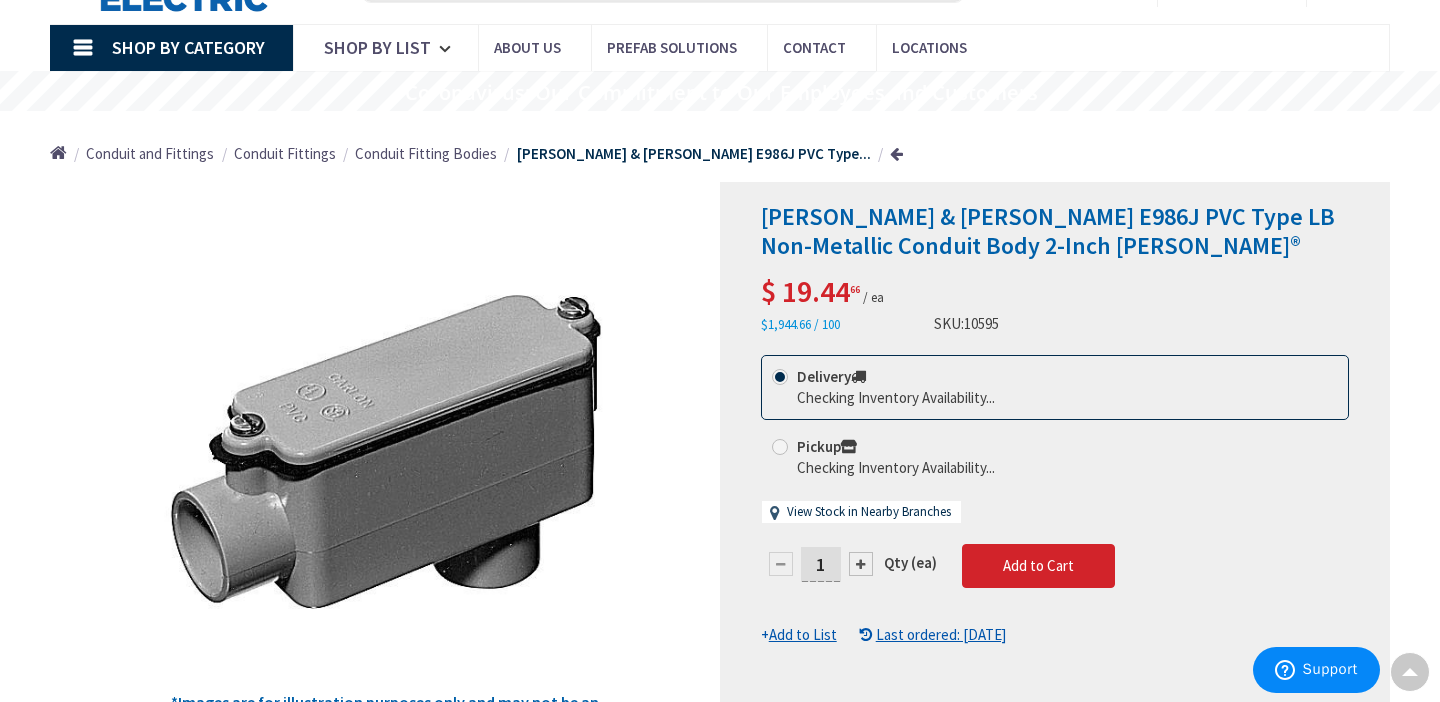 click on "1" at bounding box center [821, 564] 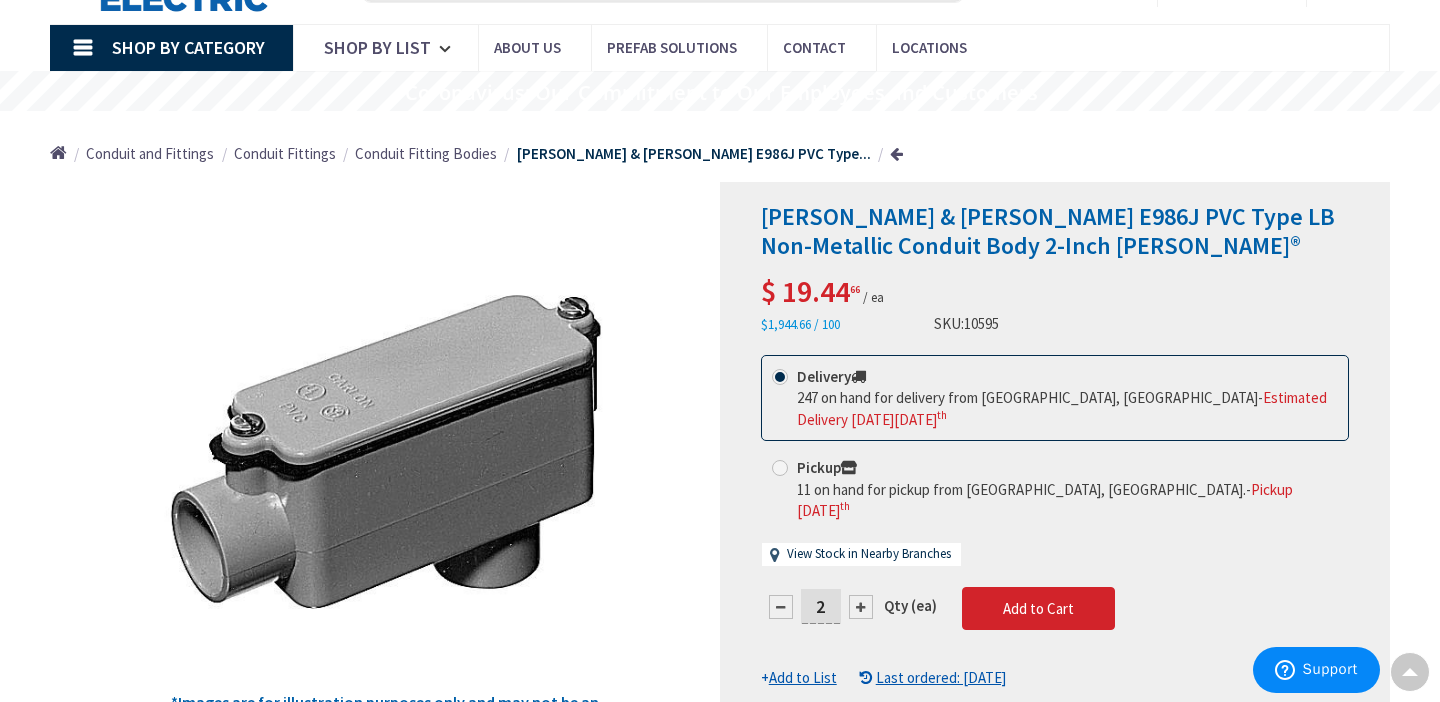 scroll, scrollTop: 111, scrollLeft: 0, axis: vertical 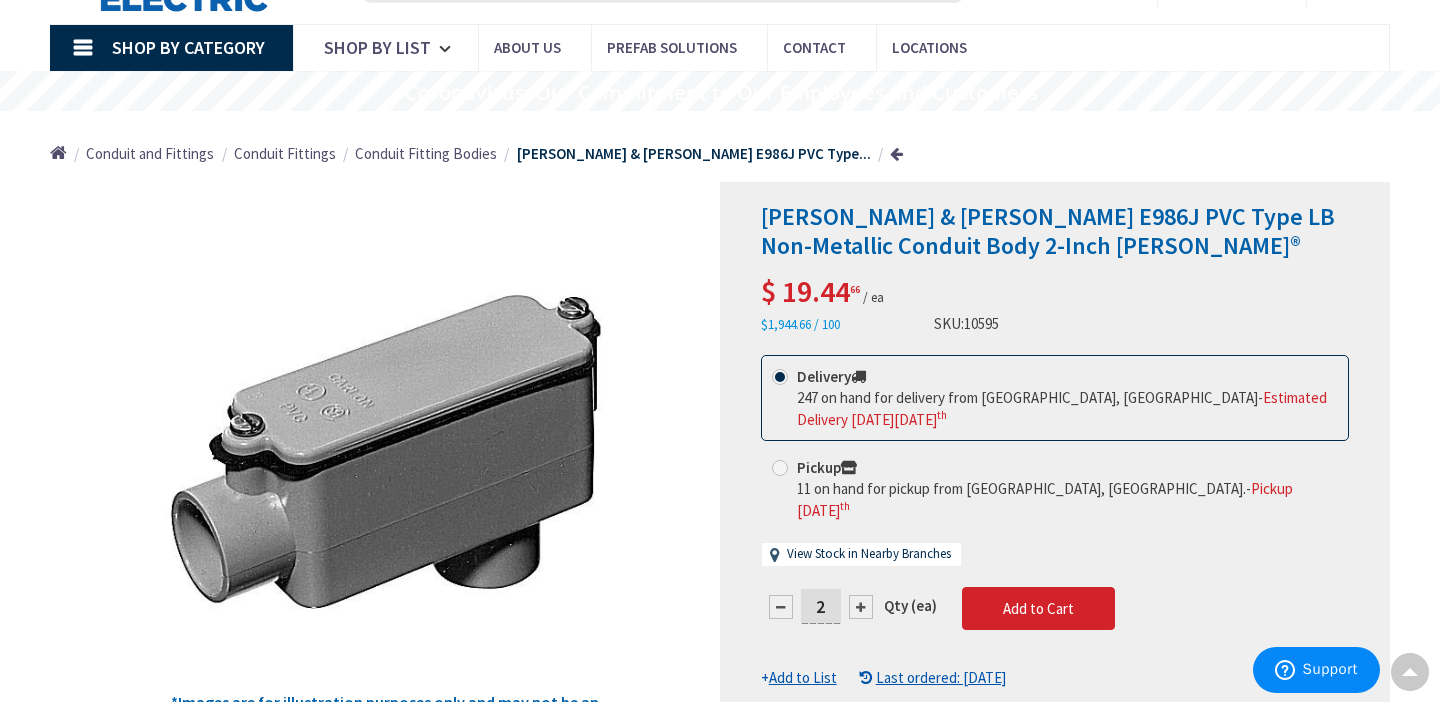 type on "2" 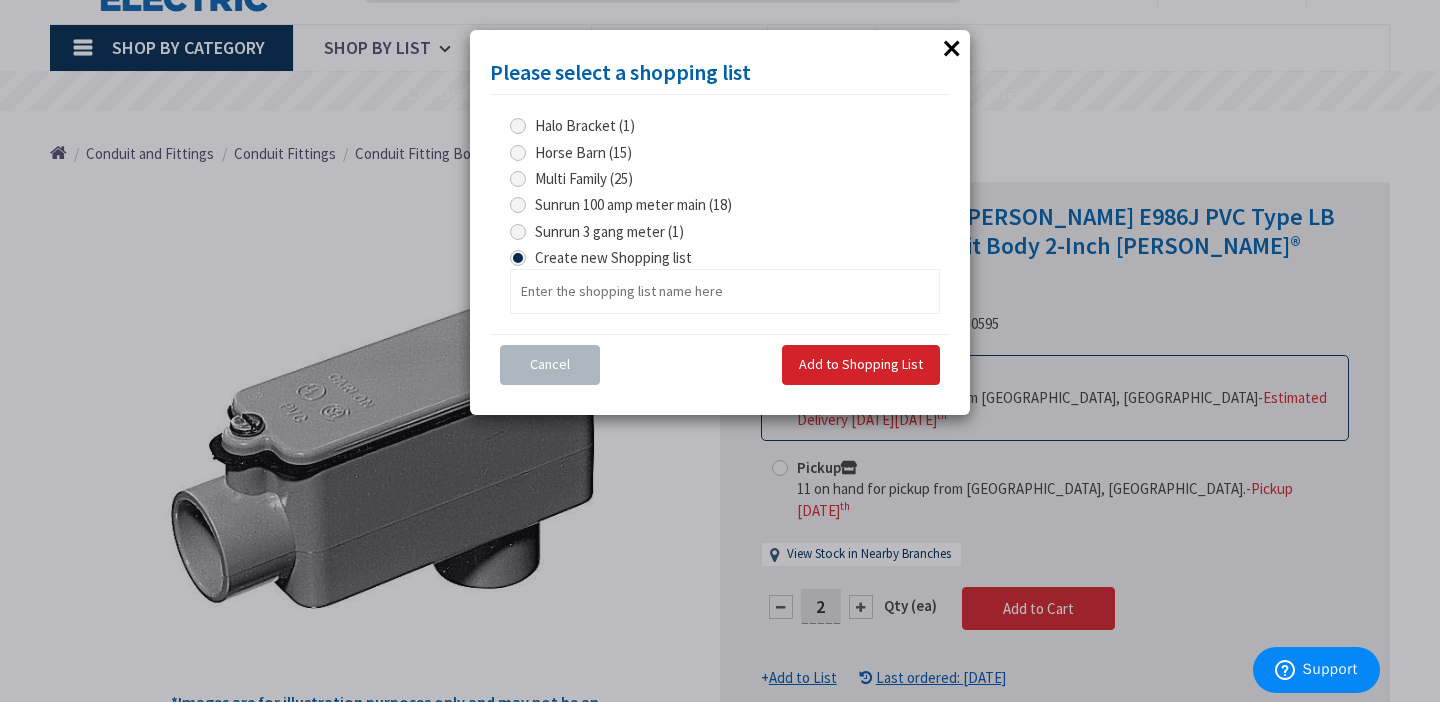 click at bounding box center [518, 153] 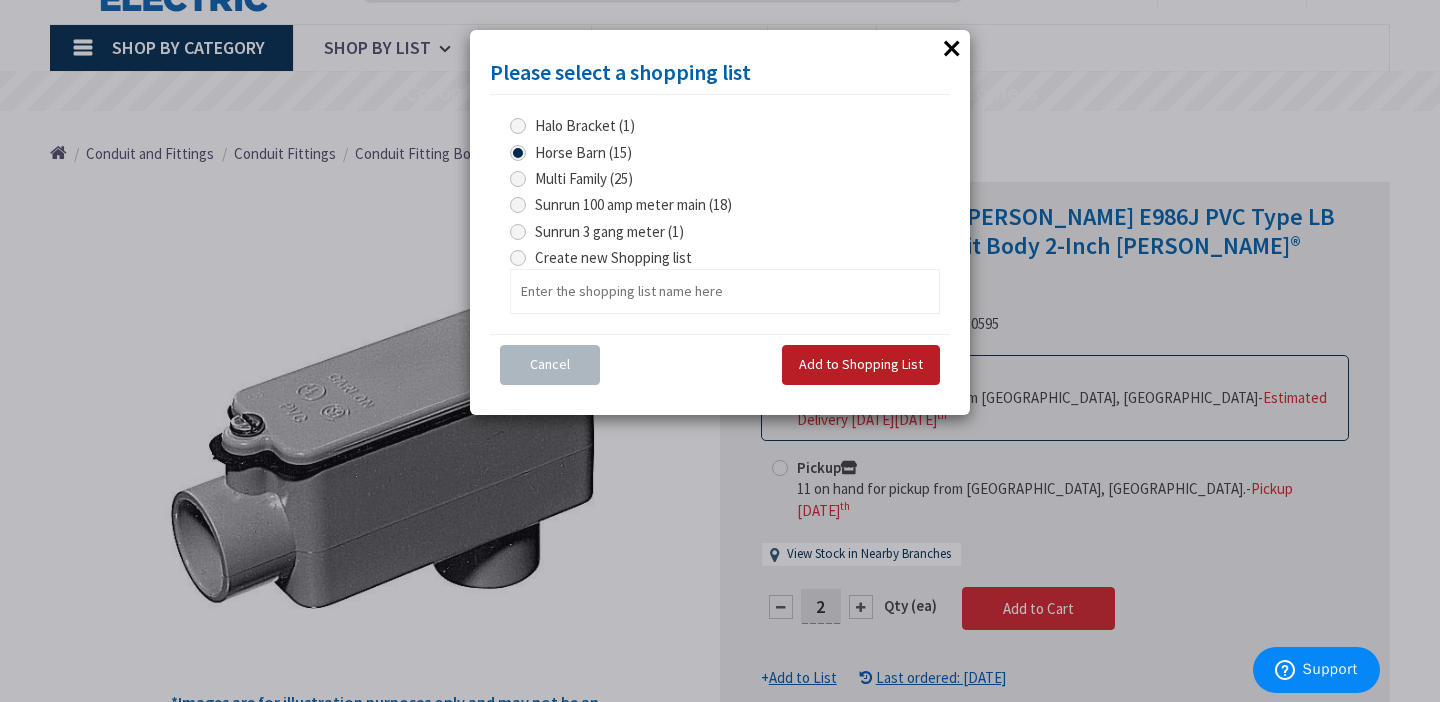 click on "Add to Shopping List" at bounding box center (861, 365) 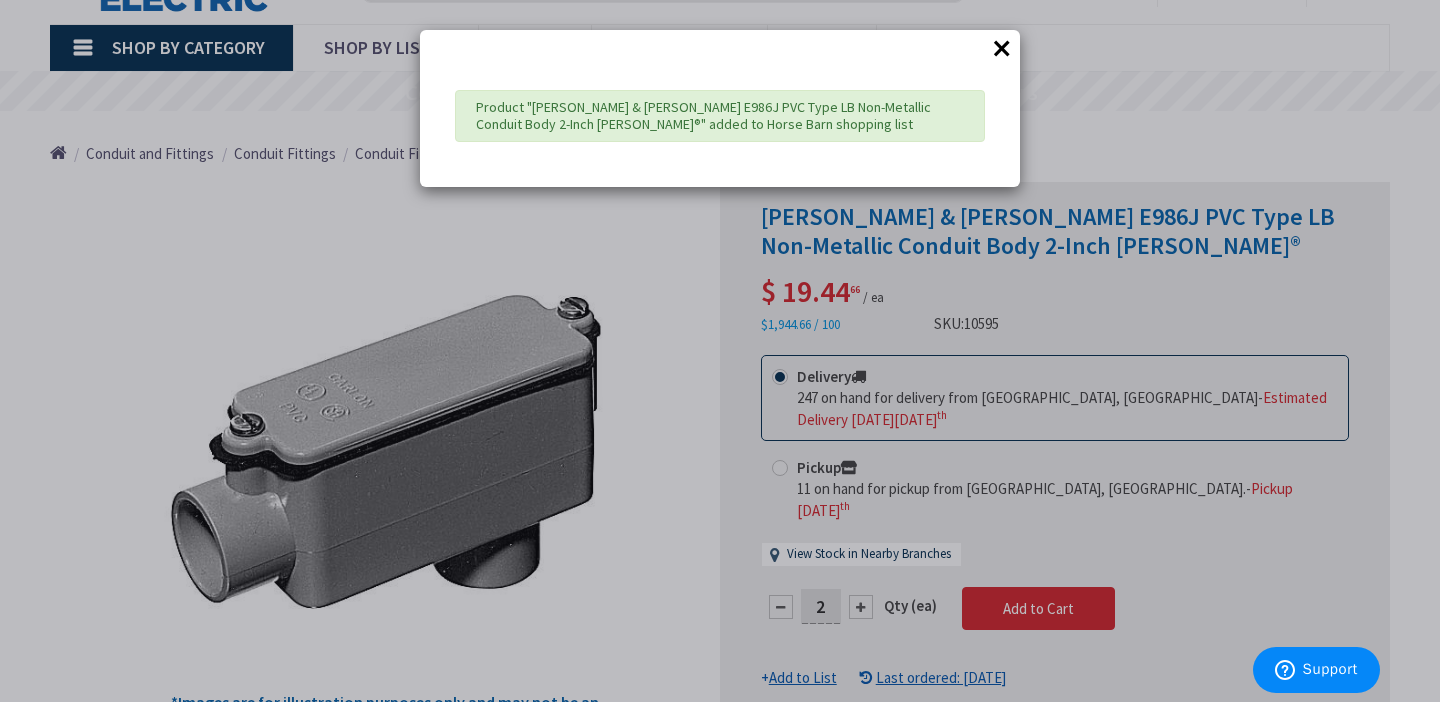 click on "×" at bounding box center [1002, 48] 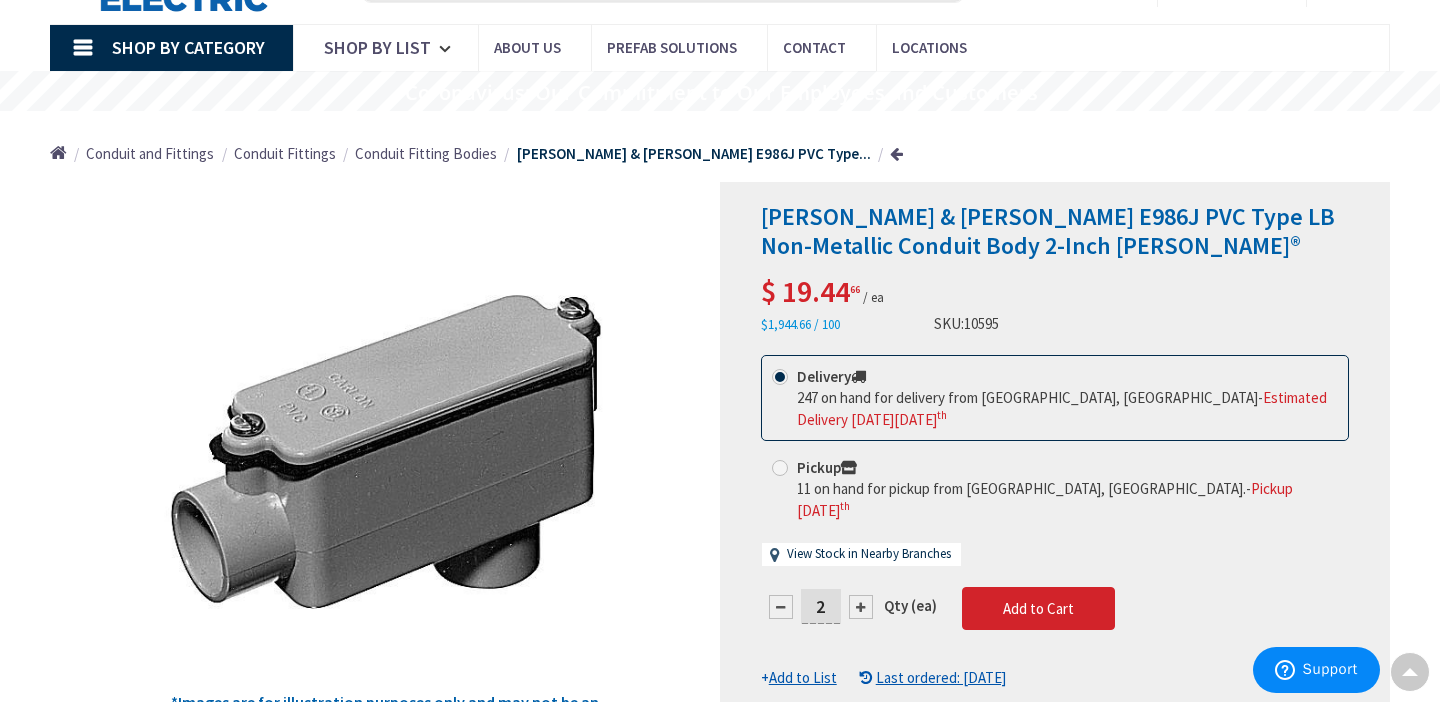 scroll, scrollTop: 0, scrollLeft: 0, axis: both 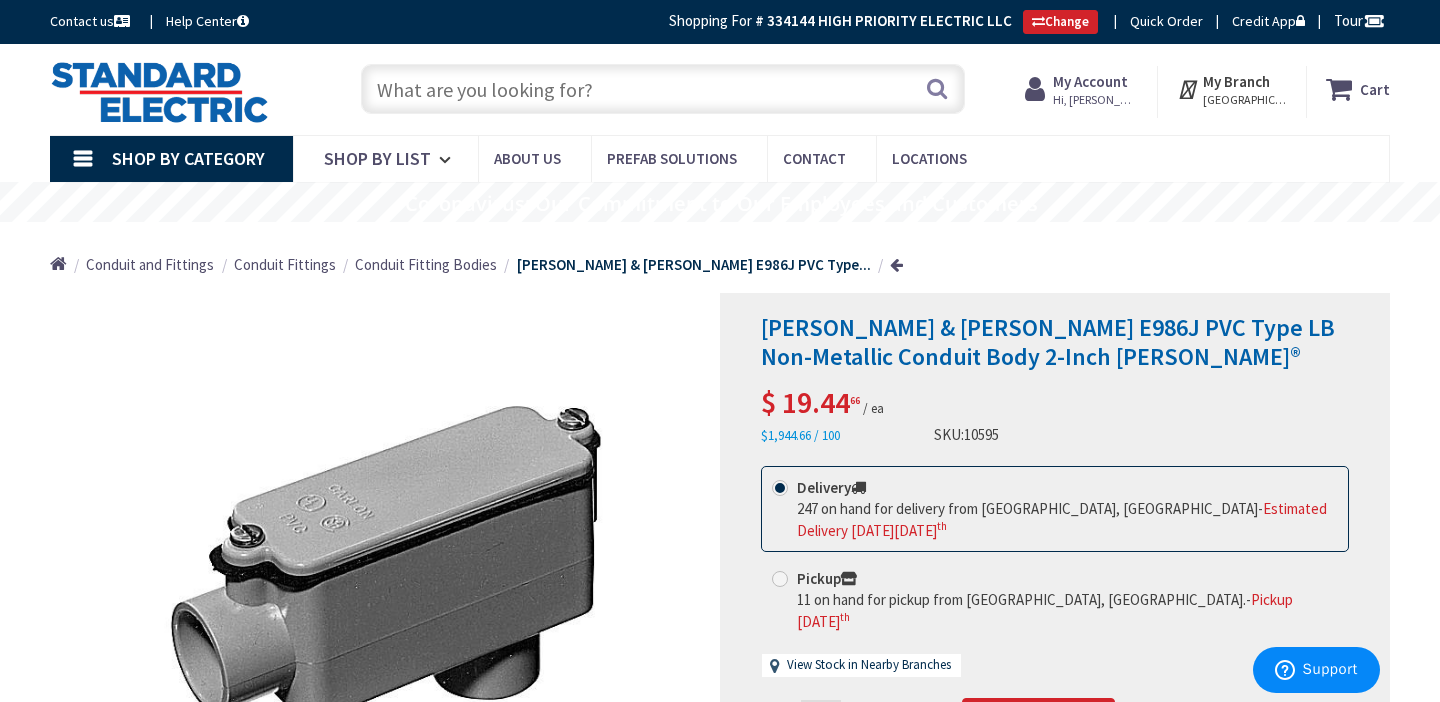 click at bounding box center (663, 89) 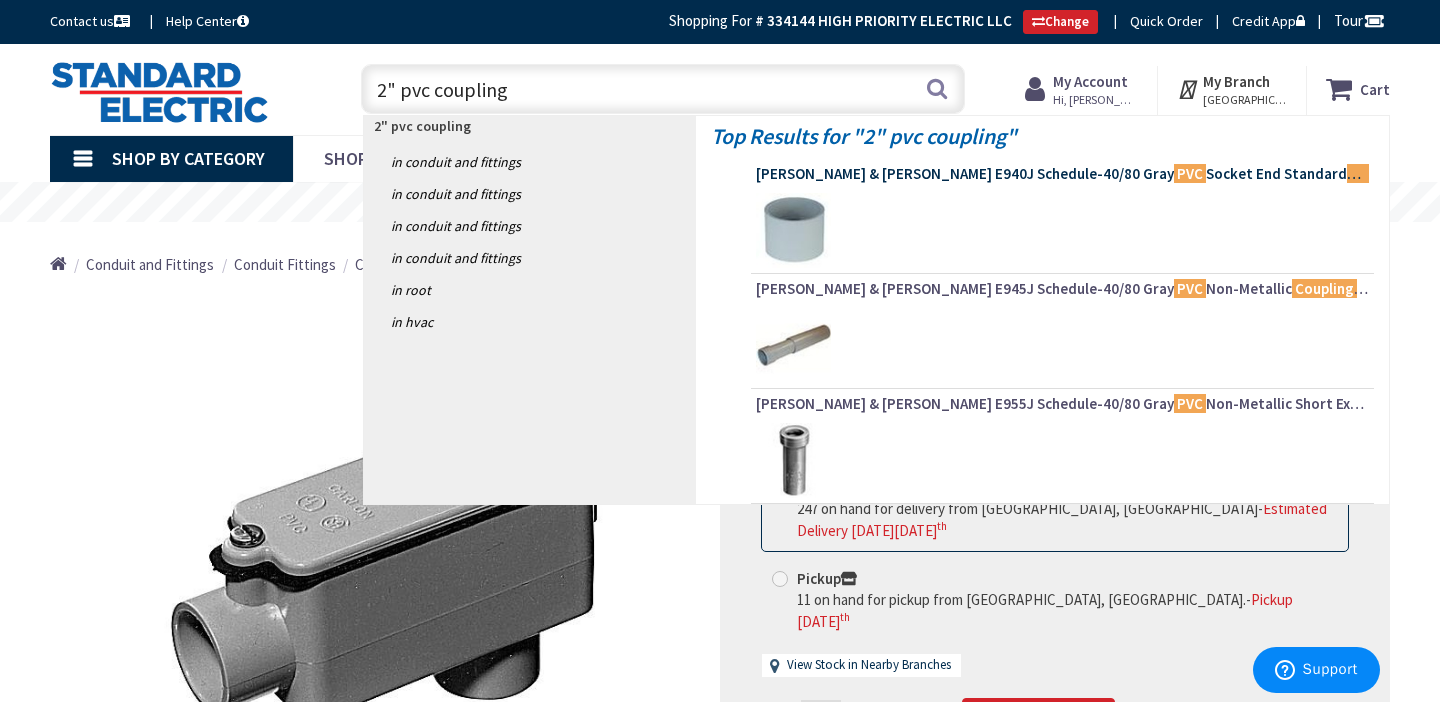 type on "2" pvc coupling" 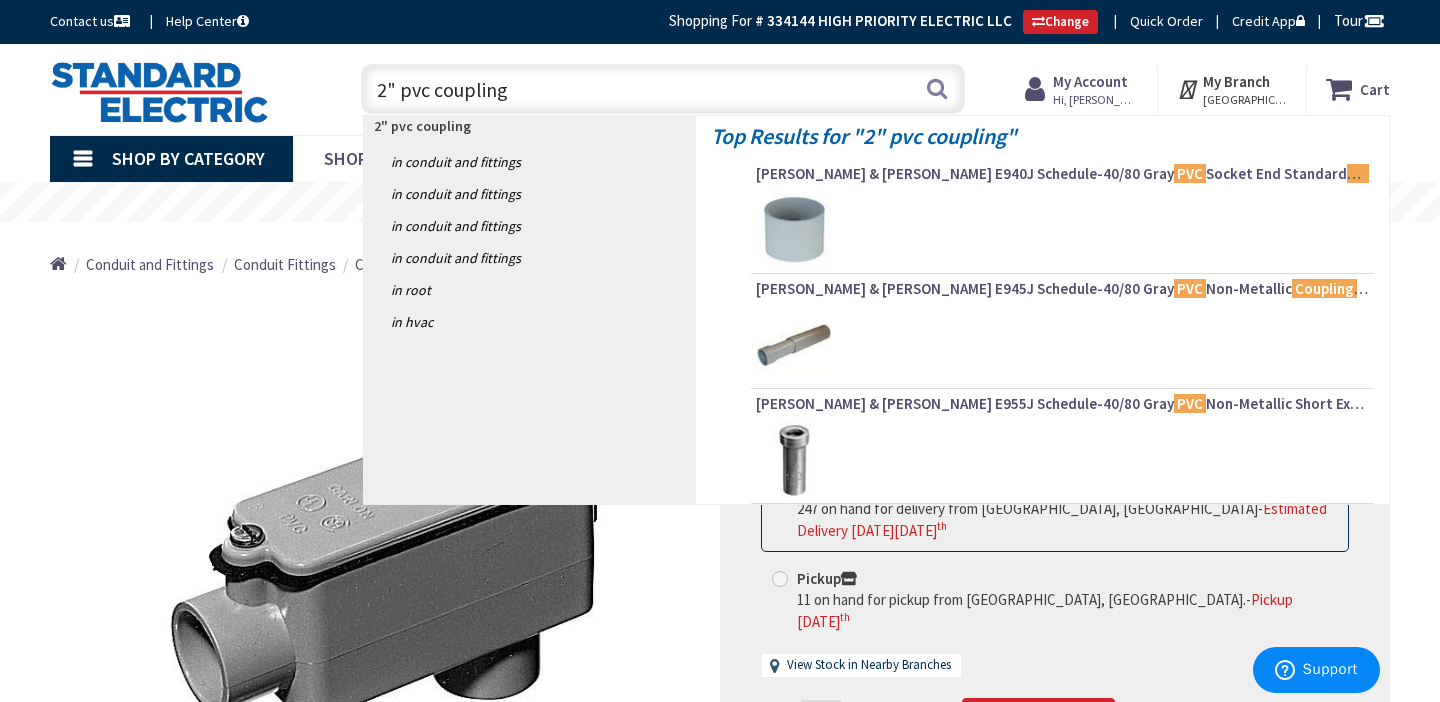click on "Thomas & Betts E940J Schedule-40/80 Gray  PVC  Socket End Standard  Coupling   2 -Inch Carlon®" at bounding box center [1062, 174] 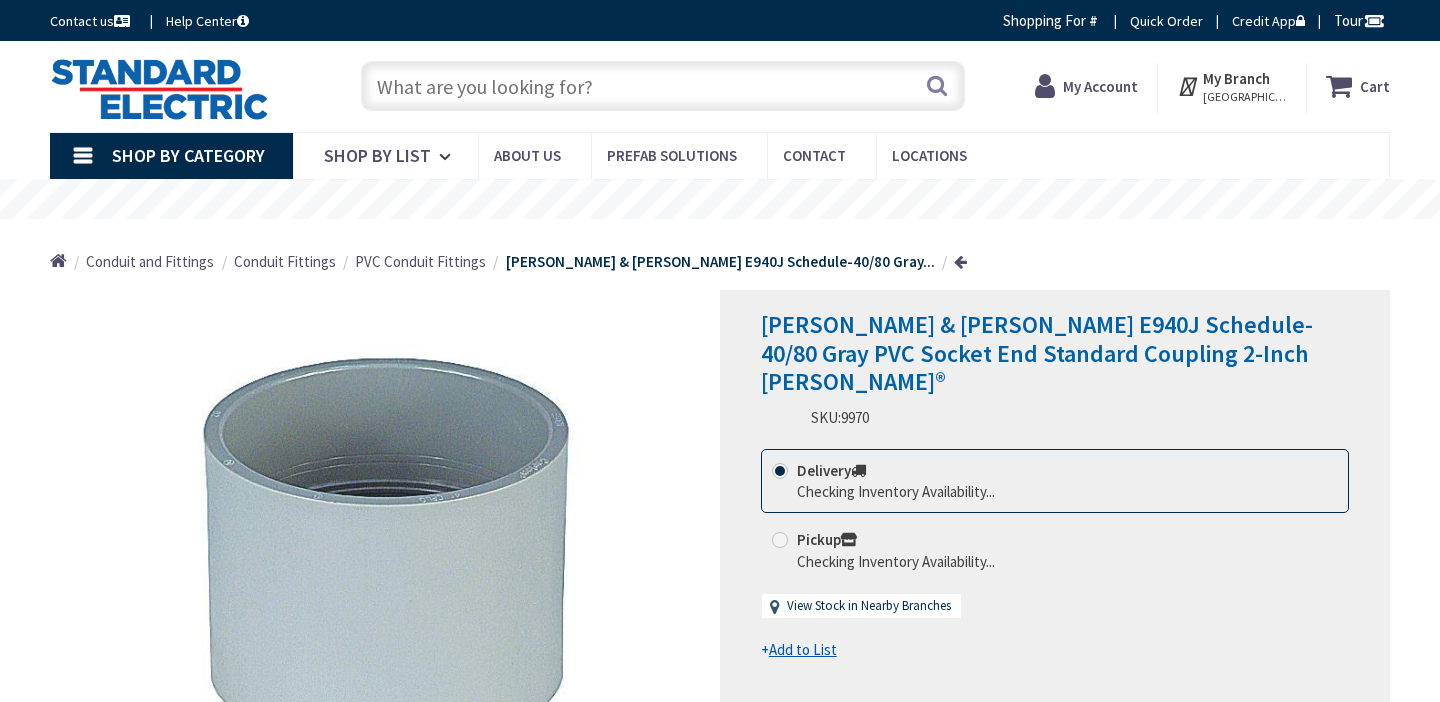 scroll, scrollTop: 0, scrollLeft: 0, axis: both 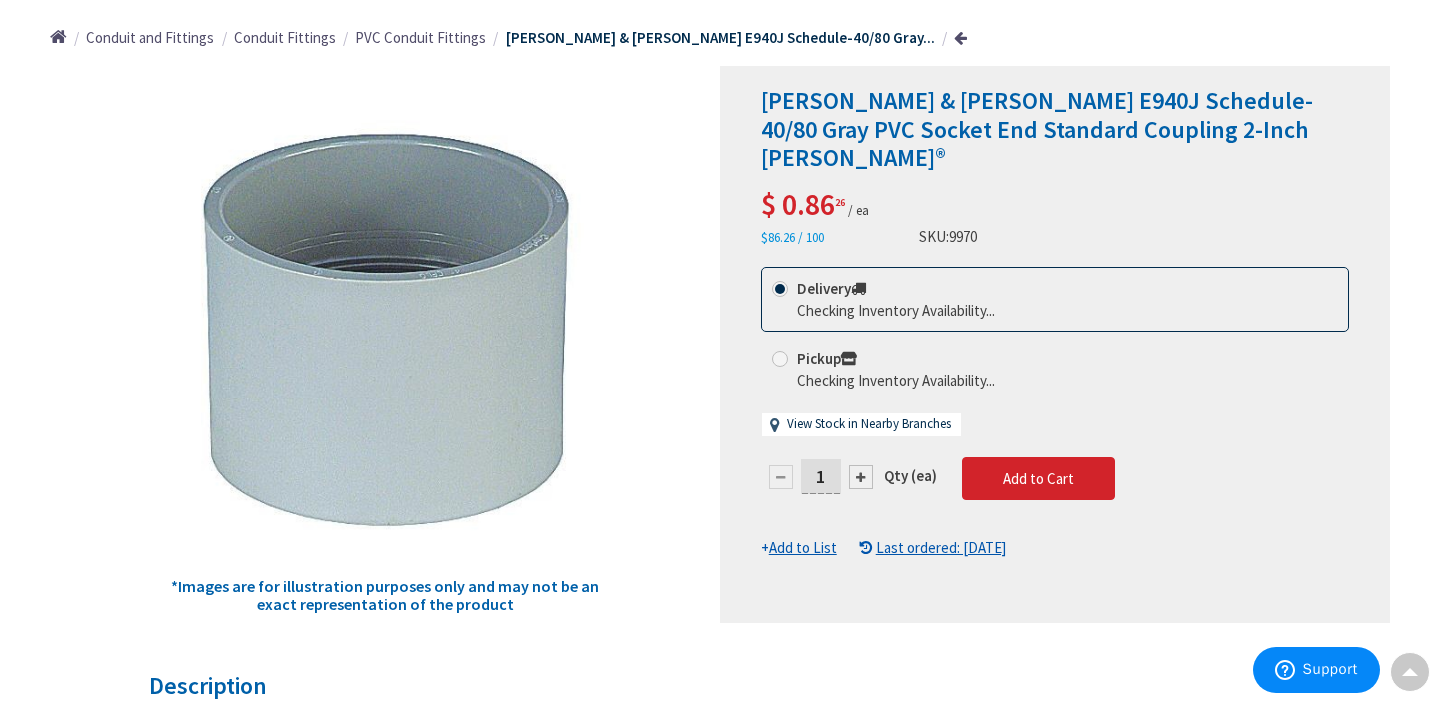 click on "1" at bounding box center (821, 476) 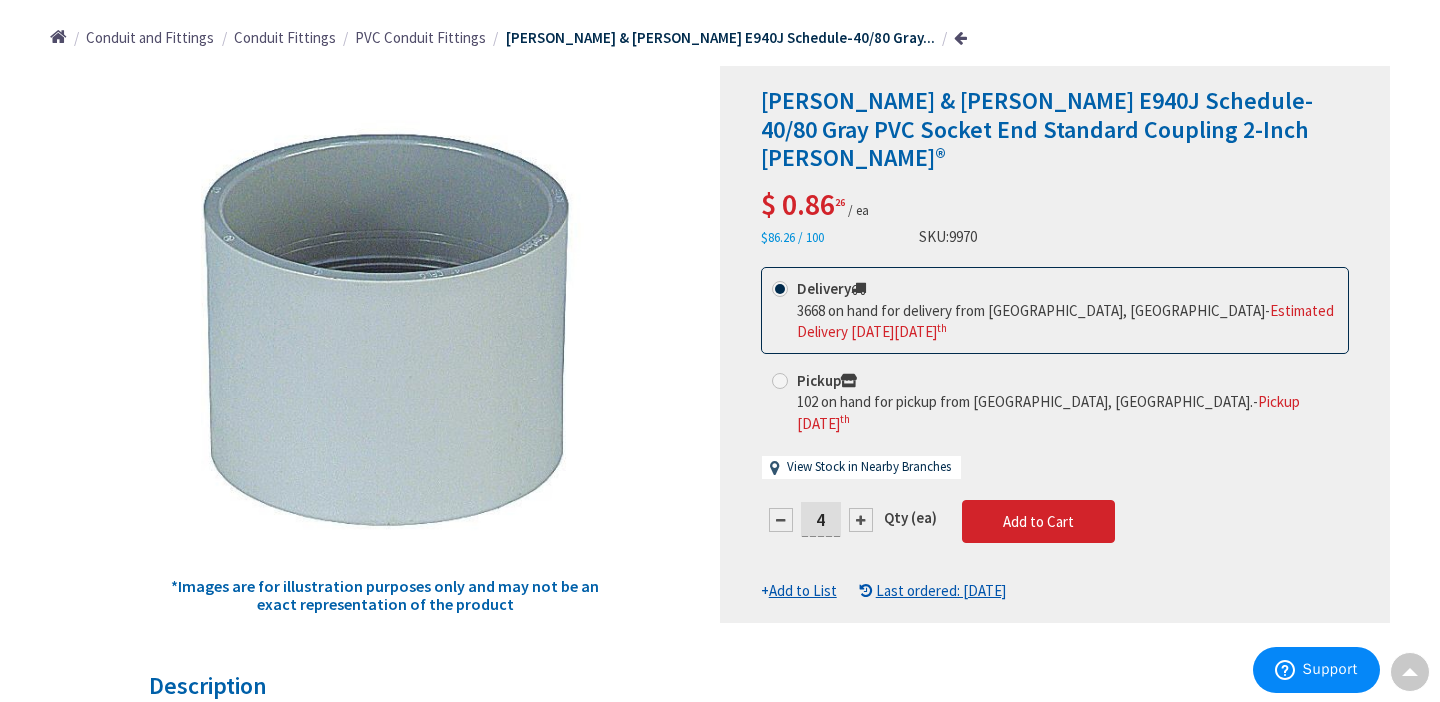 type on "4" 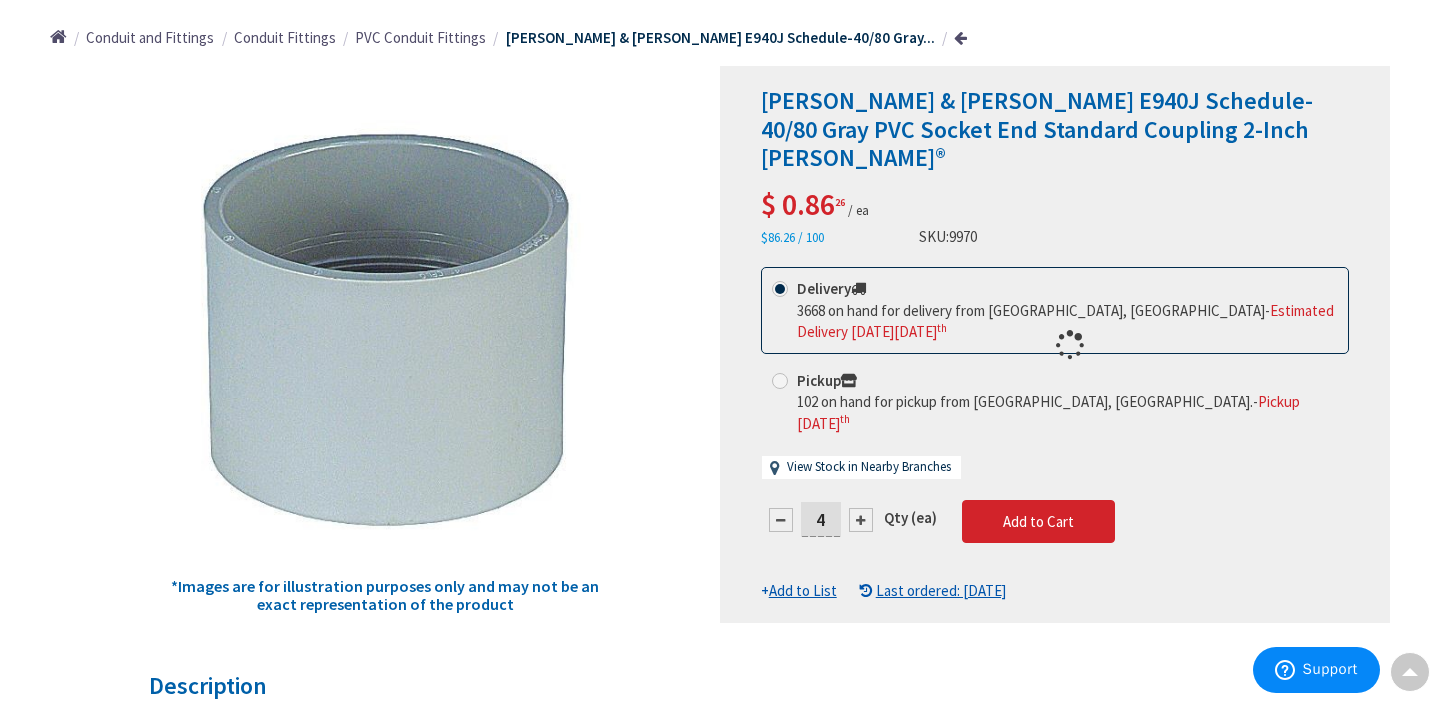 click on "This product is Discontinued
Delivery
3668 on hand for delivery from [GEOGRAPHIC_DATA], [GEOGRAPHIC_DATA]
-  Estimated Delivery [DATE][DATE]
Pickup
102 on hand for pickup from [GEOGRAPHIC_DATA], [GEOGRAPHIC_DATA].
-  Pickup [DATE]
View Stock in Nearby Branches
4" at bounding box center [1055, 434] 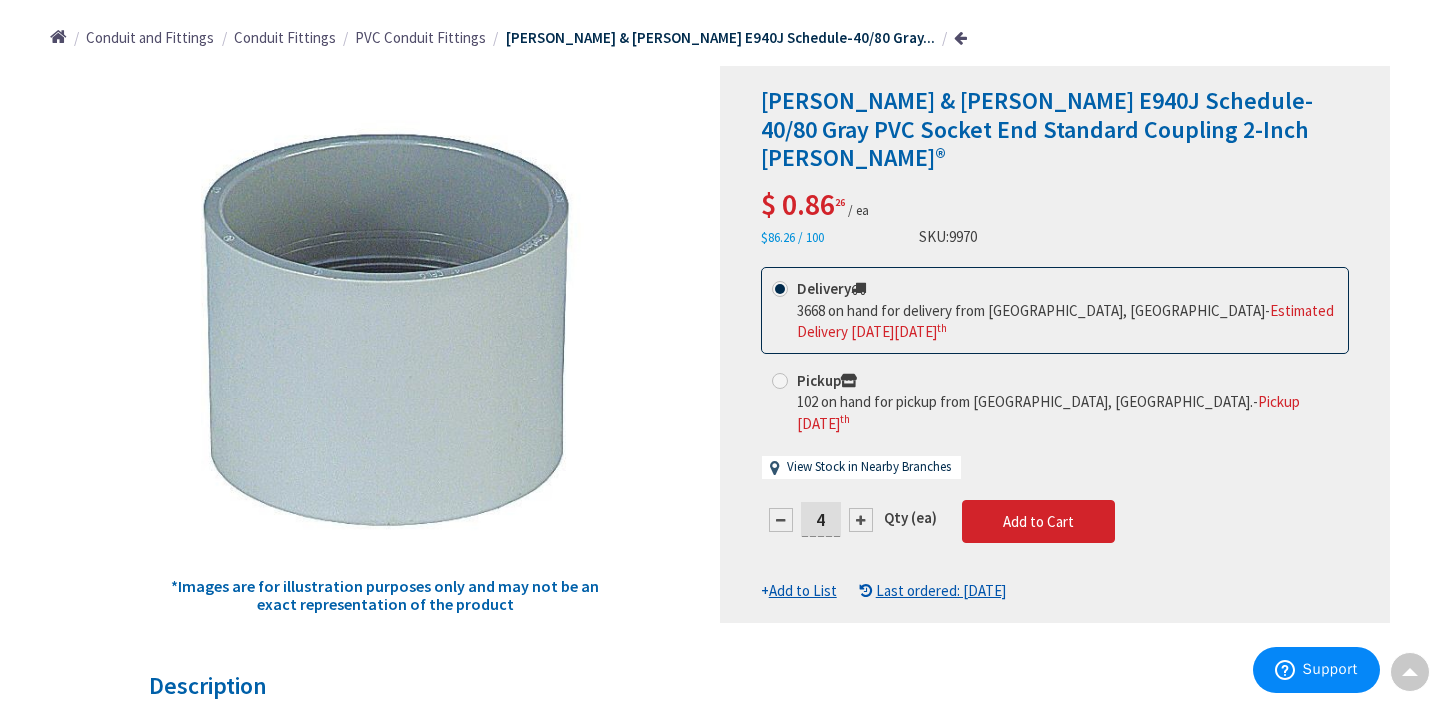 click on "Add to List" at bounding box center (803, 590) 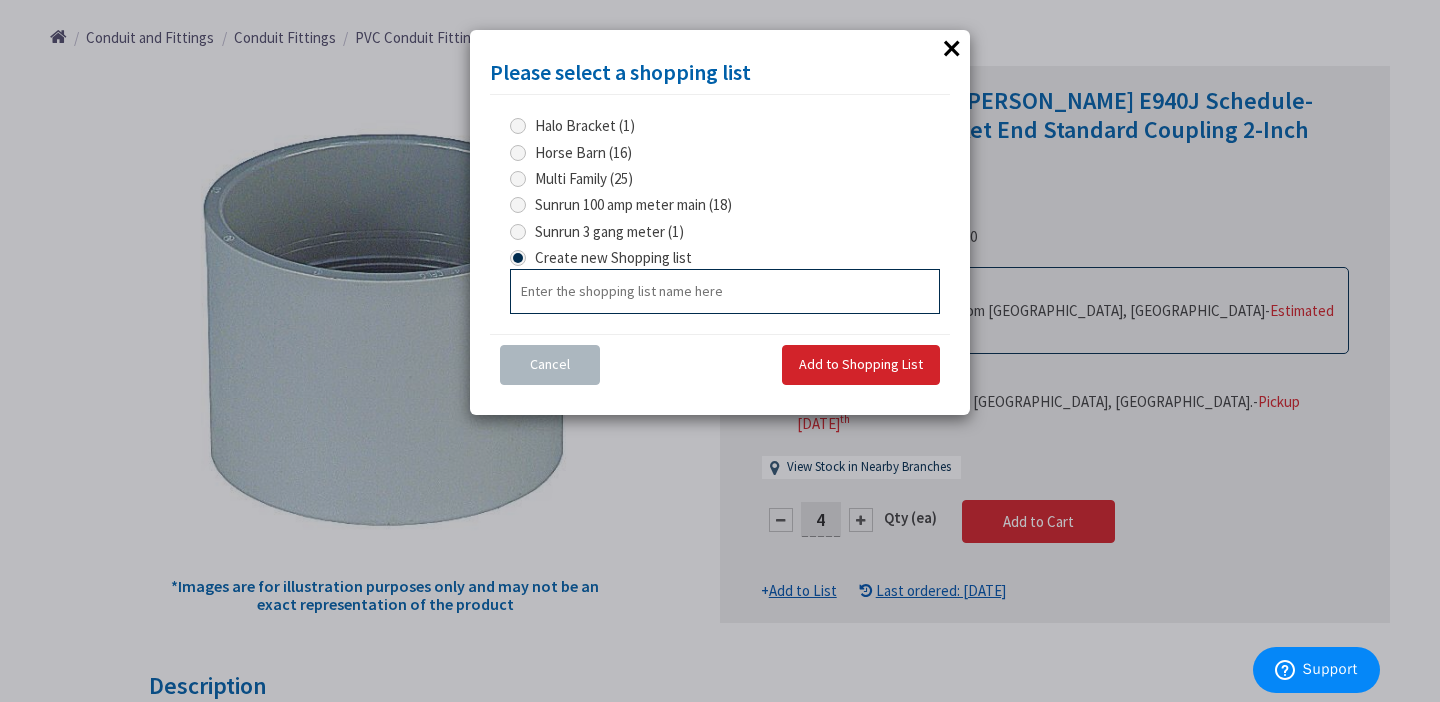 scroll, scrollTop: 227, scrollLeft: 0, axis: vertical 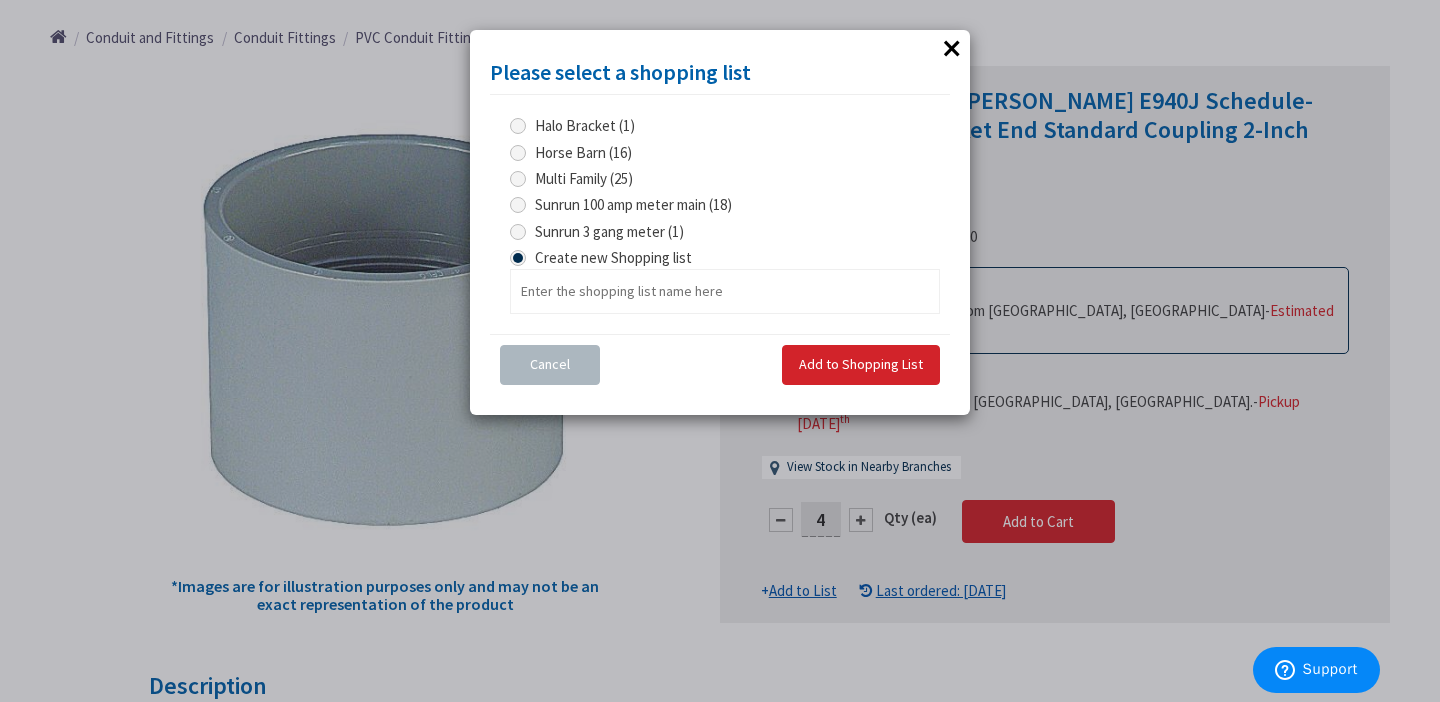 click at bounding box center [518, 153] 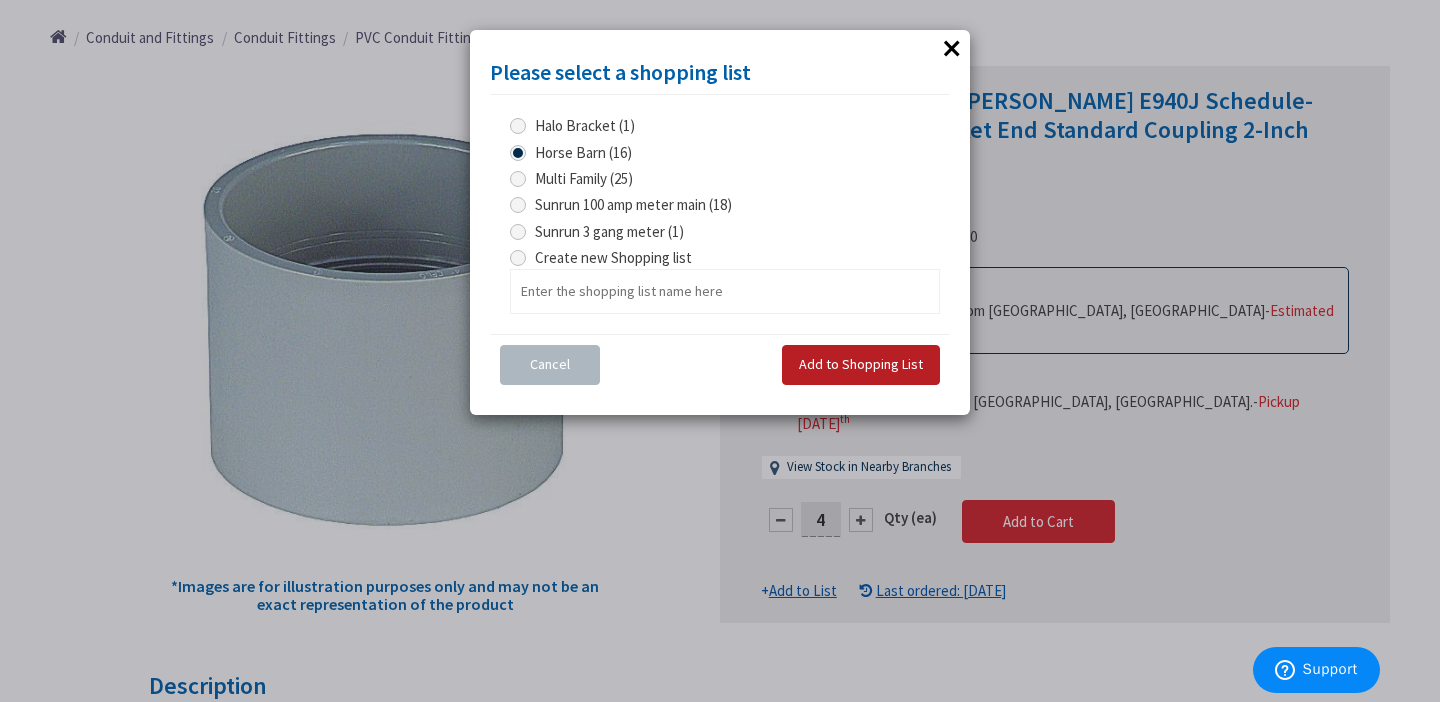 click on "Add to Shopping List" at bounding box center (861, 364) 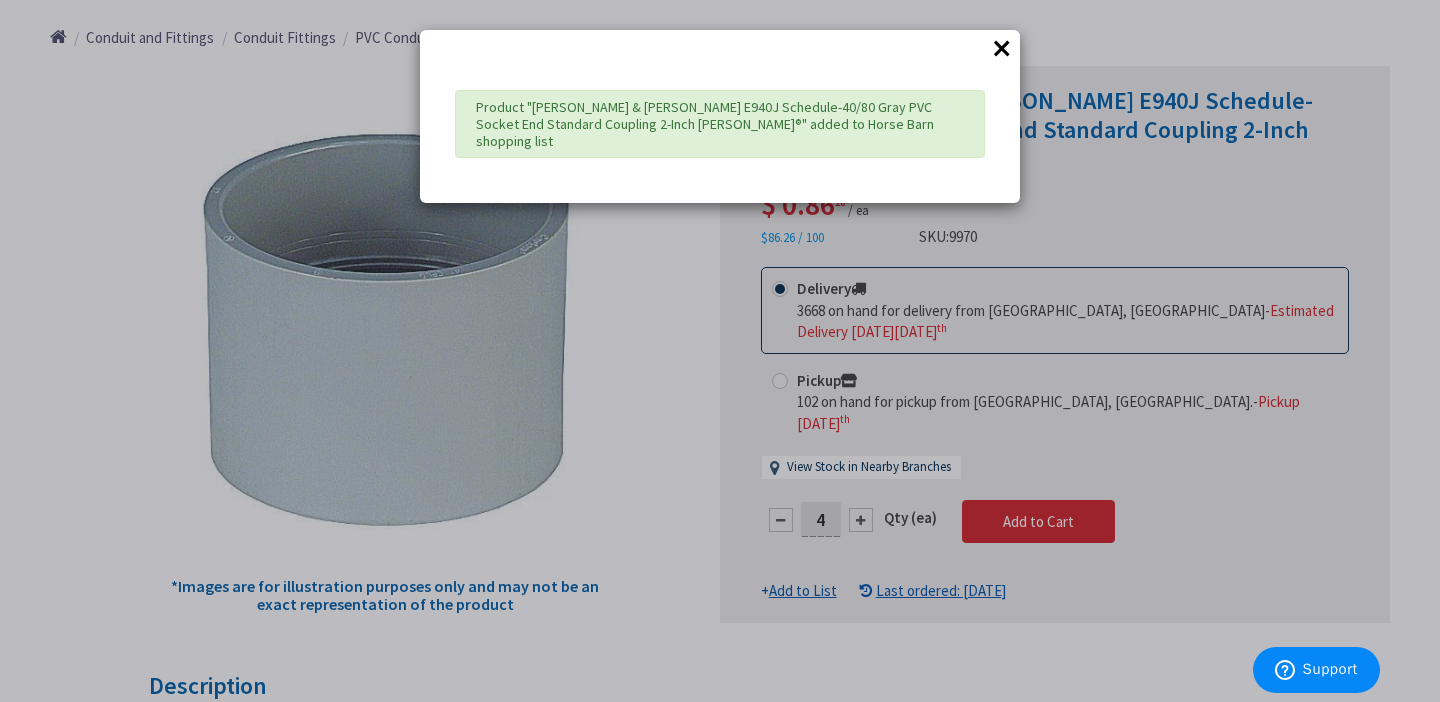 click on "×" at bounding box center [1002, 48] 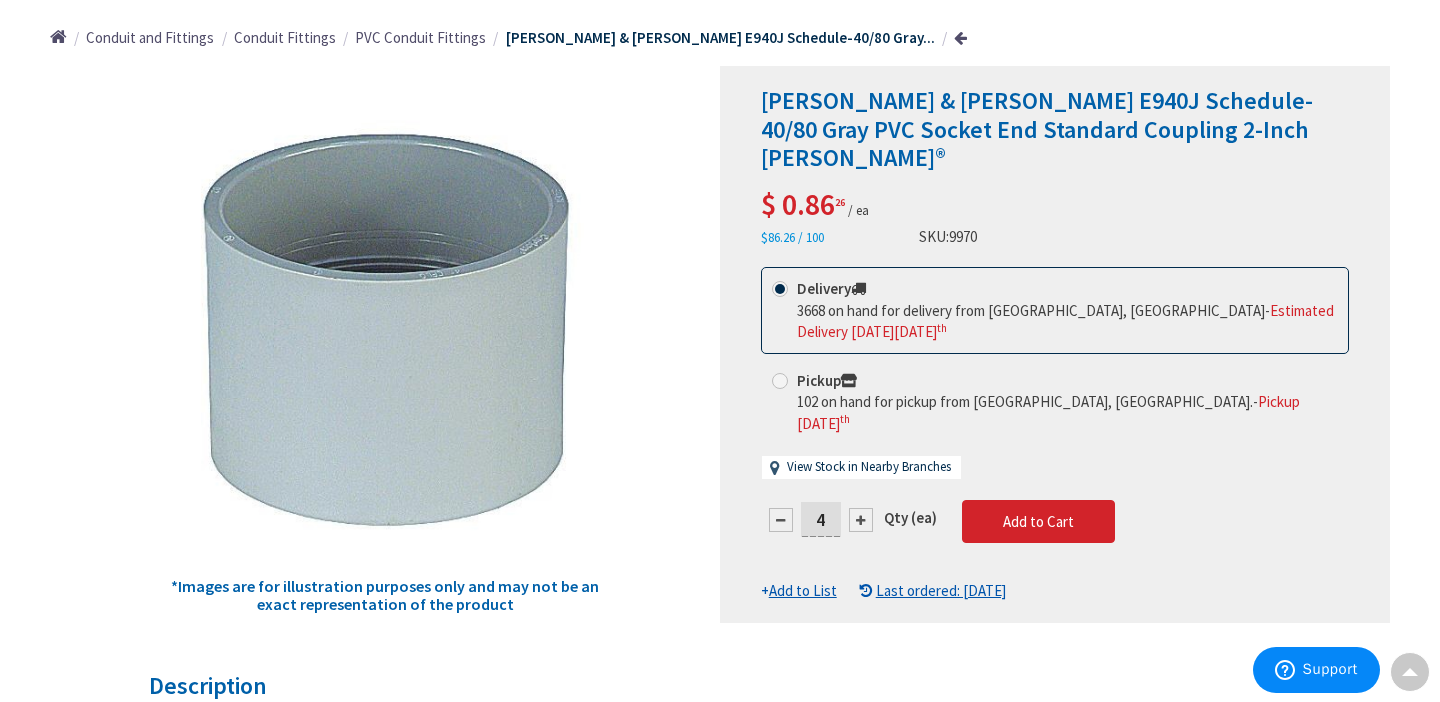 scroll, scrollTop: 0, scrollLeft: 0, axis: both 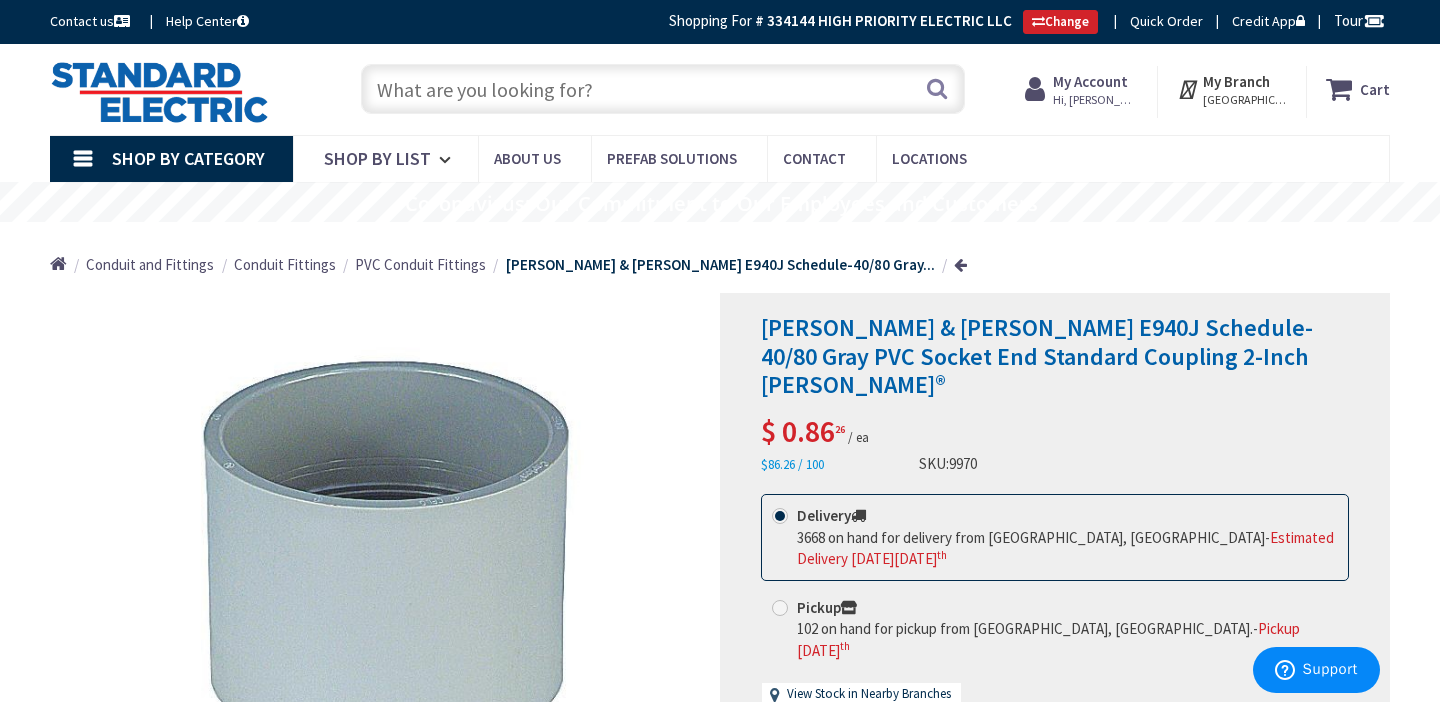 click at bounding box center (663, 89) 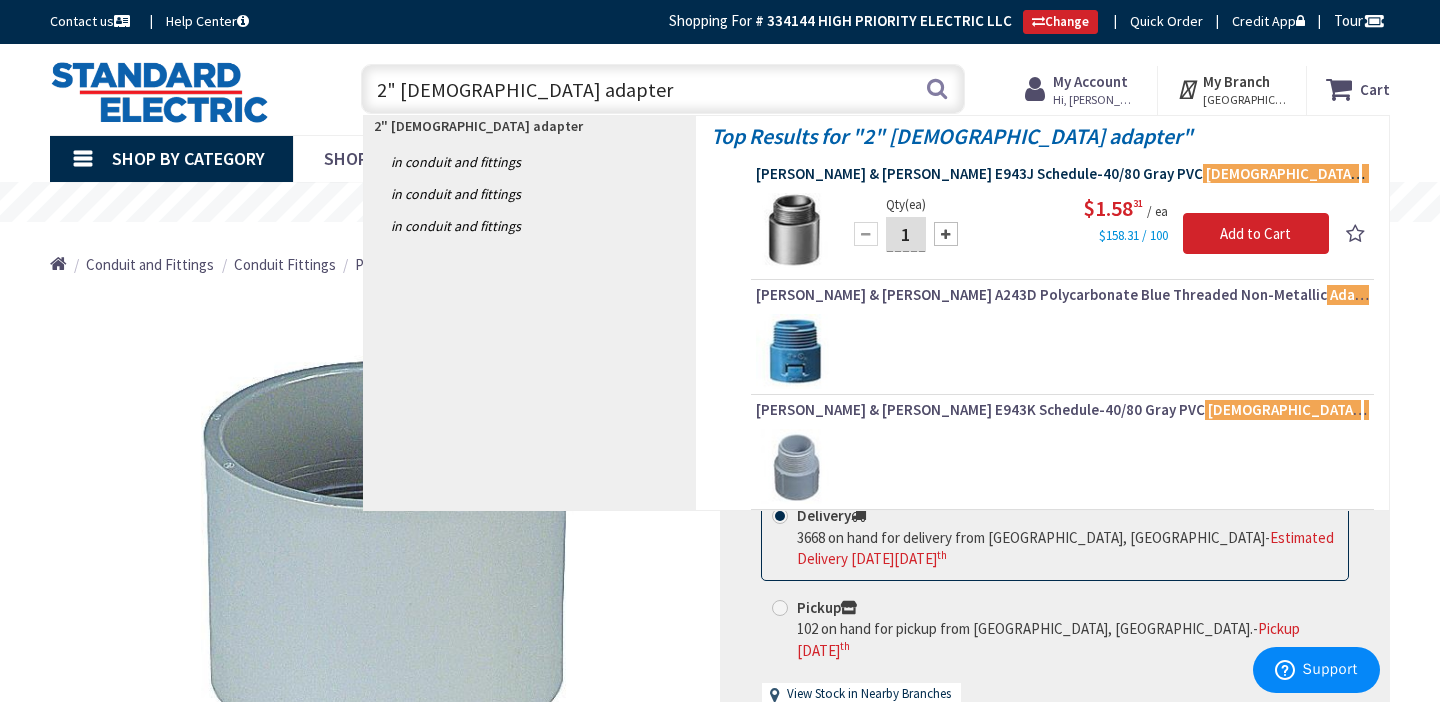 type on "2" [DEMOGRAPHIC_DATA] adapter" 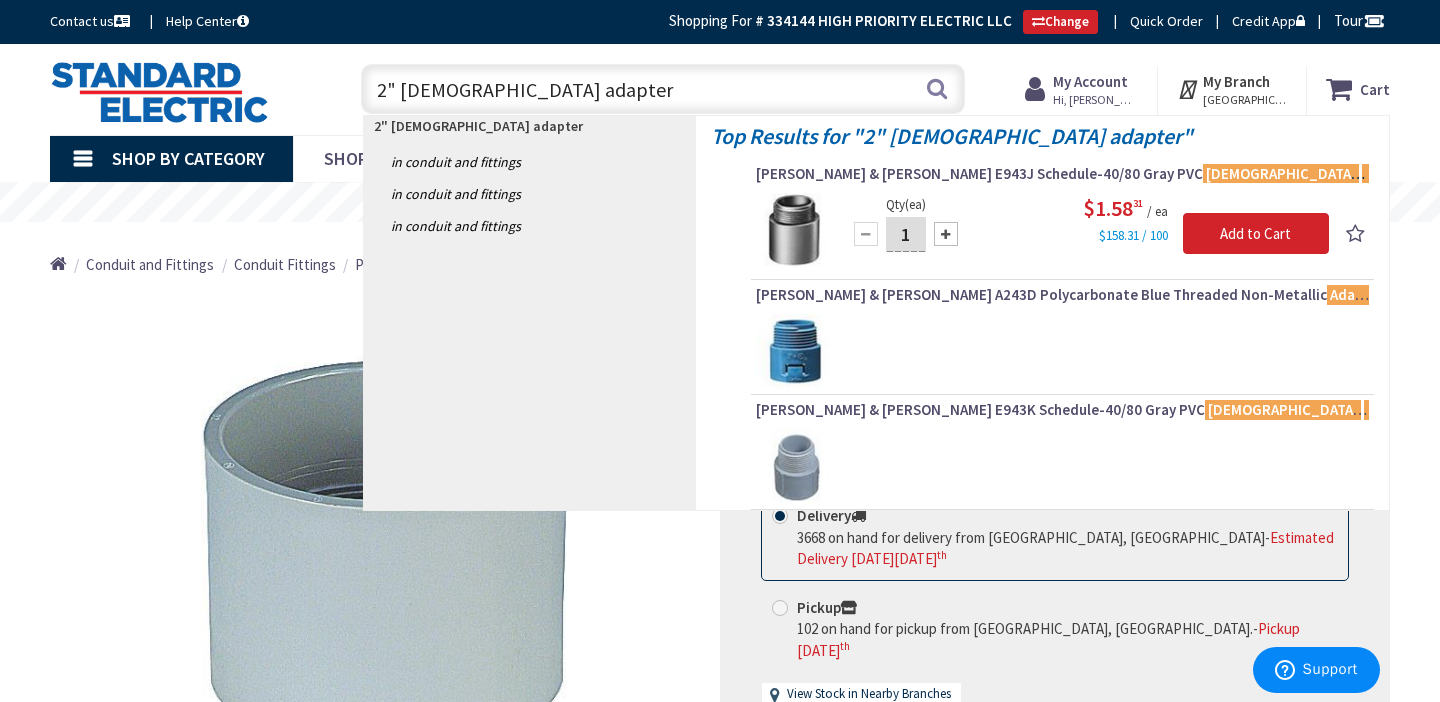 click on "[PERSON_NAME] & [PERSON_NAME] E943J Schedule-40/80 Gray PVC  [DEMOGRAPHIC_DATA]   Adapter   2 -Inch [PERSON_NAME]®" at bounding box center [1062, 174] 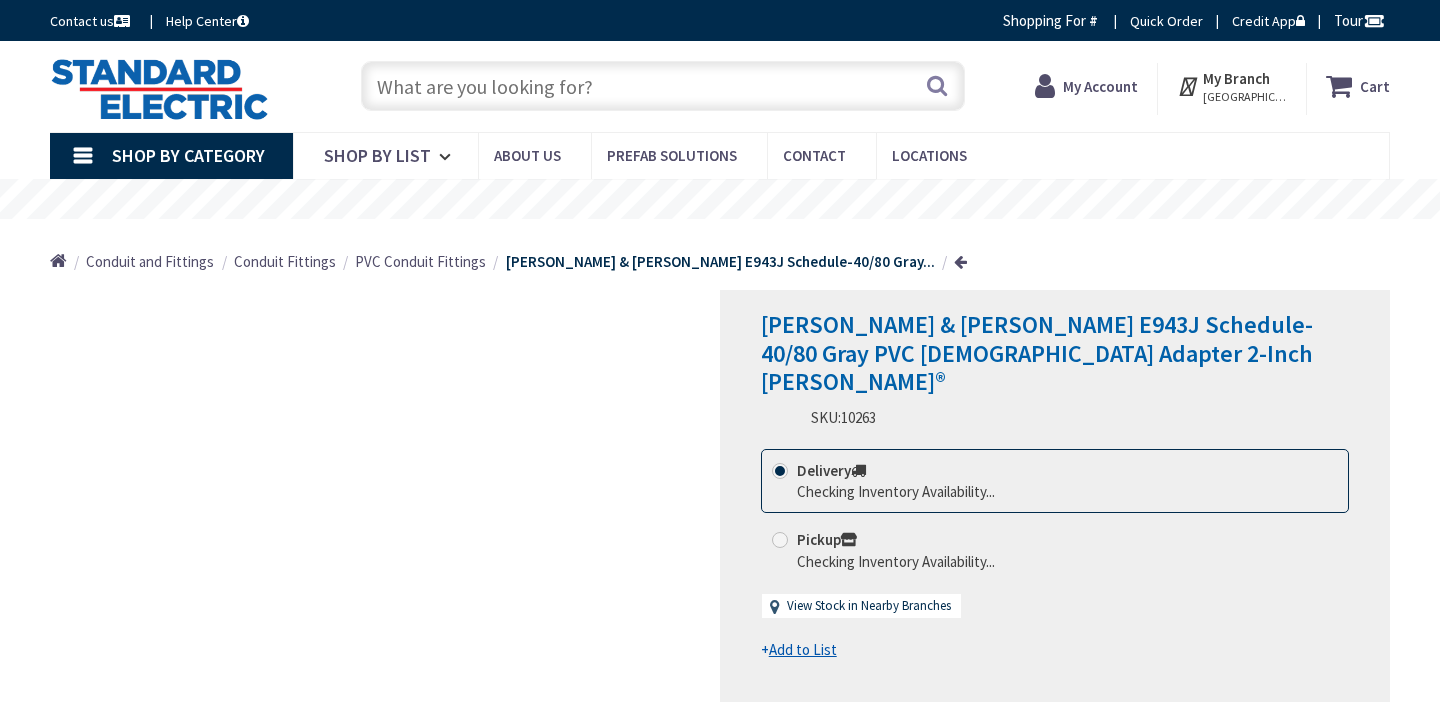 scroll, scrollTop: 0, scrollLeft: 0, axis: both 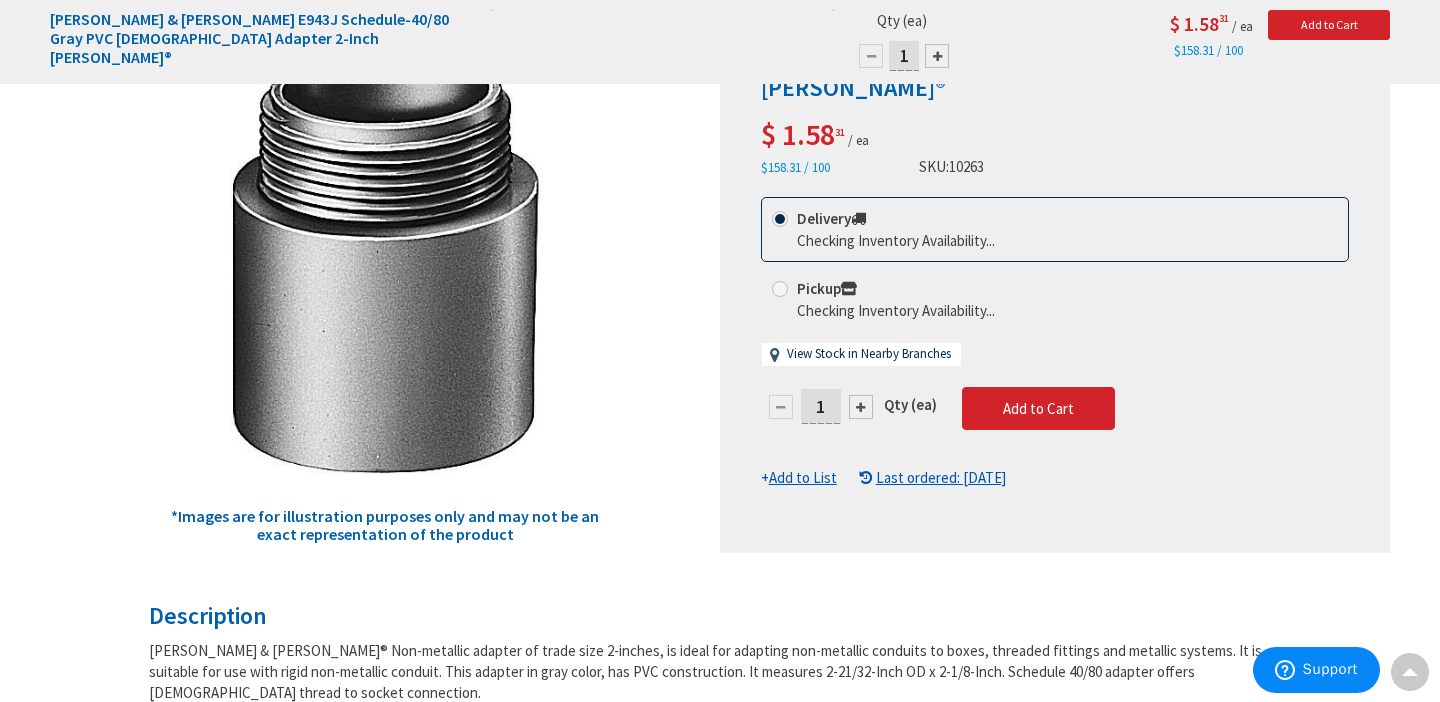 click on "1" at bounding box center [821, 406] 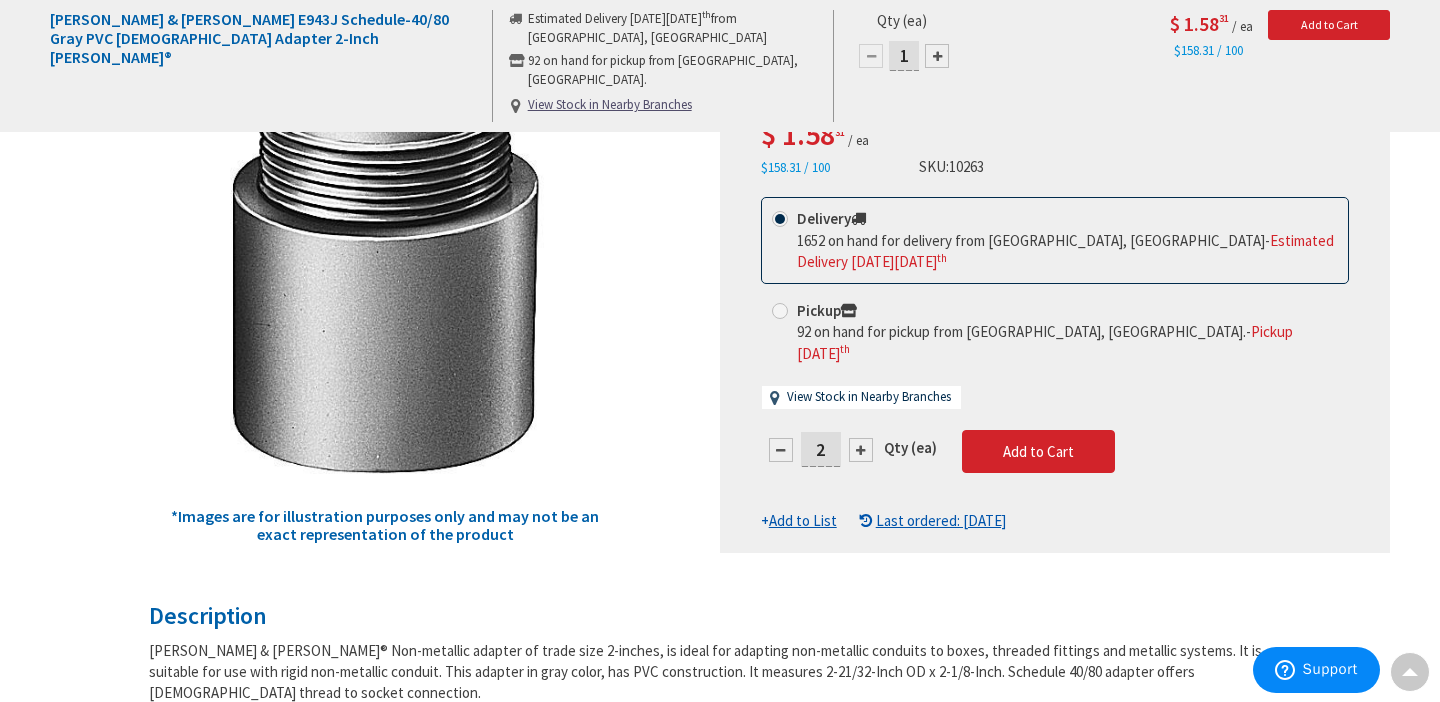 type on "2" 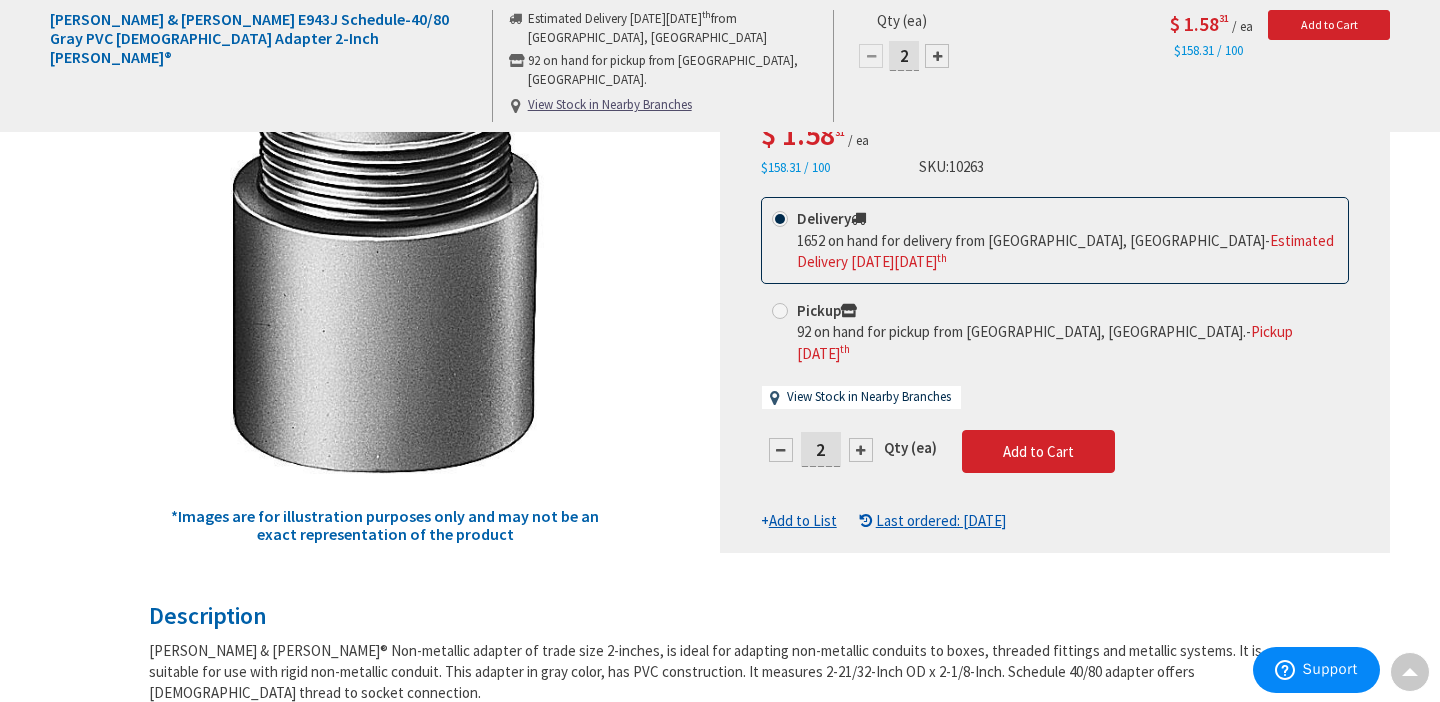 click on "This product is Discontinued
Delivery
1652 on hand for delivery from [GEOGRAPHIC_DATA], [GEOGRAPHIC_DATA]
-  Estimated Delivery [DATE][DATE]
Pickup
92 on hand for pickup from [GEOGRAPHIC_DATA], [GEOGRAPHIC_DATA].
-  Pickup [DATE]
View Stock in Nearby Branches
2" at bounding box center [1055, 364] 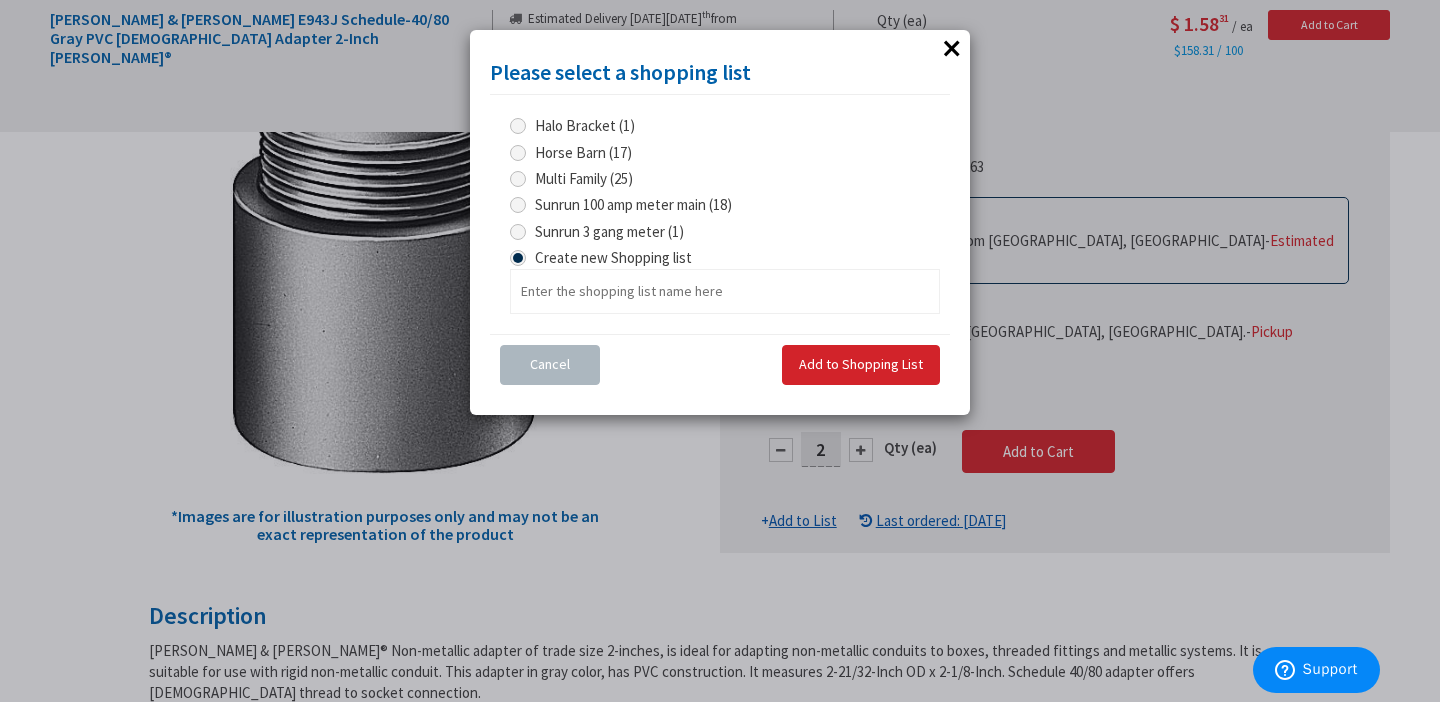 click on "Horse Barn (17)" at bounding box center [521, 152] 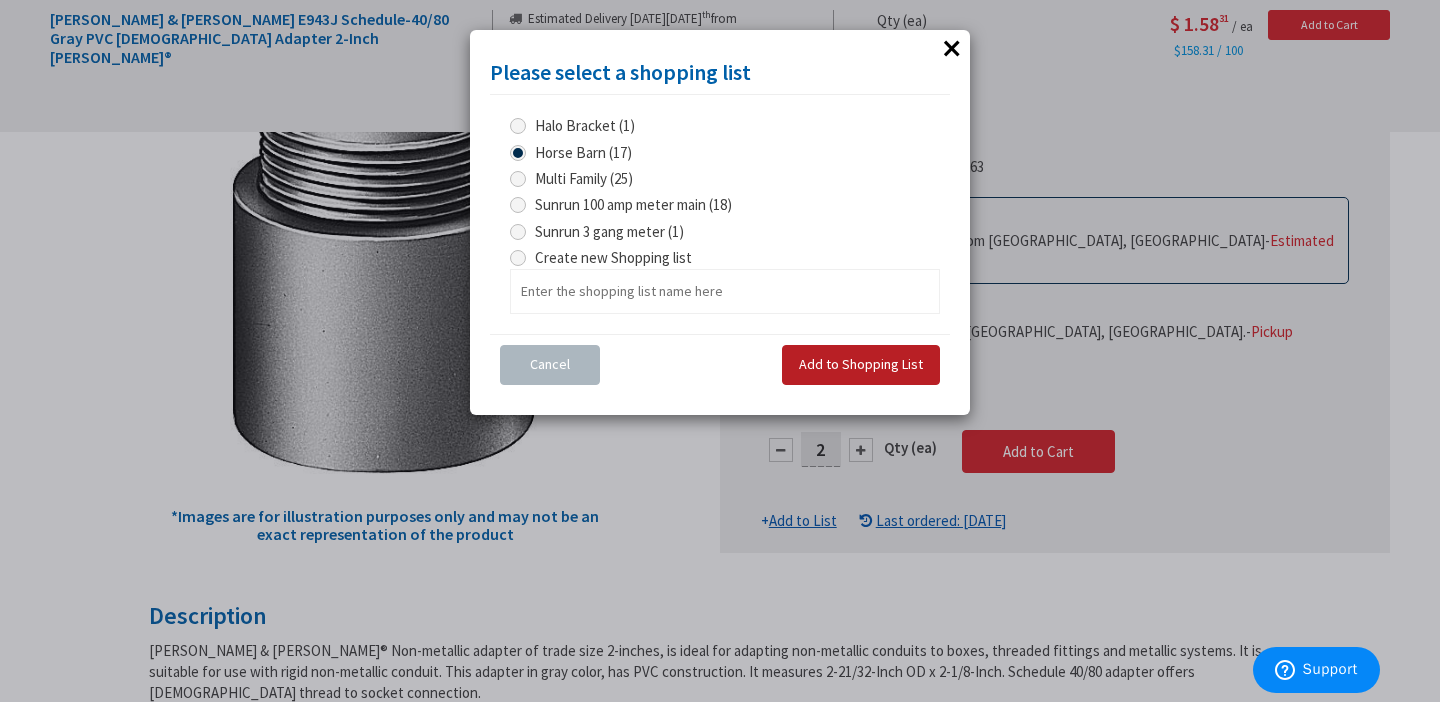 click on "Add to Shopping List" at bounding box center (861, 365) 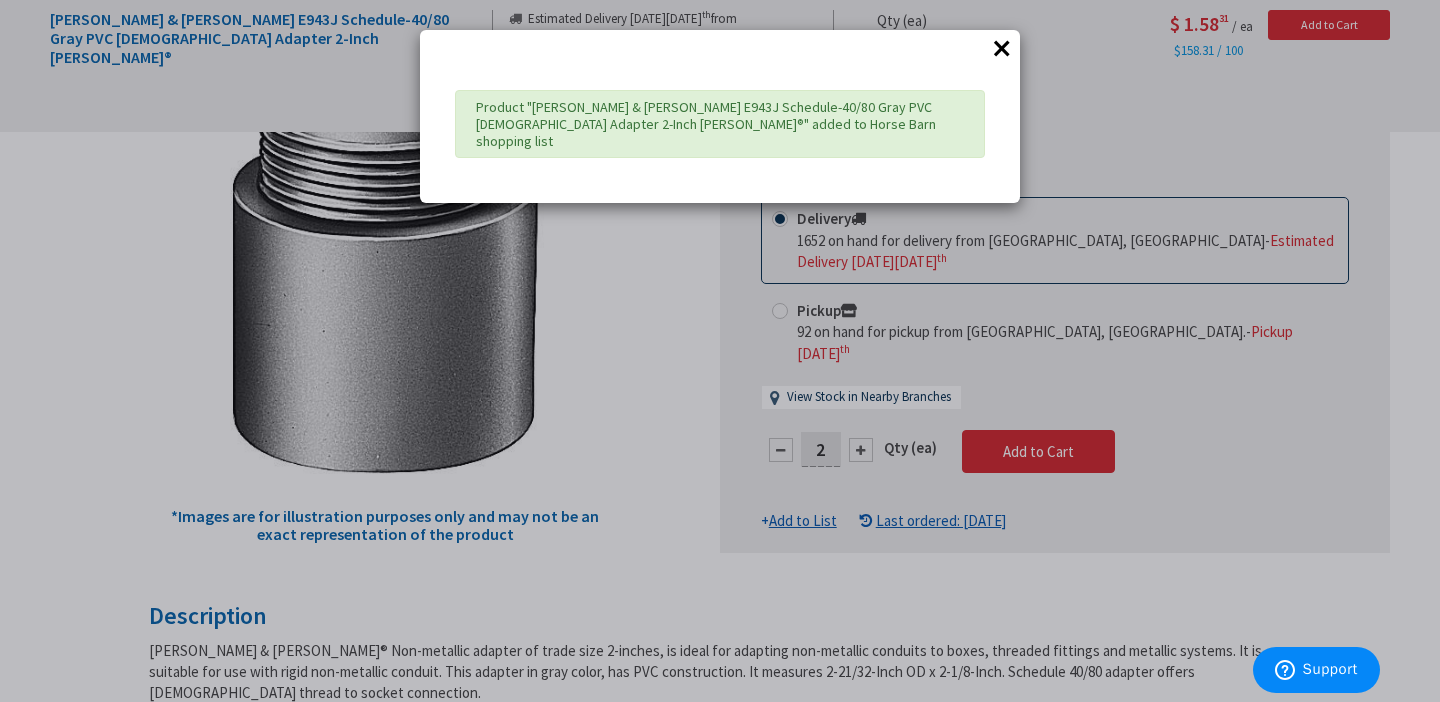 click on "×" at bounding box center (1002, 48) 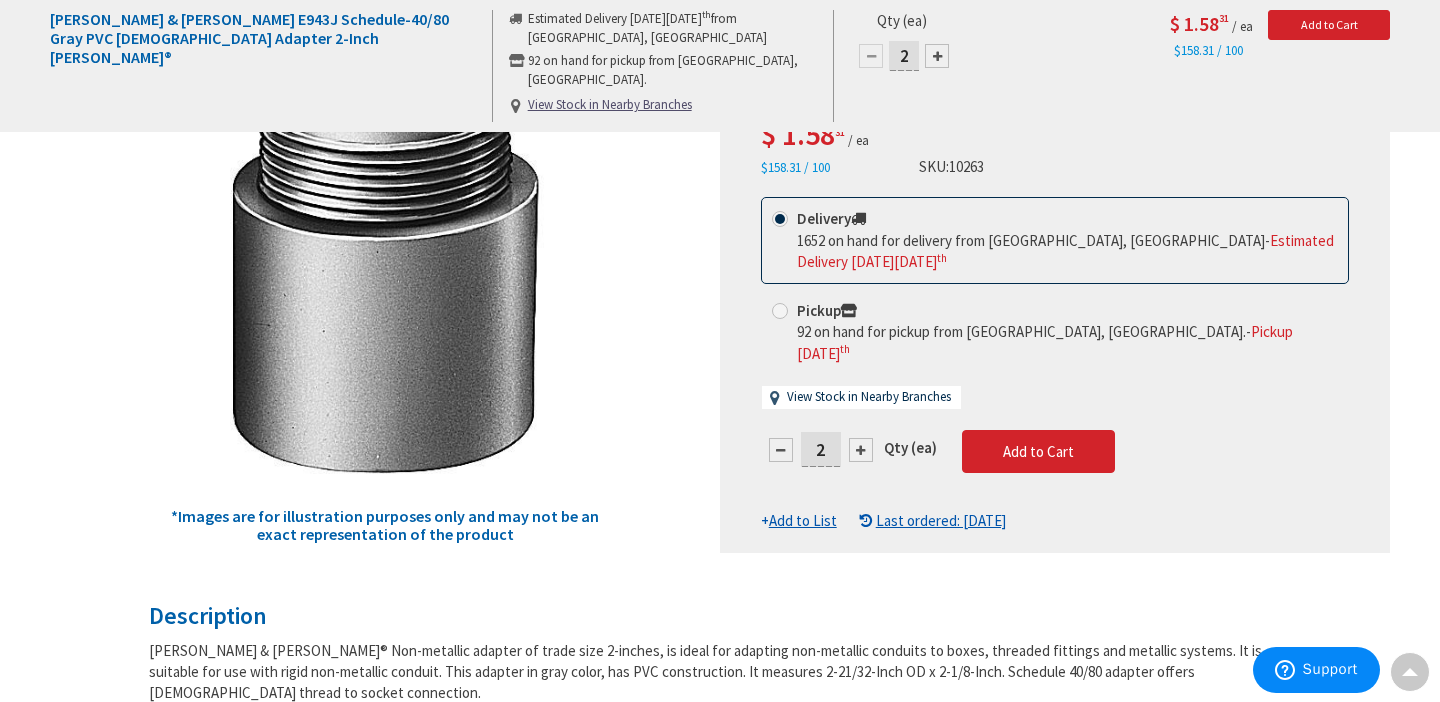 scroll, scrollTop: 0, scrollLeft: 0, axis: both 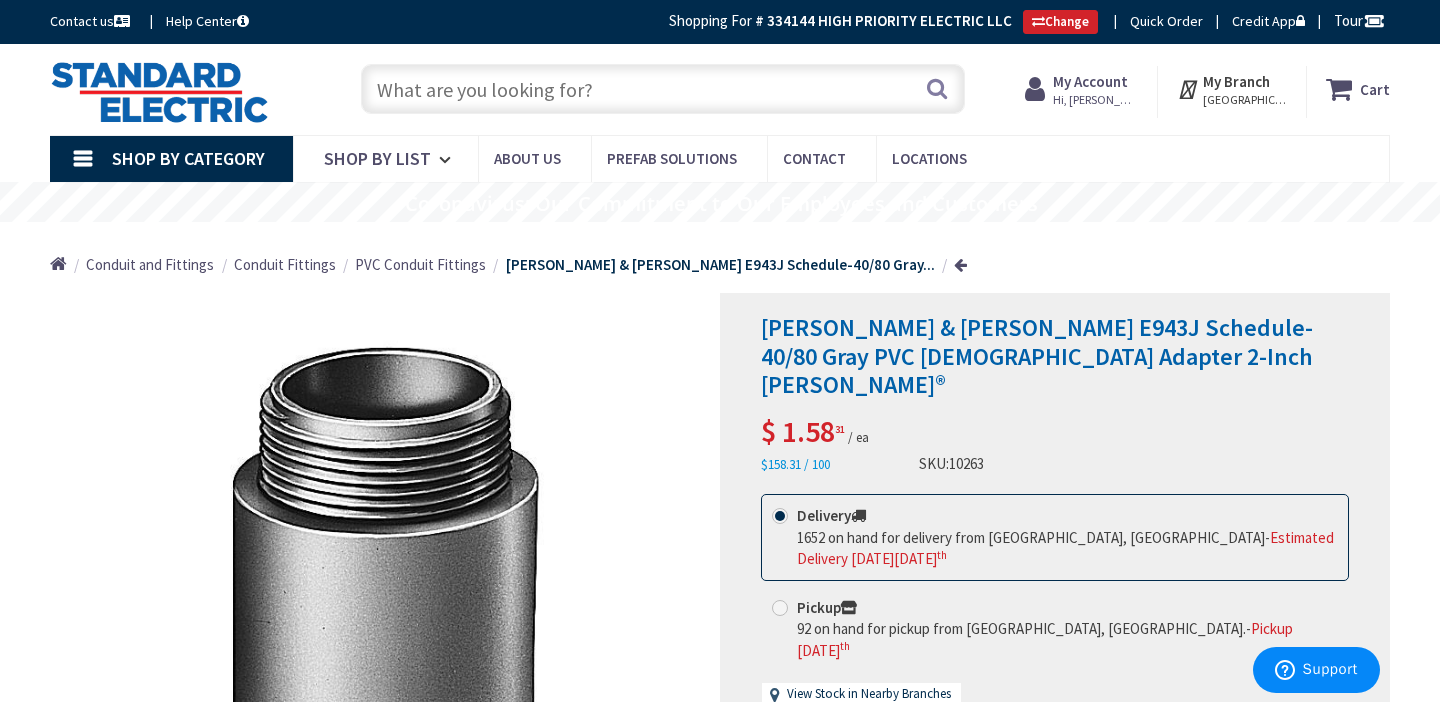 click at bounding box center (663, 89) 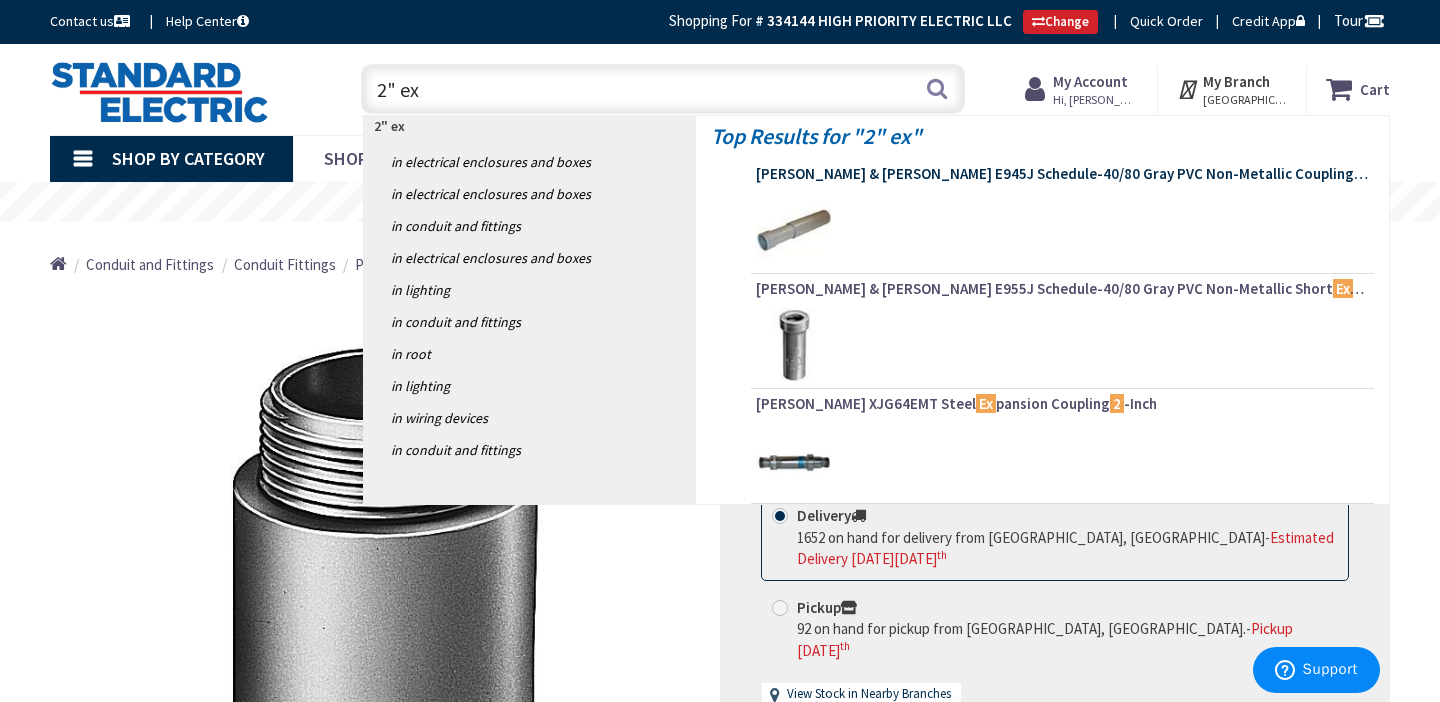type on "2" ex" 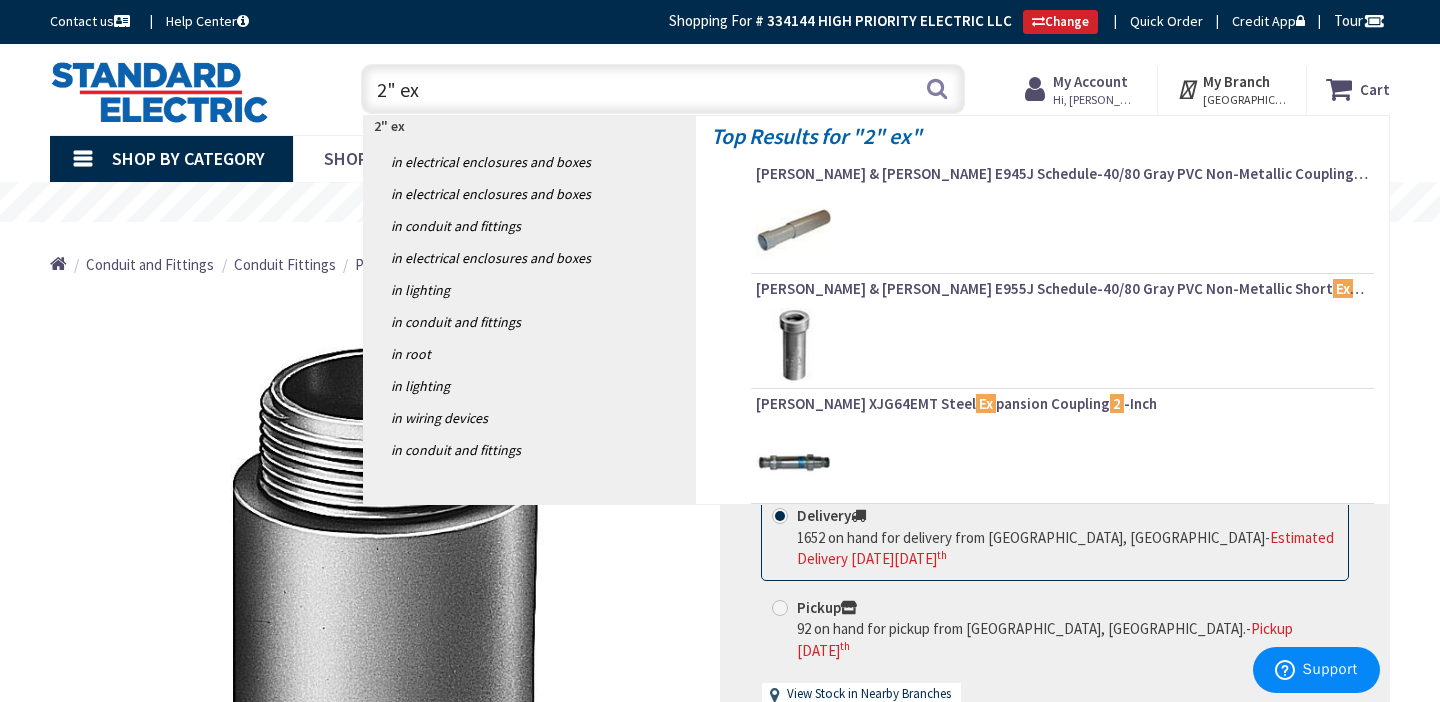 click on "Thomas & Betts E945J Schedule-40/80 Gray PVC Non-Metallic Coupling End  Ex pansion Fitting  2 -Inch Carlon®" at bounding box center [1062, 174] 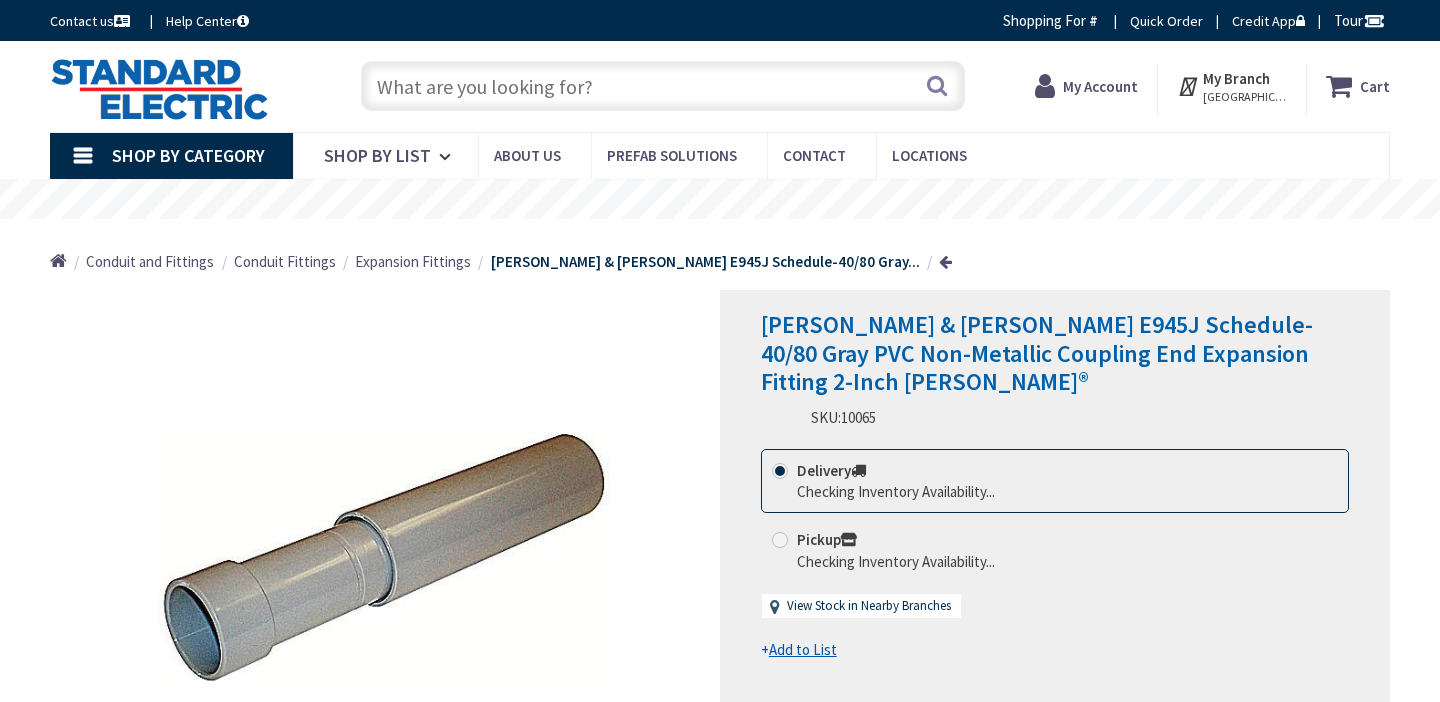 scroll, scrollTop: 0, scrollLeft: 0, axis: both 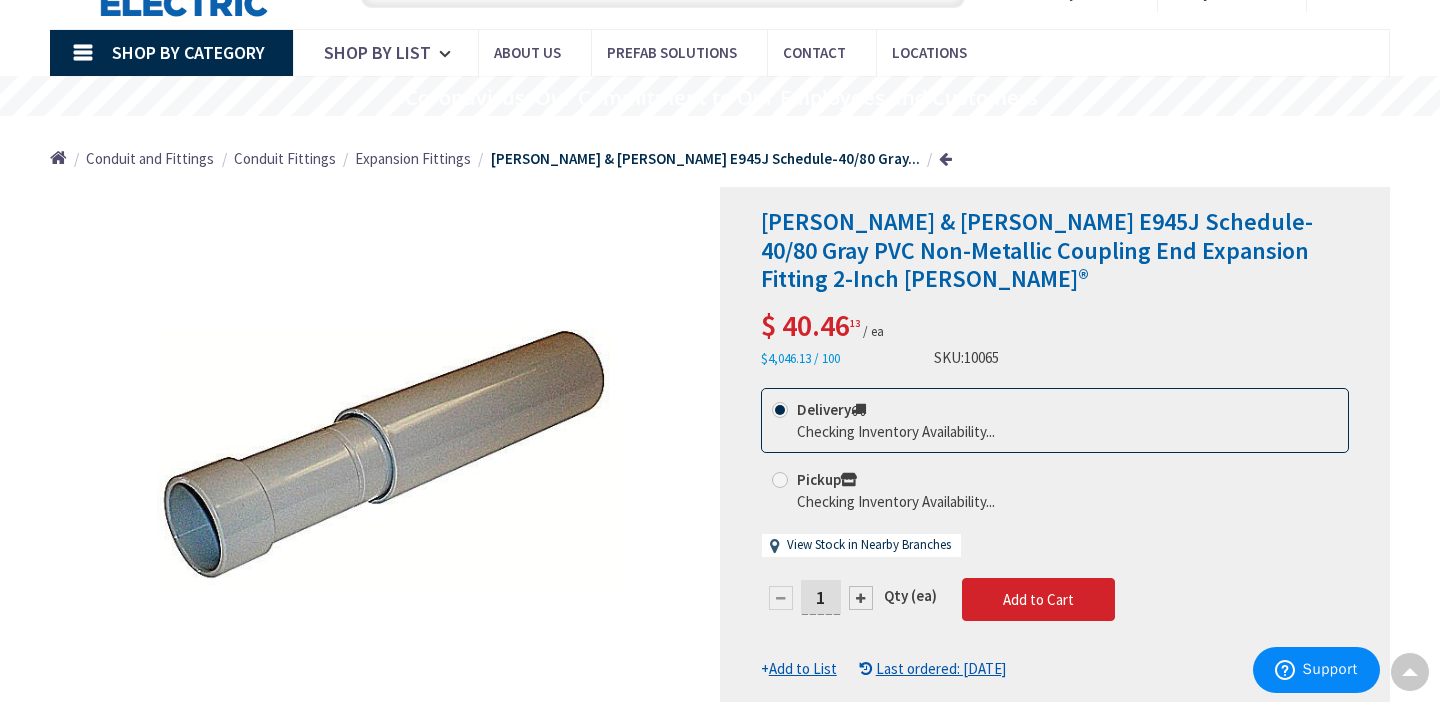 click on "1" at bounding box center (821, 597) 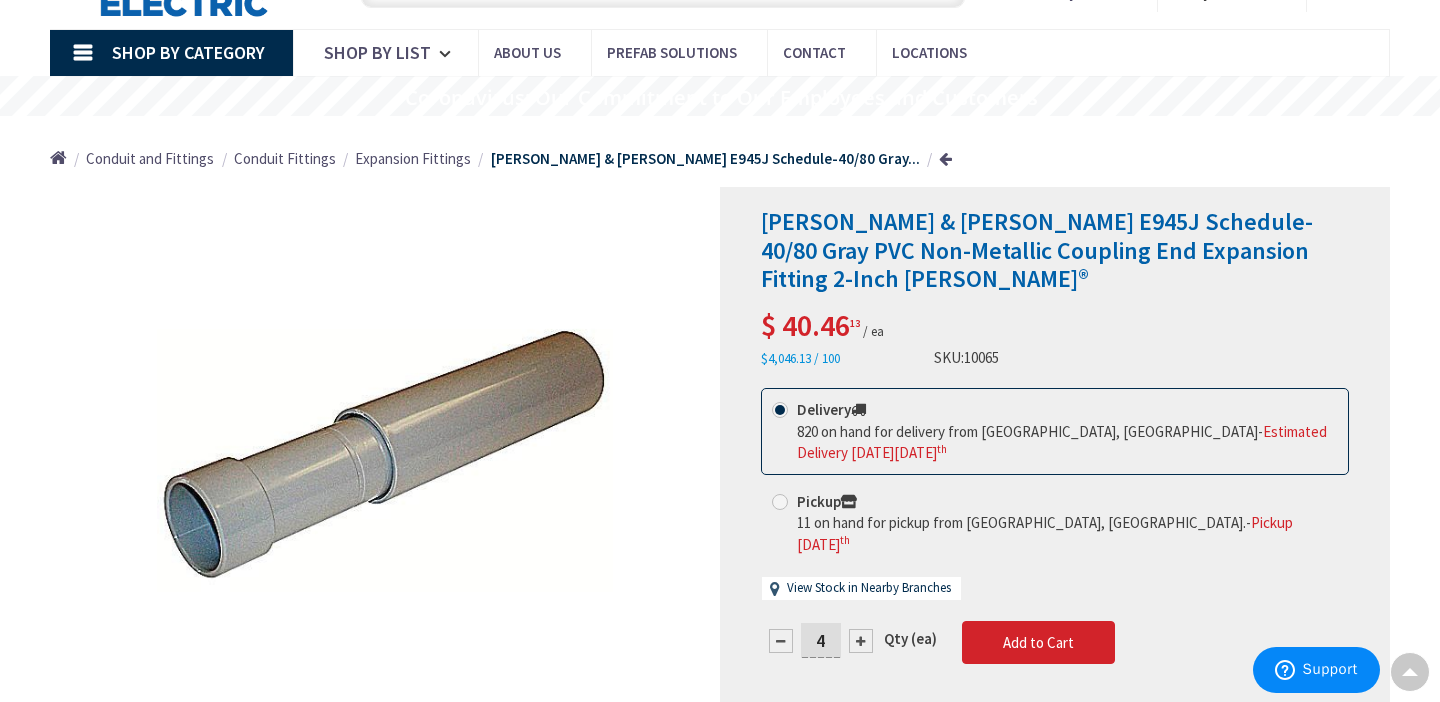 type on "4" 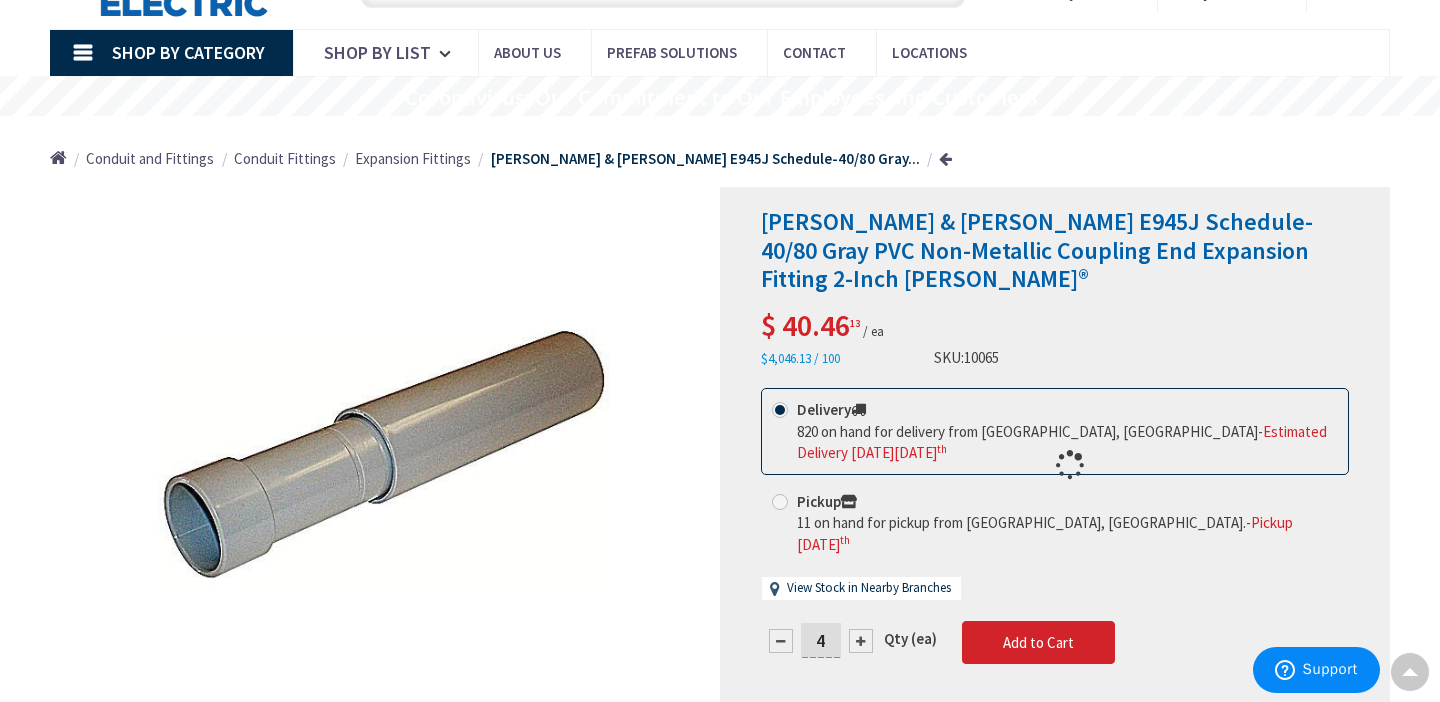click on "This product is Discontinued
Delivery
820 on hand for delivery from Stoughton, MA
-  Estimated Delivery on Monday, July 14 th
Pickup
11 on hand for pickup from Manchester, NH.
-  Pickup Monday, July 14 th
View Stock in Nearby Branches
4" at bounding box center (1055, 555) 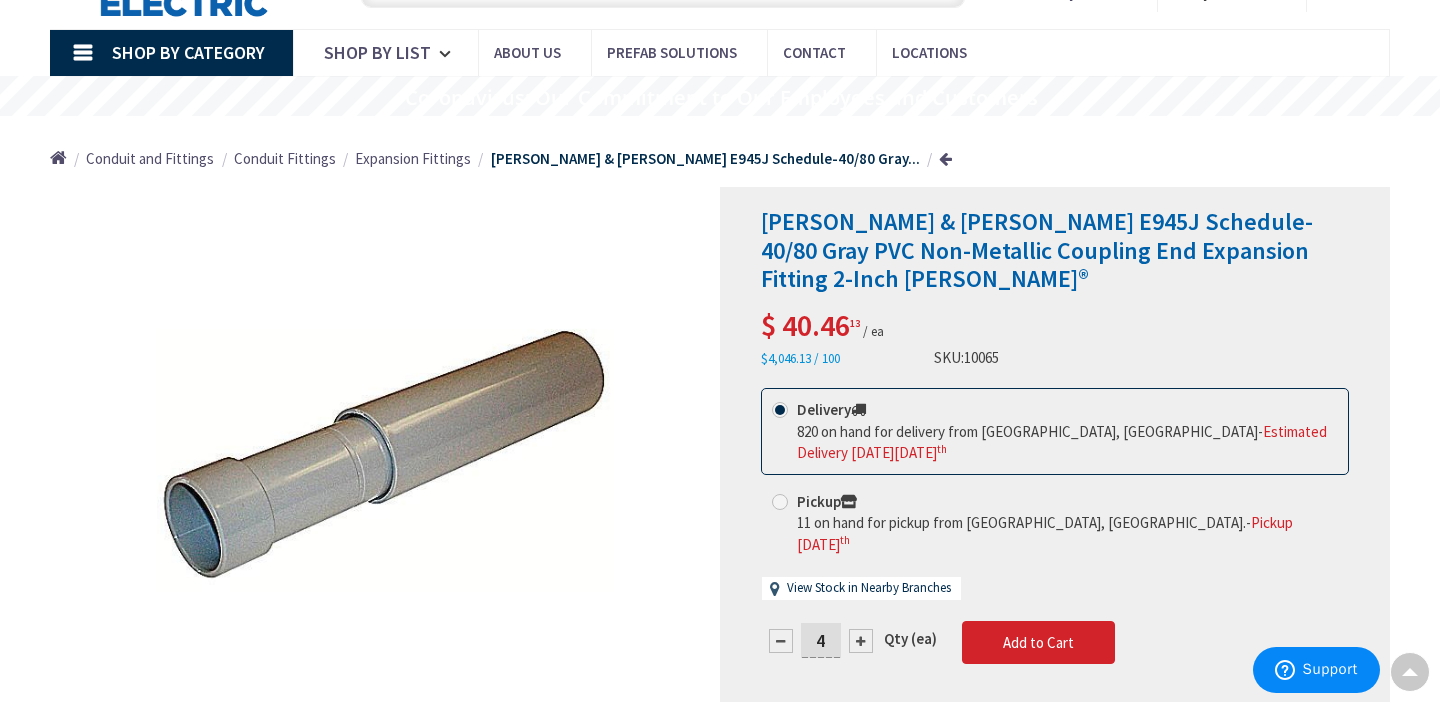 click on "Add to List" at bounding box center (803, 711) 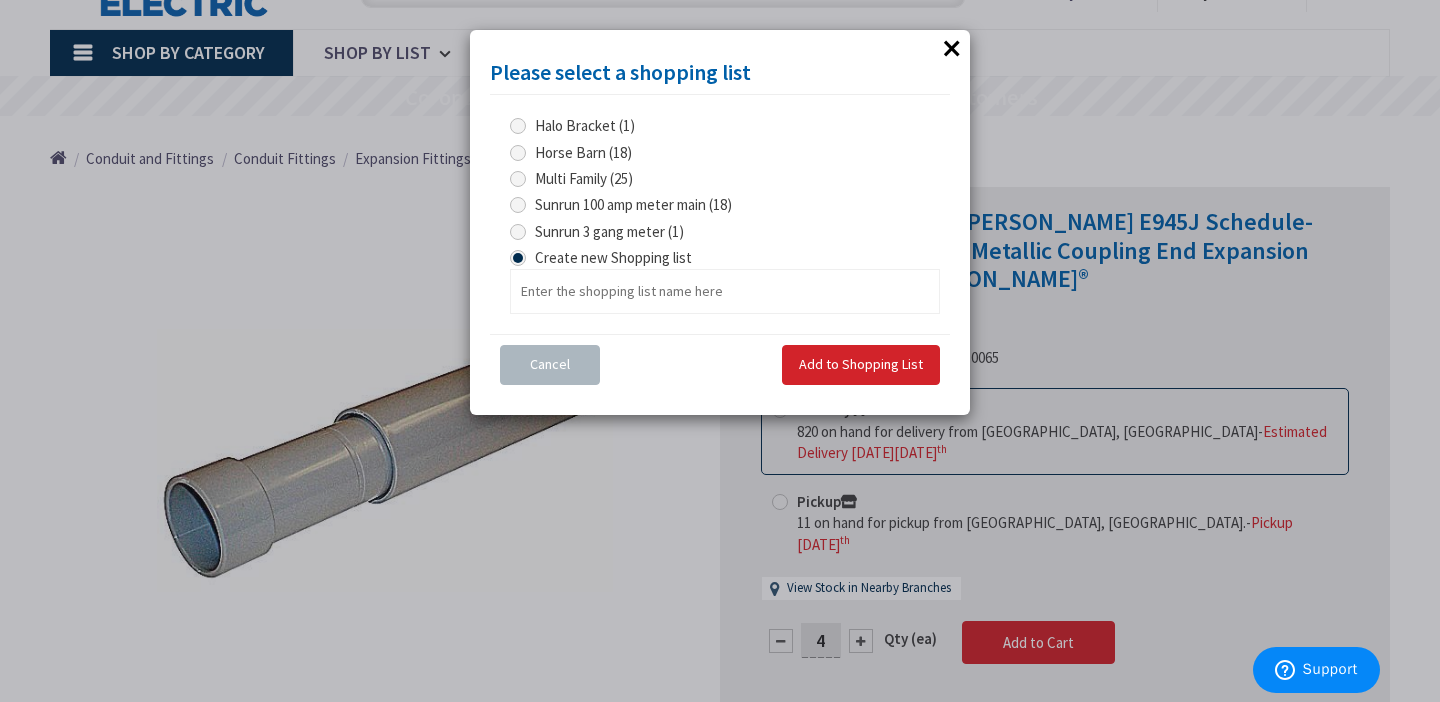 click on "Horse Barn (18)" at bounding box center (571, 152) 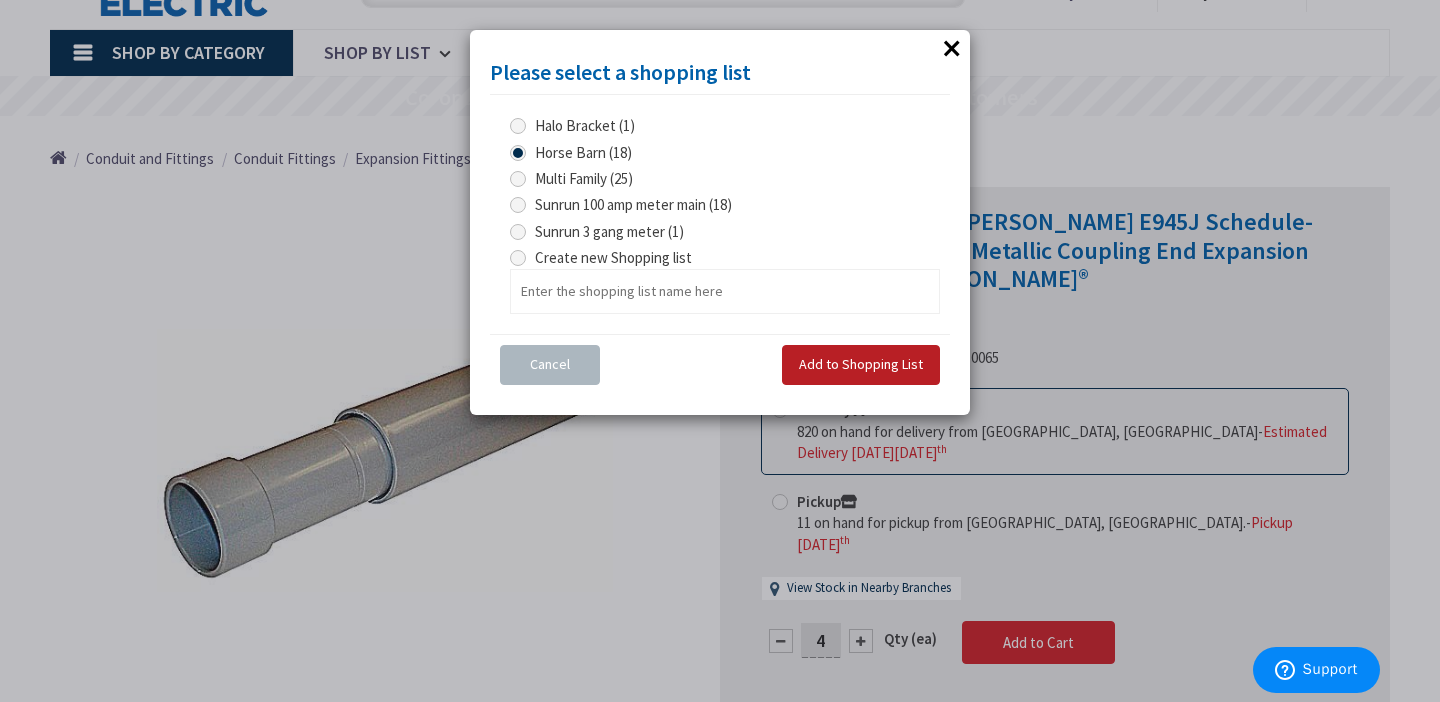 click on "Add to Shopping List" at bounding box center (861, 364) 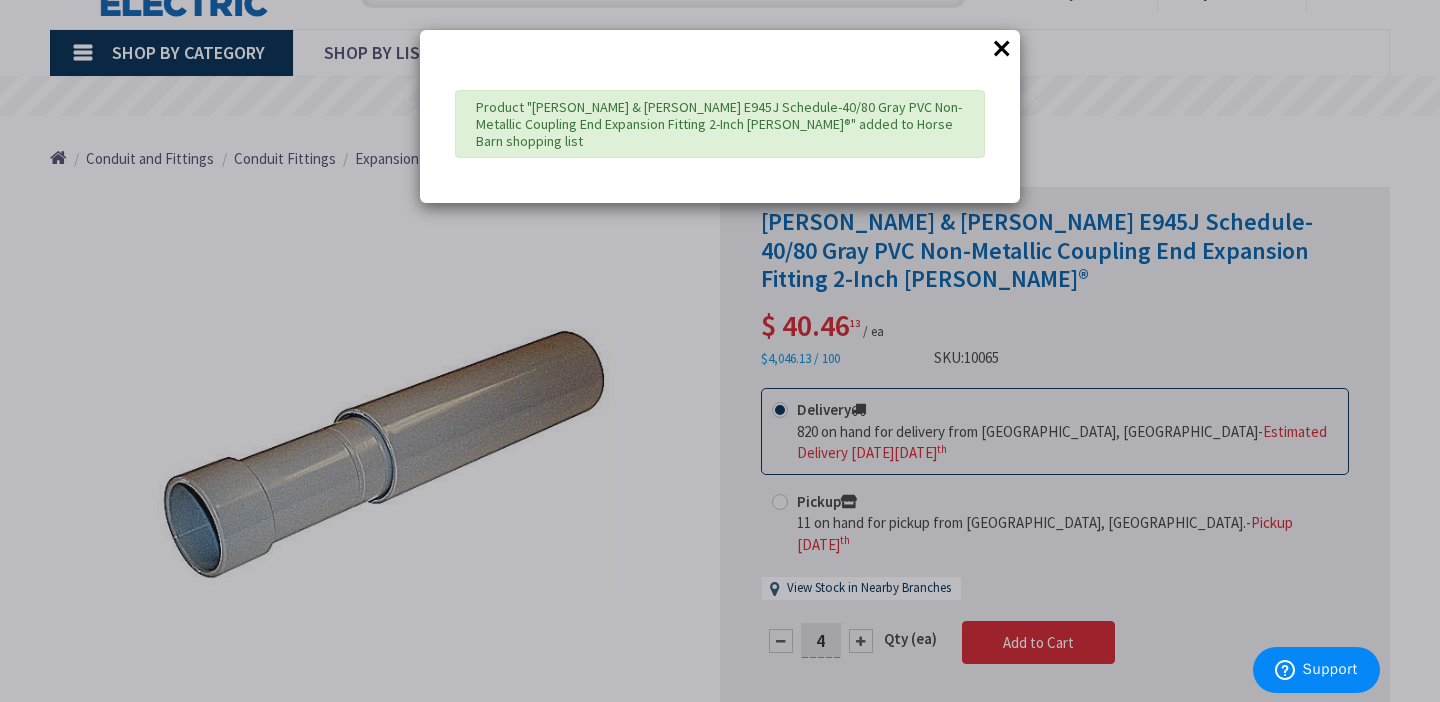 click on "×" at bounding box center (1002, 48) 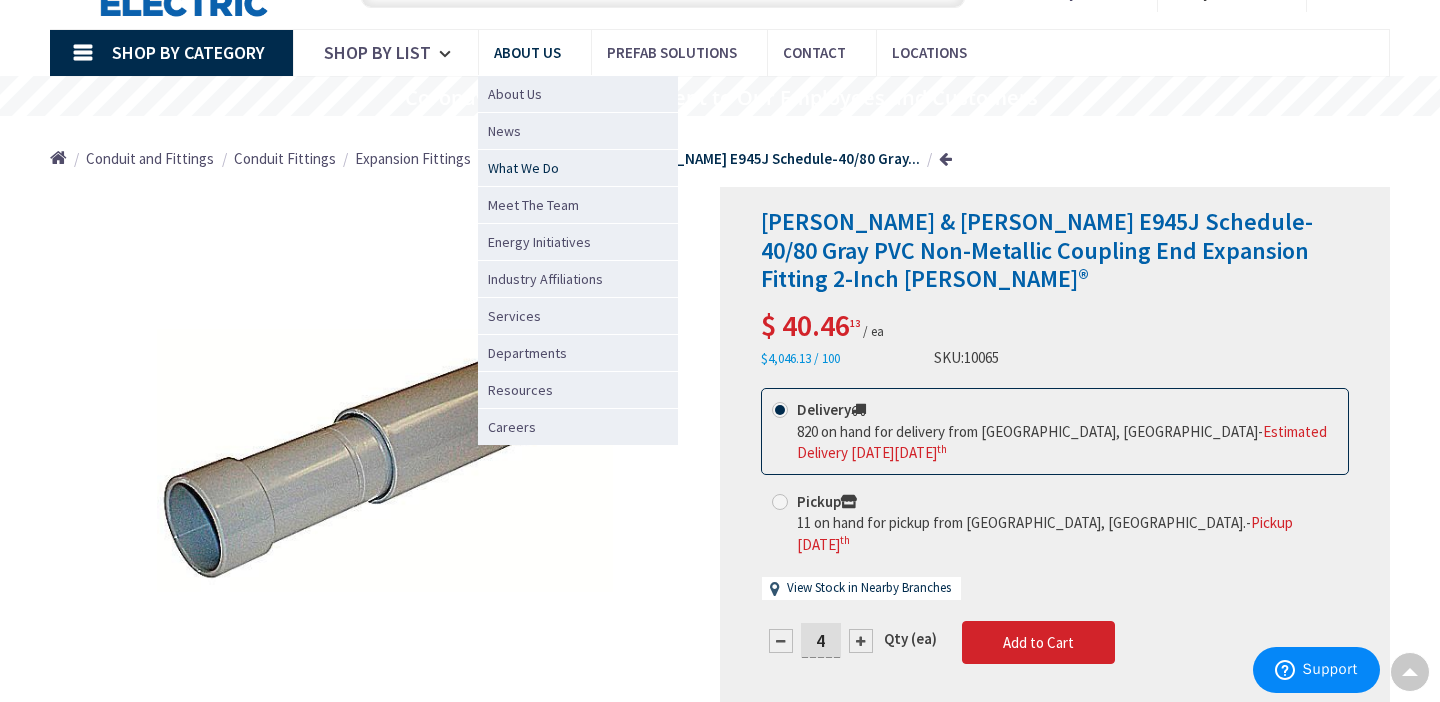 scroll, scrollTop: 0, scrollLeft: 0, axis: both 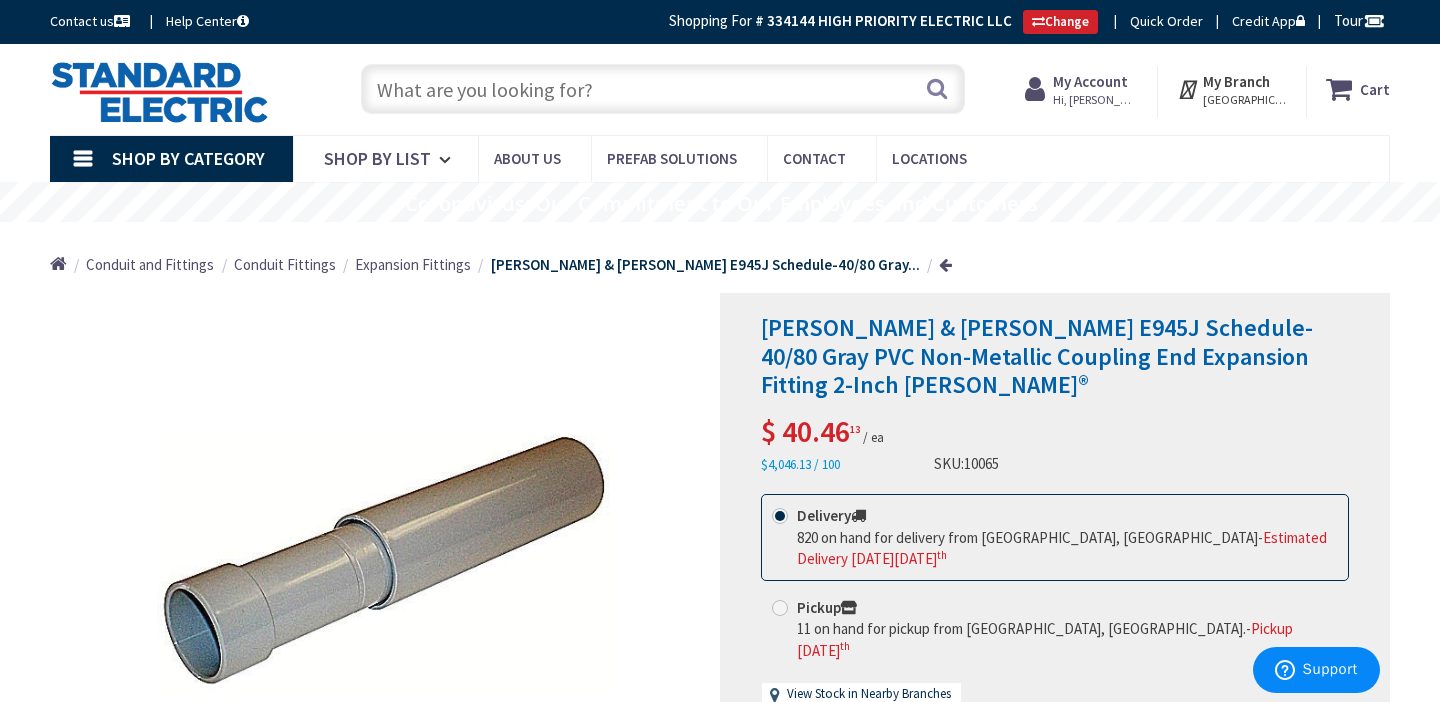 click at bounding box center (663, 89) 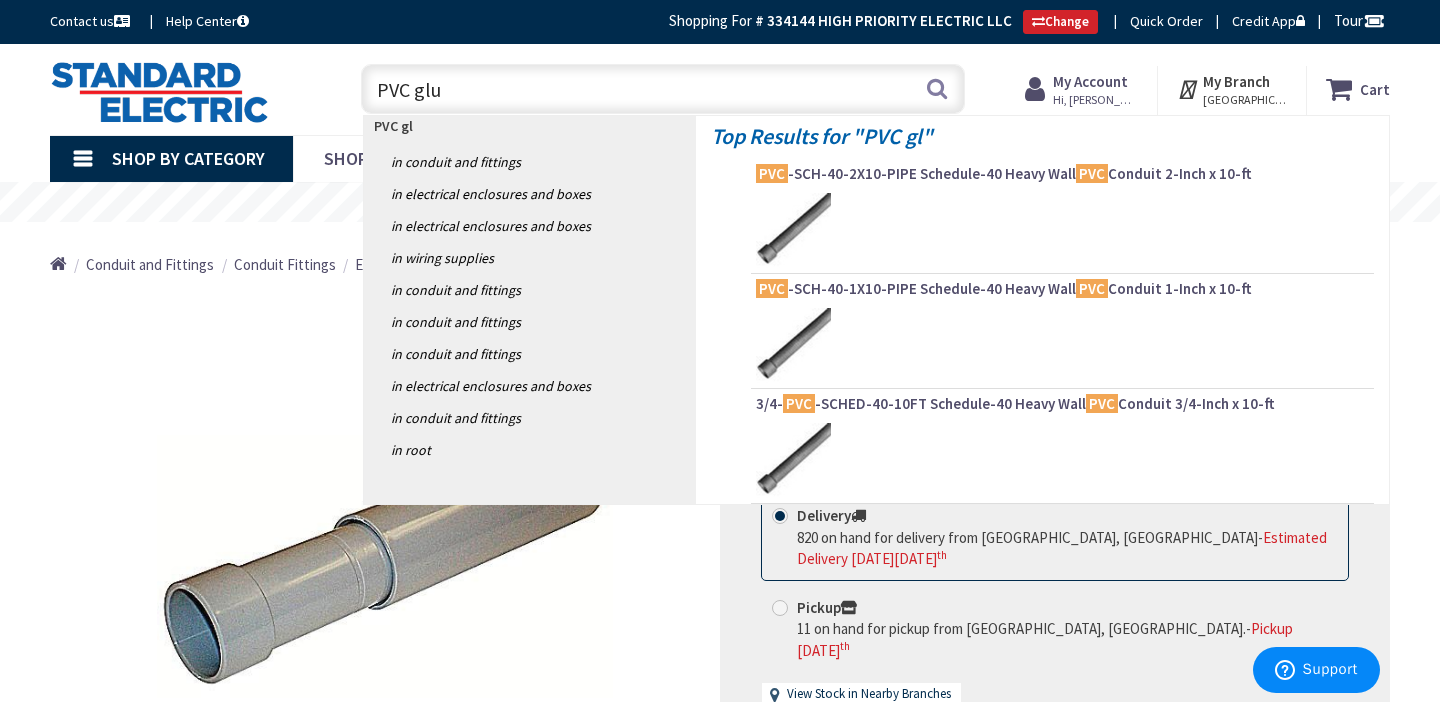 type on "PVC glue" 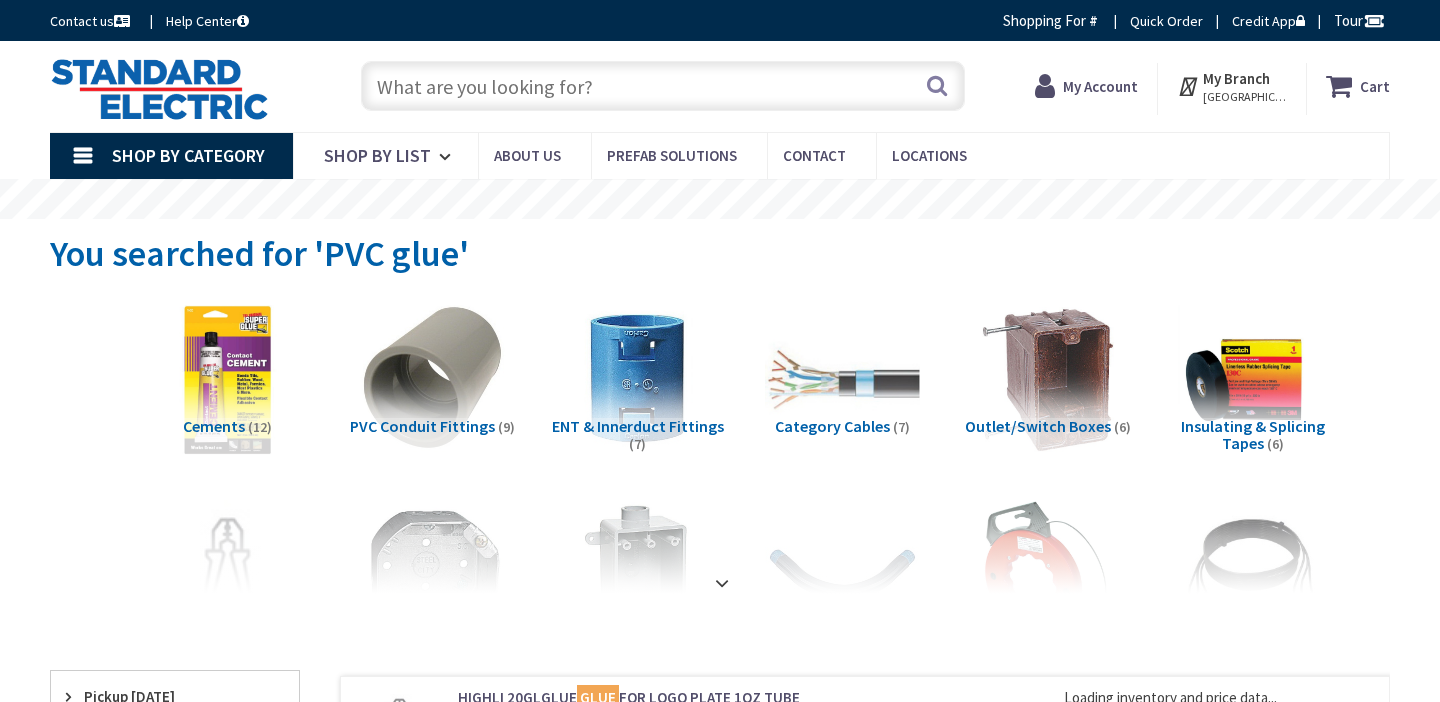 scroll, scrollTop: 0, scrollLeft: 0, axis: both 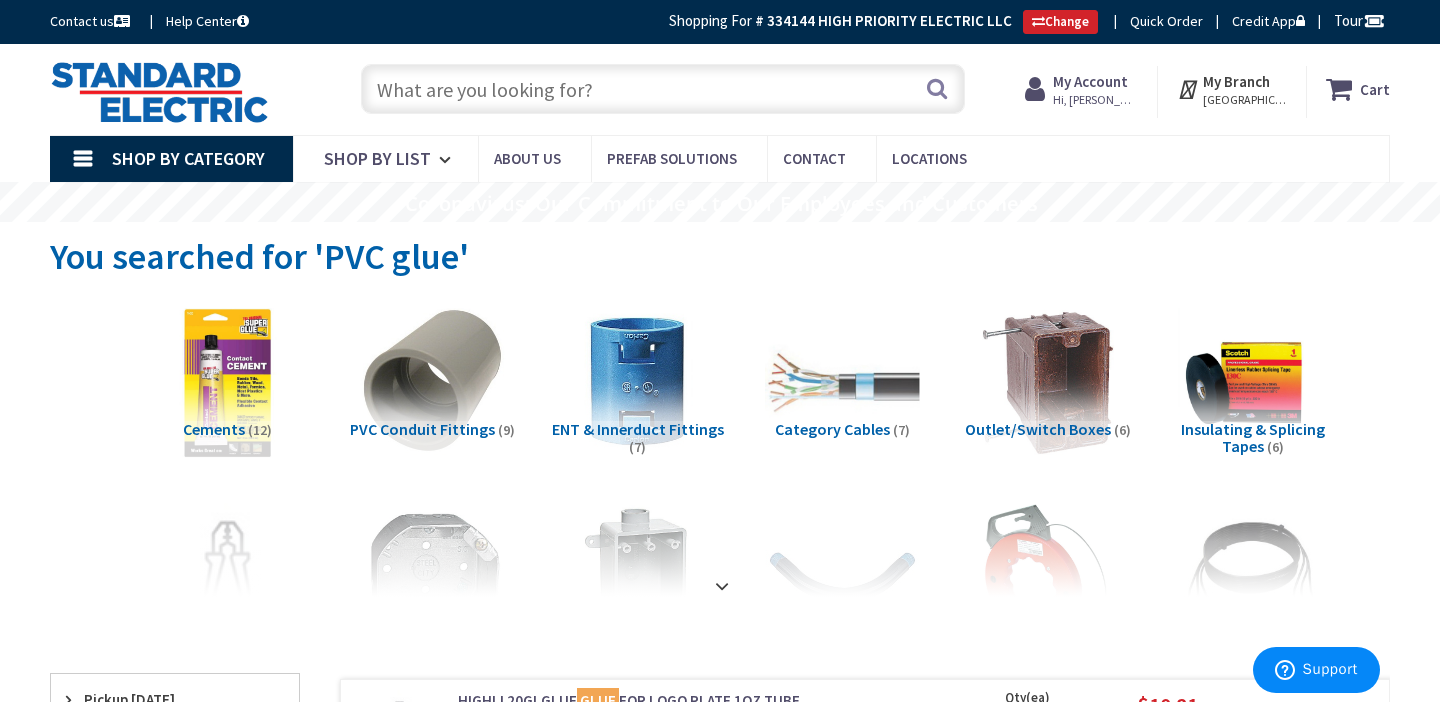 click at bounding box center [663, 89] 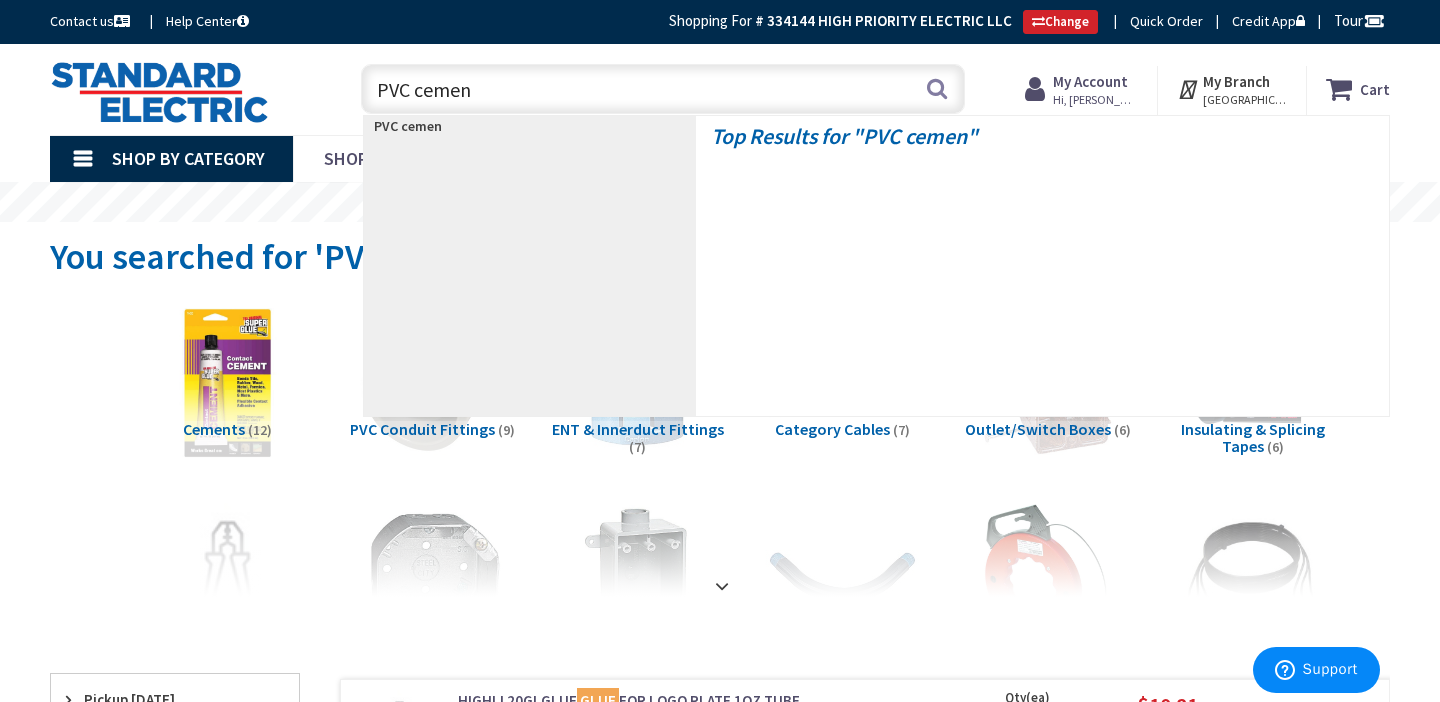 type on "PVC cement" 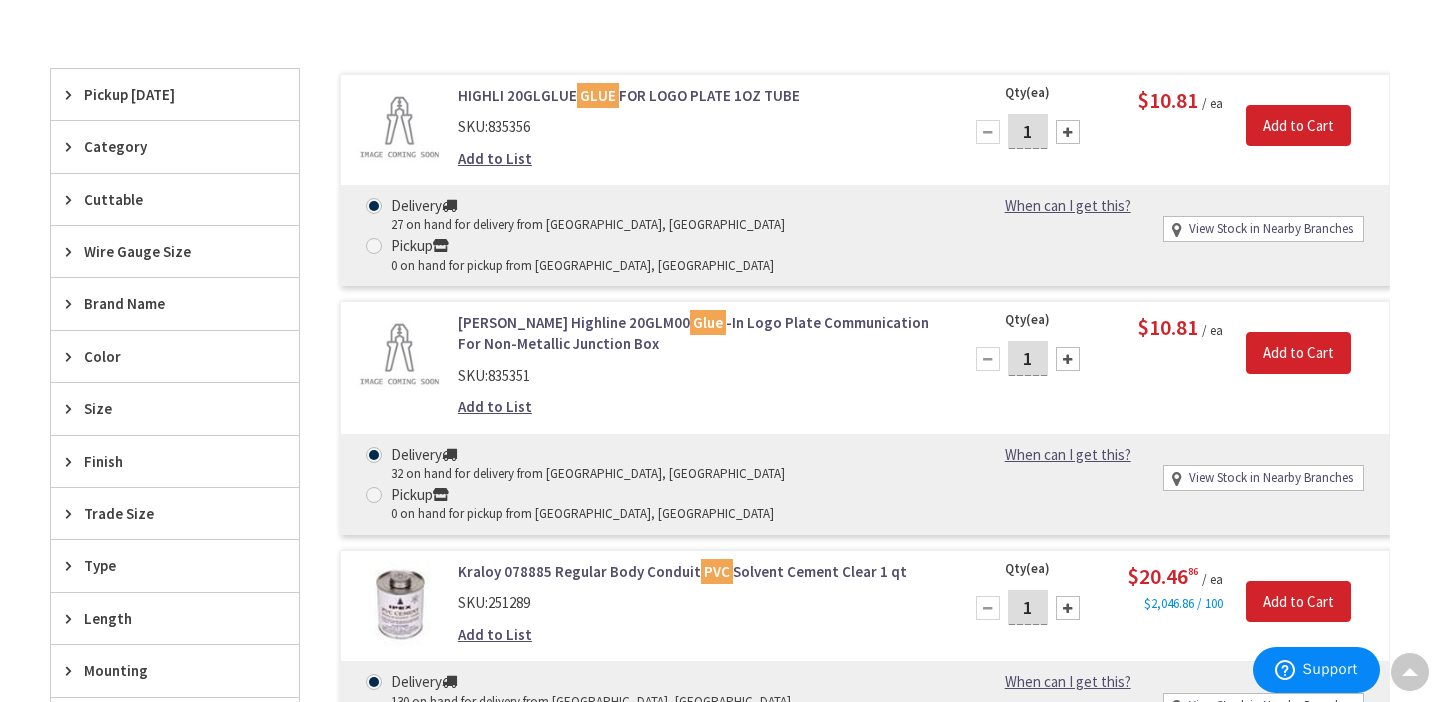 scroll, scrollTop: 606, scrollLeft: 0, axis: vertical 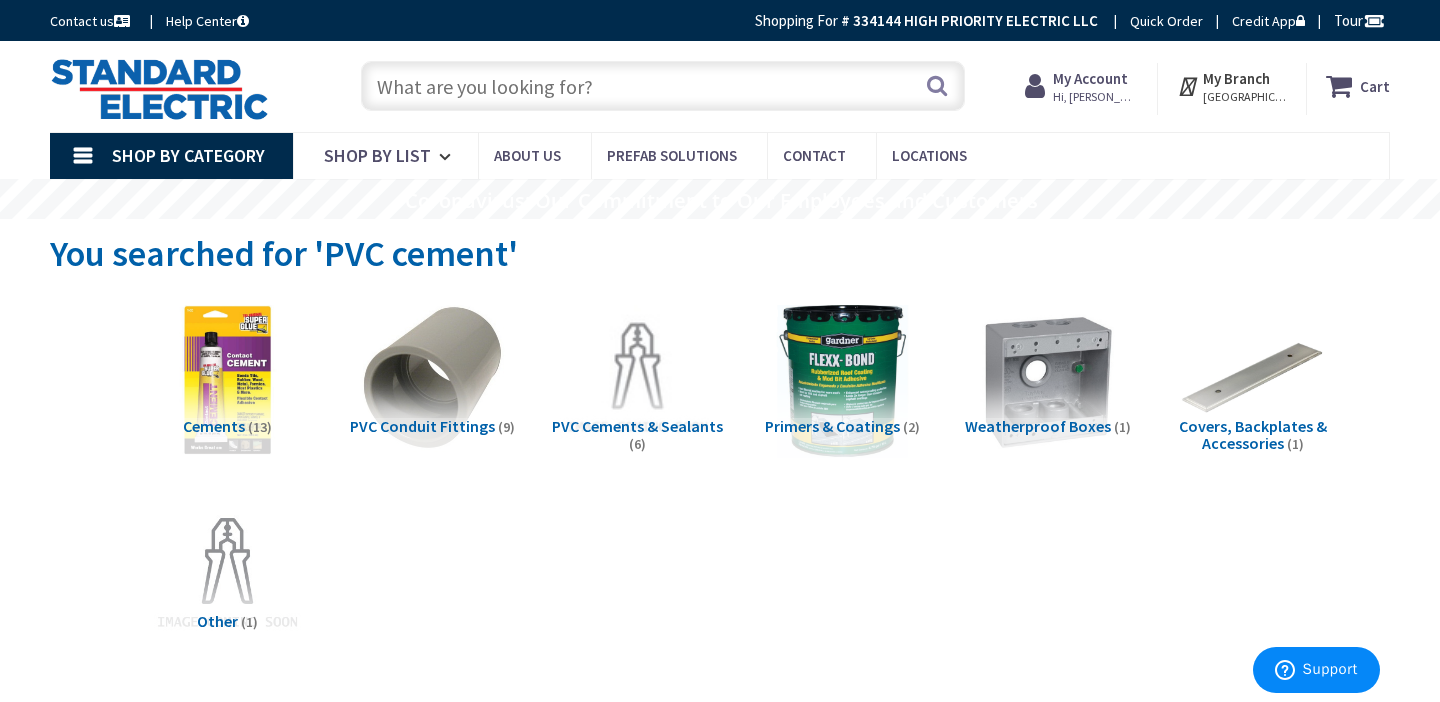 click on "My Account" at bounding box center (1090, 78) 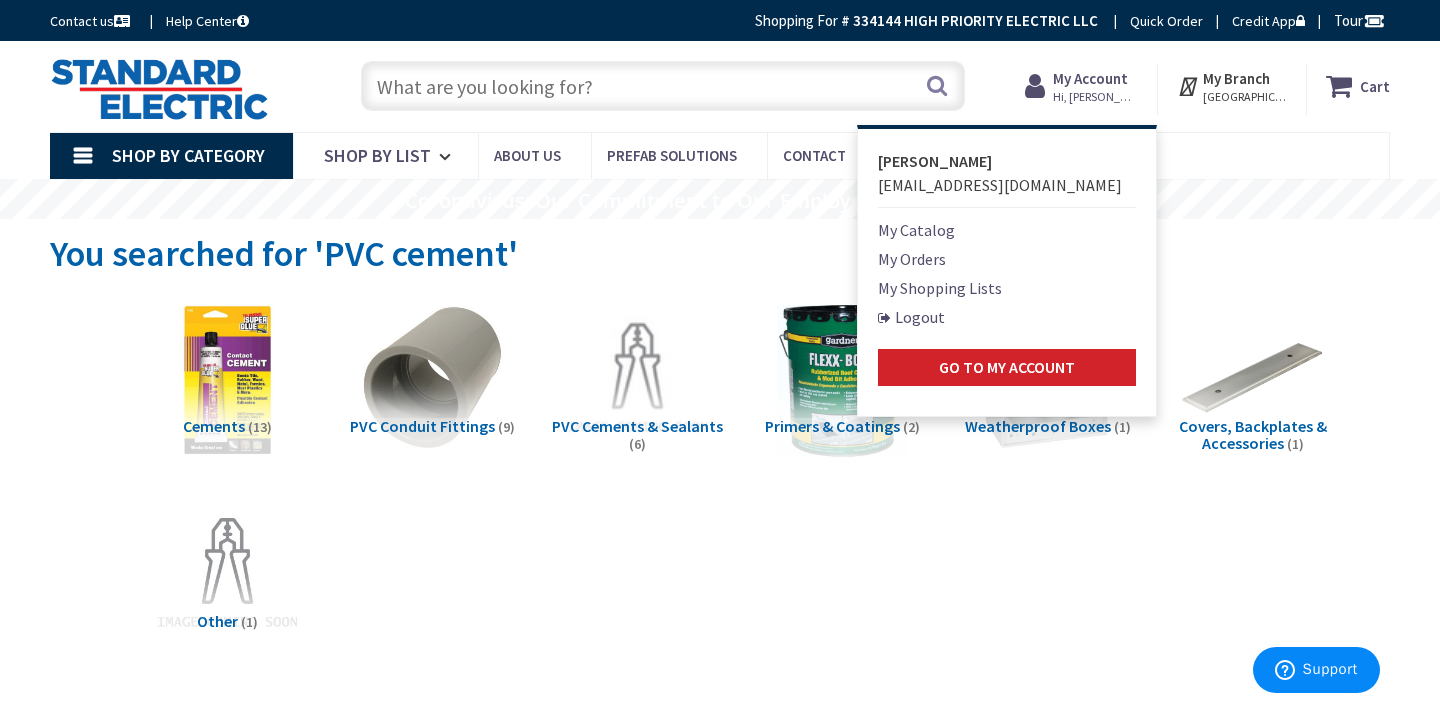 click on "My Catalog" at bounding box center (916, 230) 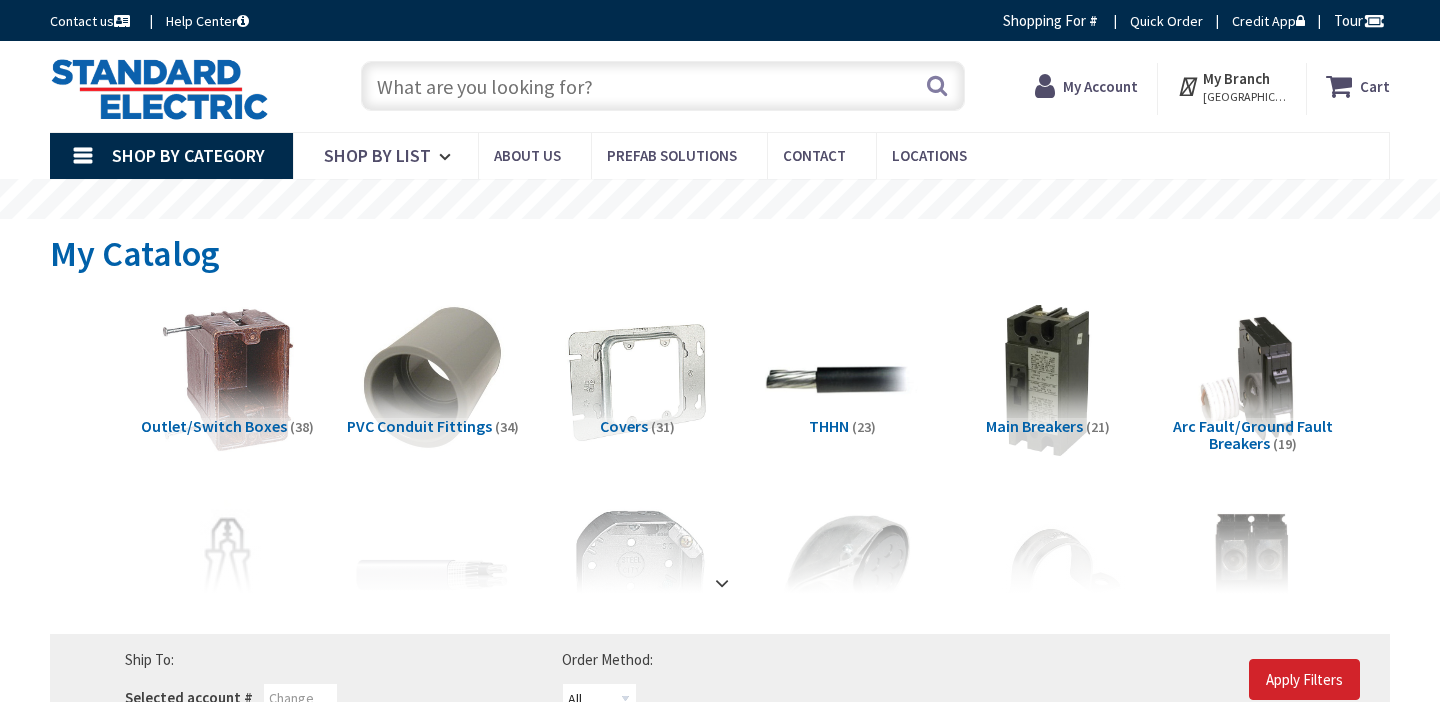 scroll, scrollTop: 0, scrollLeft: 0, axis: both 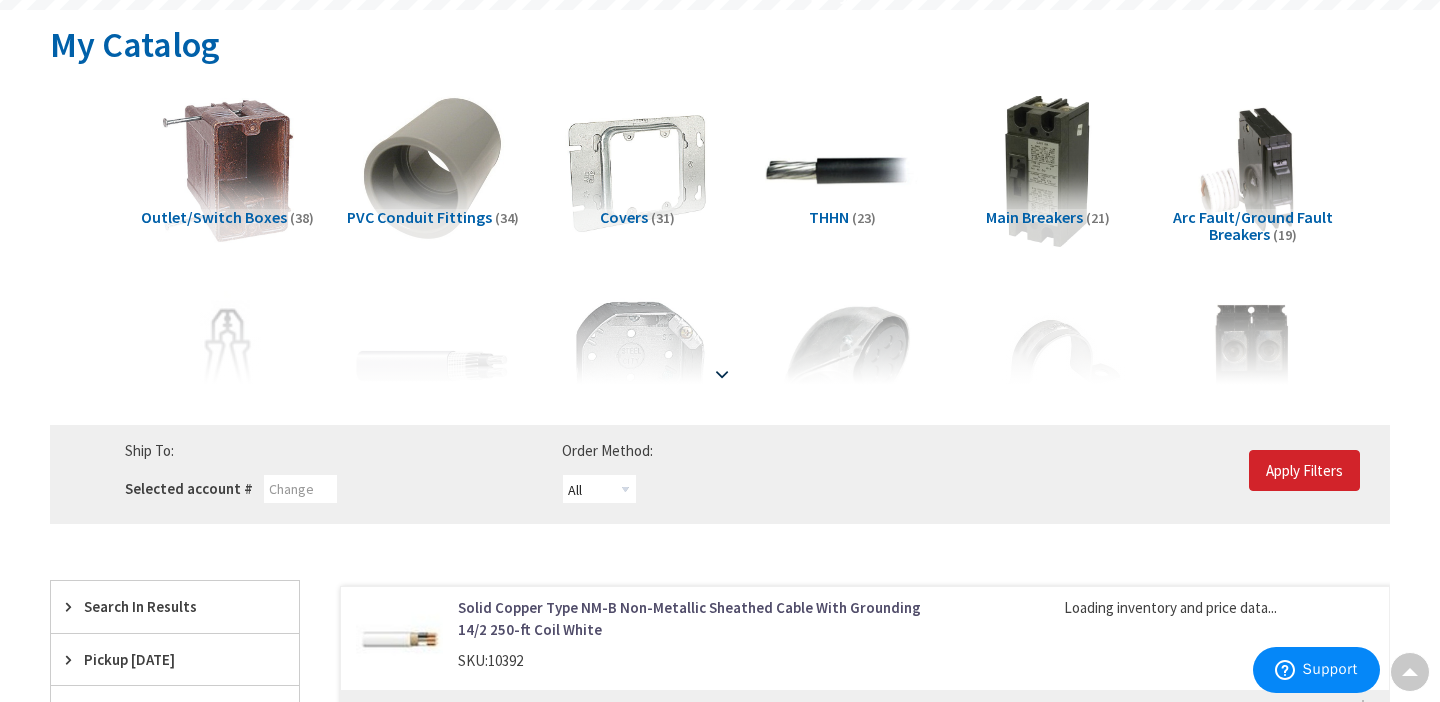 click at bounding box center [720, 330] 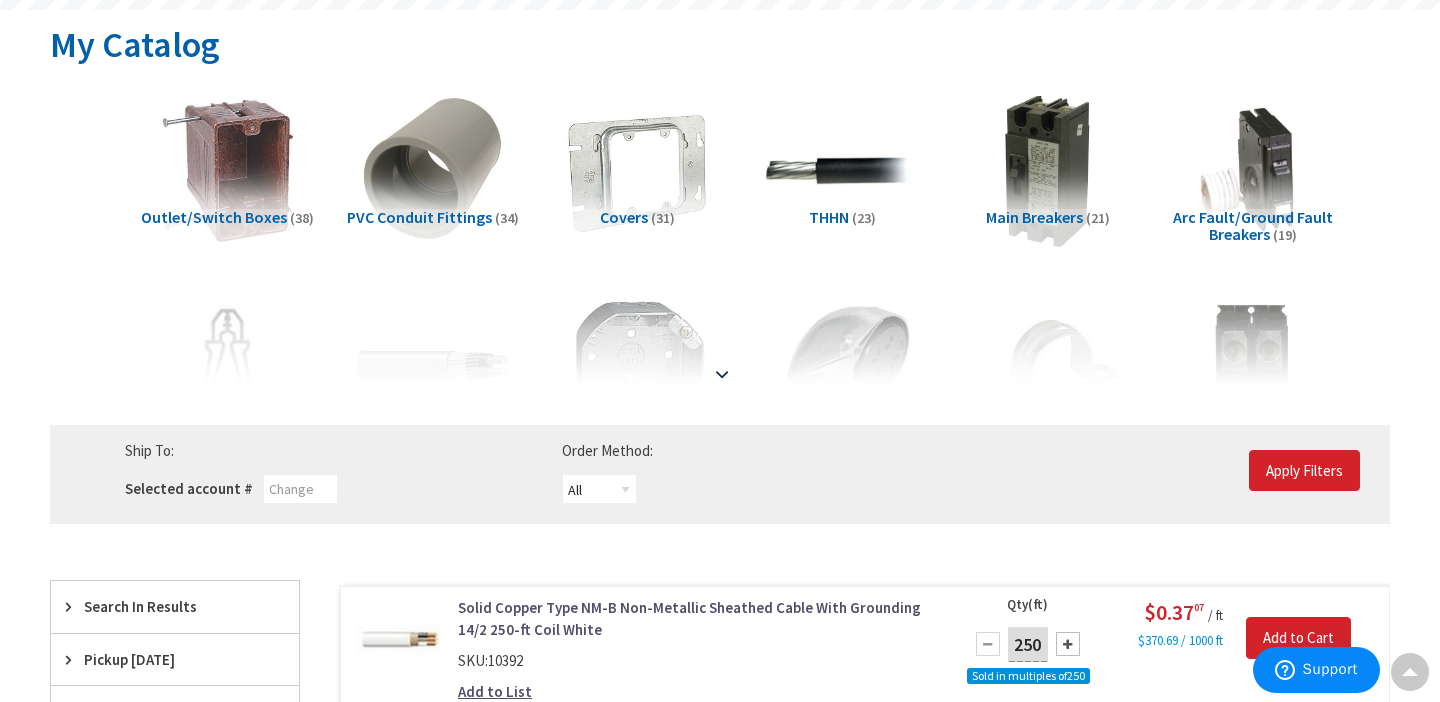 click at bounding box center (720, 330) 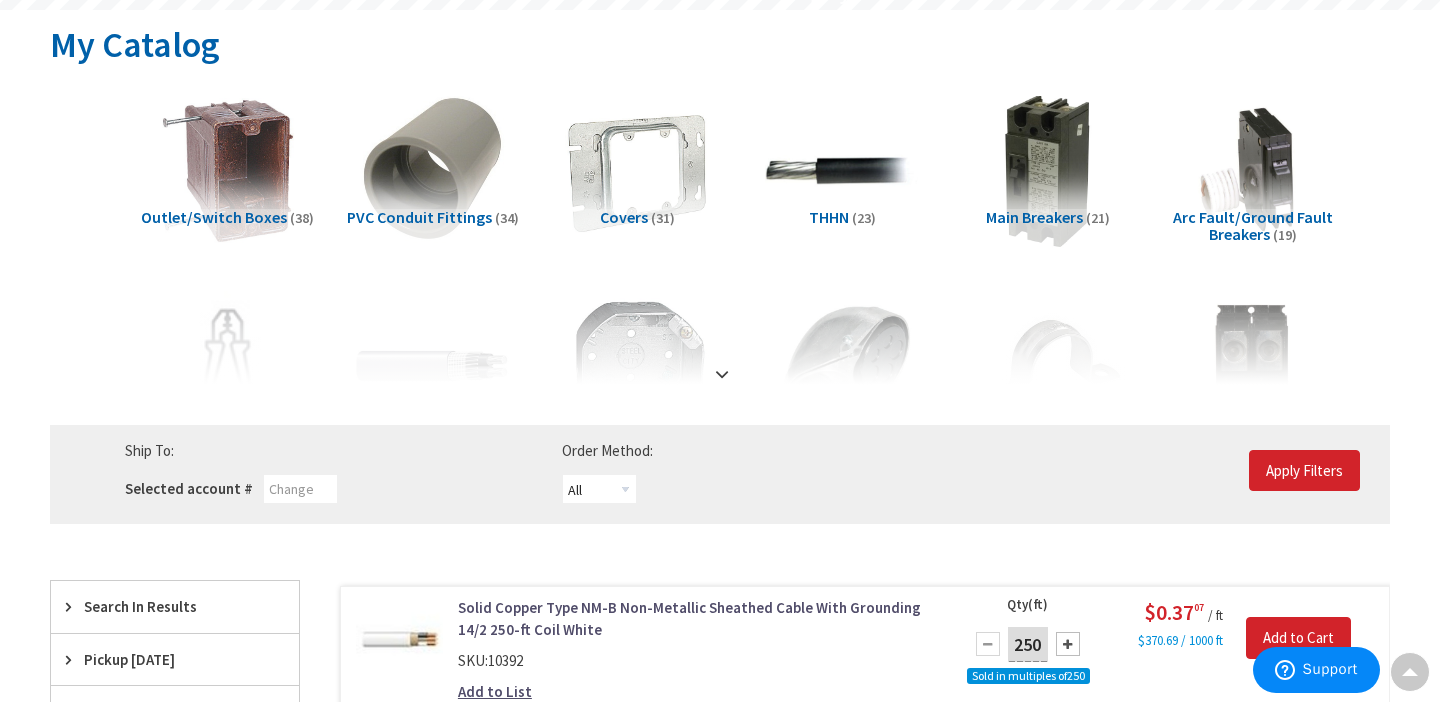 click on "All
Offline
Online" at bounding box center (743, 489) 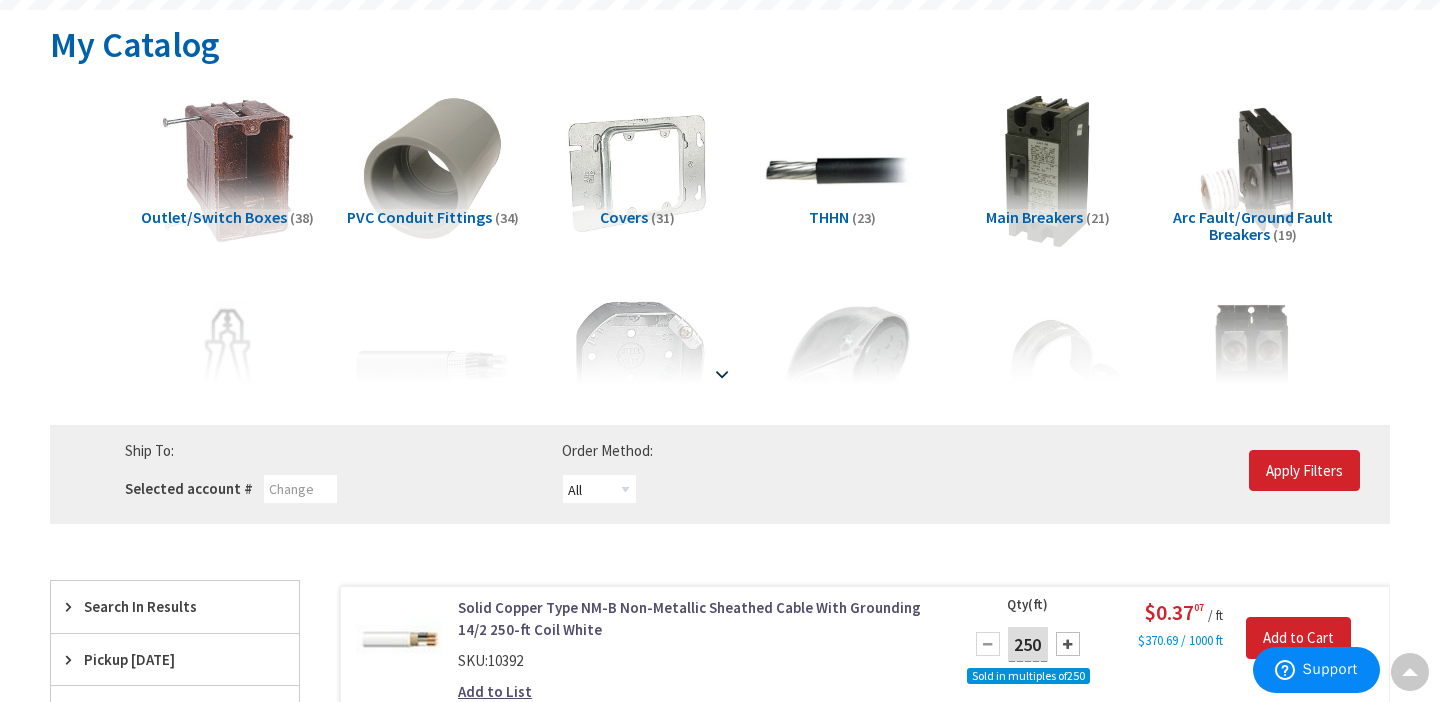 click at bounding box center [722, 374] 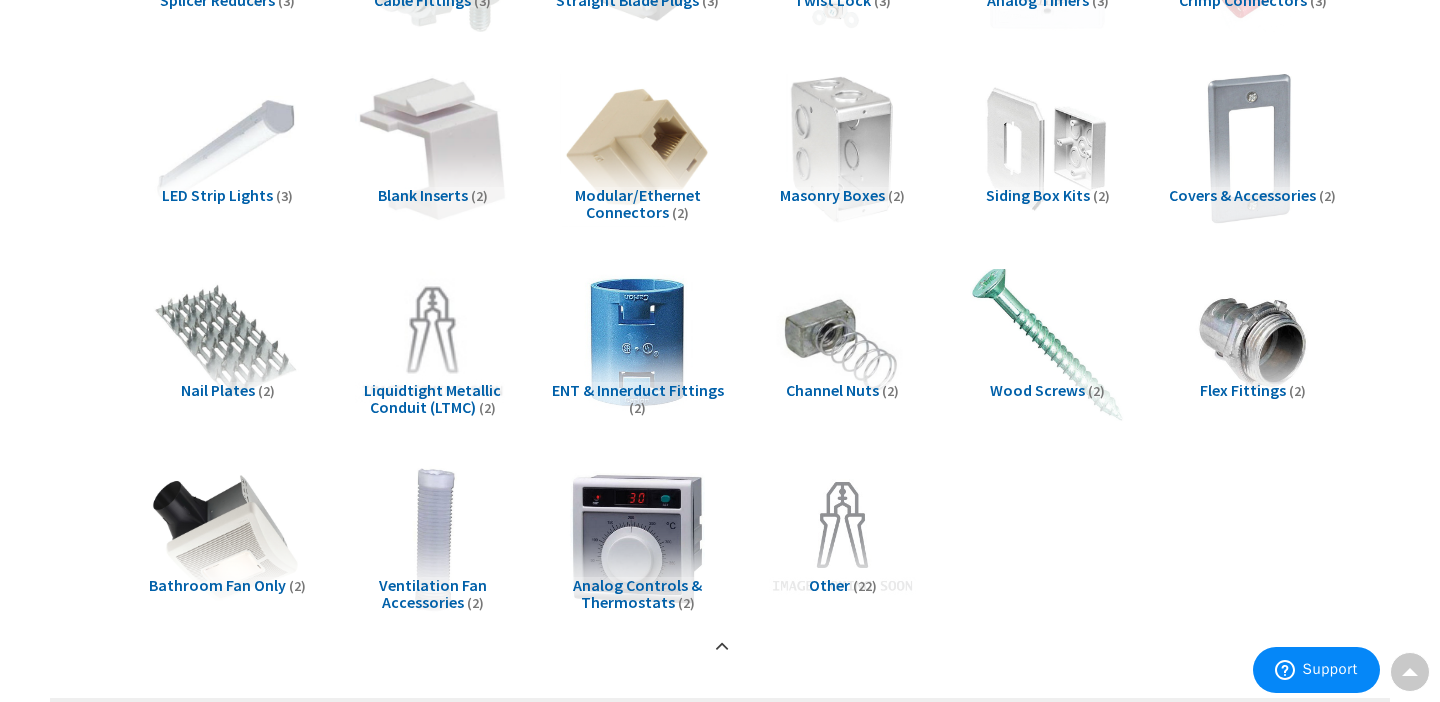 scroll, scrollTop: 2969, scrollLeft: 0, axis: vertical 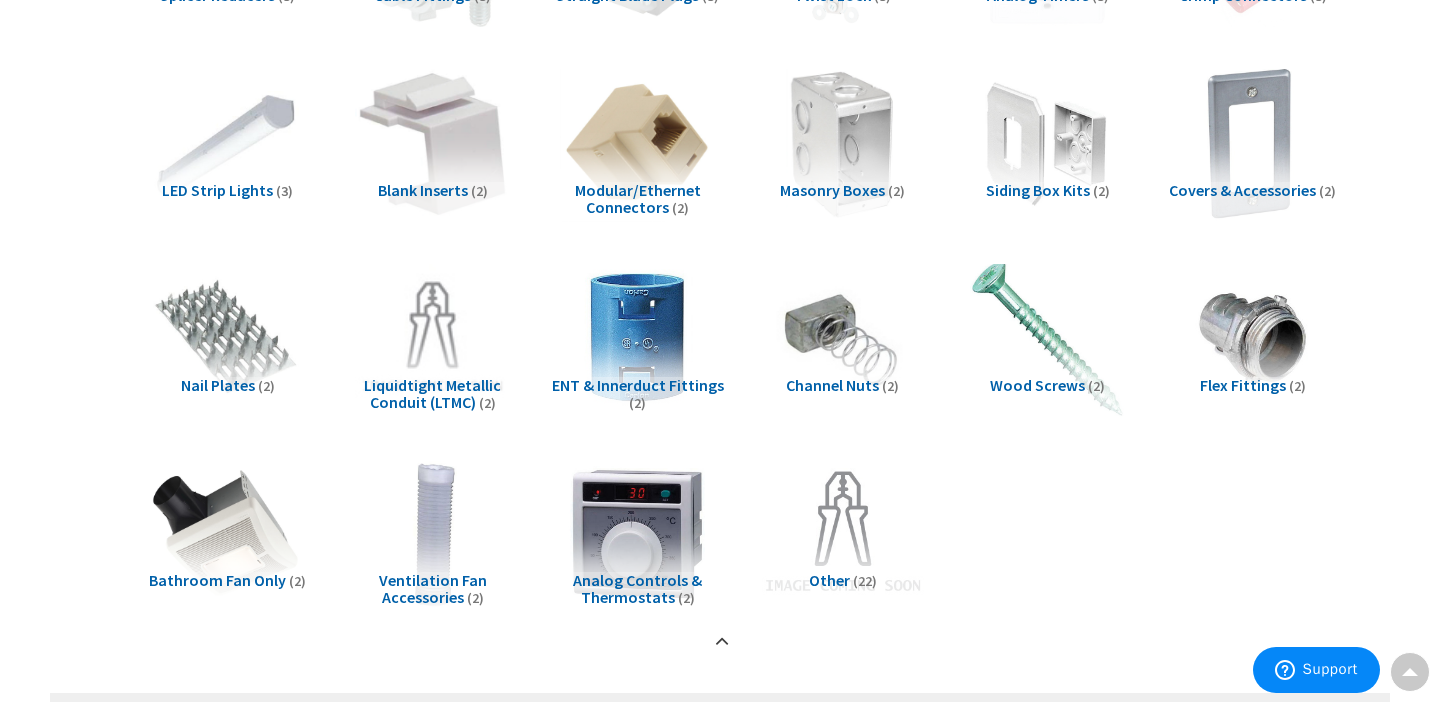 click at bounding box center [842, 533] 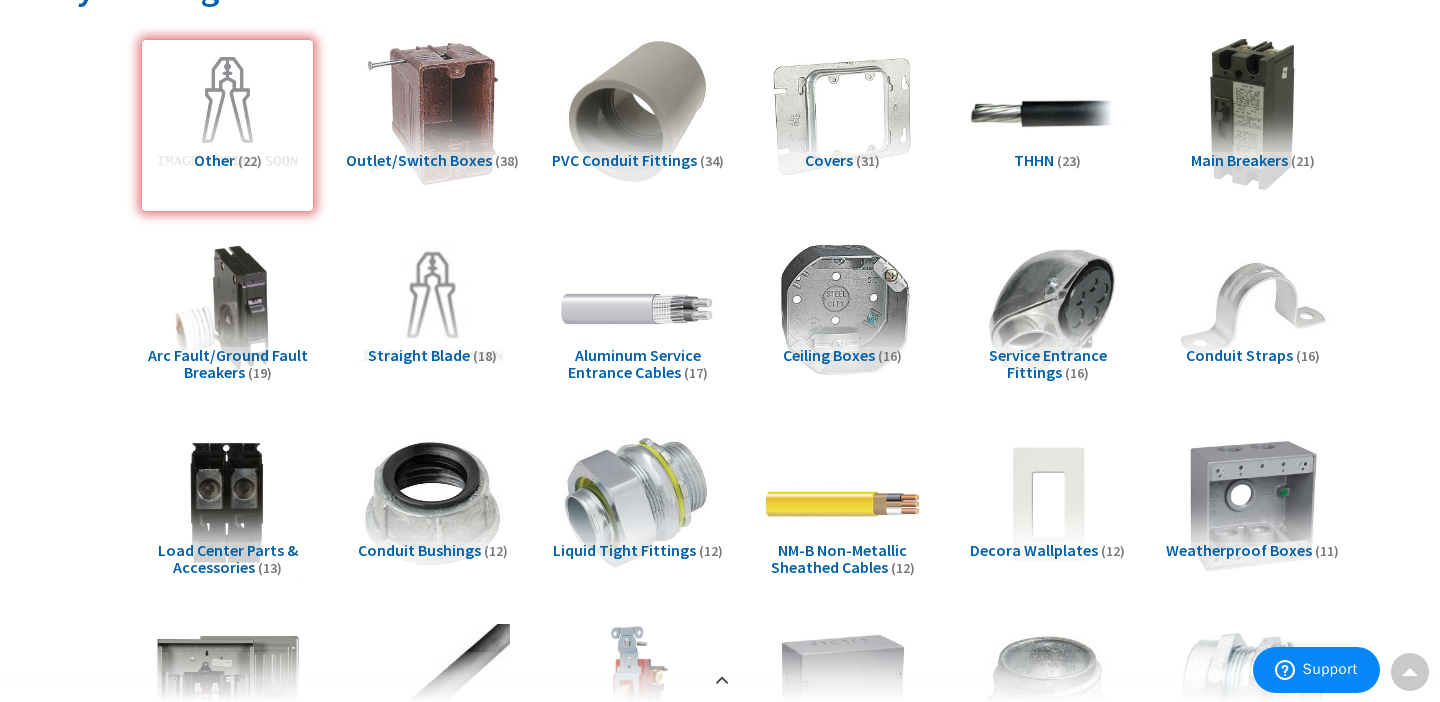 scroll, scrollTop: 267, scrollLeft: 0, axis: vertical 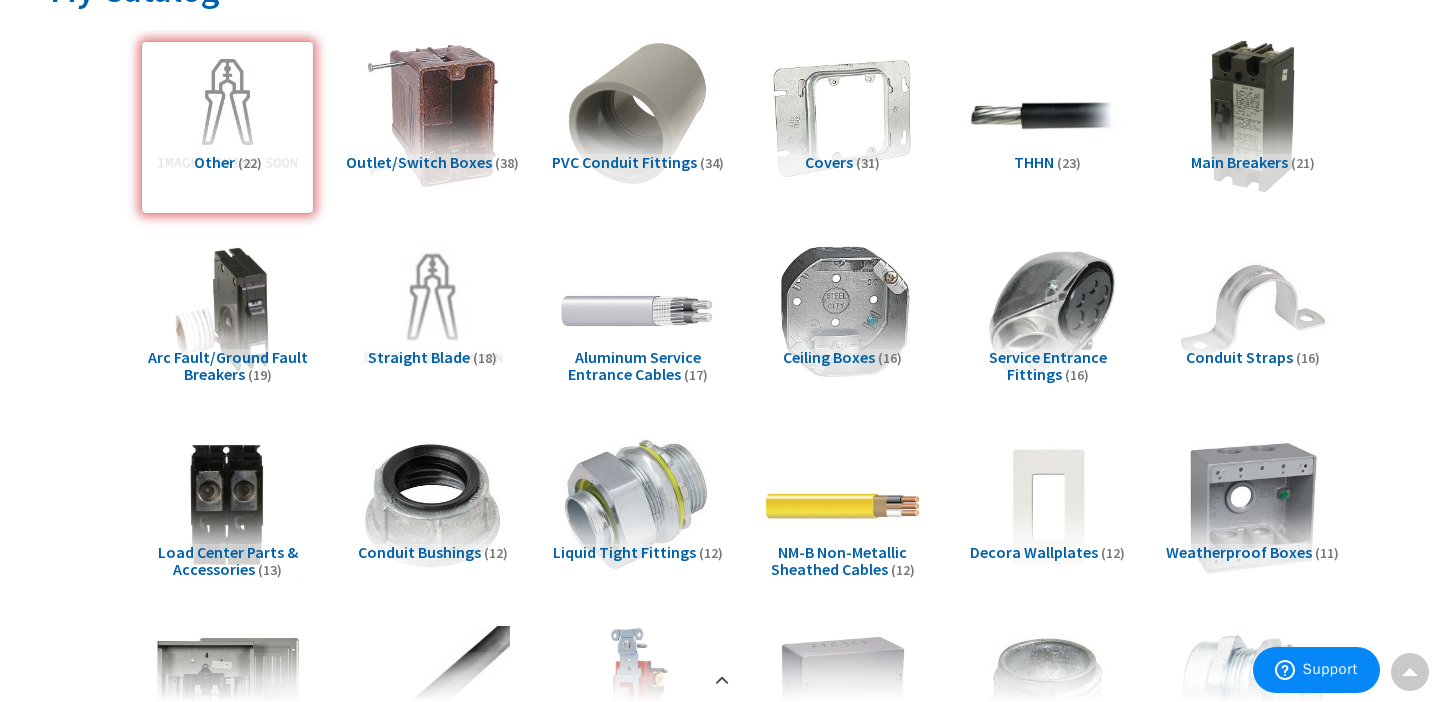 click on "Other
(22)" at bounding box center [227, 127] 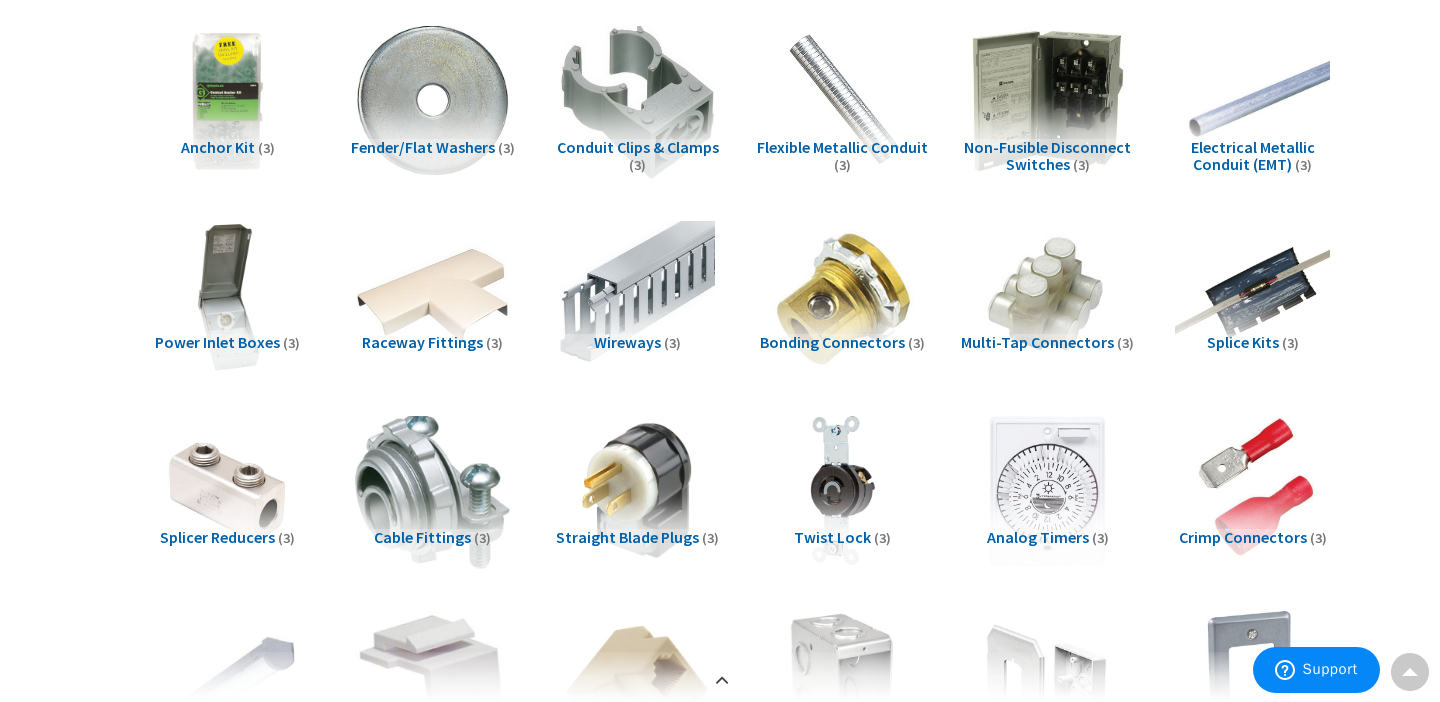 scroll, scrollTop: 2426, scrollLeft: 0, axis: vertical 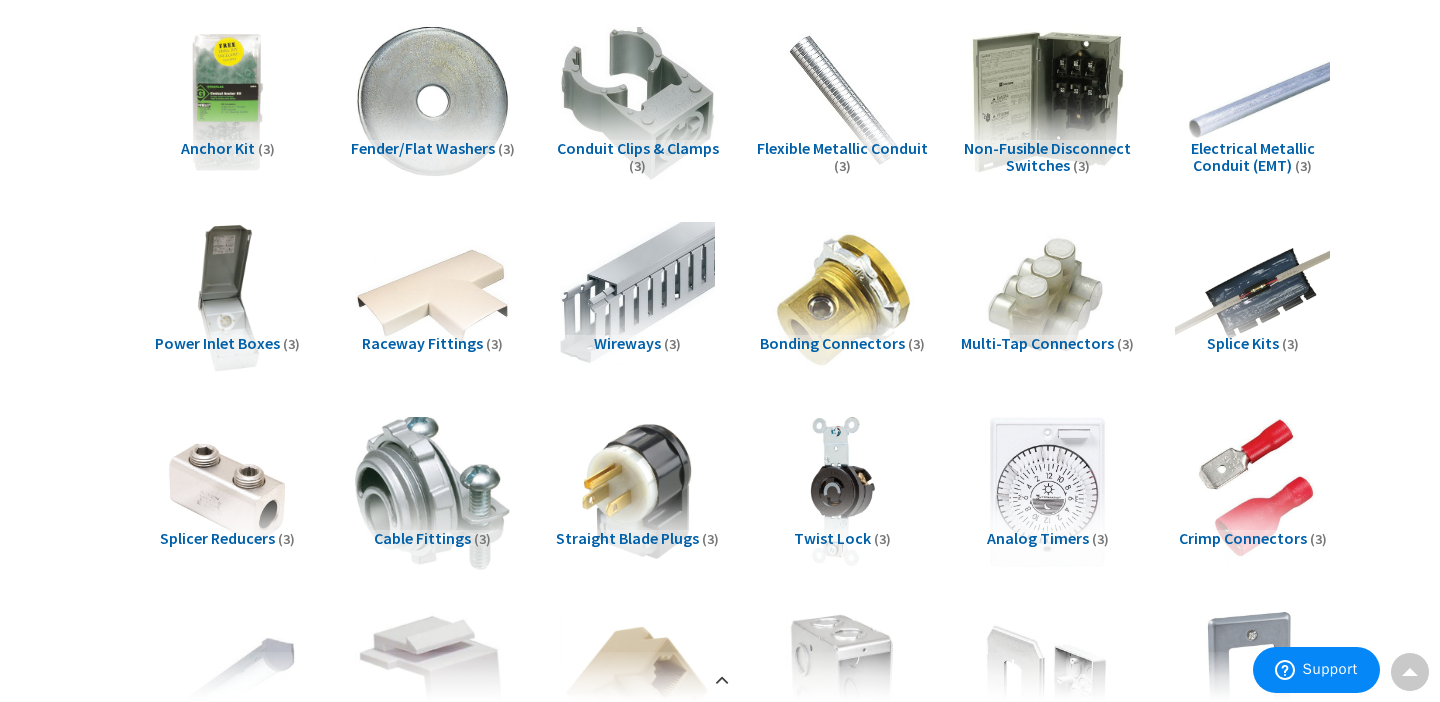 click on "Splice Kits" at bounding box center (1243, 343) 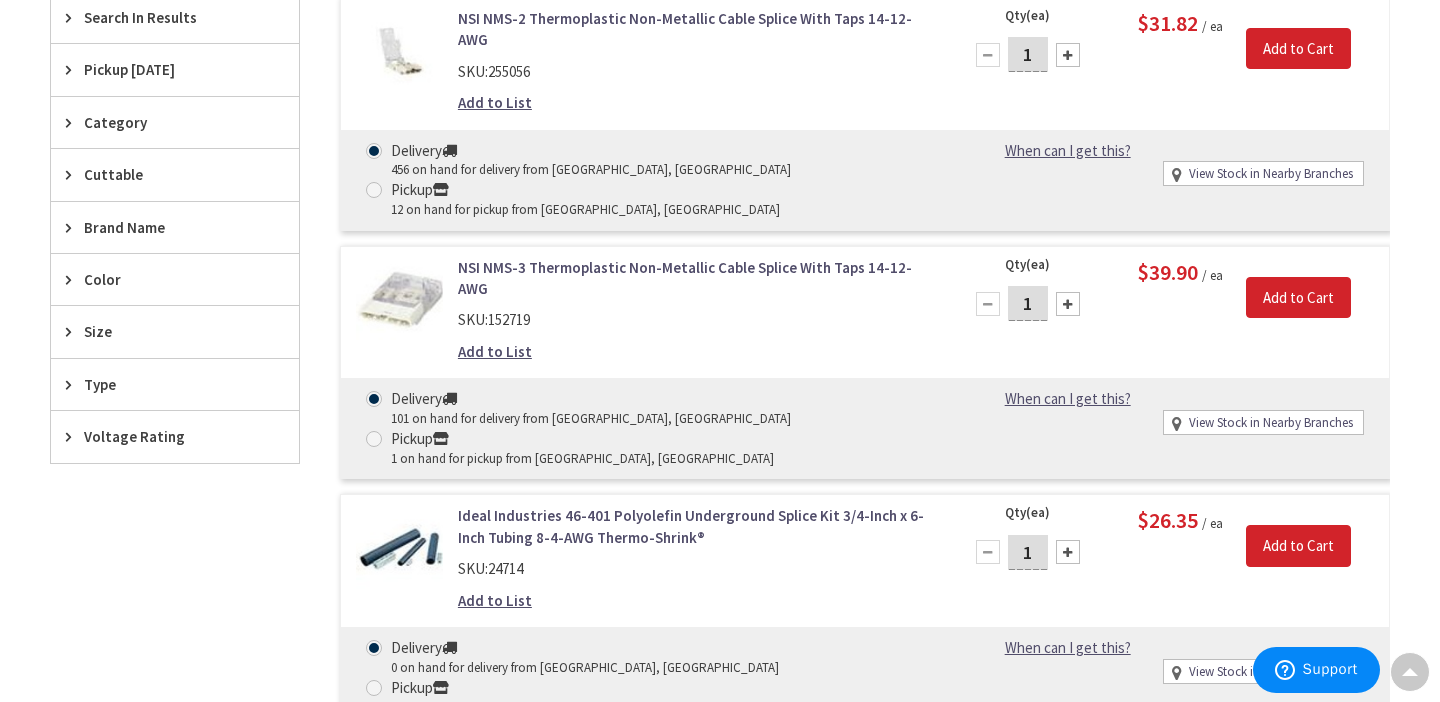 scroll, scrollTop: 3774, scrollLeft: 0, axis: vertical 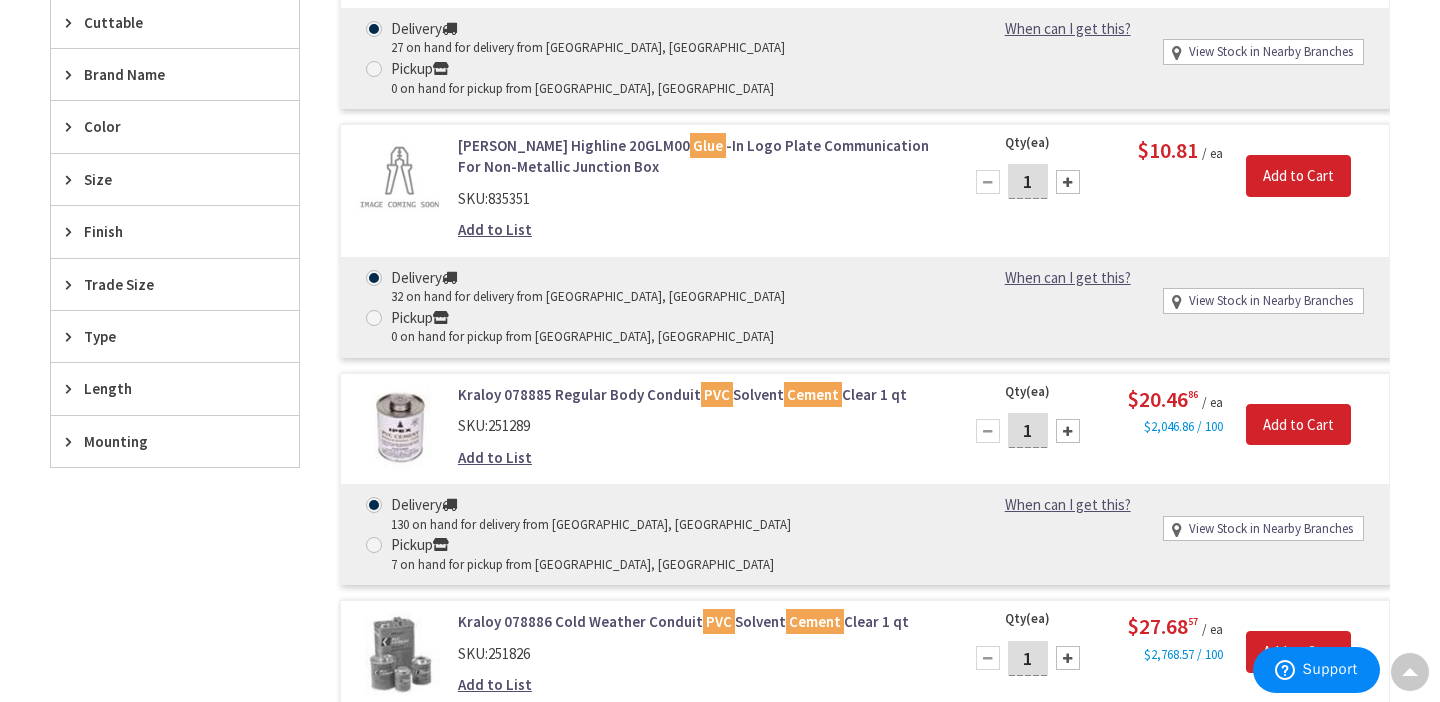 click on "Kraloy 078885 Regular Body Conduit  PVC  Solvent  Cement  Clear 1 qt" at bounding box center [697, 394] 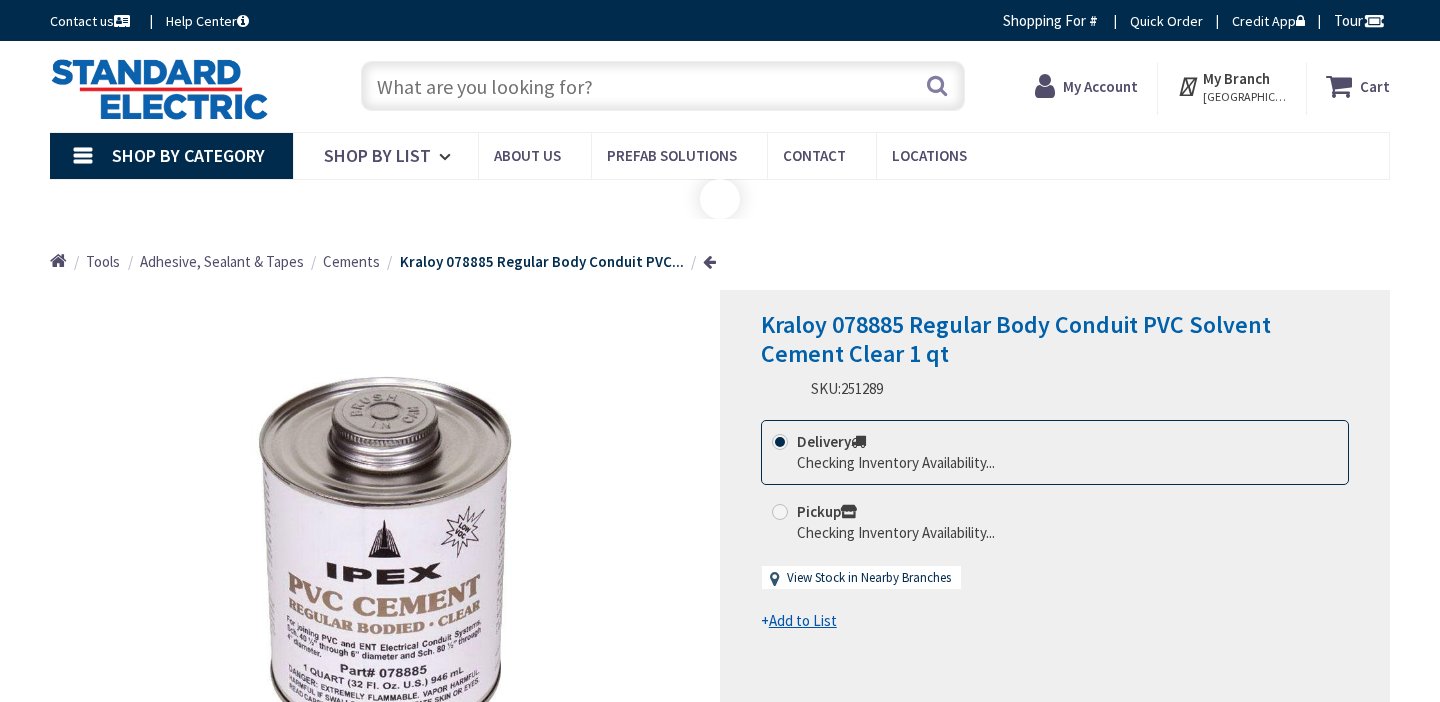 scroll, scrollTop: 0, scrollLeft: 0, axis: both 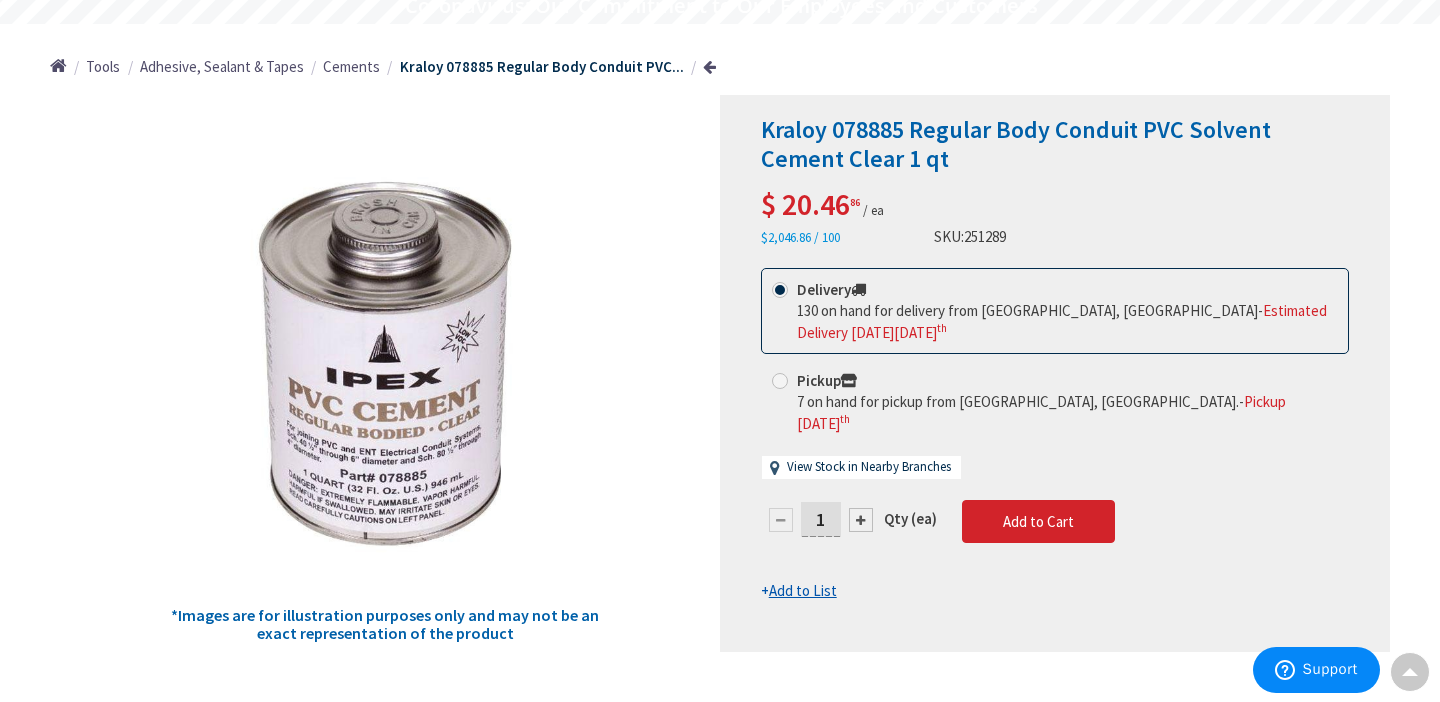 click on "Add to List" at bounding box center [803, 590] 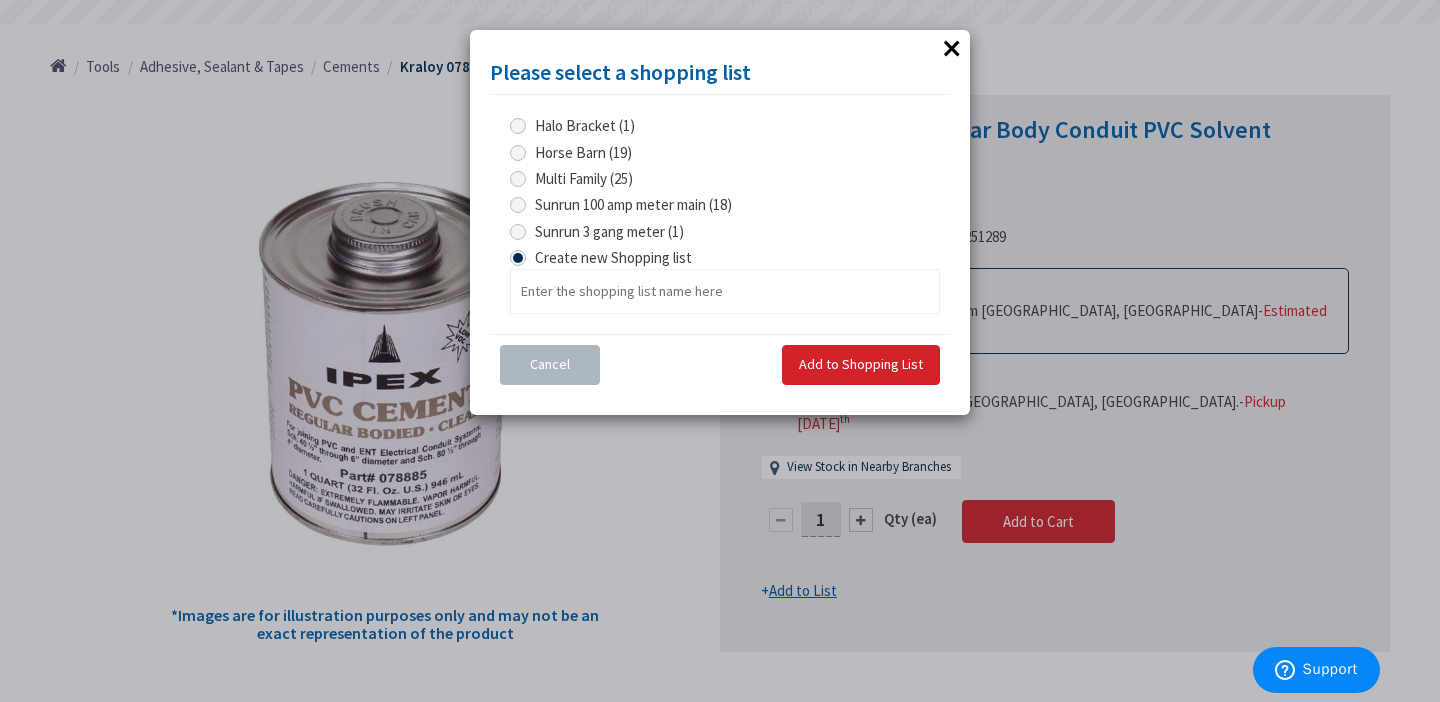 click on "Horse Barn (19)" at bounding box center [521, 152] 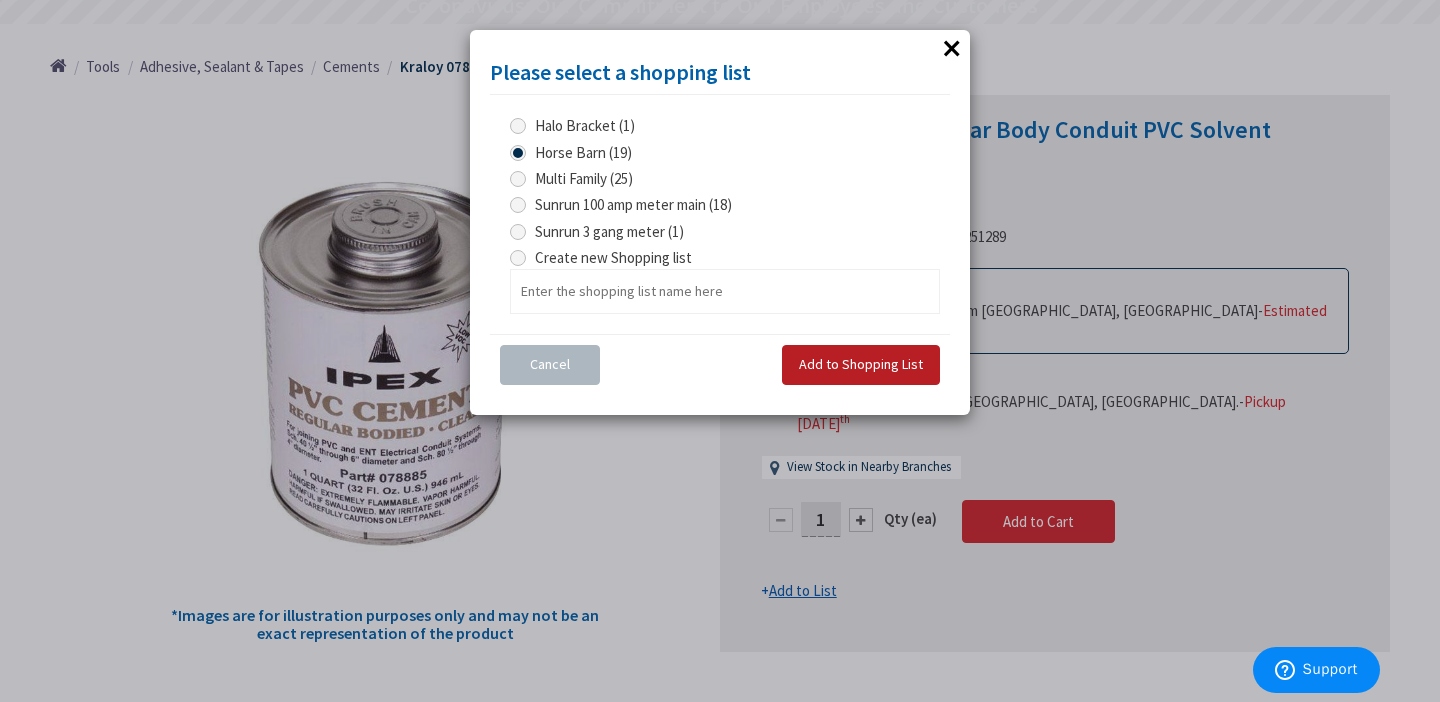 click on "Add to Shopping List" at bounding box center [861, 364] 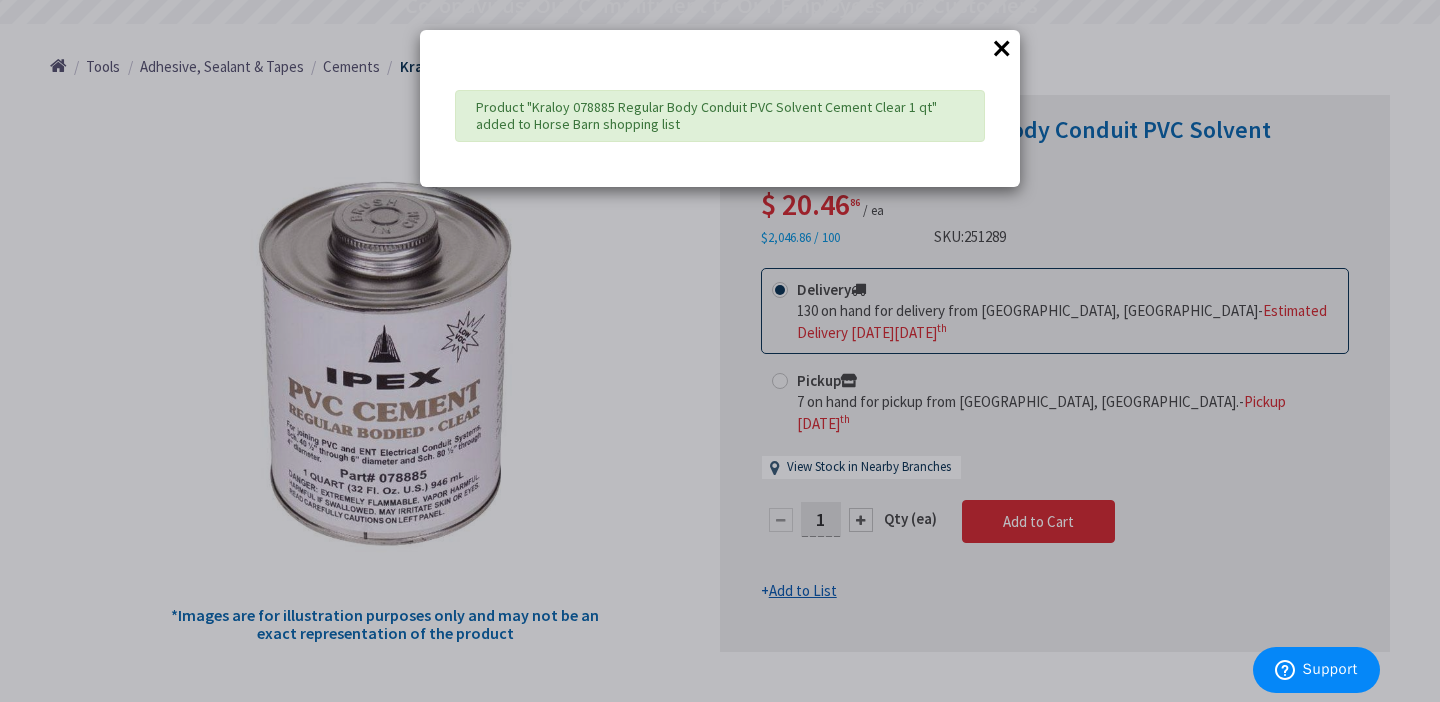 click on "×" at bounding box center (1002, 48) 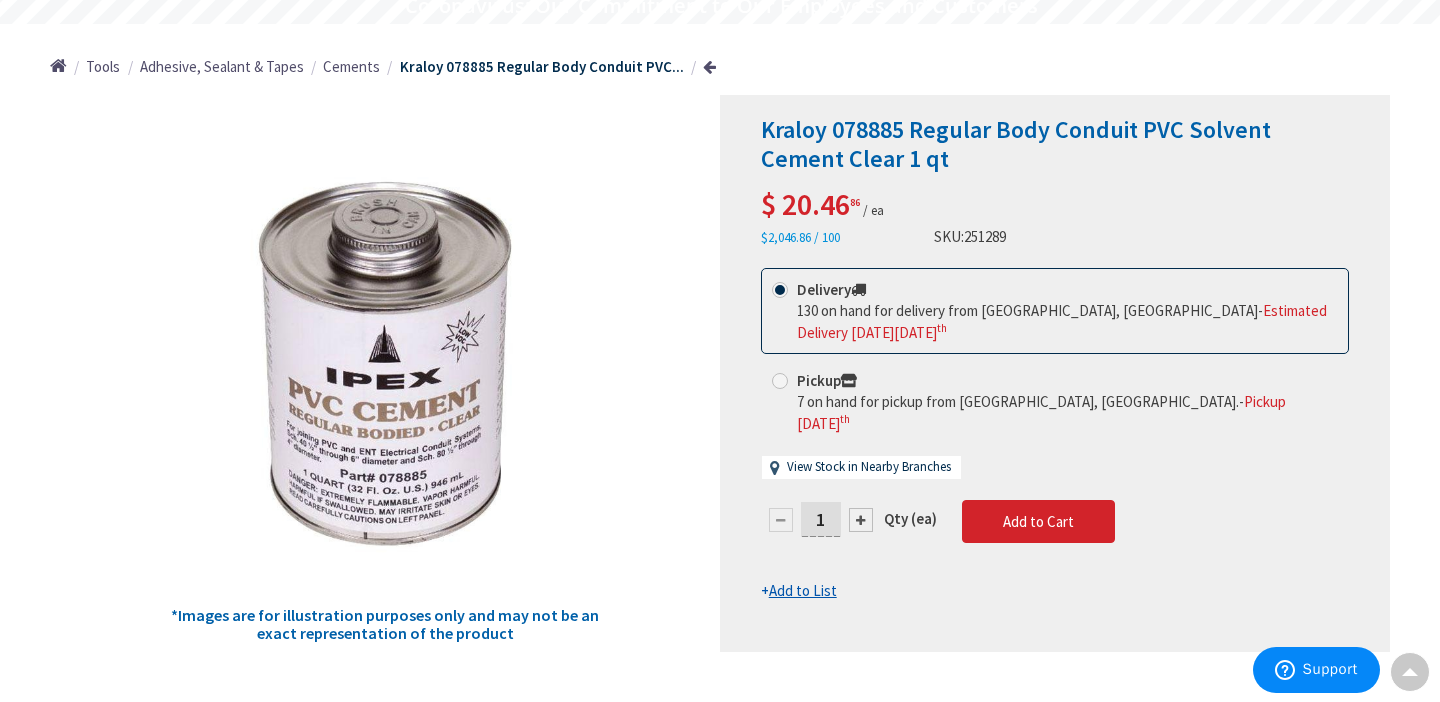 scroll, scrollTop: 0, scrollLeft: 0, axis: both 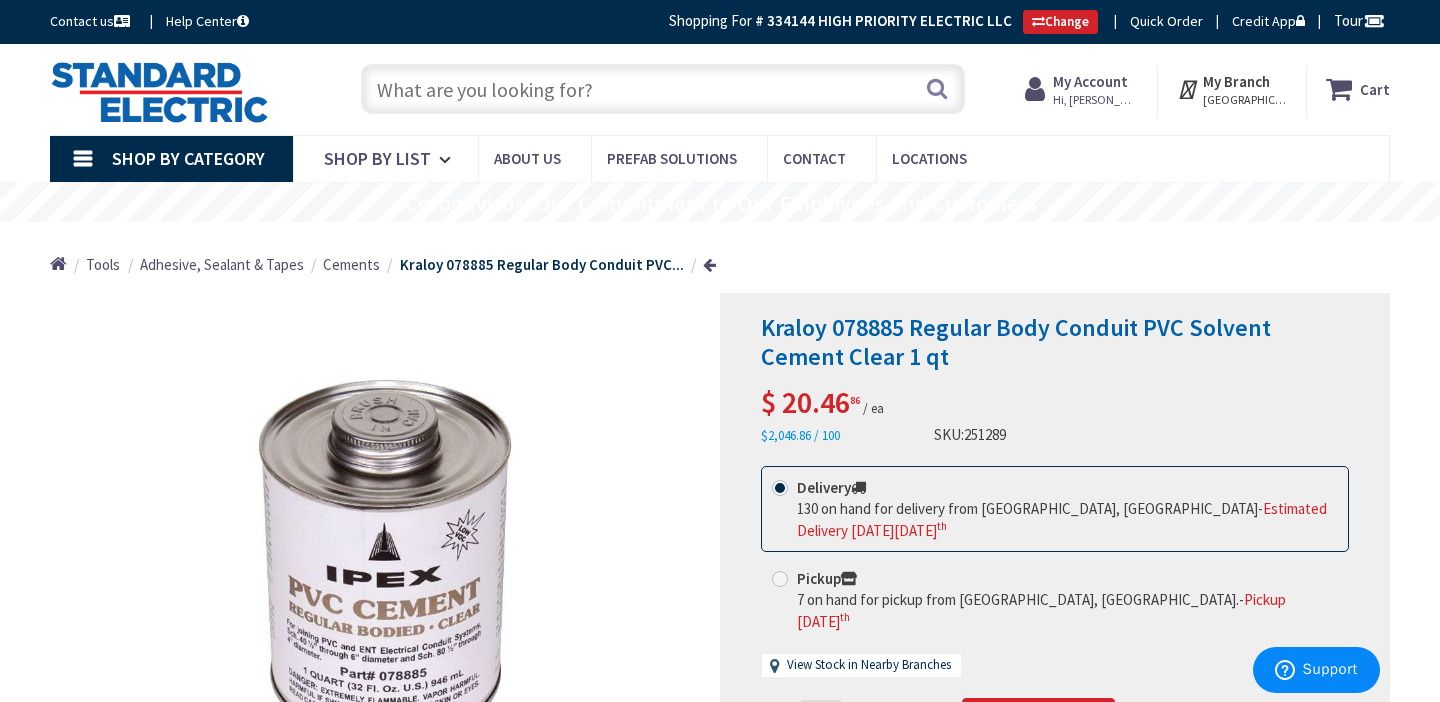 click at bounding box center [663, 89] 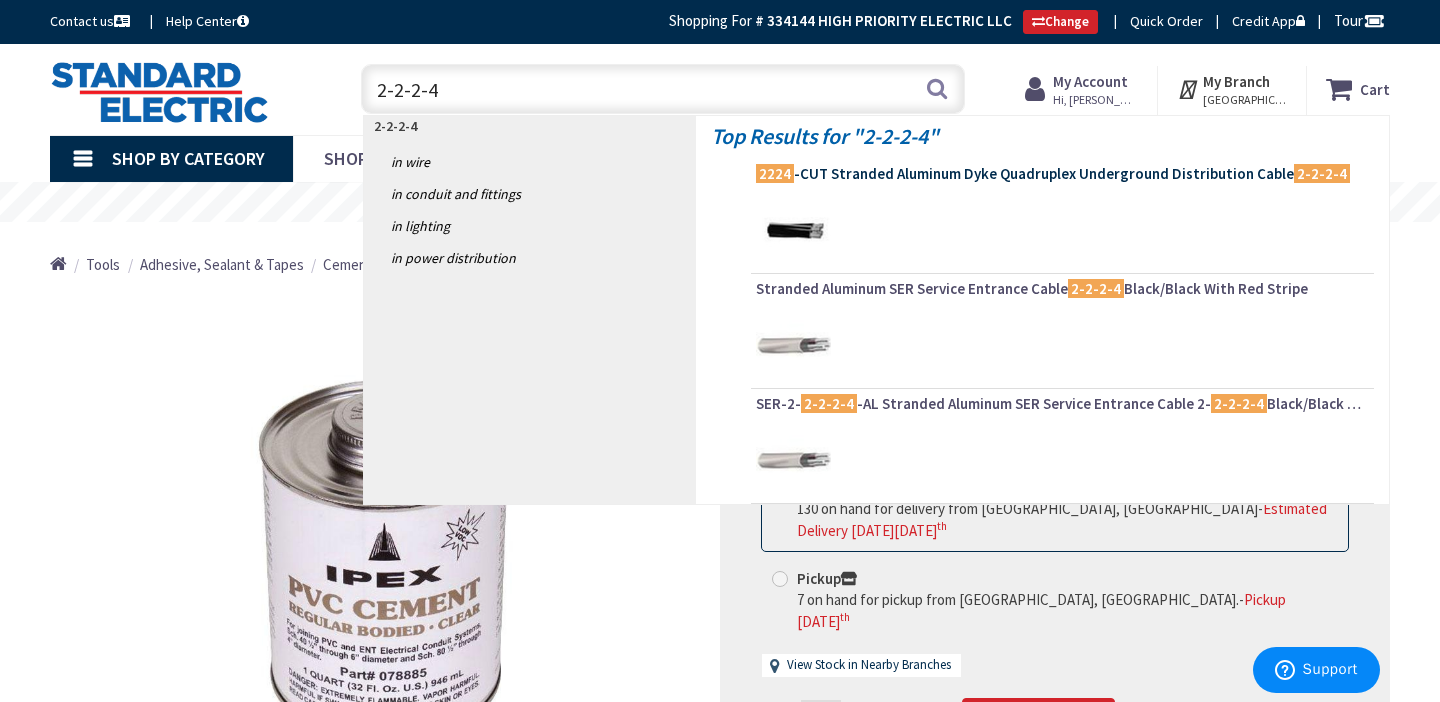 type on "2-2-2-4" 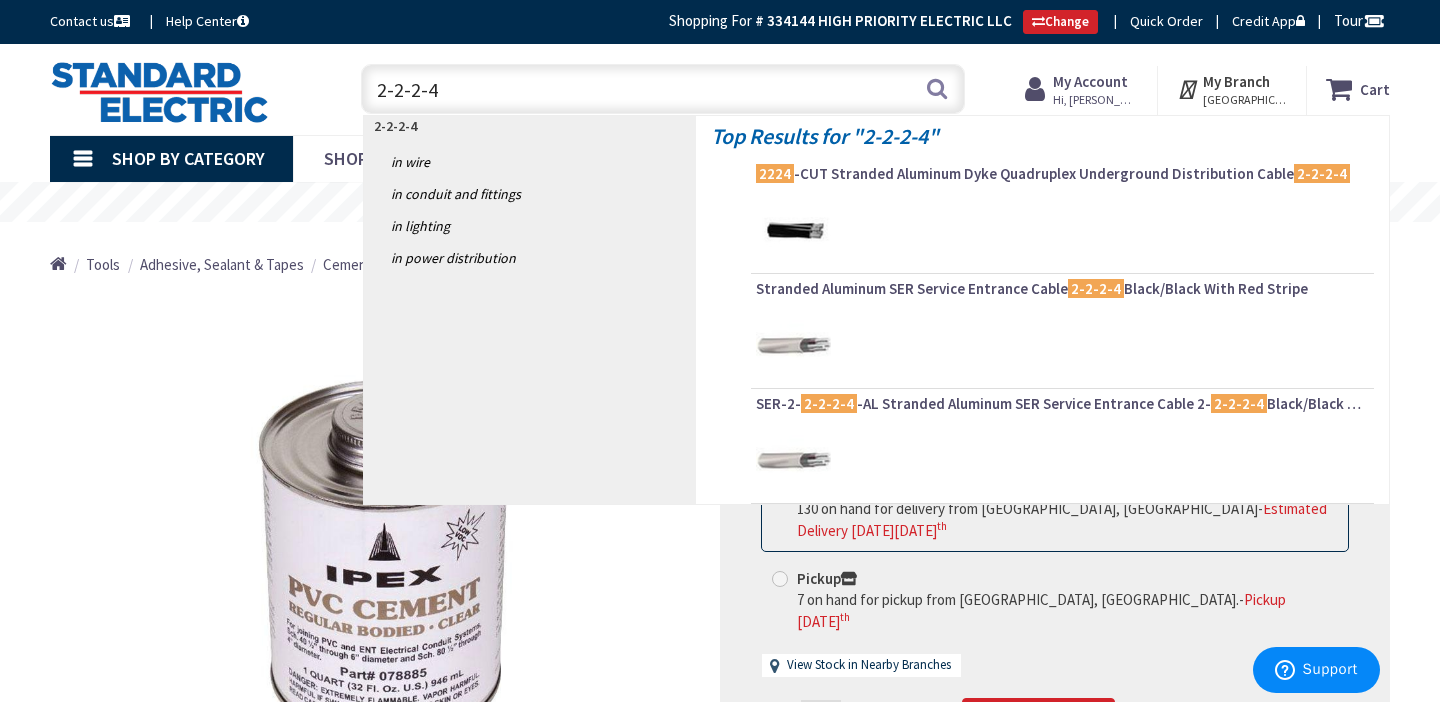 click on "2224 -CUT Stranded Aluminum Dyke Quadruplex Underground Distribution Cable  2-2-2-4" at bounding box center [1062, 174] 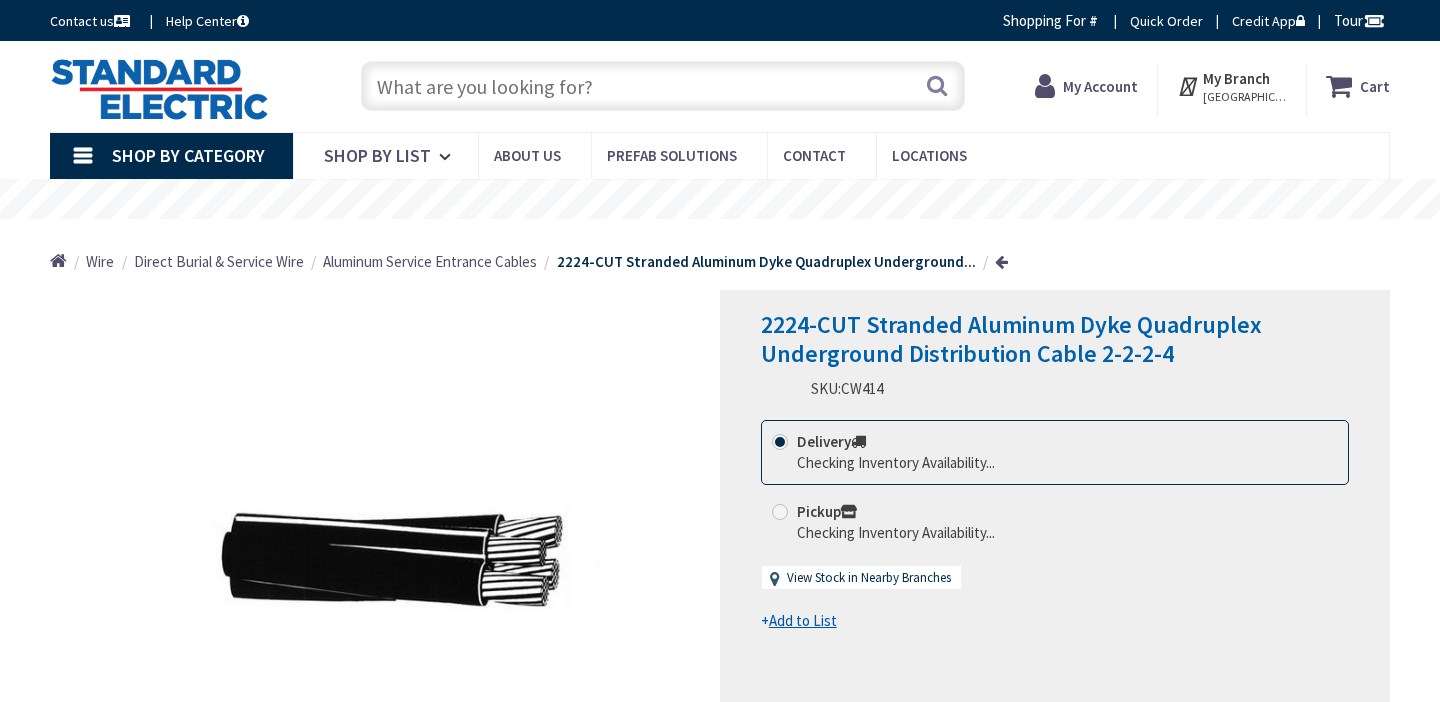 scroll, scrollTop: 0, scrollLeft: 0, axis: both 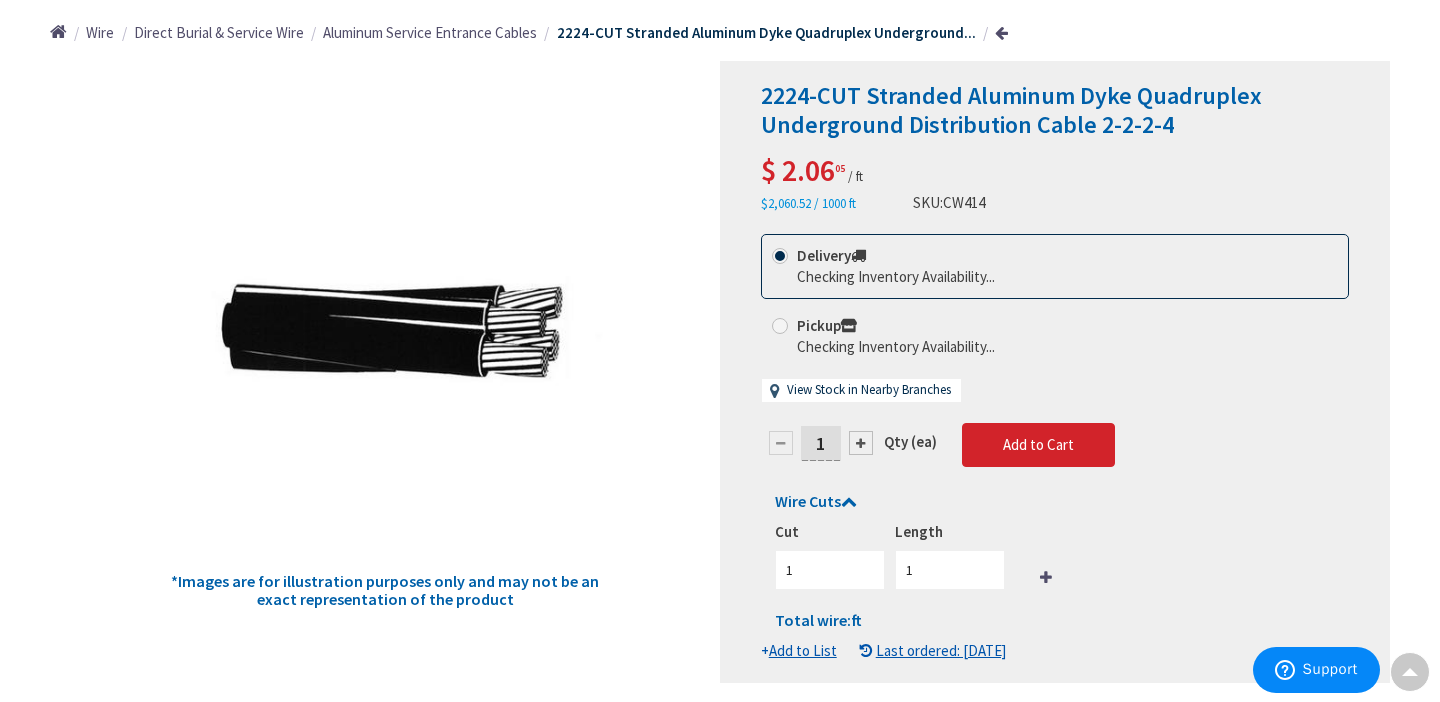 click on "1" at bounding box center [821, 443] 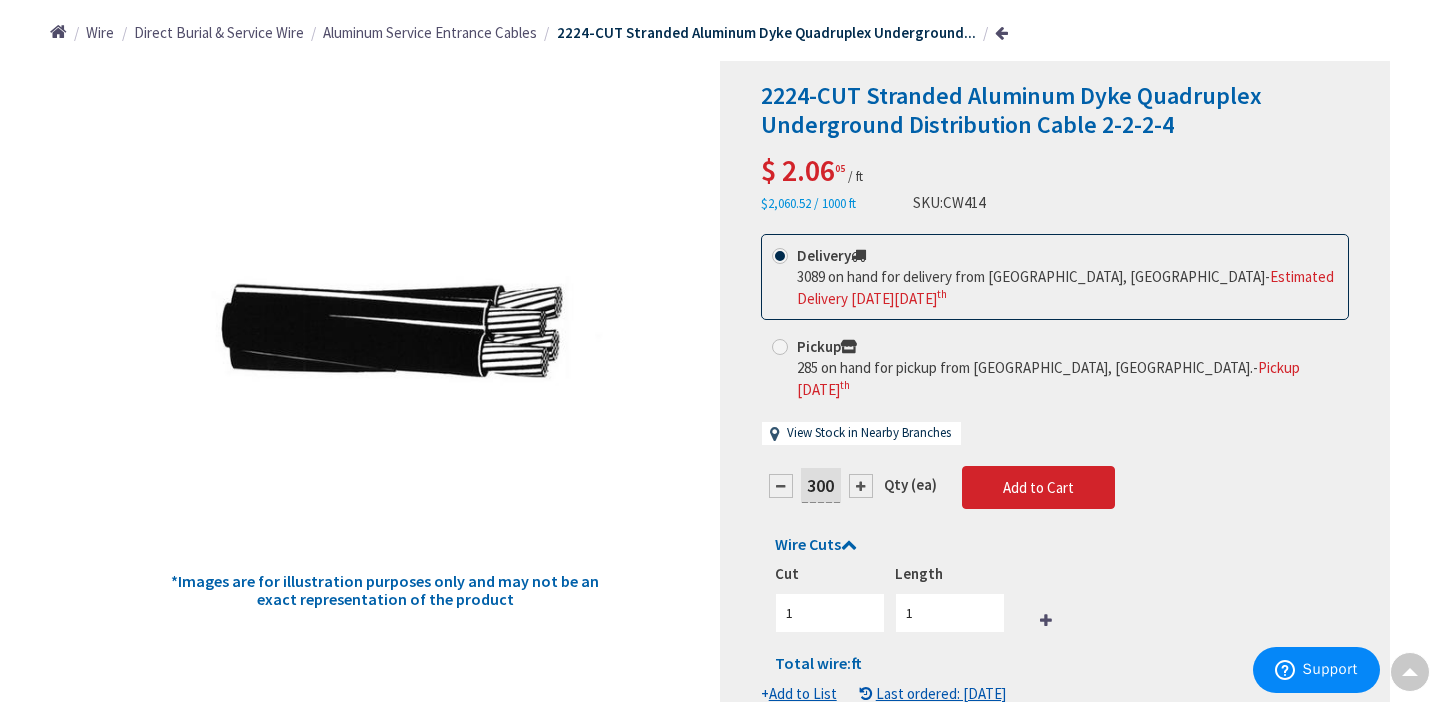 type on "300" 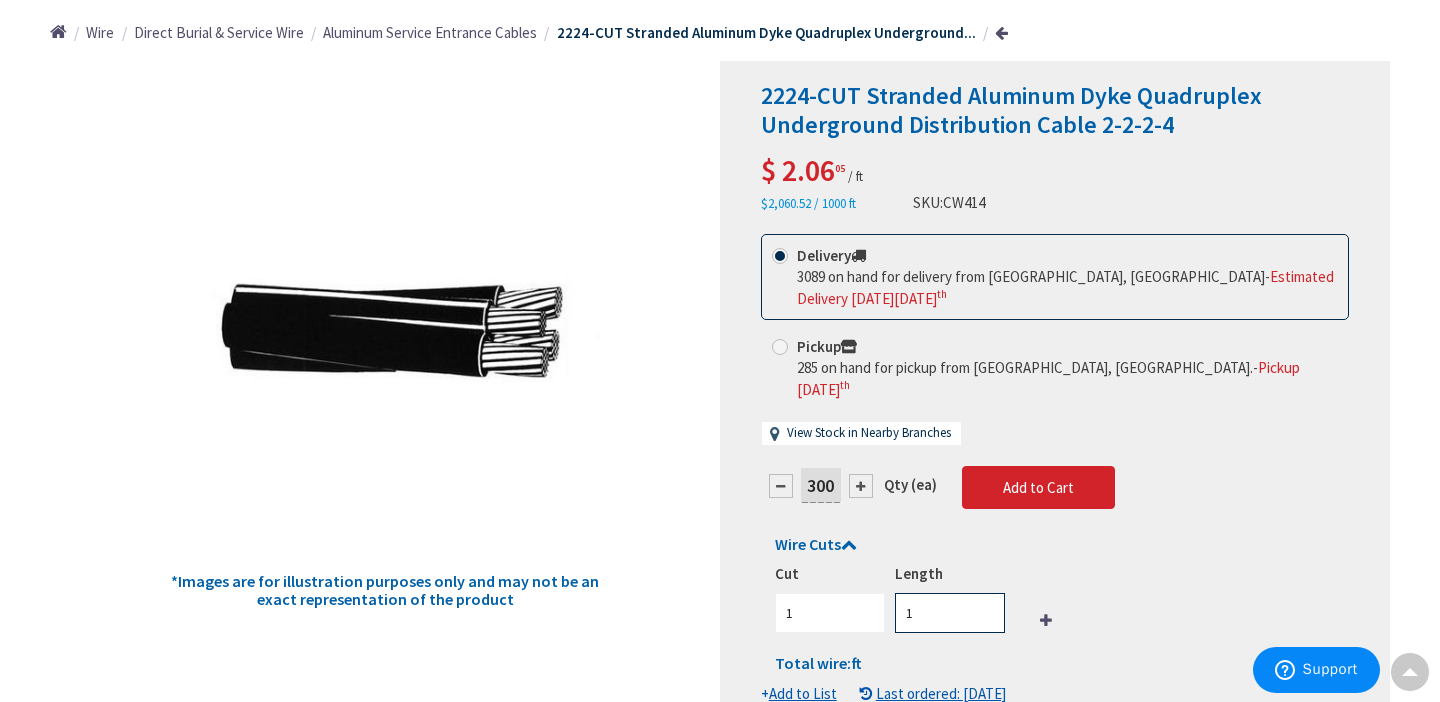 type on "300" 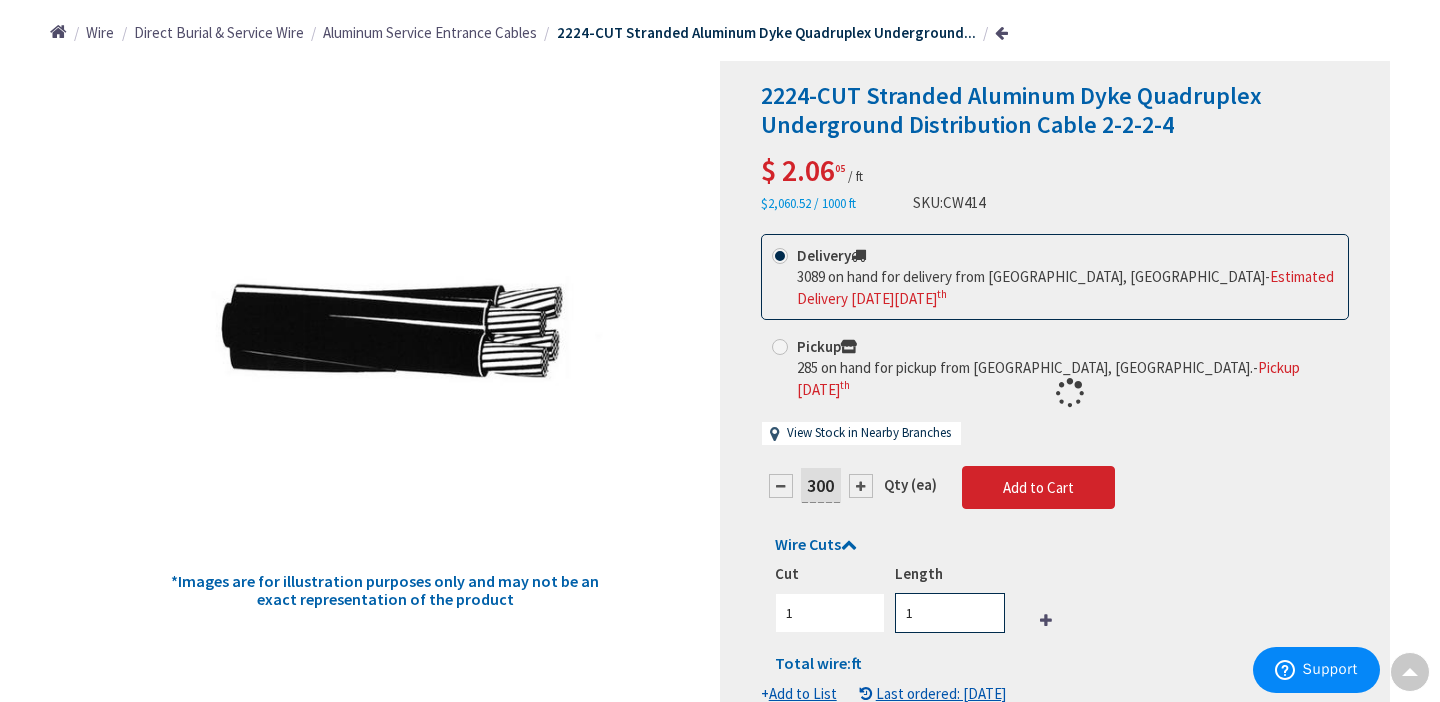 click on "This product is Discontinued
Delivery
3089 on hand for delivery from Stoughton, MA
-  Estimated Delivery on Monday, July 14 th
Pickup
285 on hand for pickup from Manchester, NH.
-  Pickup Monday, July 14 th
View Stock in Nearby Branches
1" at bounding box center (1055, 469) 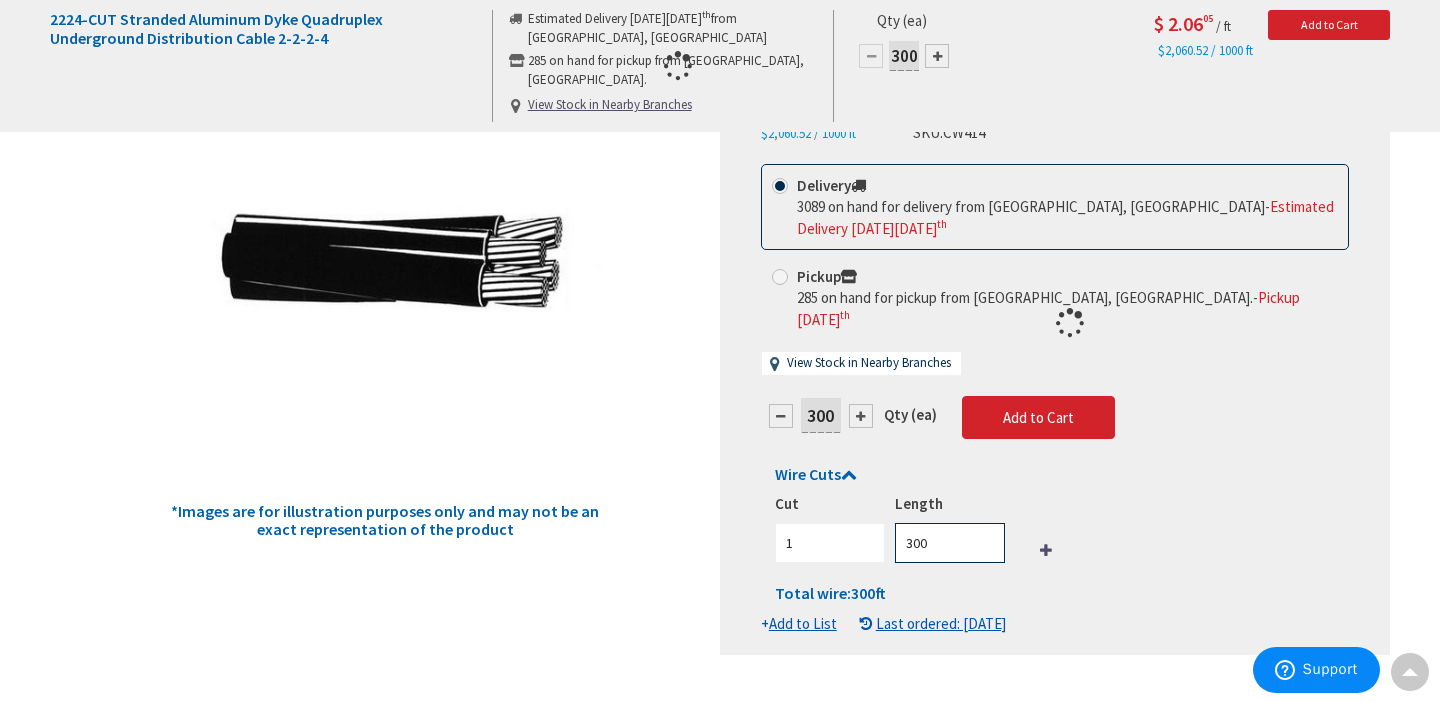 scroll, scrollTop: 309, scrollLeft: 0, axis: vertical 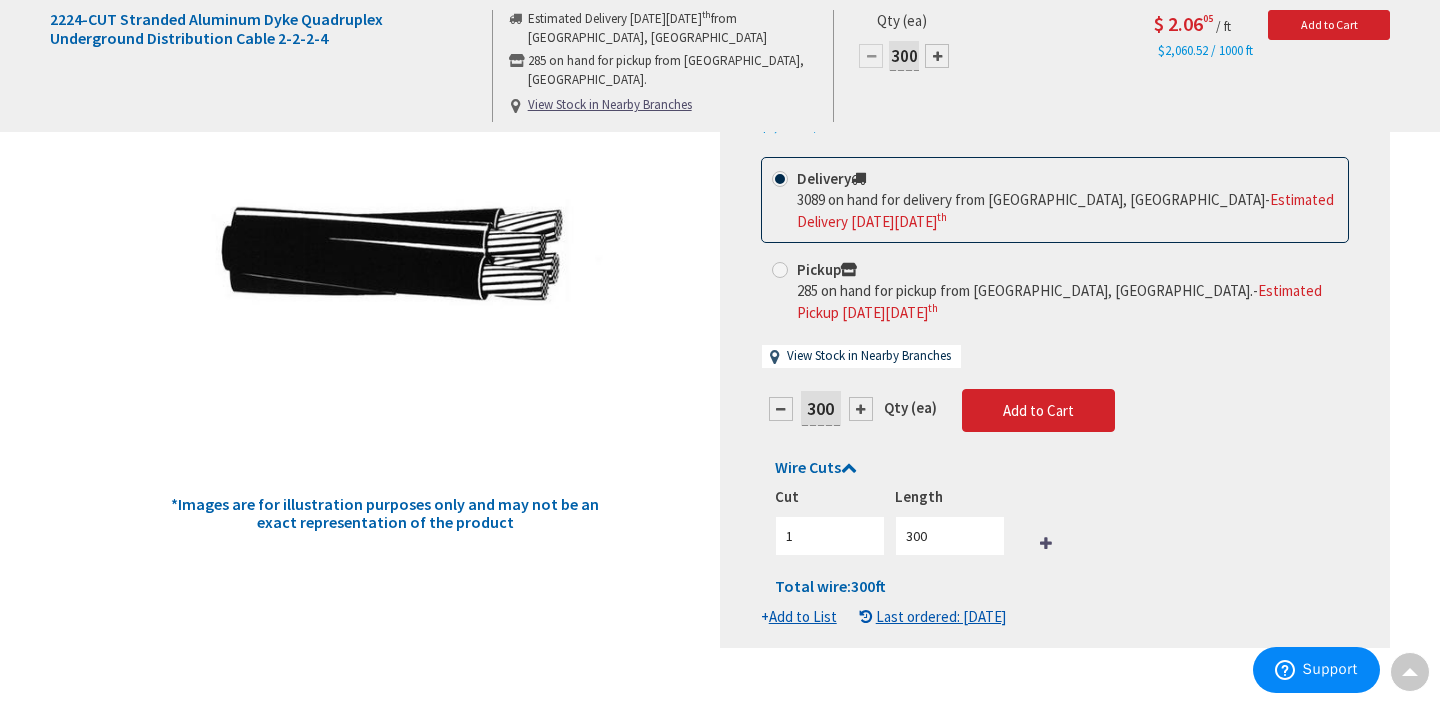 click on "Add to List" at bounding box center (803, 616) 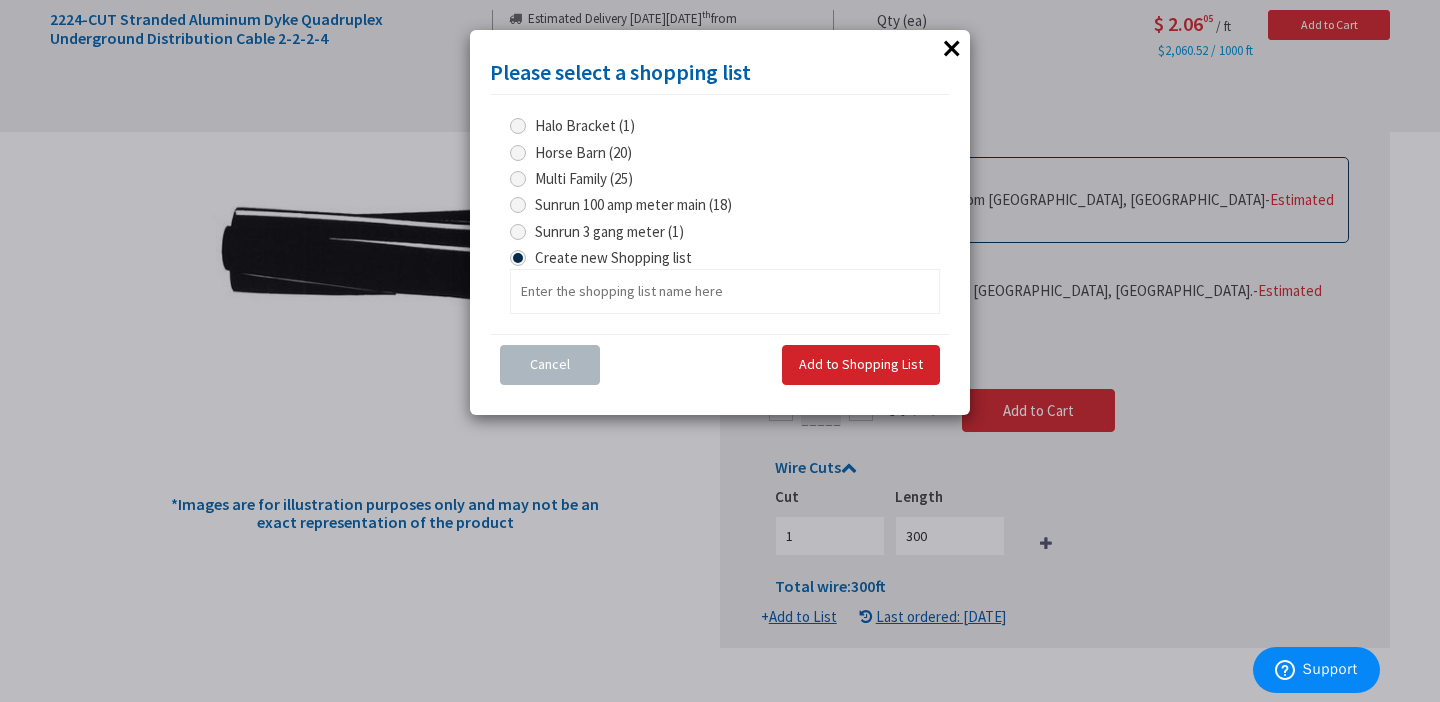 click at bounding box center (518, 153) 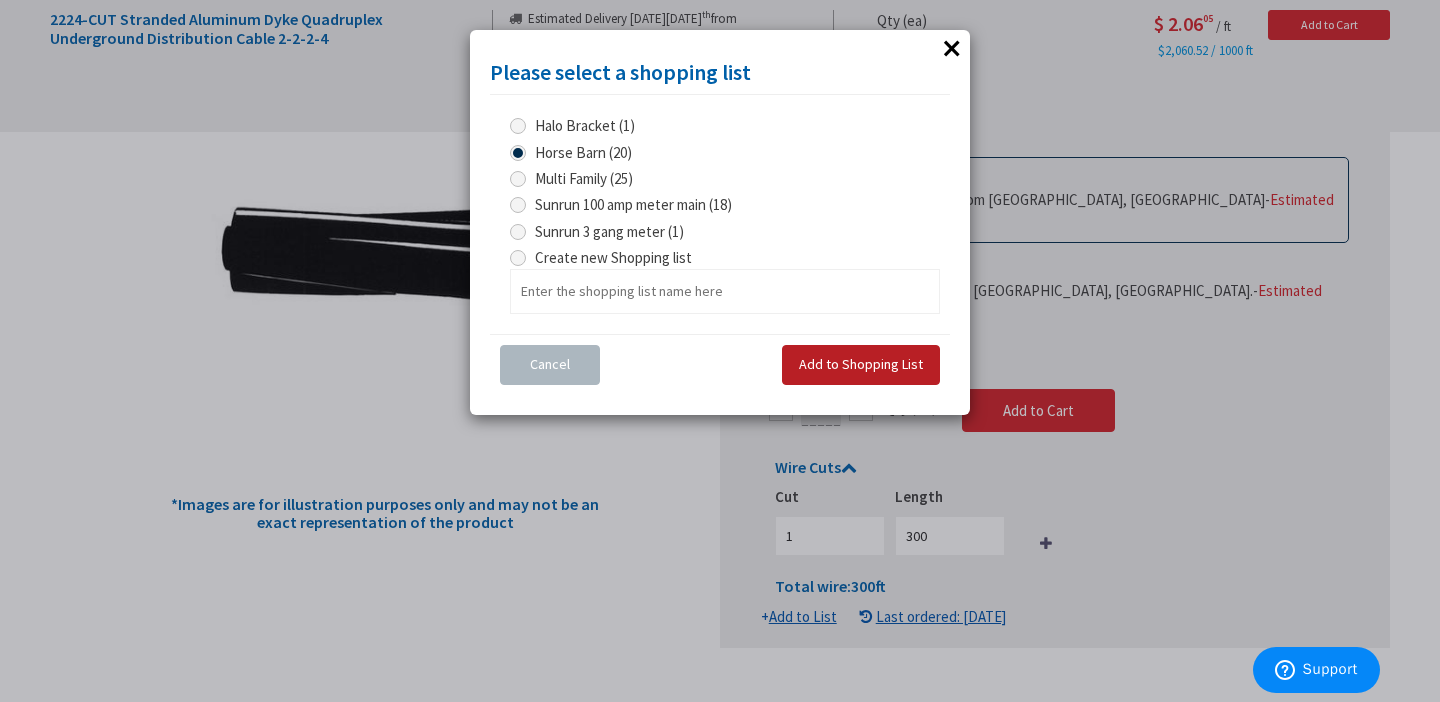 click on "Add to Shopping List" at bounding box center [861, 364] 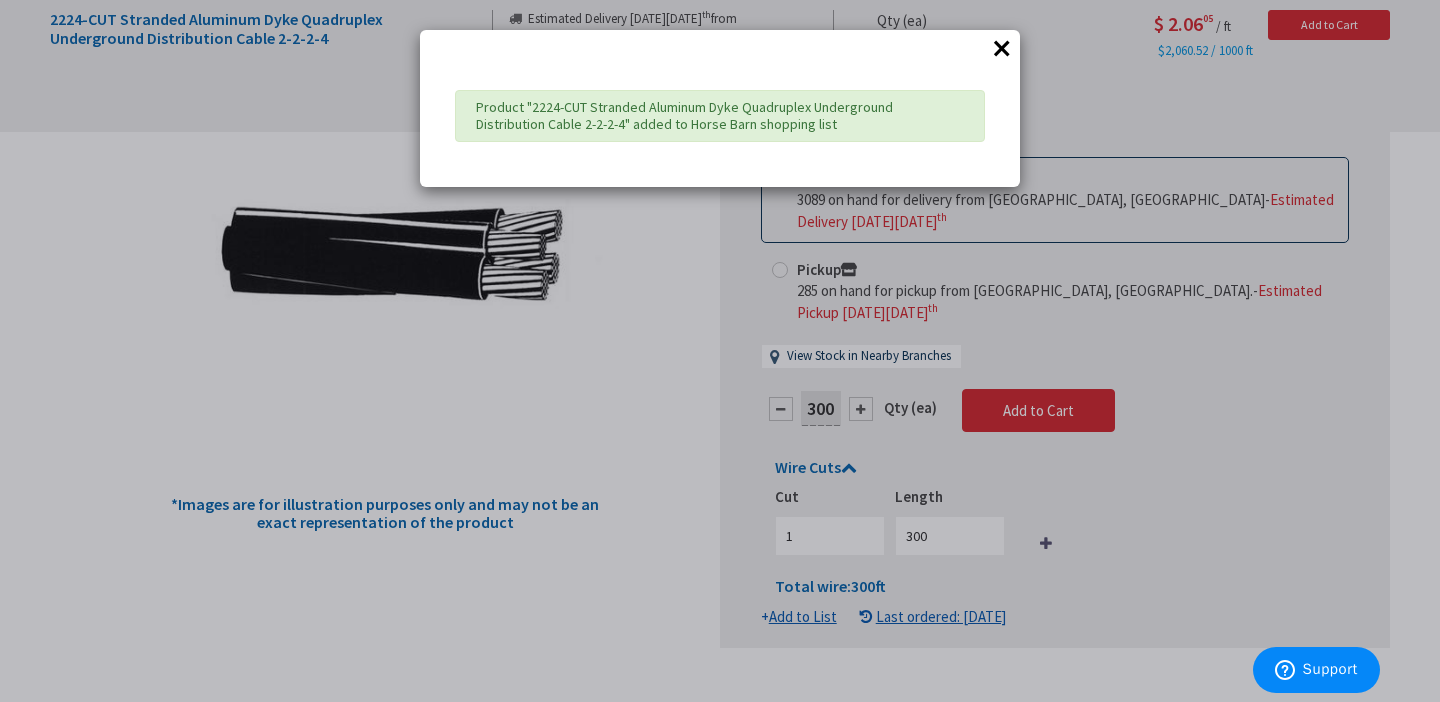 click on "×" at bounding box center (1002, 48) 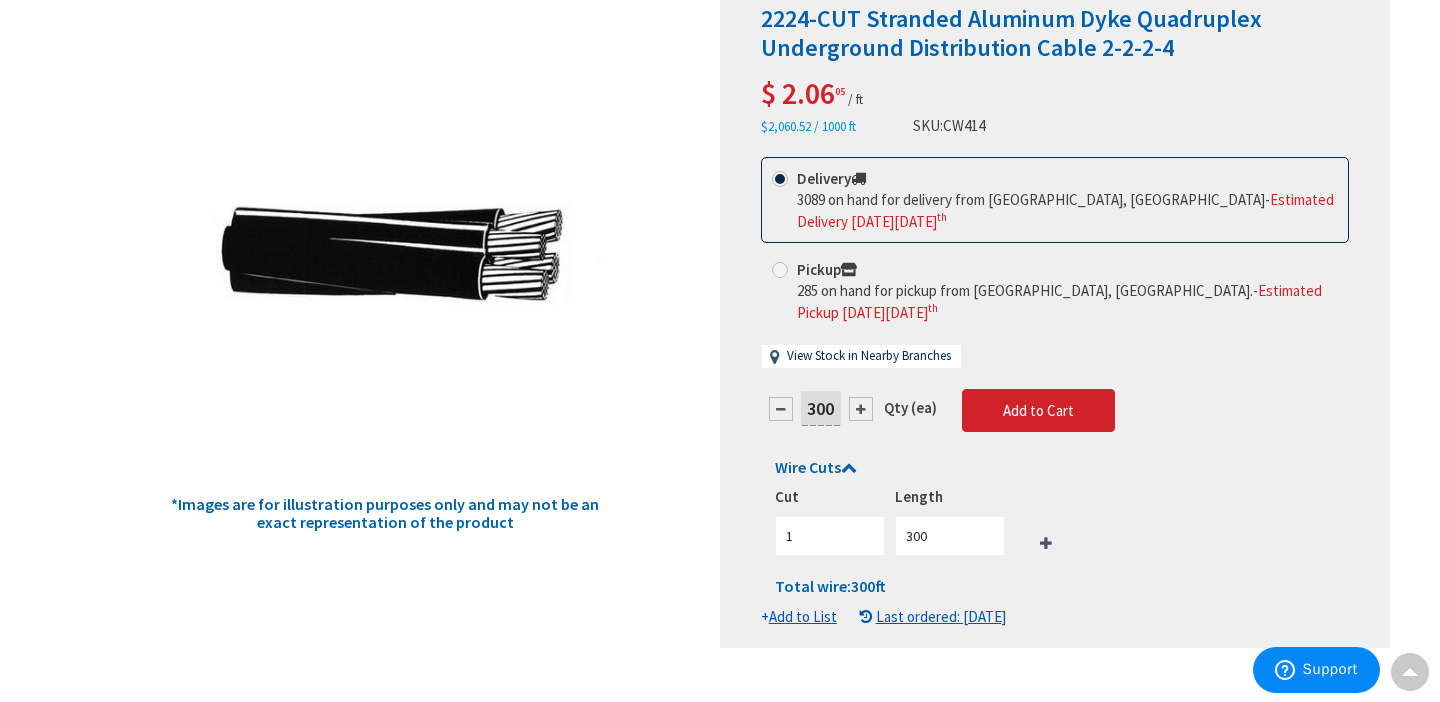 scroll, scrollTop: 0, scrollLeft: 0, axis: both 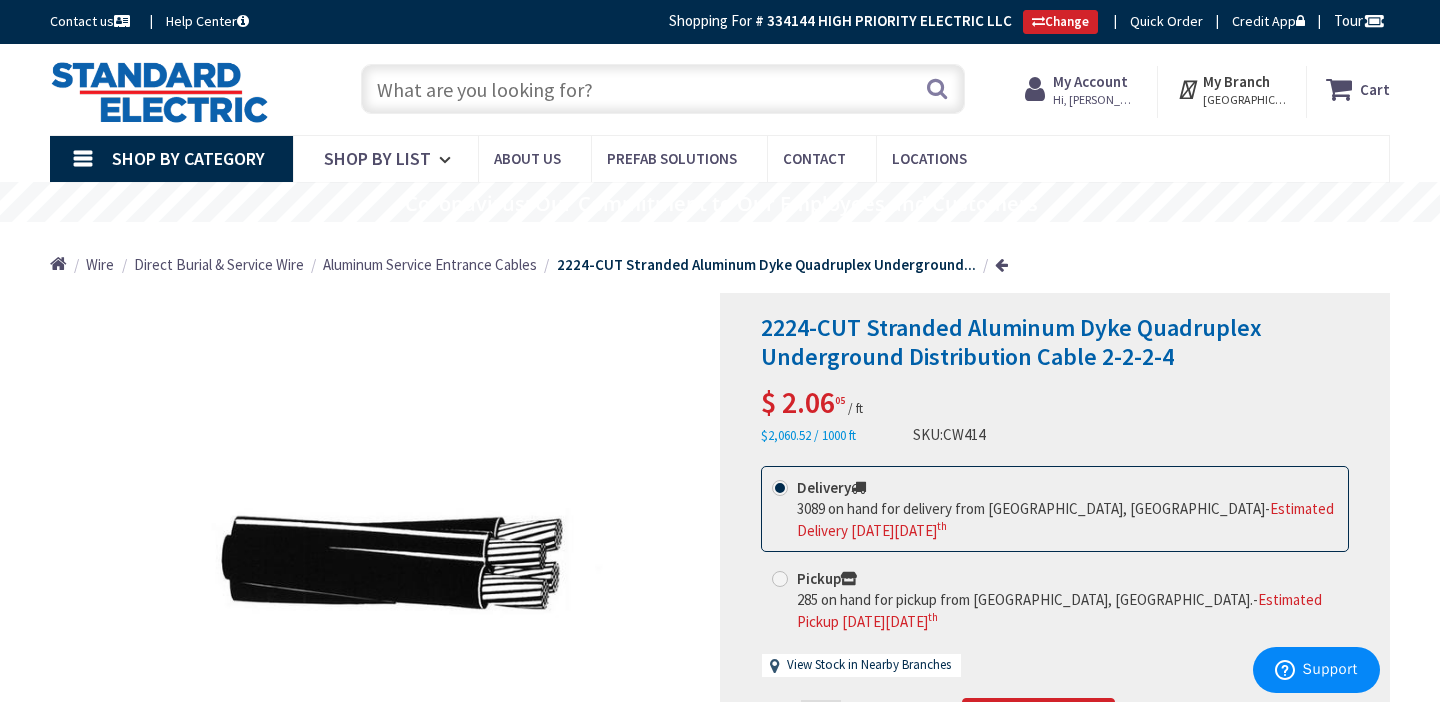 click at bounding box center (663, 89) 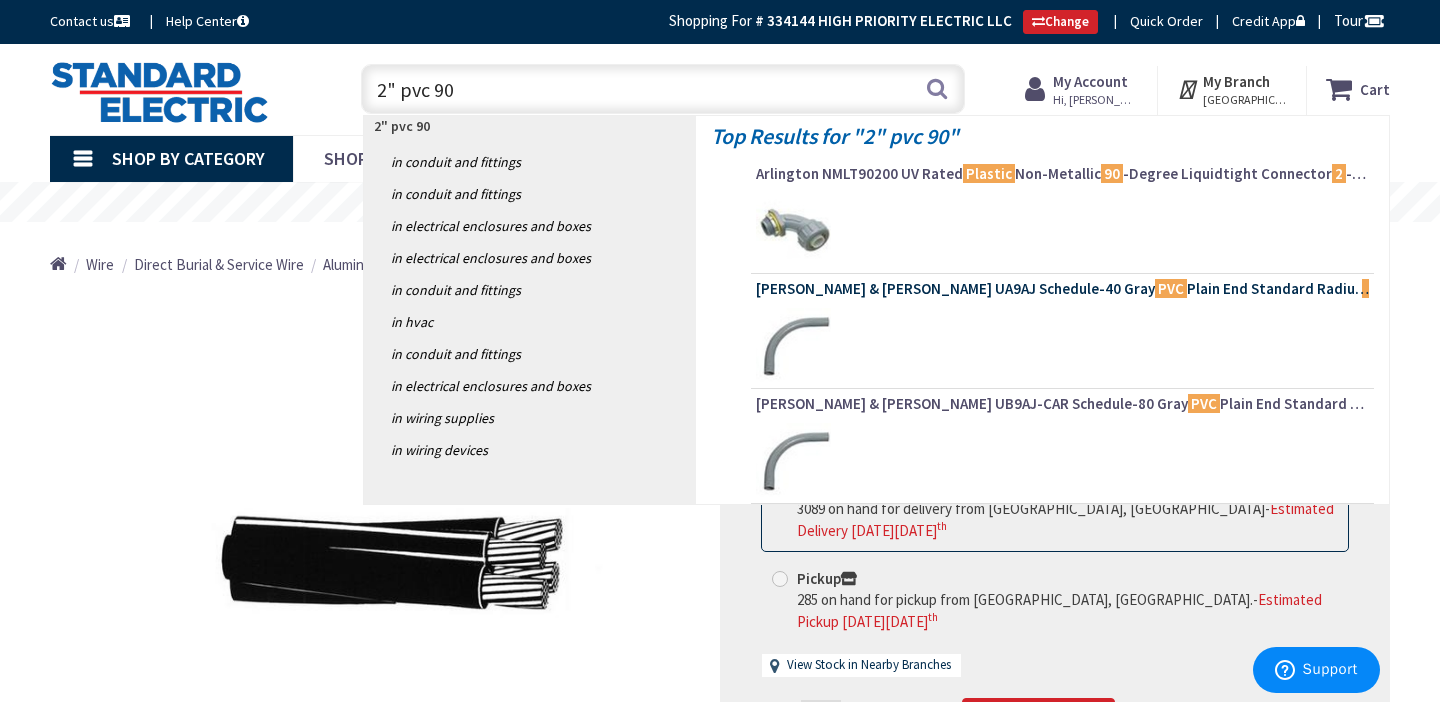 type on "2" pvc 90" 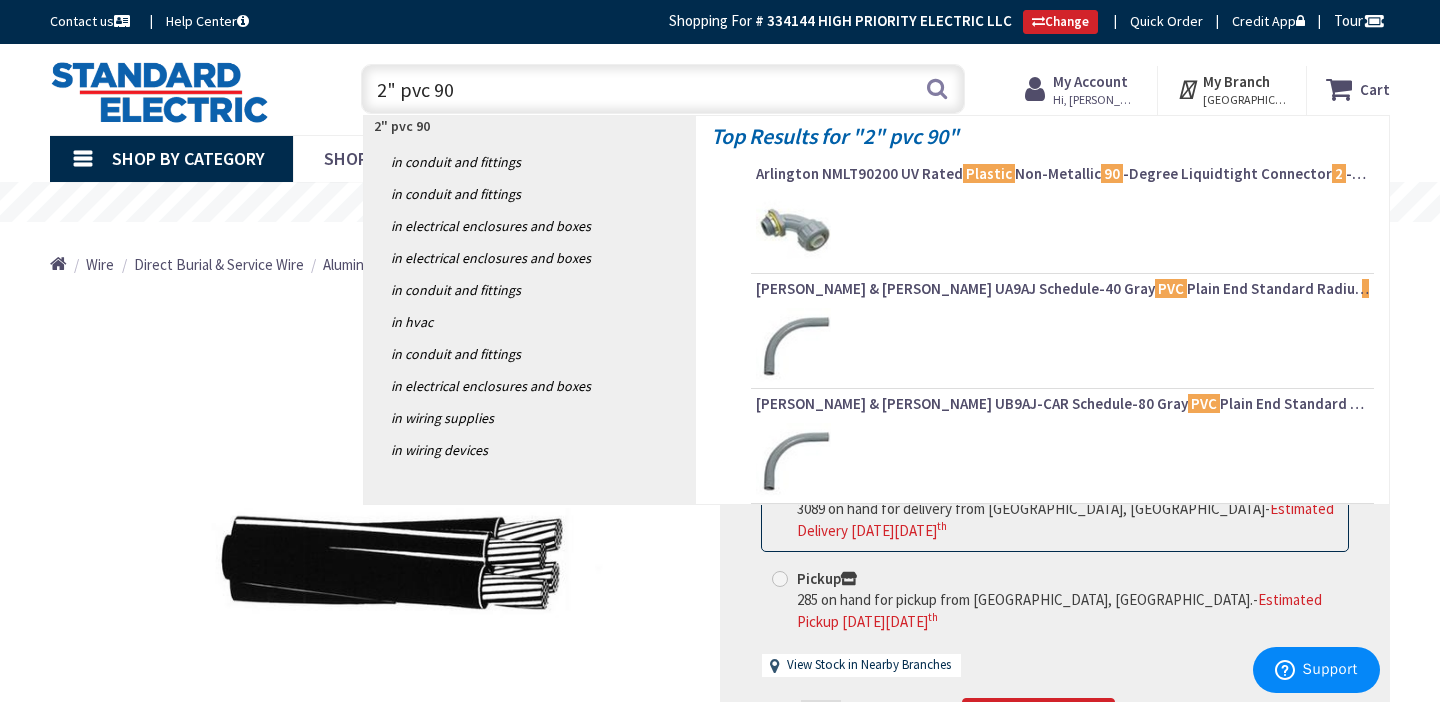 click on "Thomas & Betts UA9AJ Schedule-40 Gray  PVC  Plain End Standard Radius  90 -Degree Elbow  2 -Inch Carlon®" at bounding box center (1062, 289) 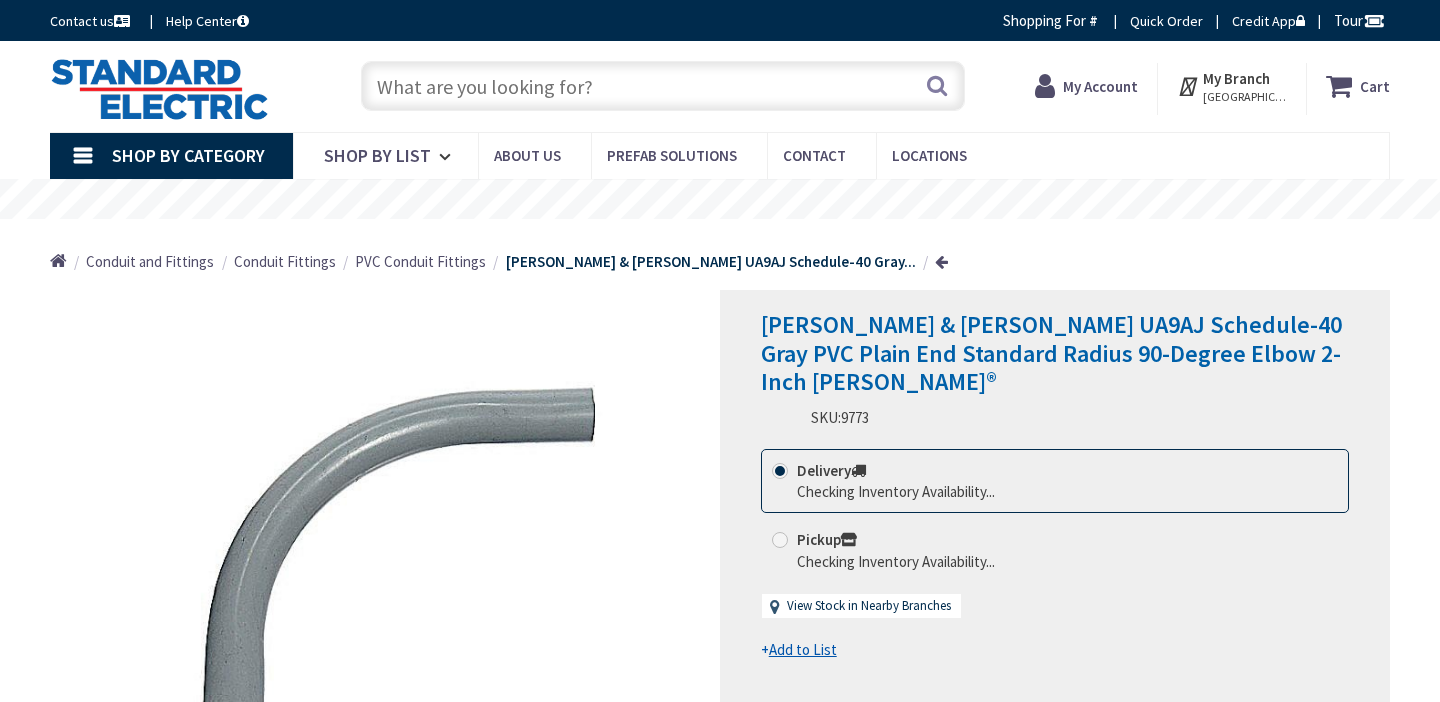scroll, scrollTop: 0, scrollLeft: 0, axis: both 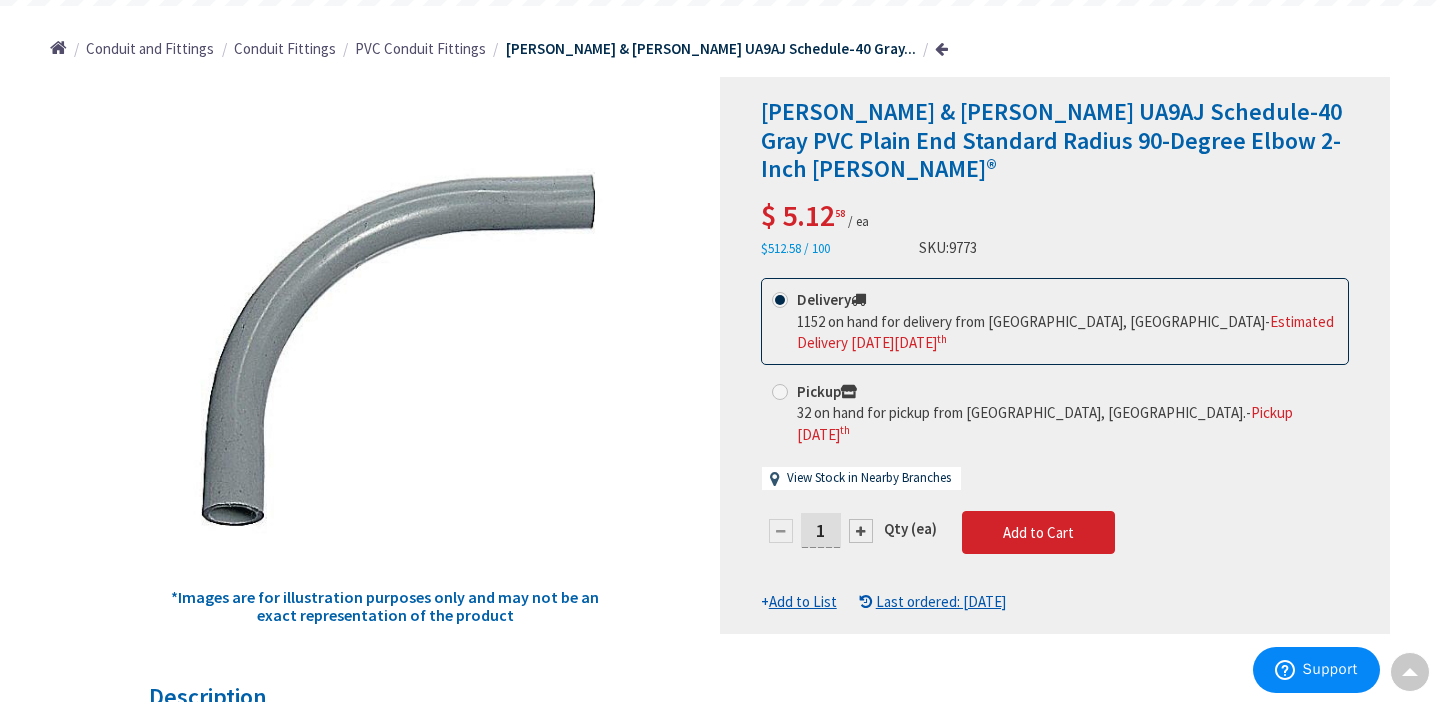 click on "1" at bounding box center [821, 530] 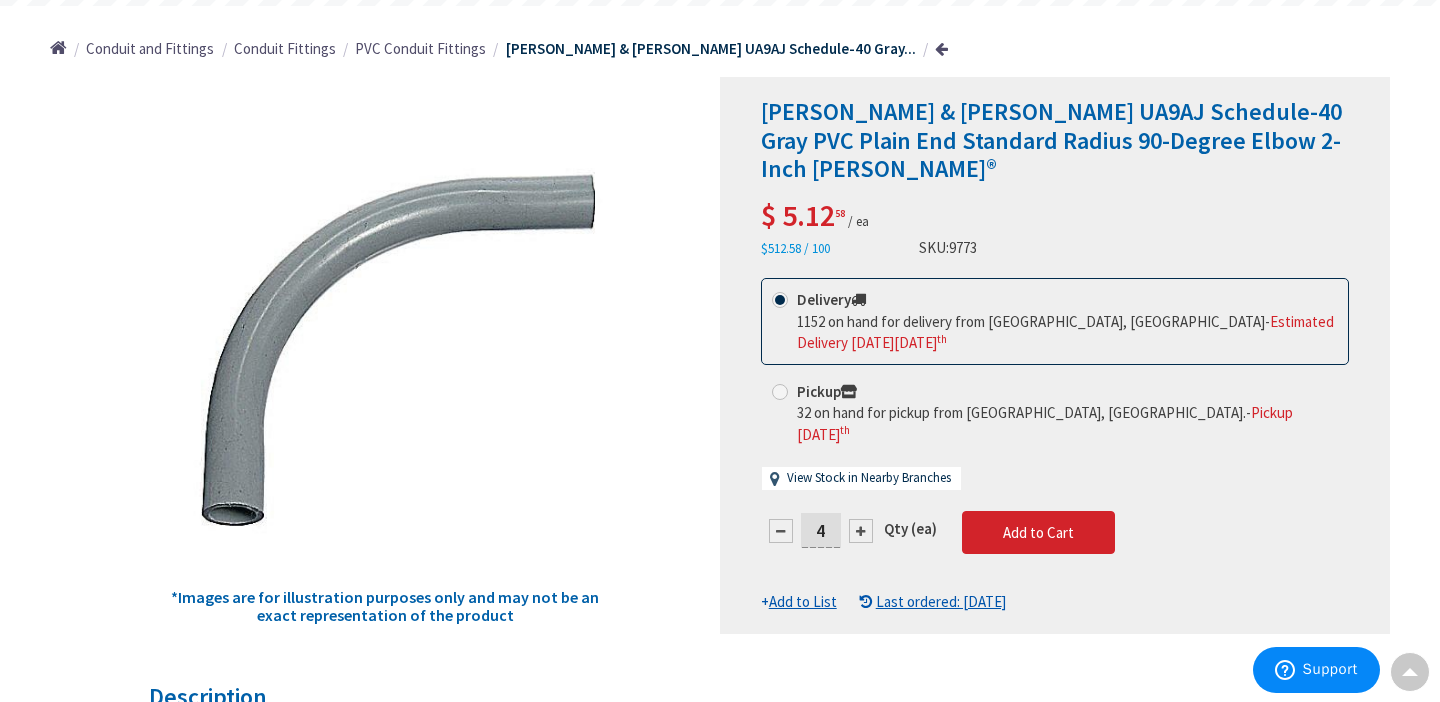 type on "4" 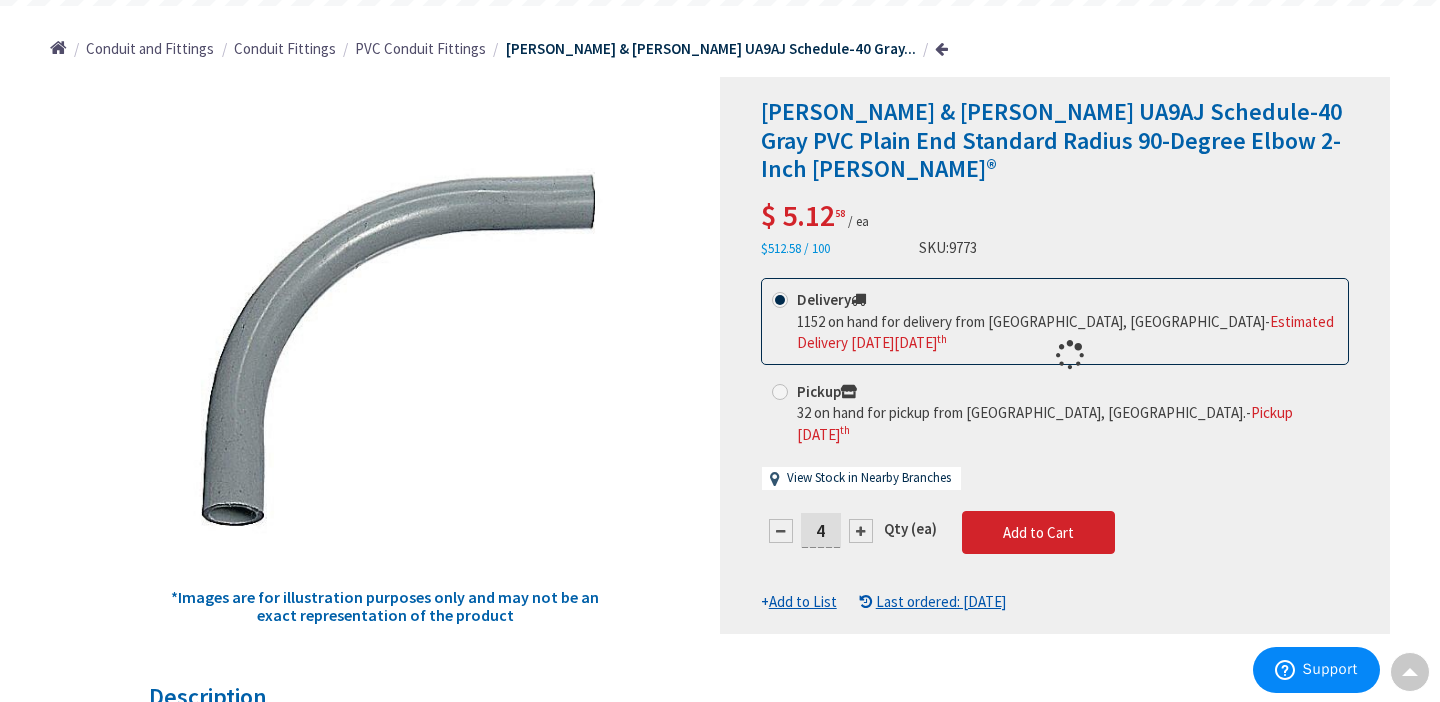 click on "Thomas & Betts UA9AJ Schedule-40 Gray PVC Plain End Standard Radius 90-Degree Elbow 2-Inch Carlon®
$
5.12 58
/ ea
$512.58 / 100
SKU:                 9773
This product is Discontinued
Delivery  th" at bounding box center (1055, 355) 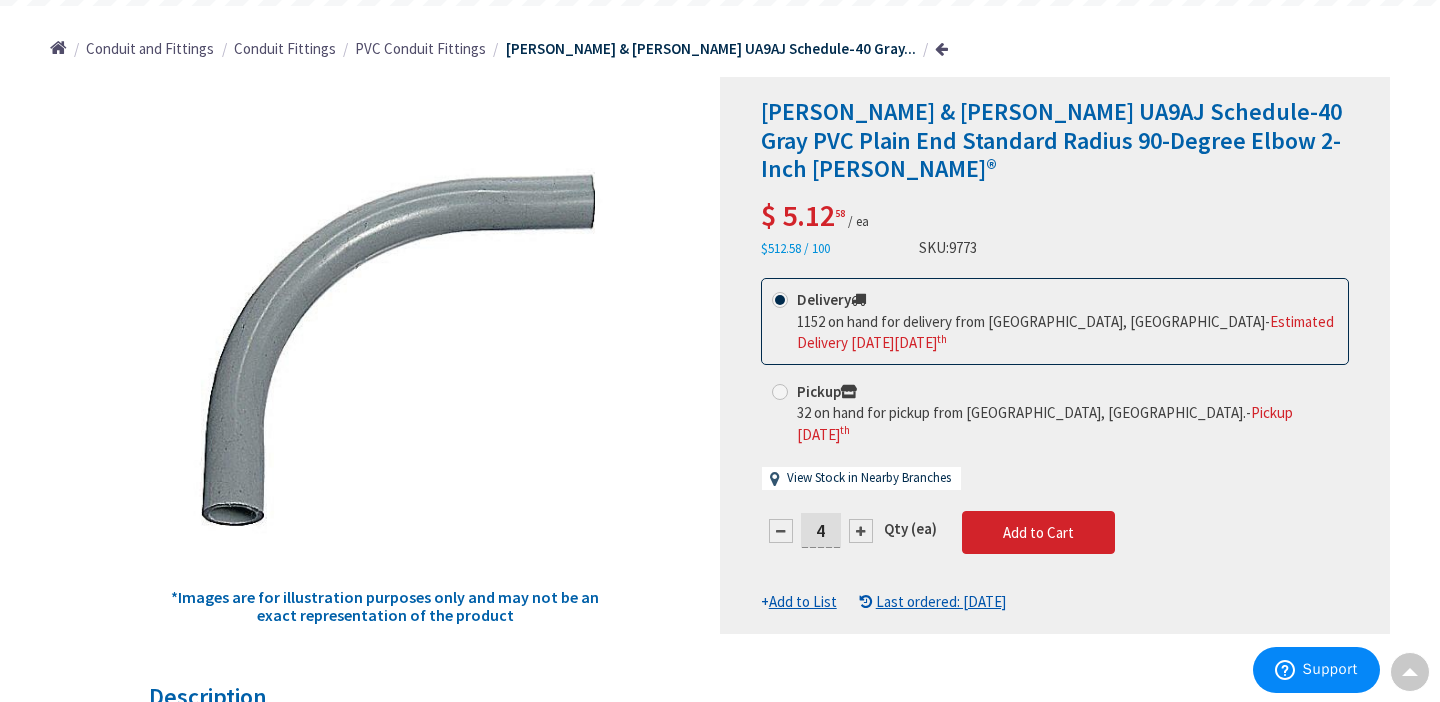 click on "Add to List" at bounding box center [803, 601] 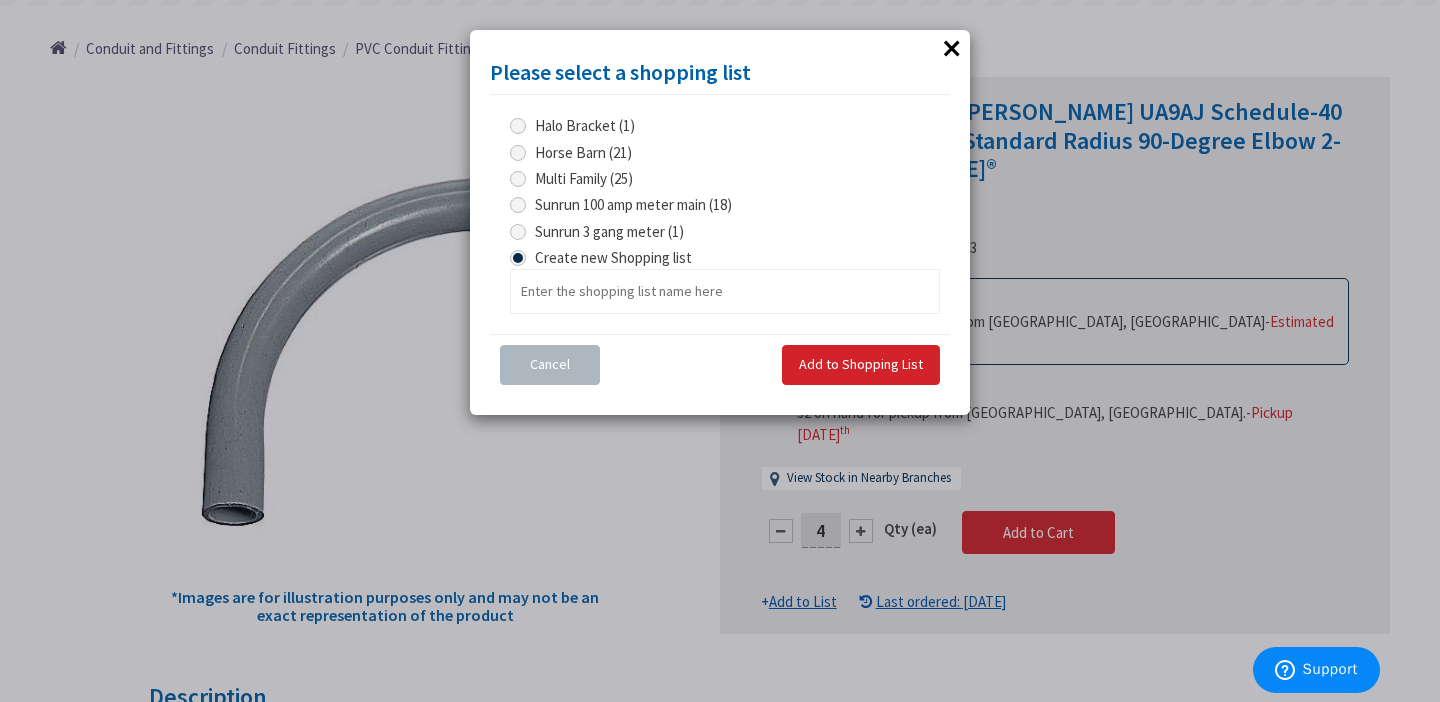 click on "Horse Barn (21)" at bounding box center [571, 152] 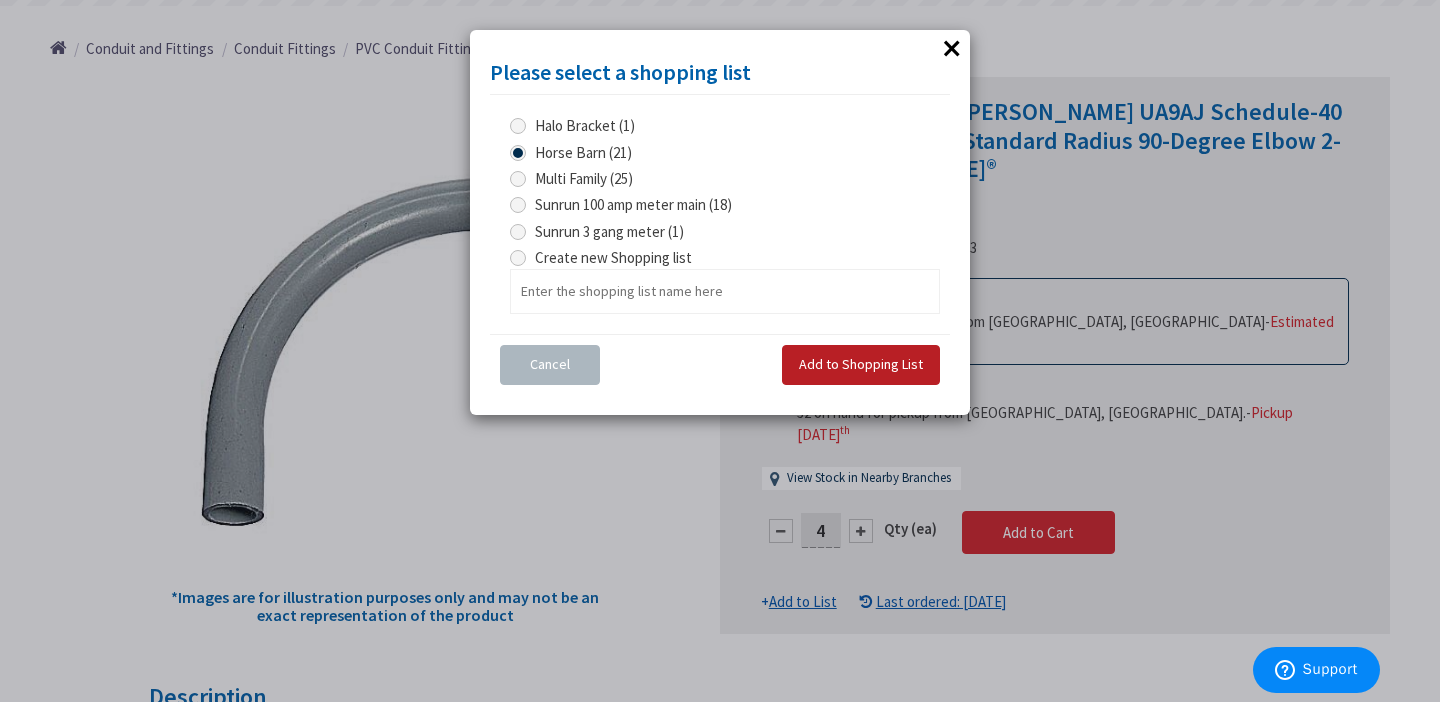 click on "Add to Shopping List" at bounding box center (861, 364) 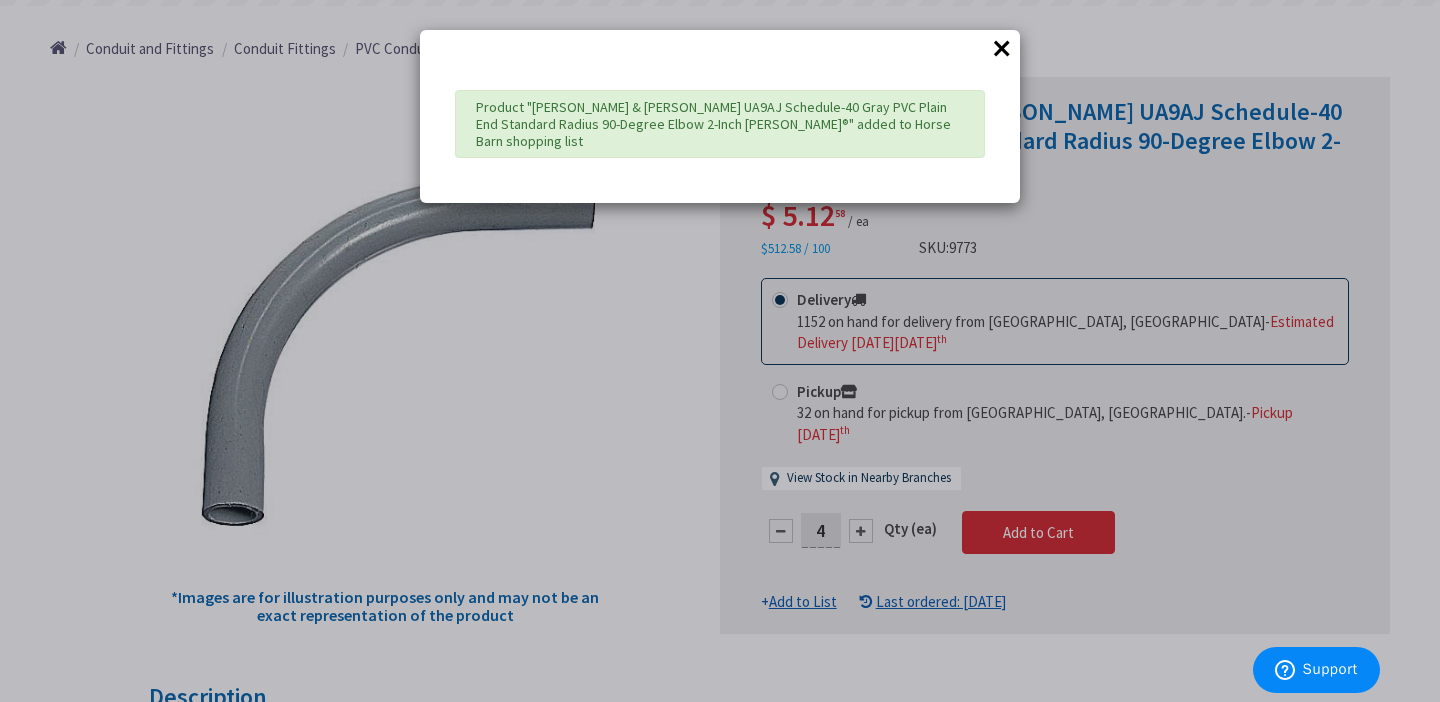 click on "×" at bounding box center (1002, 48) 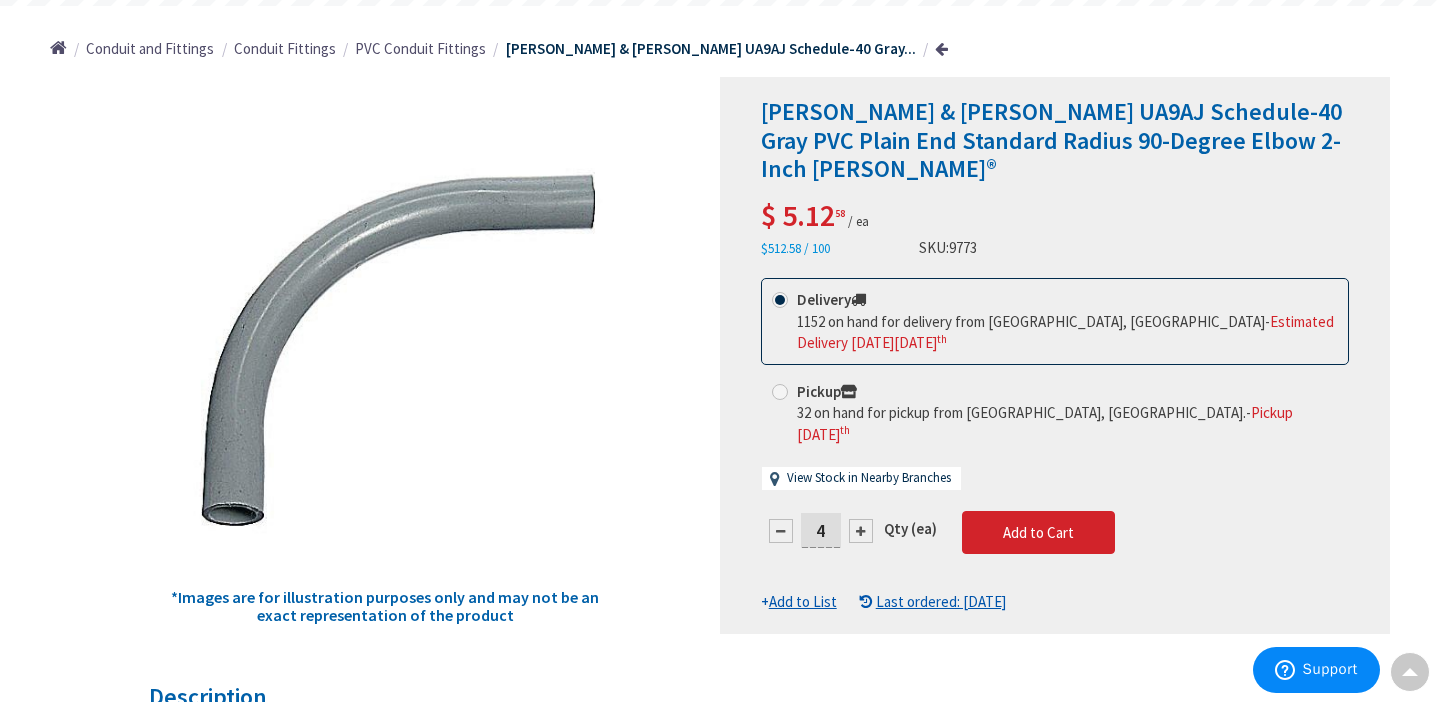 scroll, scrollTop: 0, scrollLeft: 0, axis: both 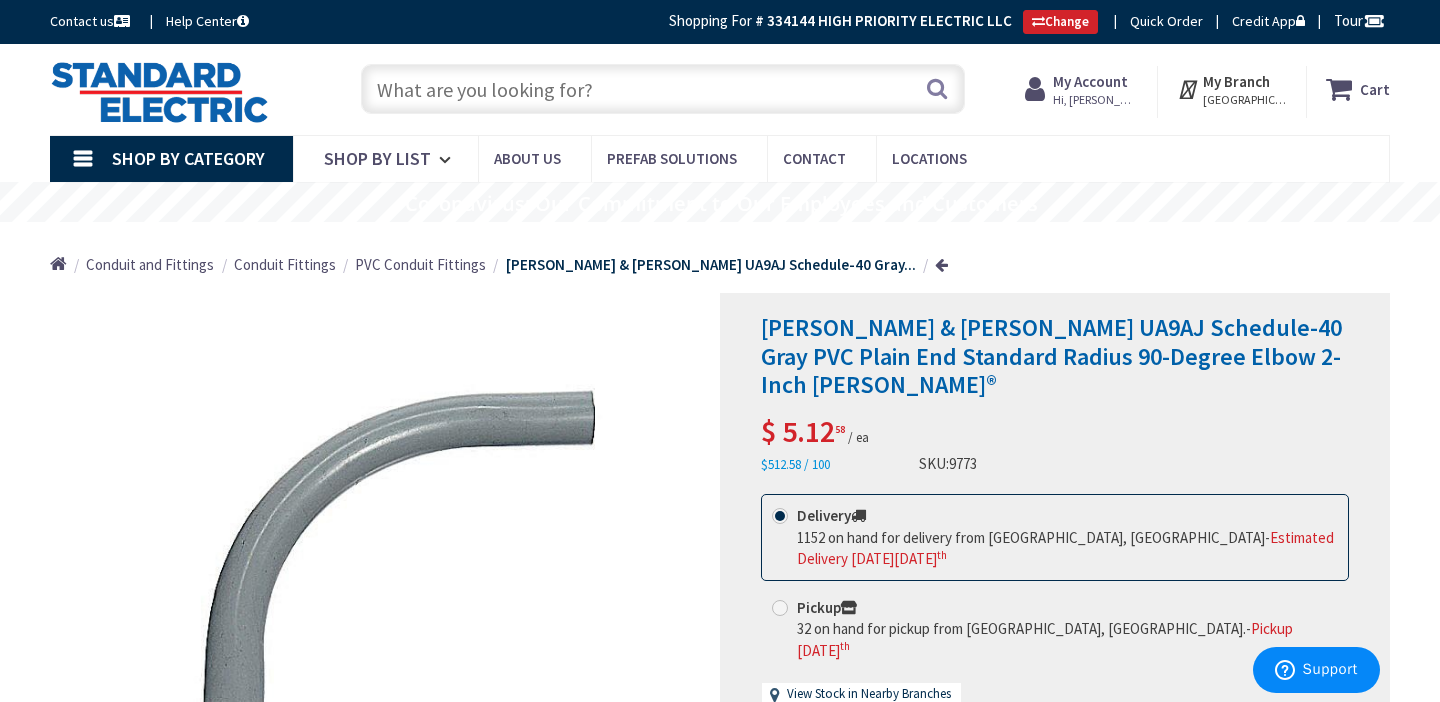 click at bounding box center (663, 89) 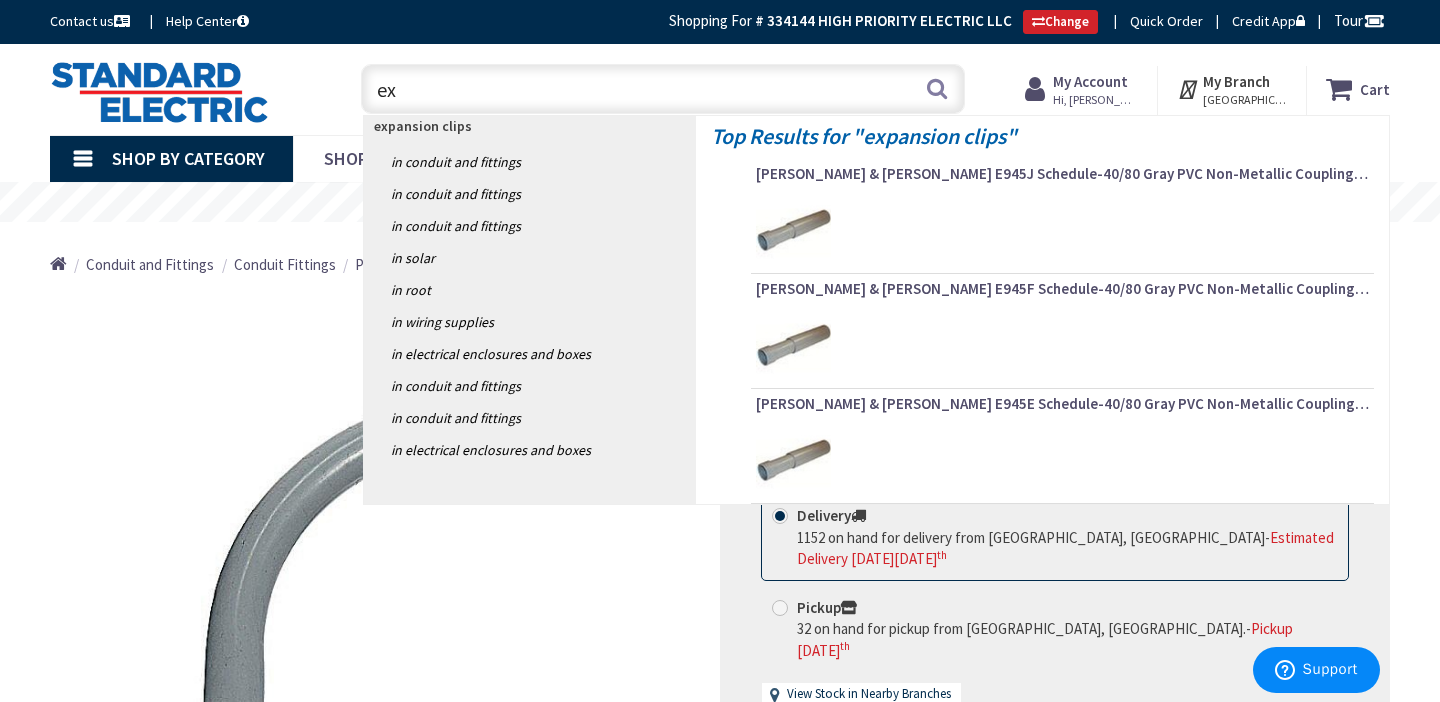 type on "e" 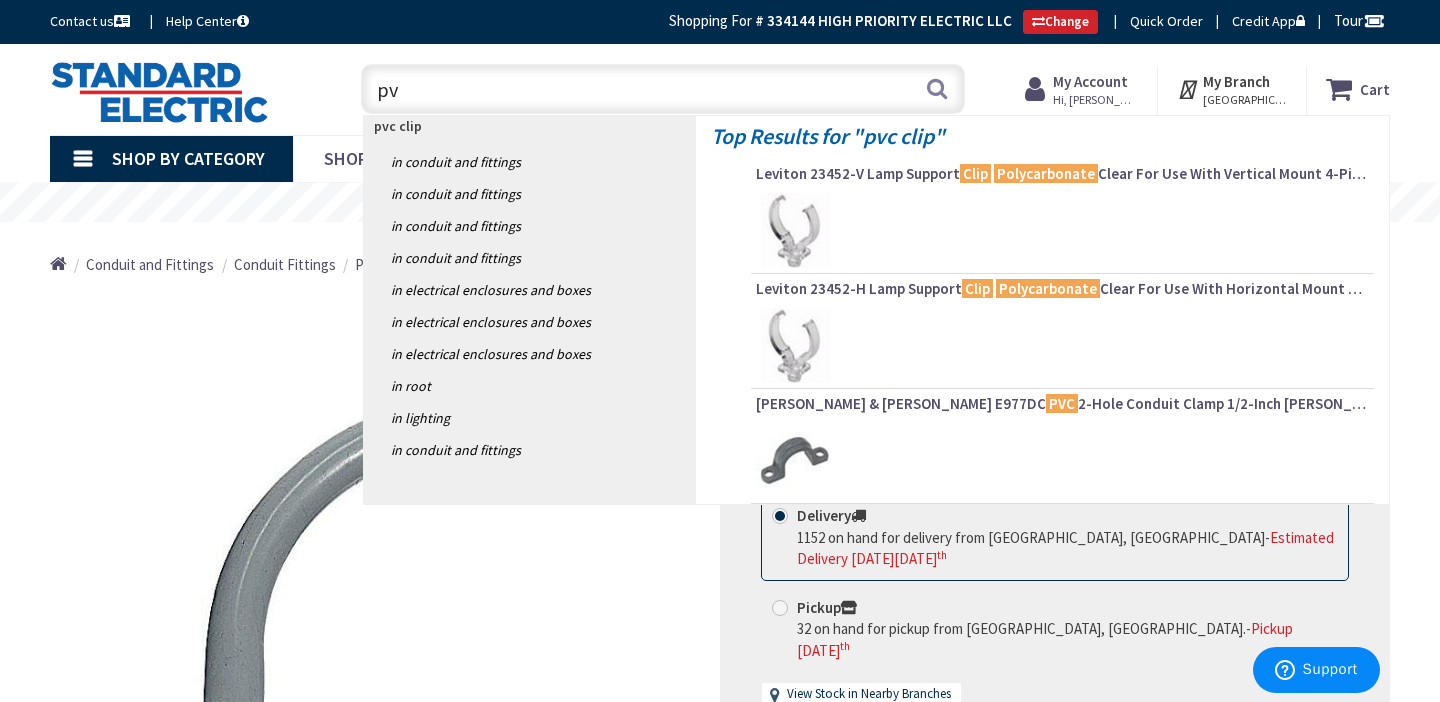 type on "p" 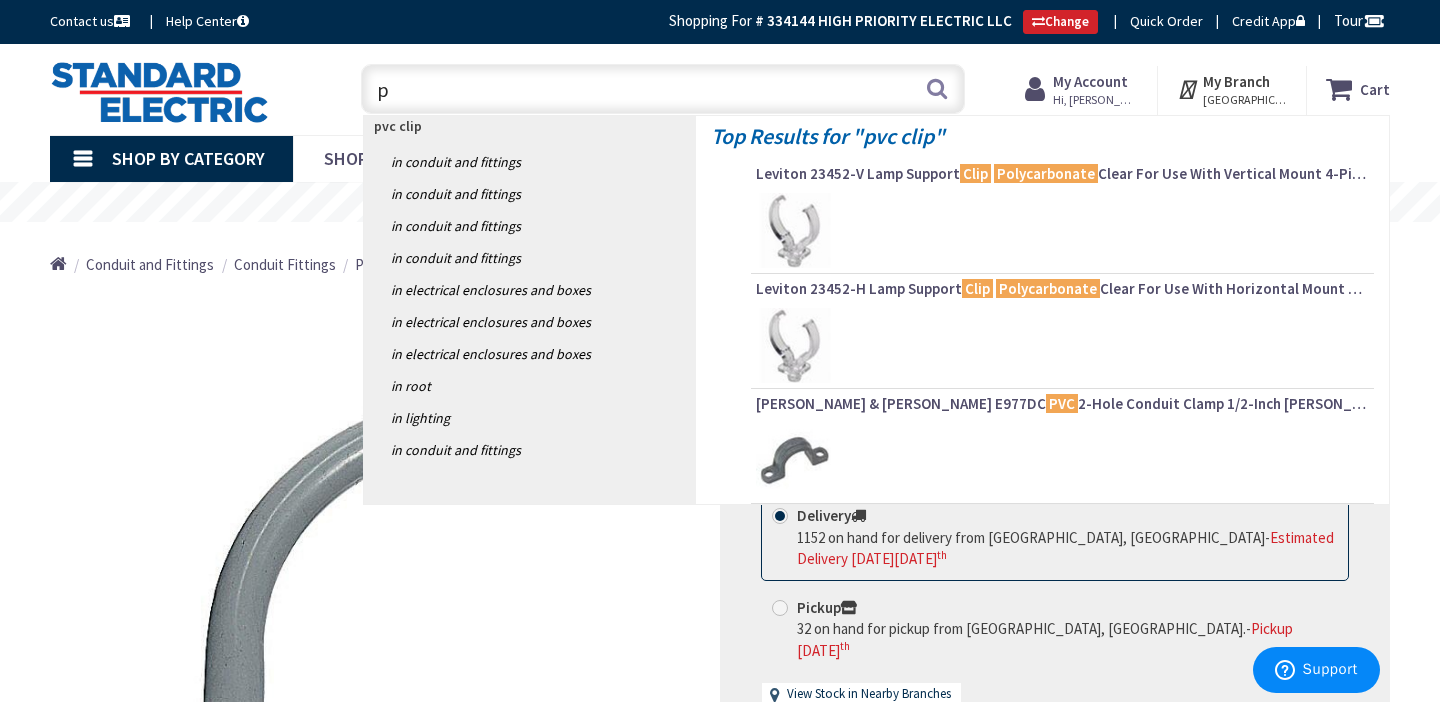 type 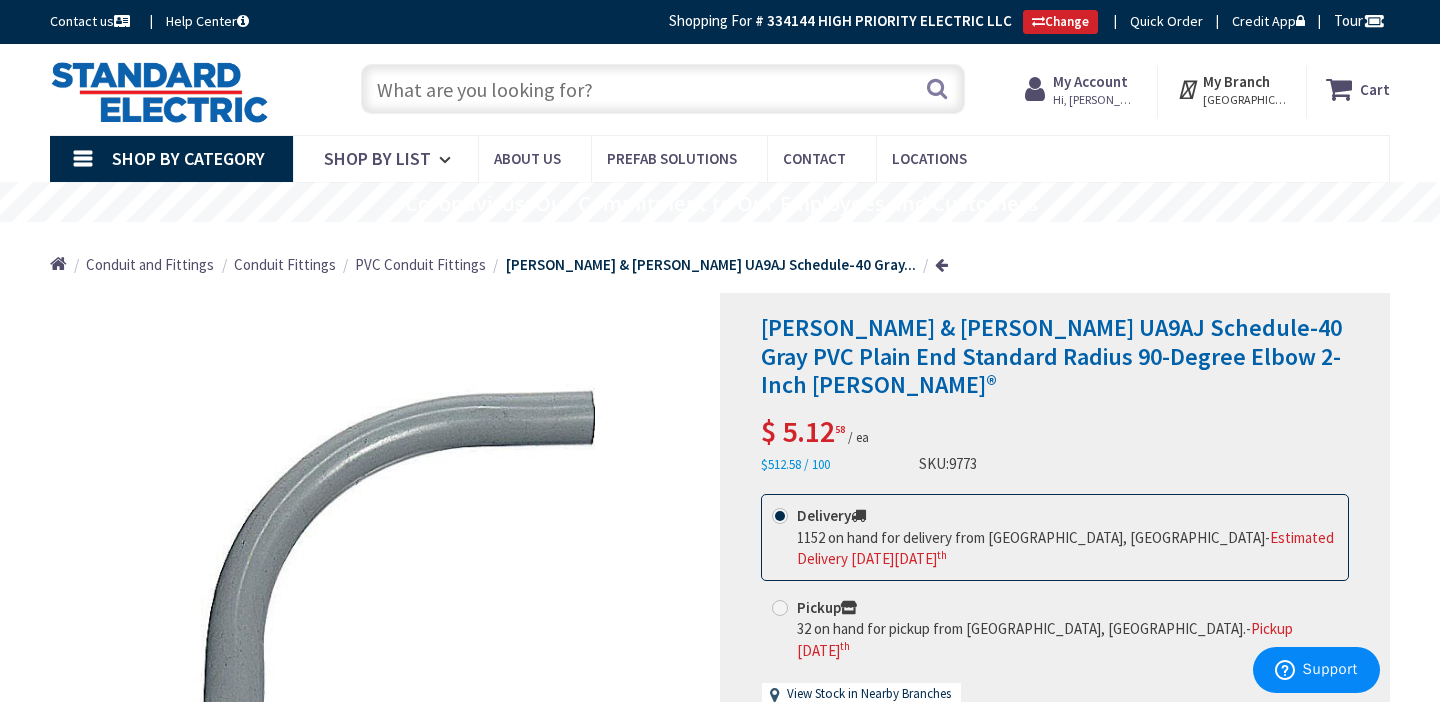 click on "My Account" at bounding box center (1090, 81) 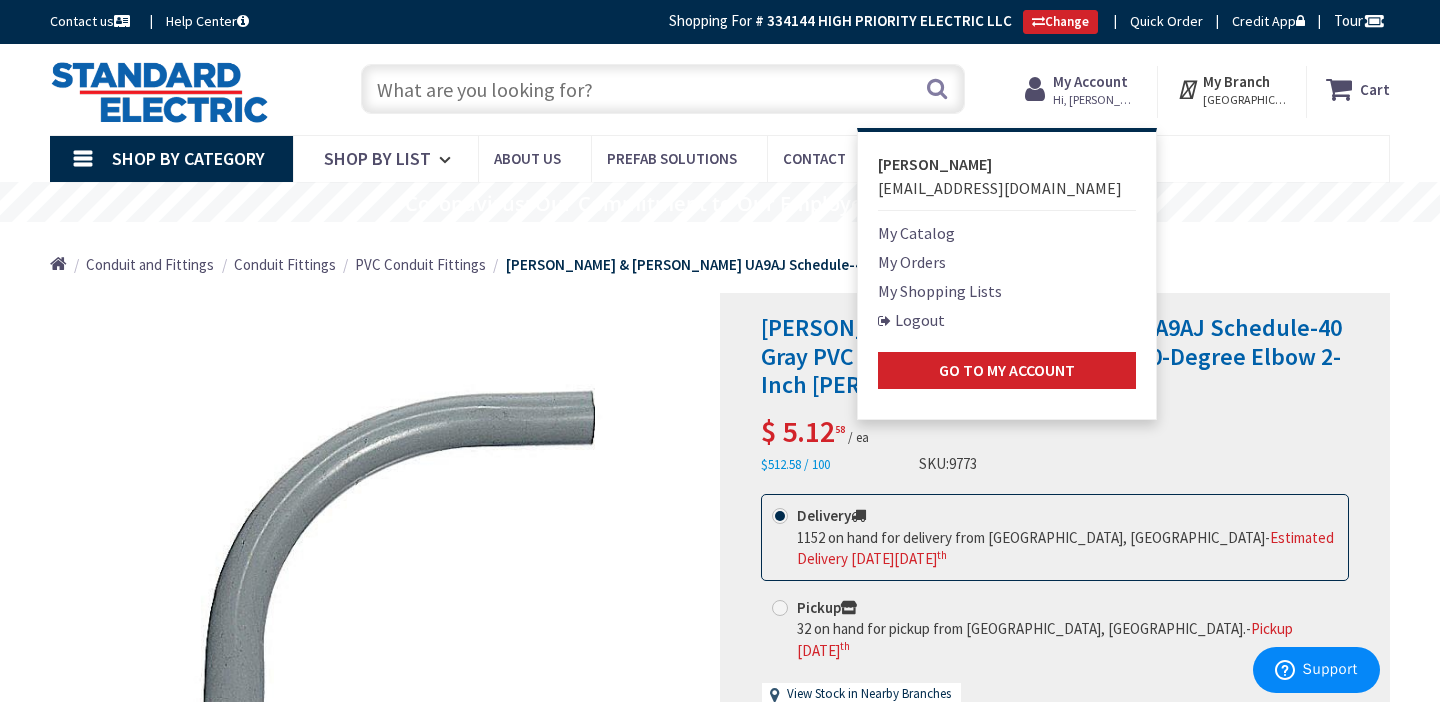 click on "My Catalog" at bounding box center [916, 233] 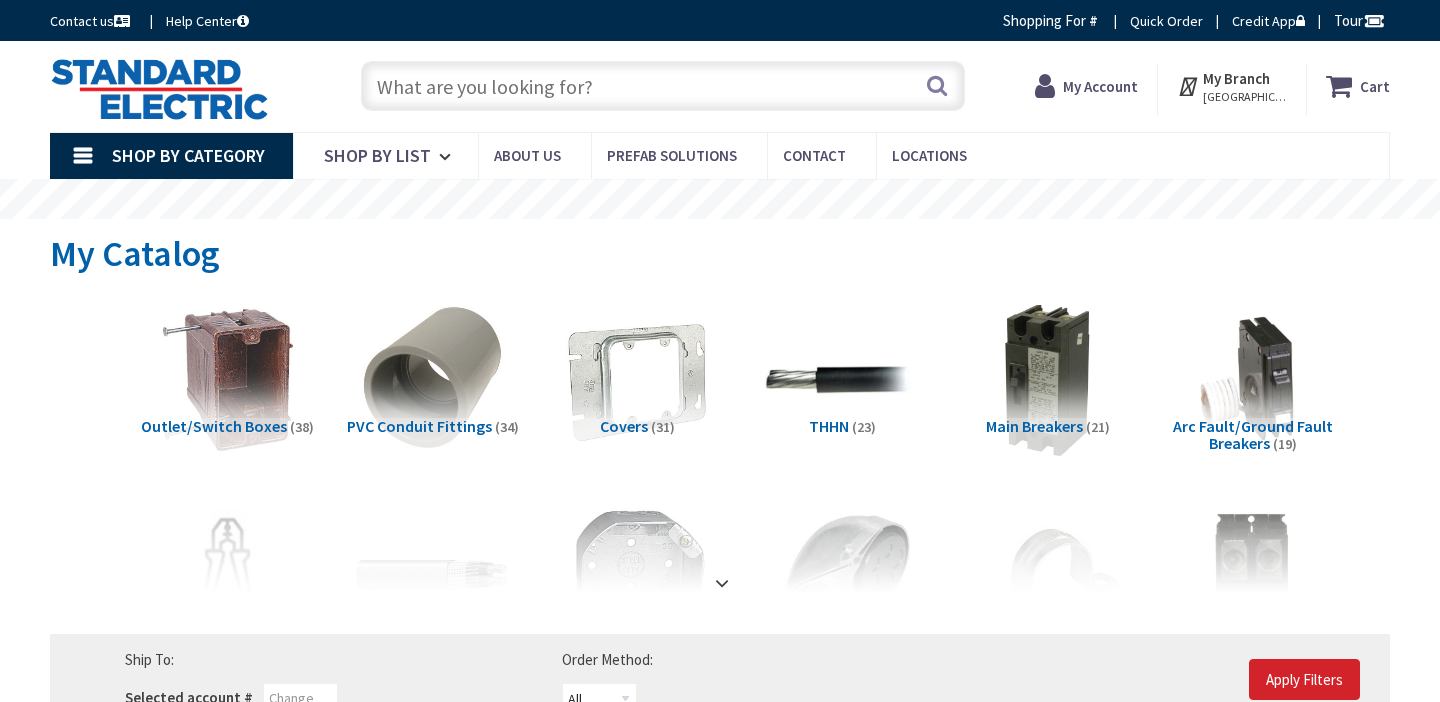 scroll, scrollTop: 0, scrollLeft: 0, axis: both 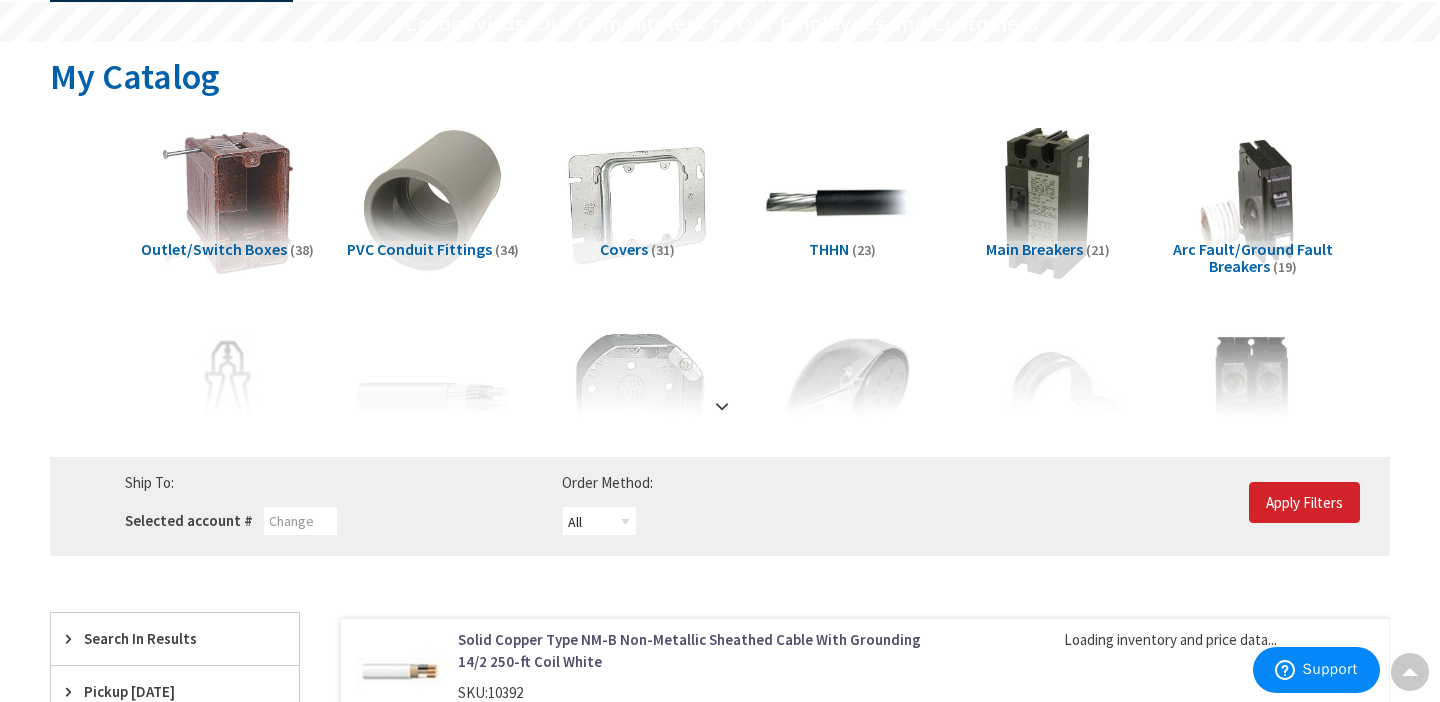click on "View Subcategories
Outlet/Switch Boxes
(38)
PVC Conduit Fittings
(34)
Covers
(31)
THHN
(23)
(21)" at bounding box center (720, 944) 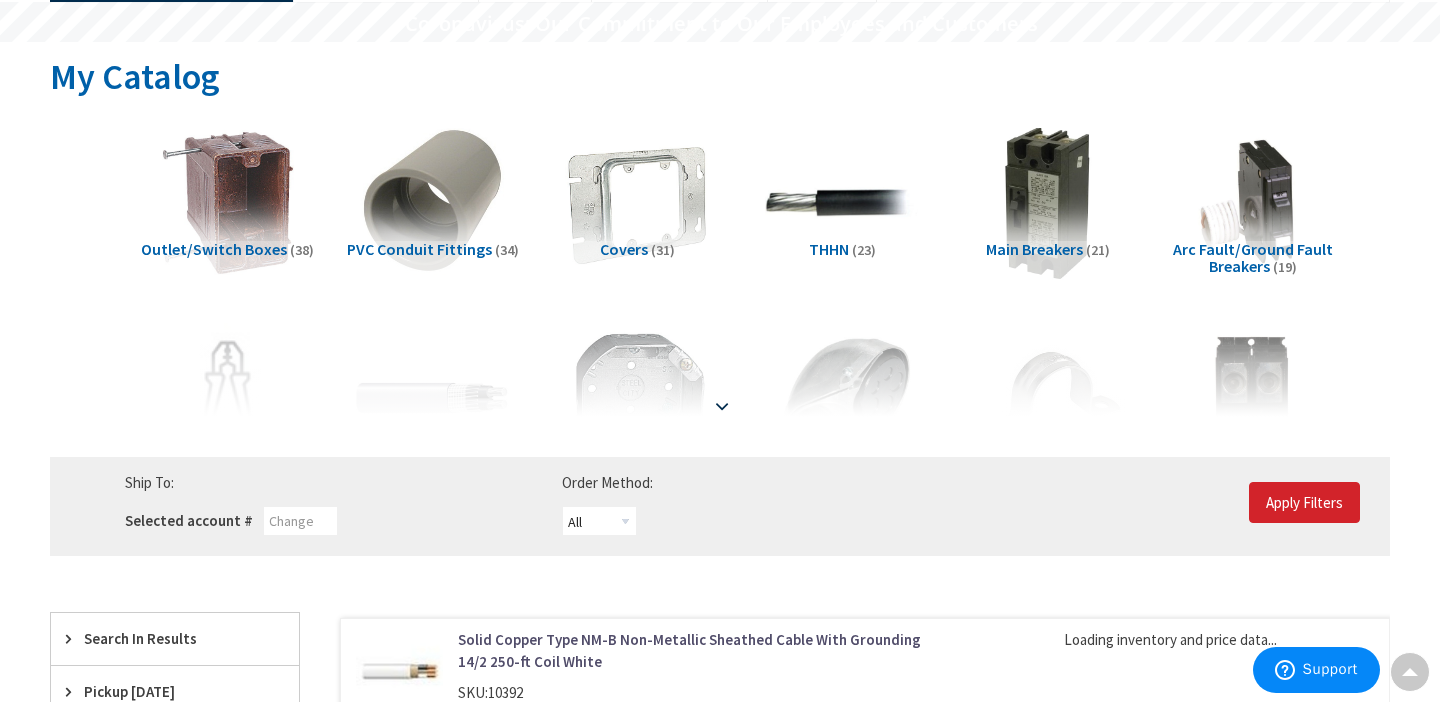 click at bounding box center (722, 406) 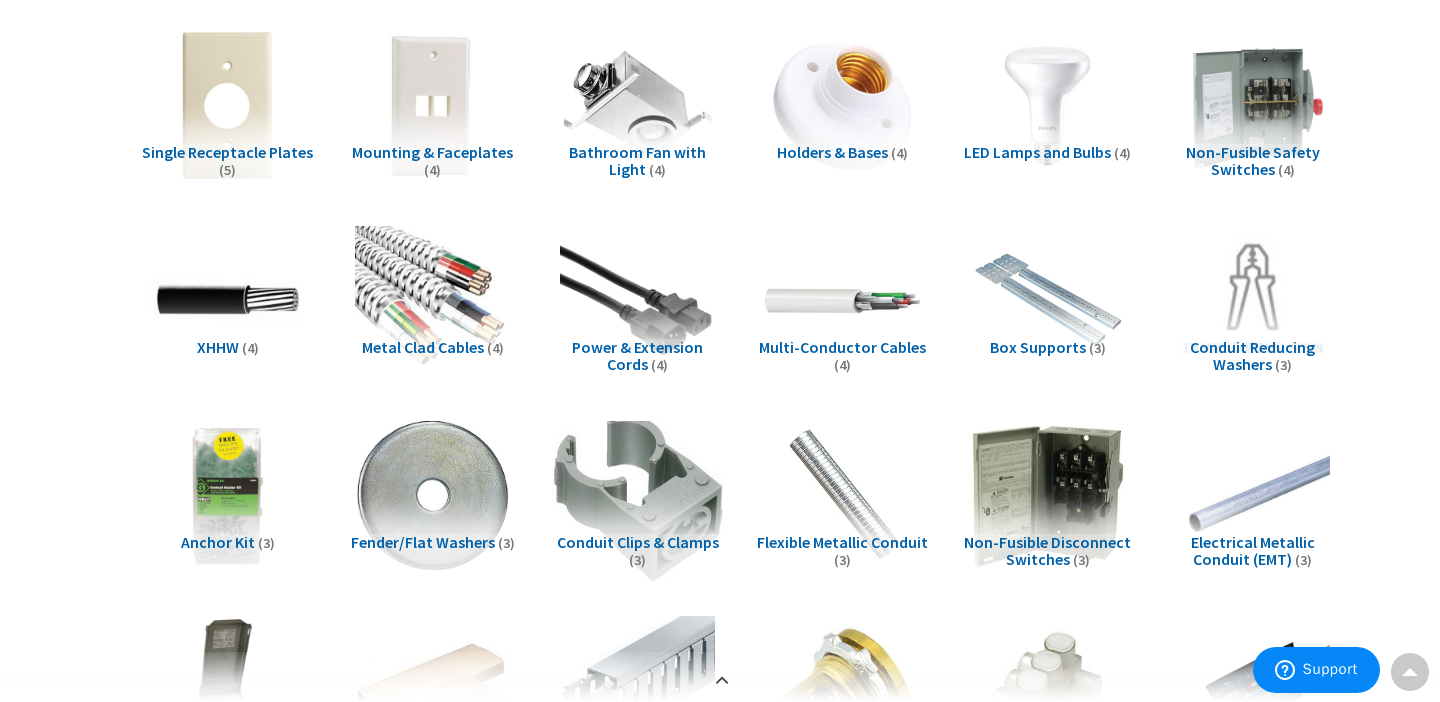 click at bounding box center [637, 495] 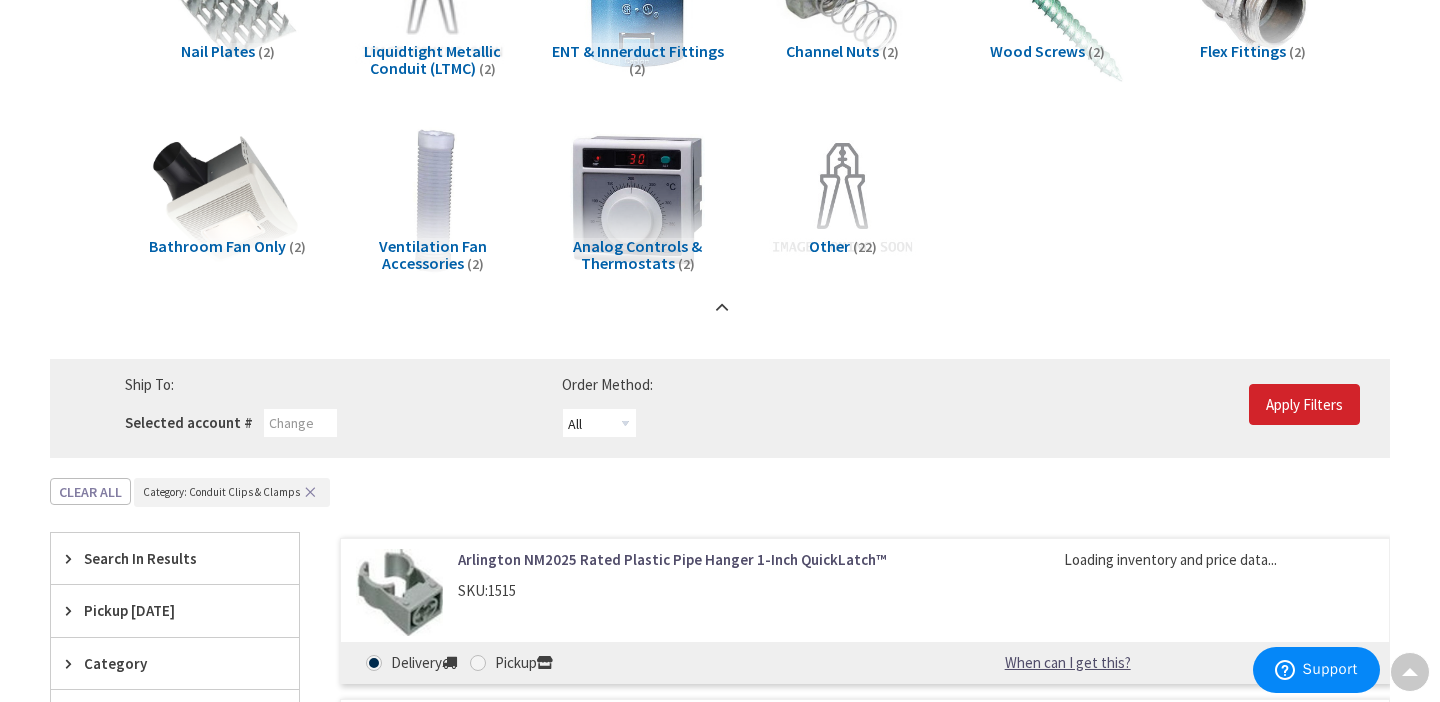 scroll, scrollTop: 3306, scrollLeft: 0, axis: vertical 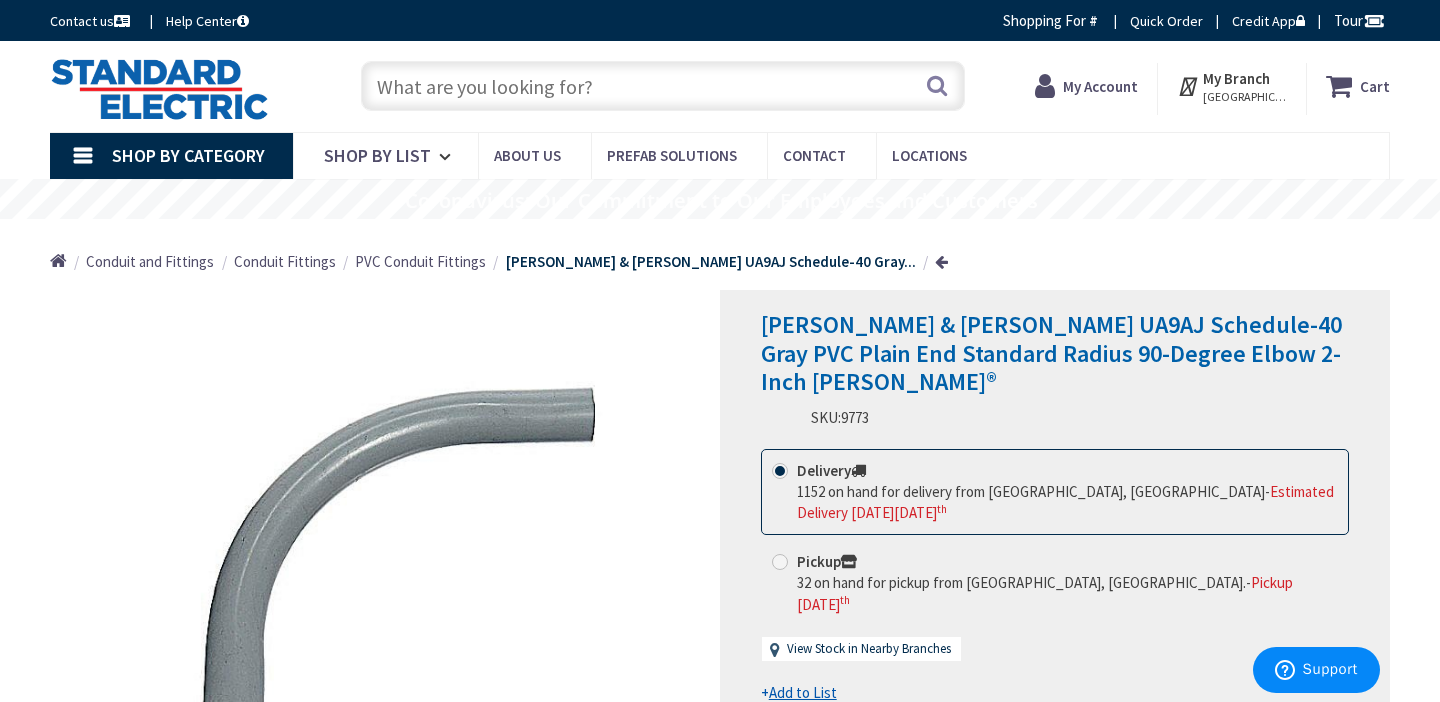 click at bounding box center (663, 86) 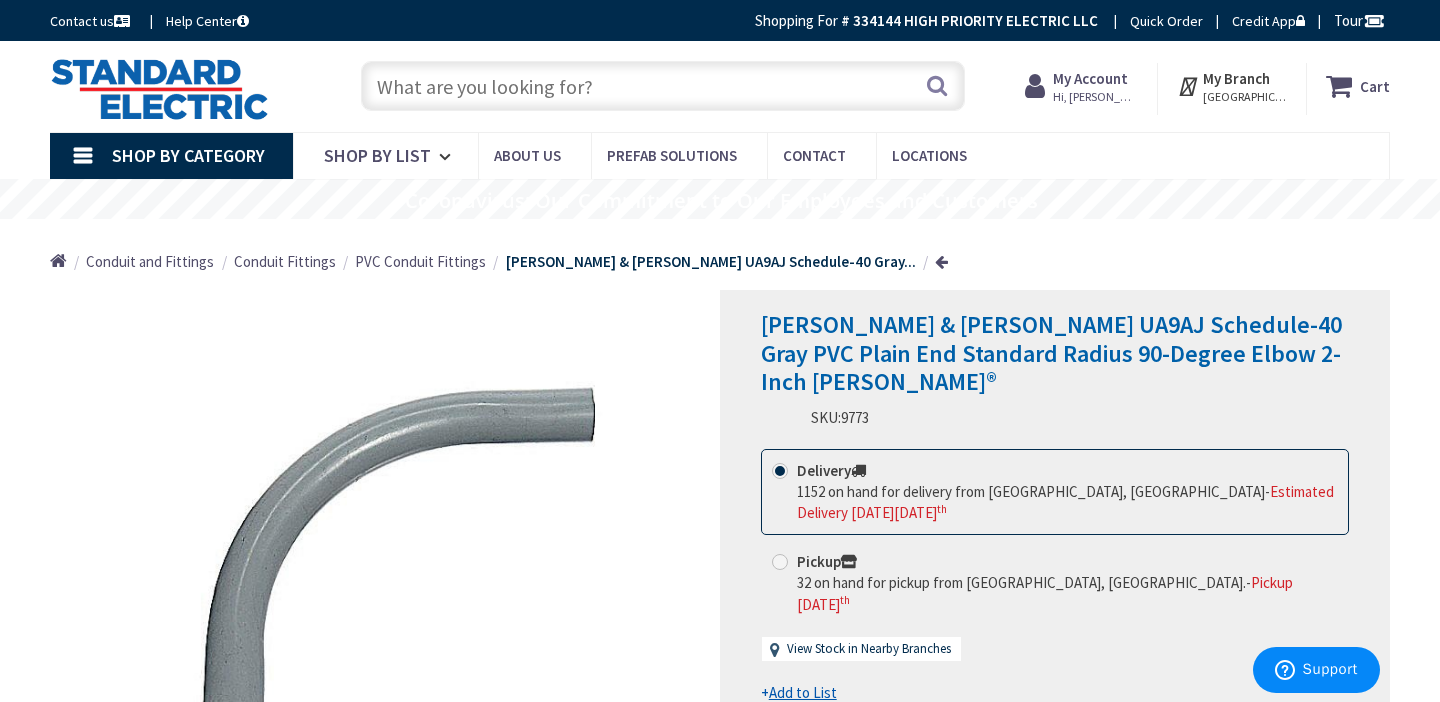 click on "Hi, [PERSON_NAME]" at bounding box center [1095, 97] 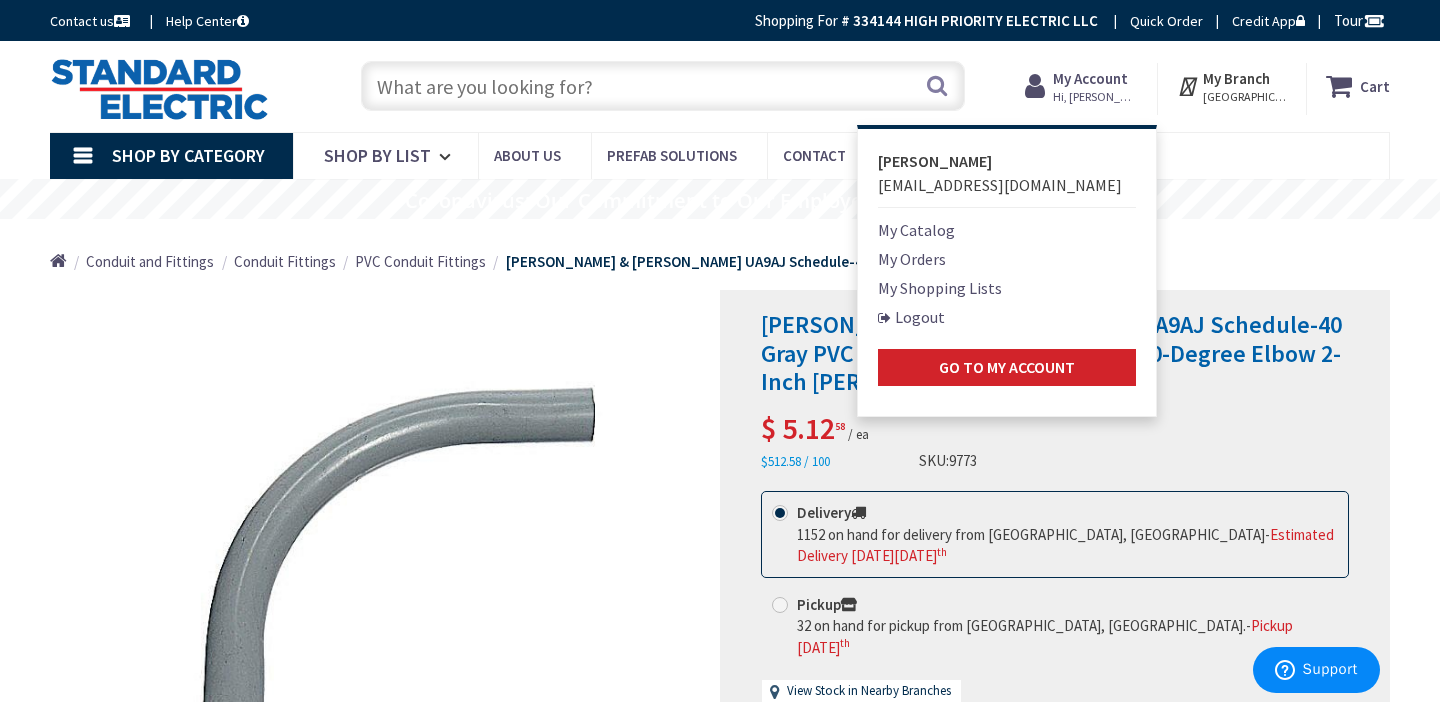 click on "My Catalog" at bounding box center [916, 230] 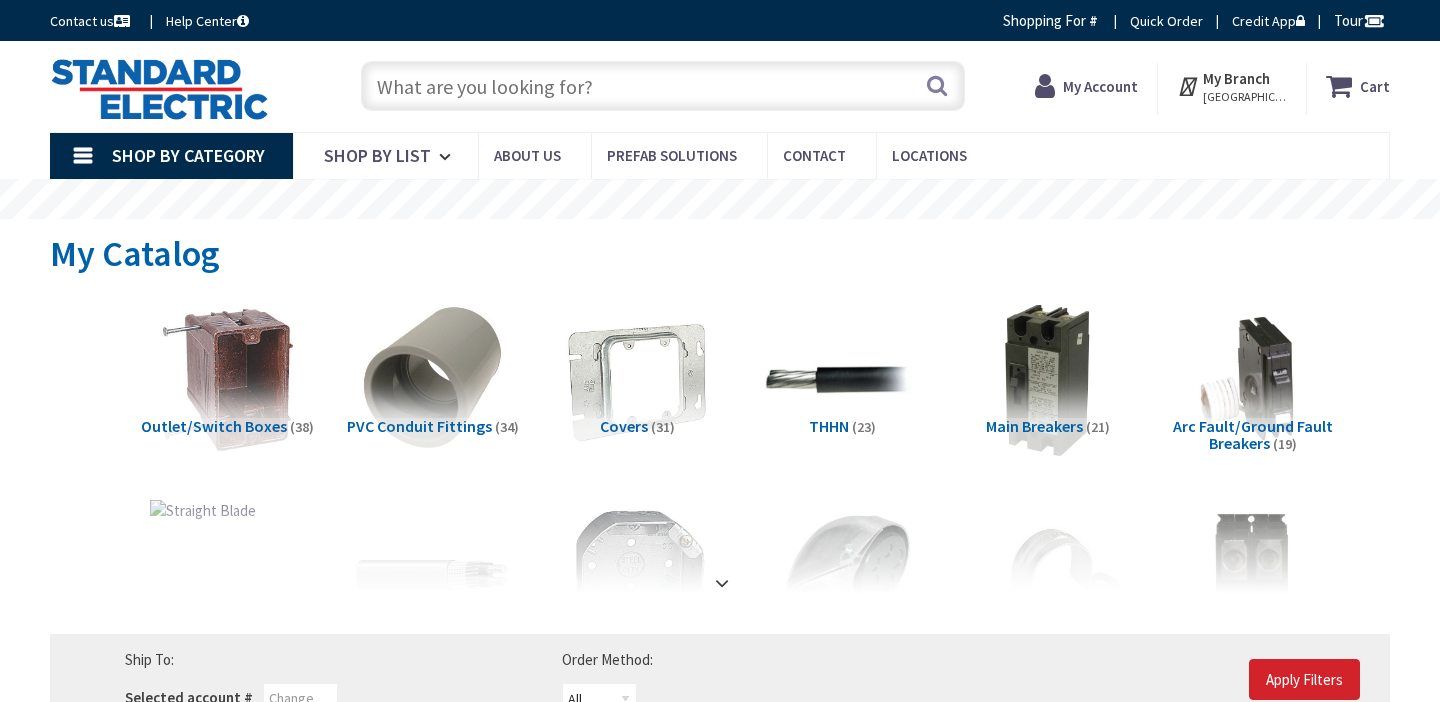 scroll, scrollTop: 0, scrollLeft: 0, axis: both 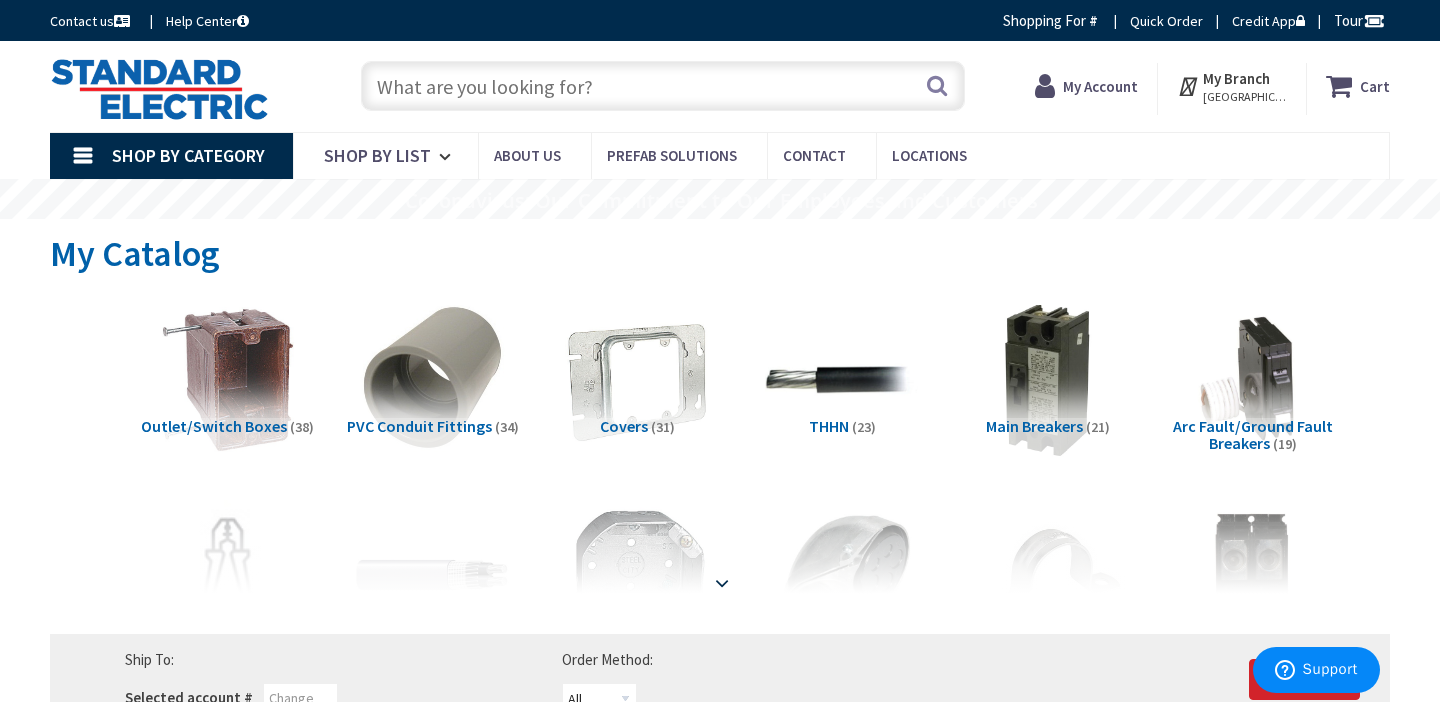 click at bounding box center [722, 583] 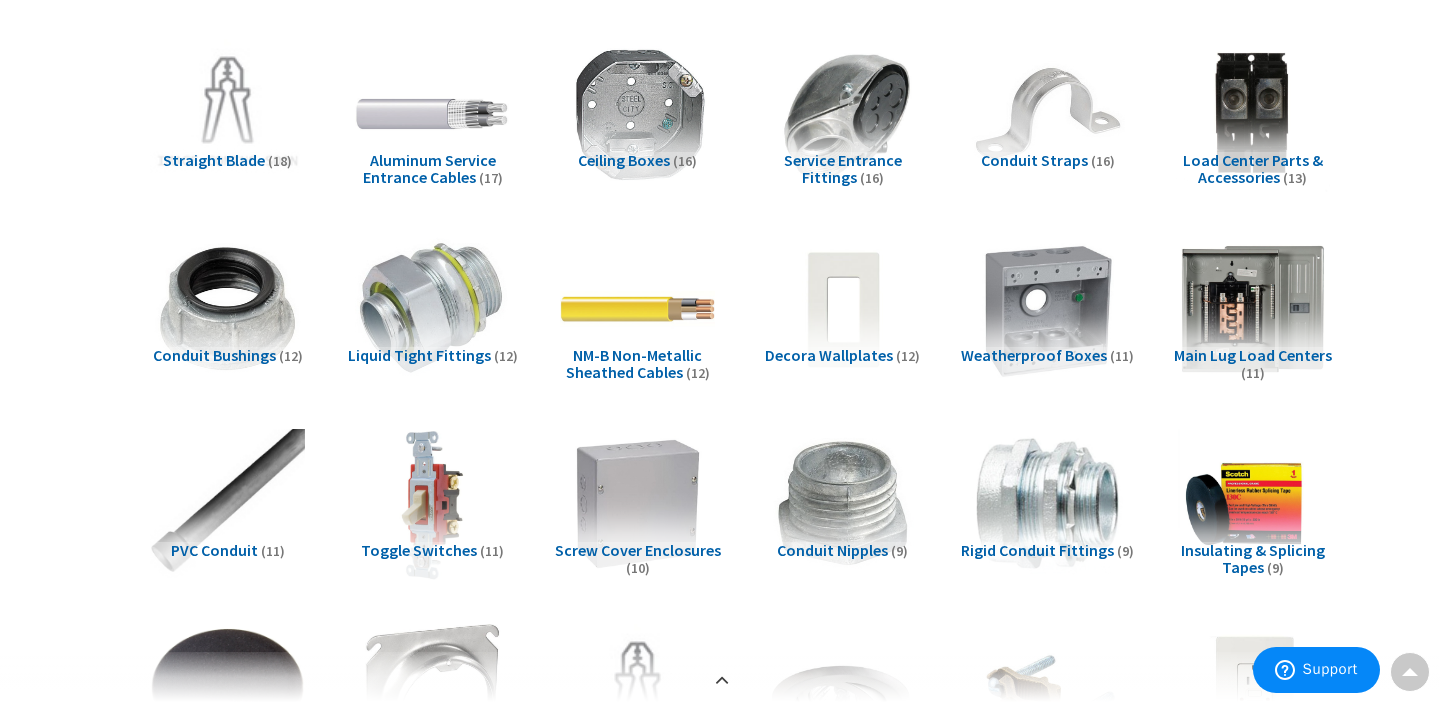 scroll, scrollTop: 467, scrollLeft: 0, axis: vertical 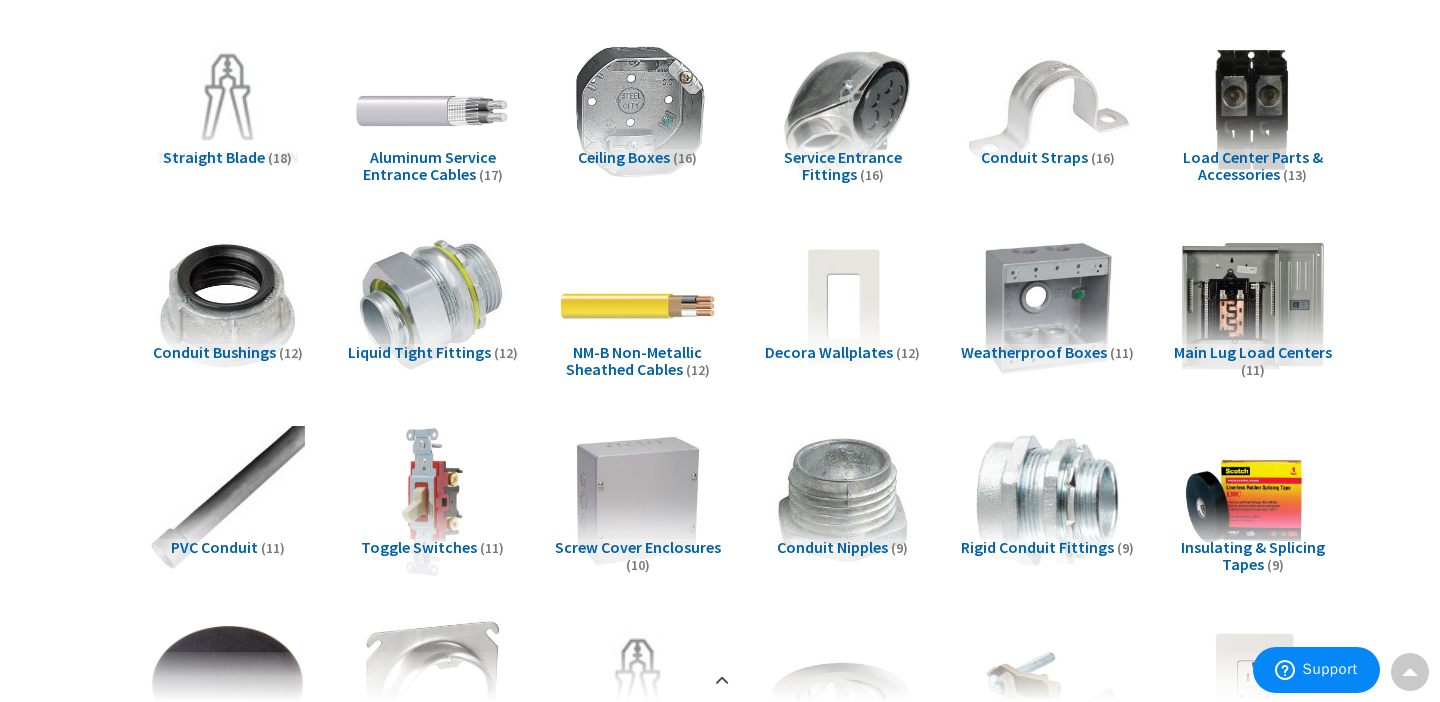 click at bounding box center [1047, 110] 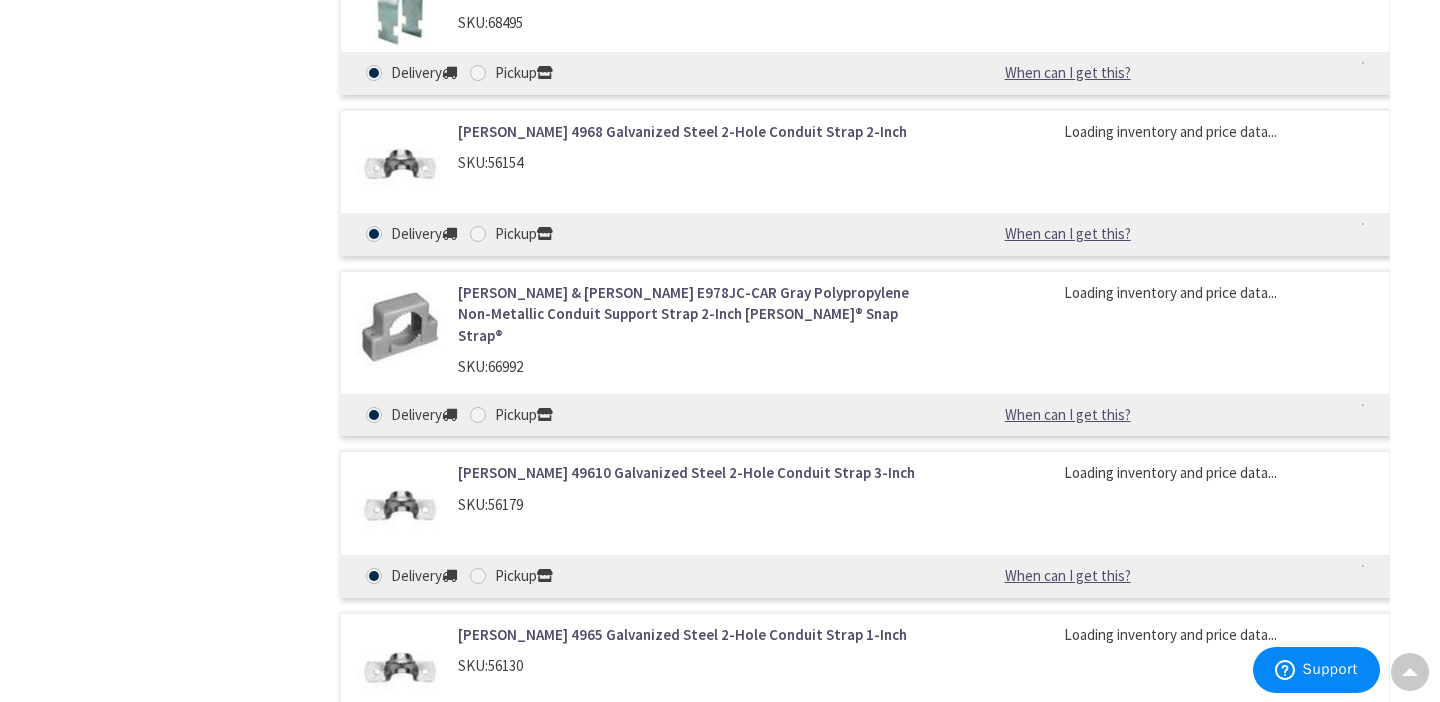 scroll, scrollTop: 4379, scrollLeft: 0, axis: vertical 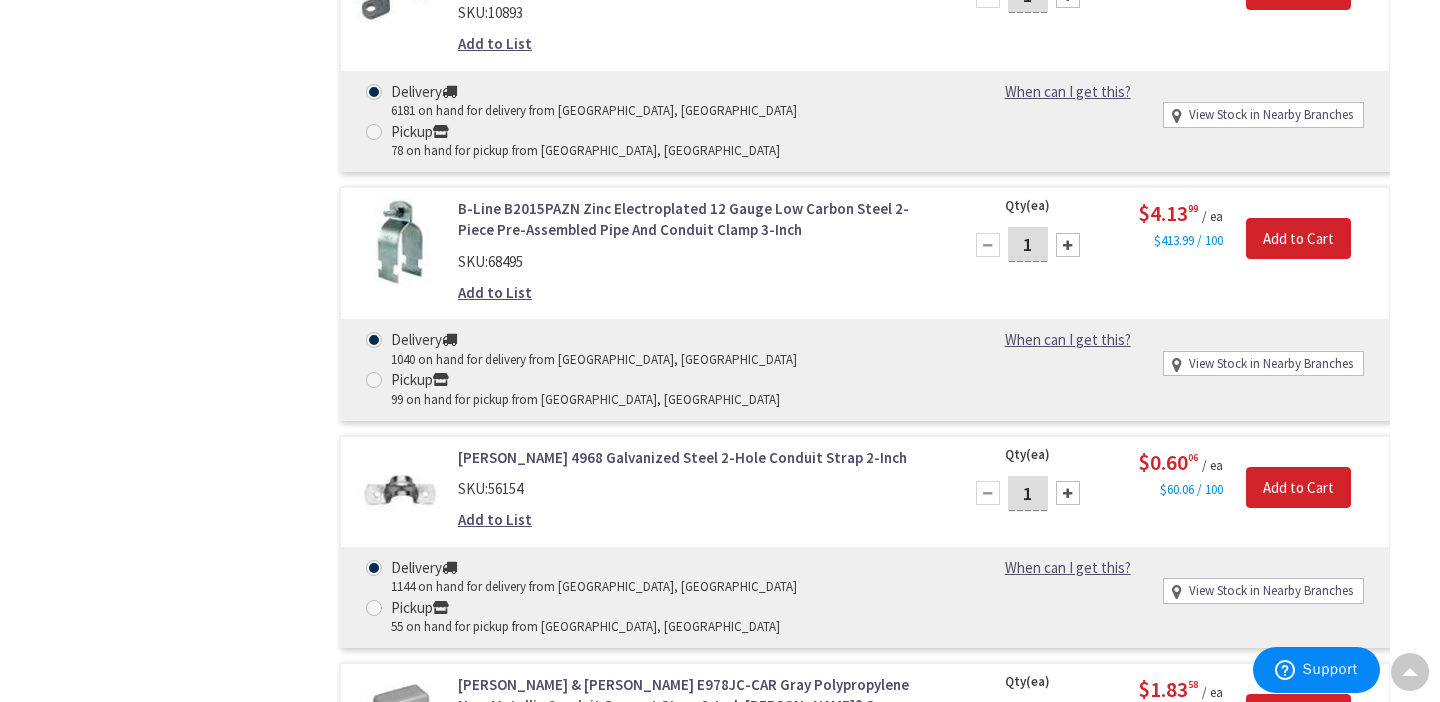 click on "1" at bounding box center [1028, 493] 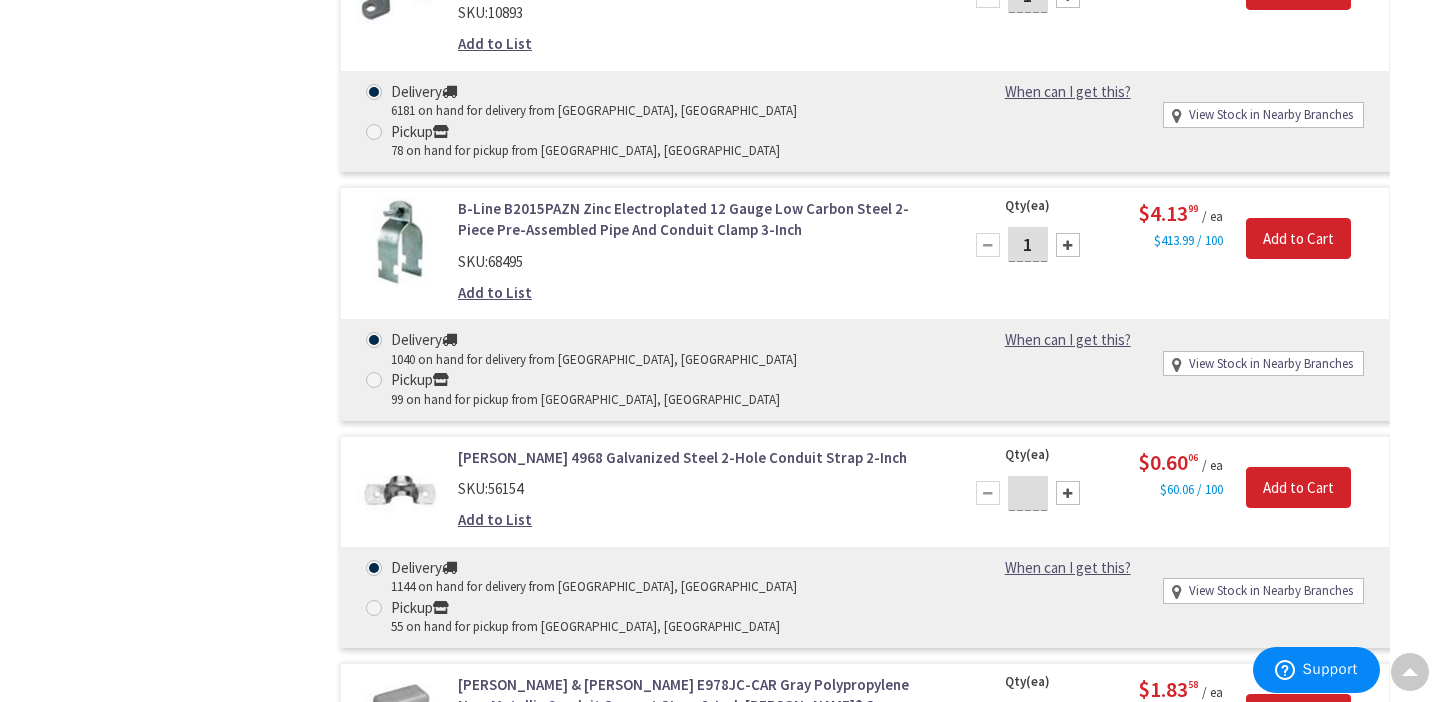type on "8" 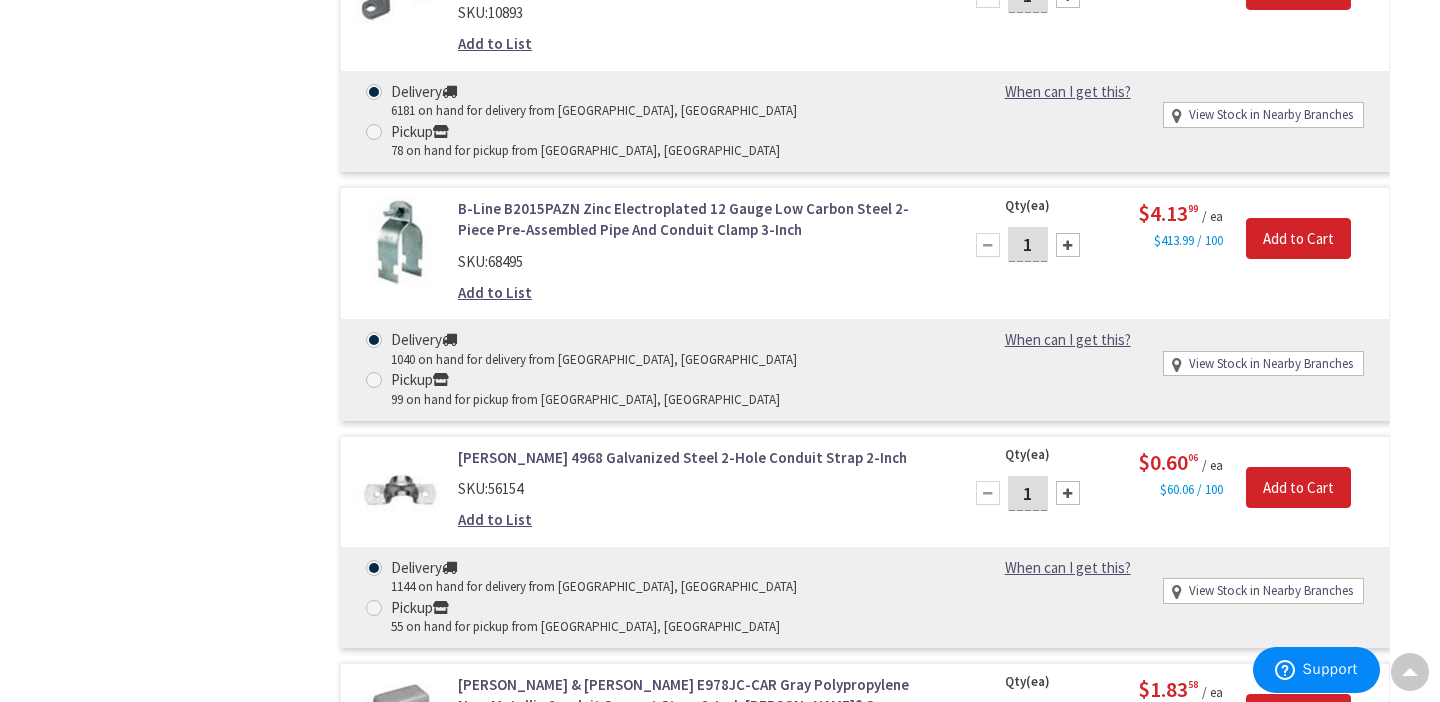 click on "1" at bounding box center [1028, 720] 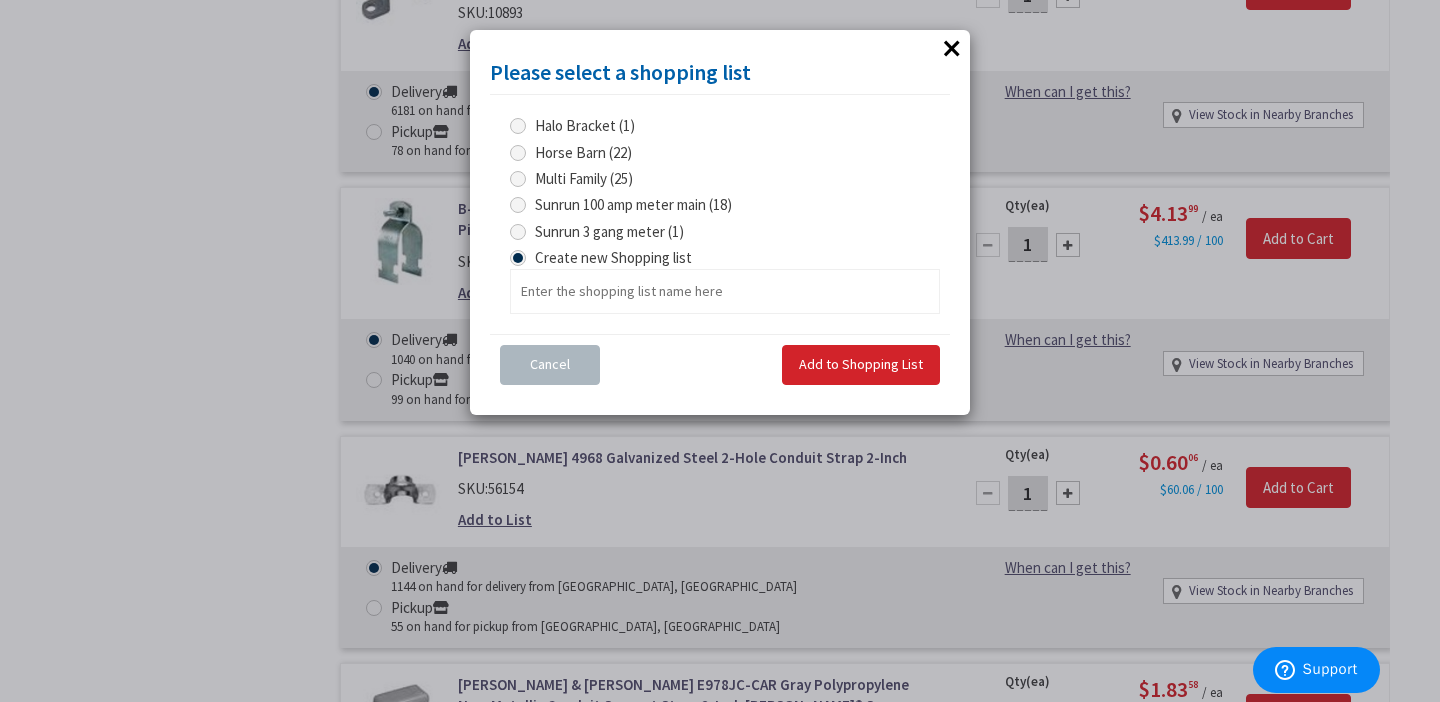 click at bounding box center (518, 153) 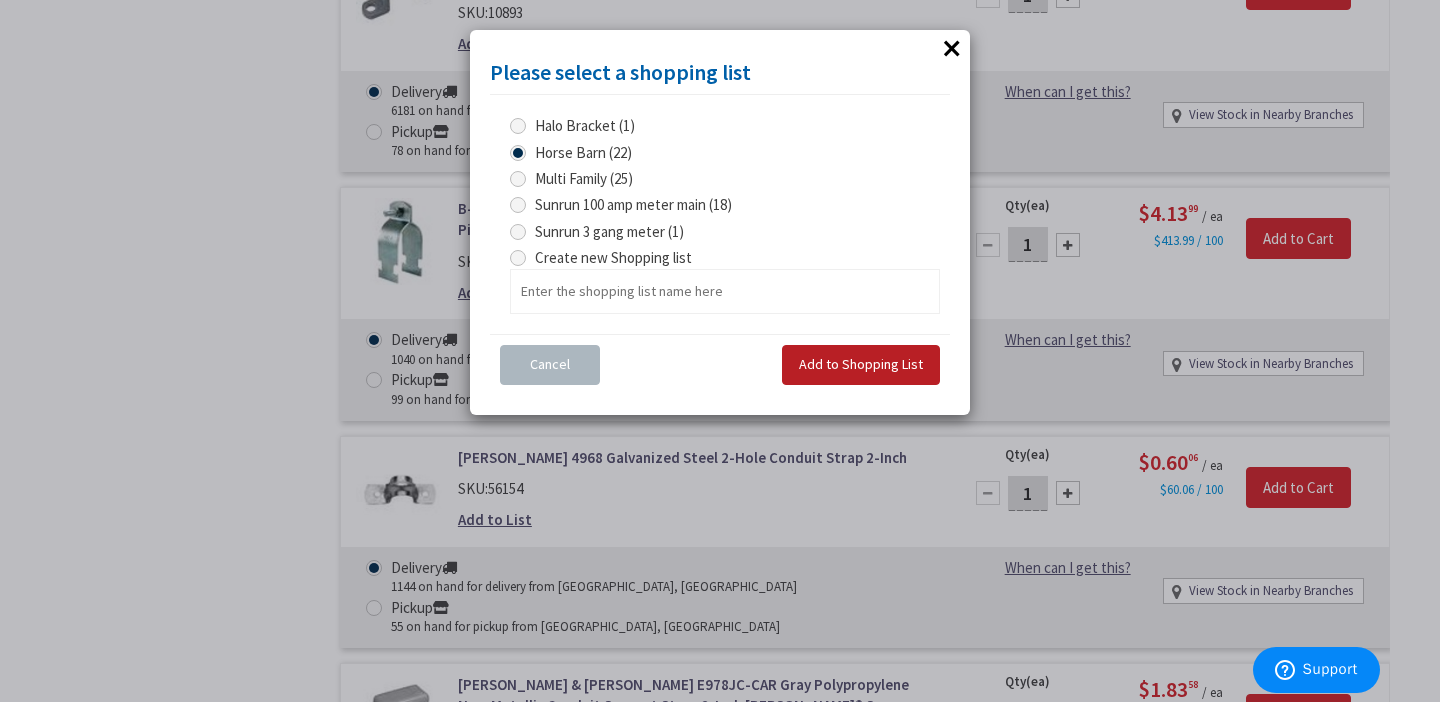 click on "Add to Shopping List" at bounding box center (861, 365) 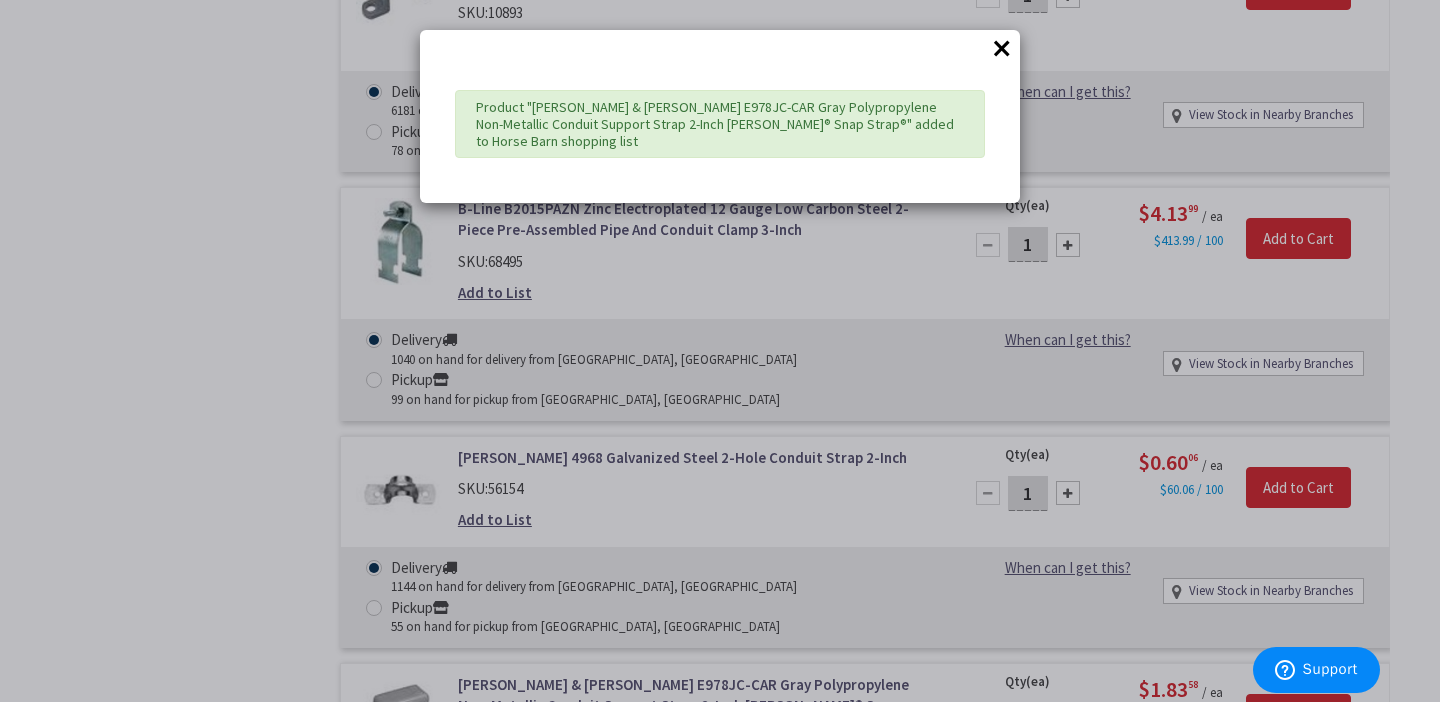 click on "×" at bounding box center [1002, 48] 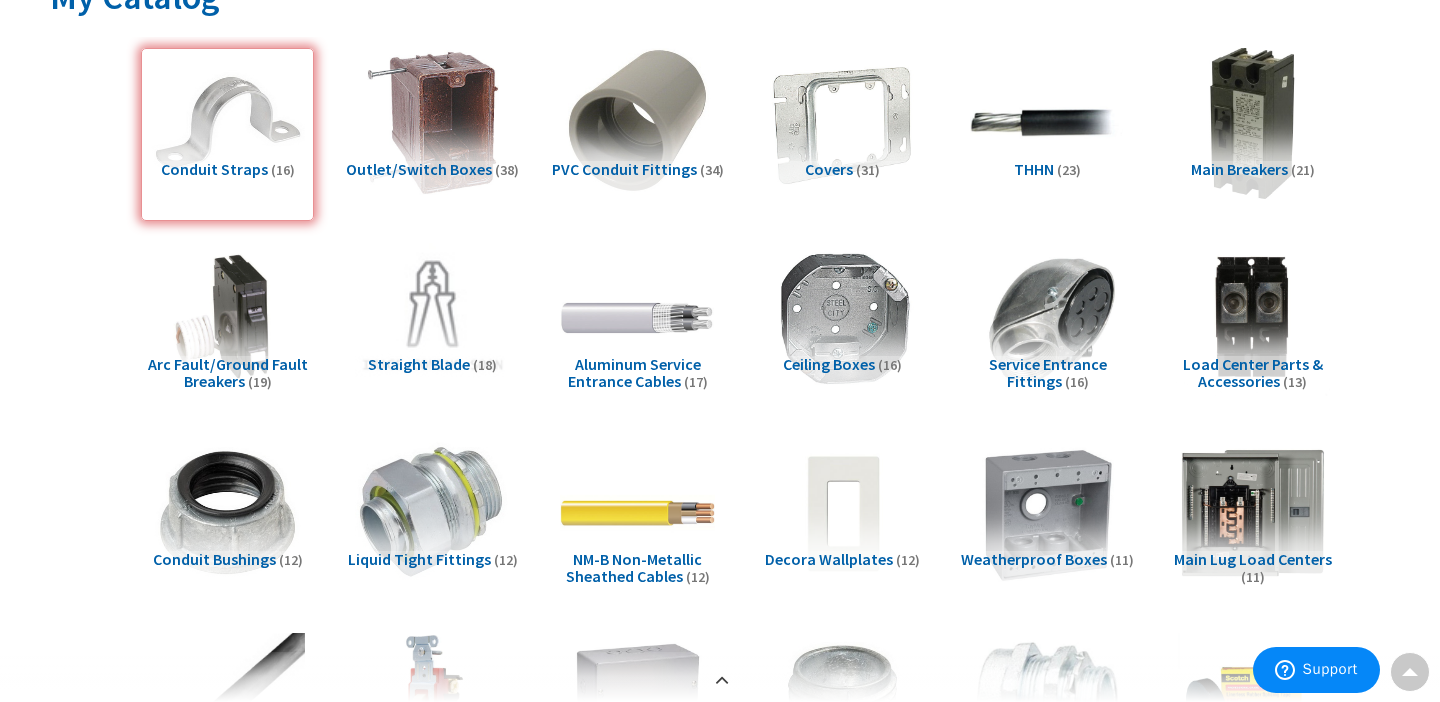 scroll, scrollTop: 0, scrollLeft: 0, axis: both 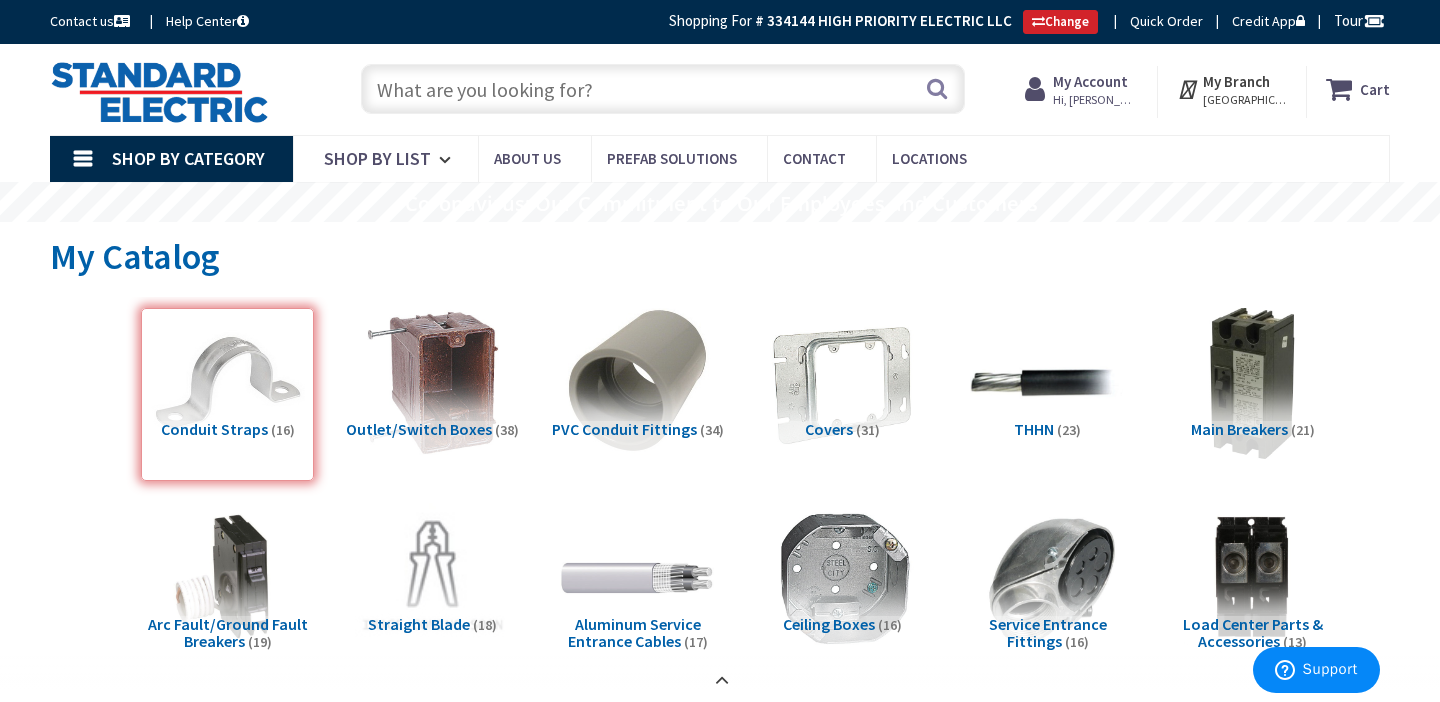 click at bounding box center (663, 89) 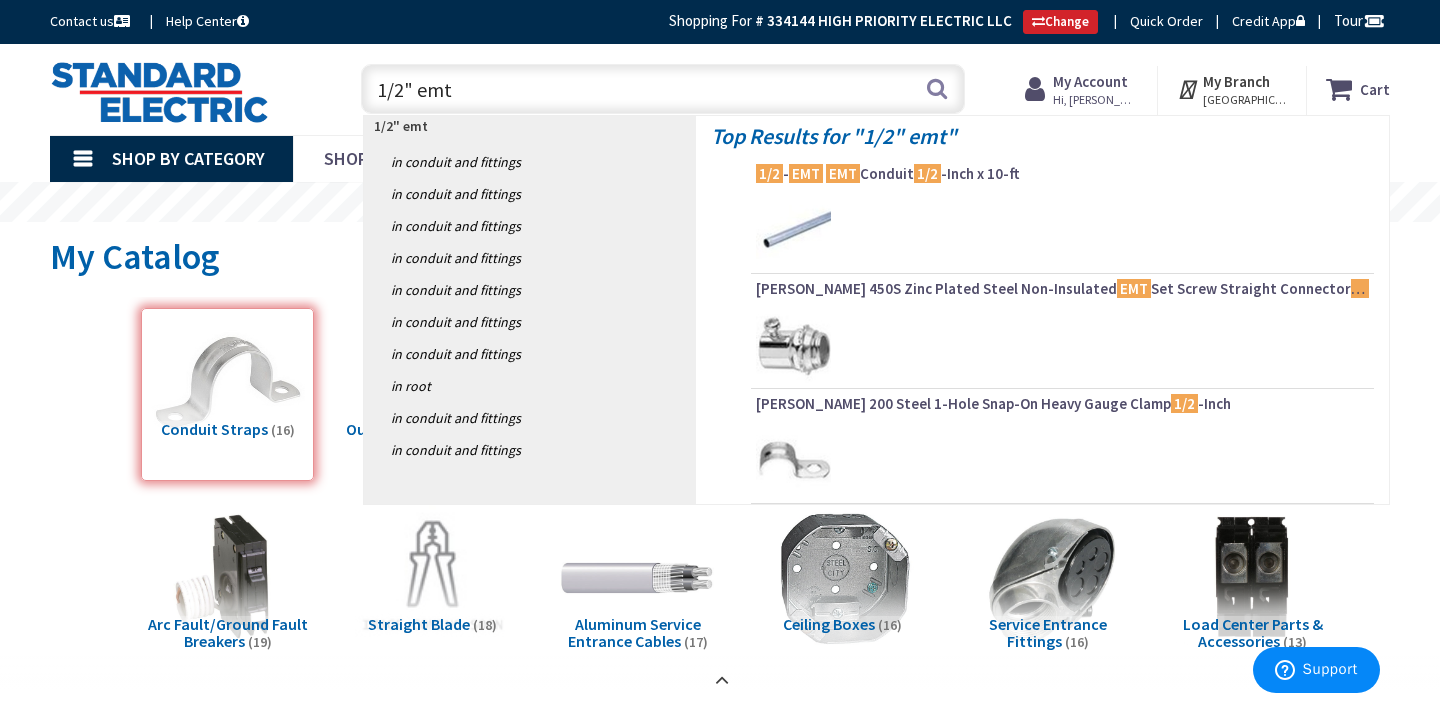 type on "1/2" emt" 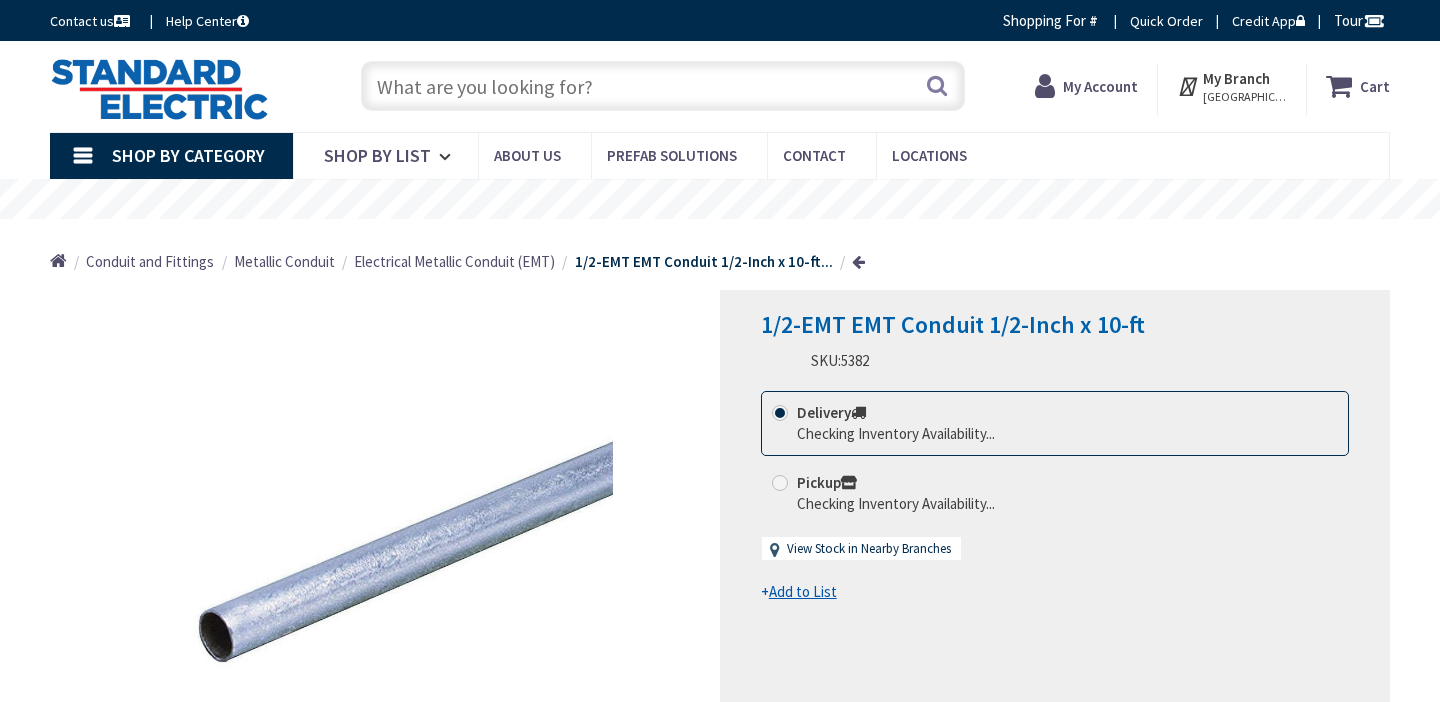 scroll, scrollTop: 0, scrollLeft: 0, axis: both 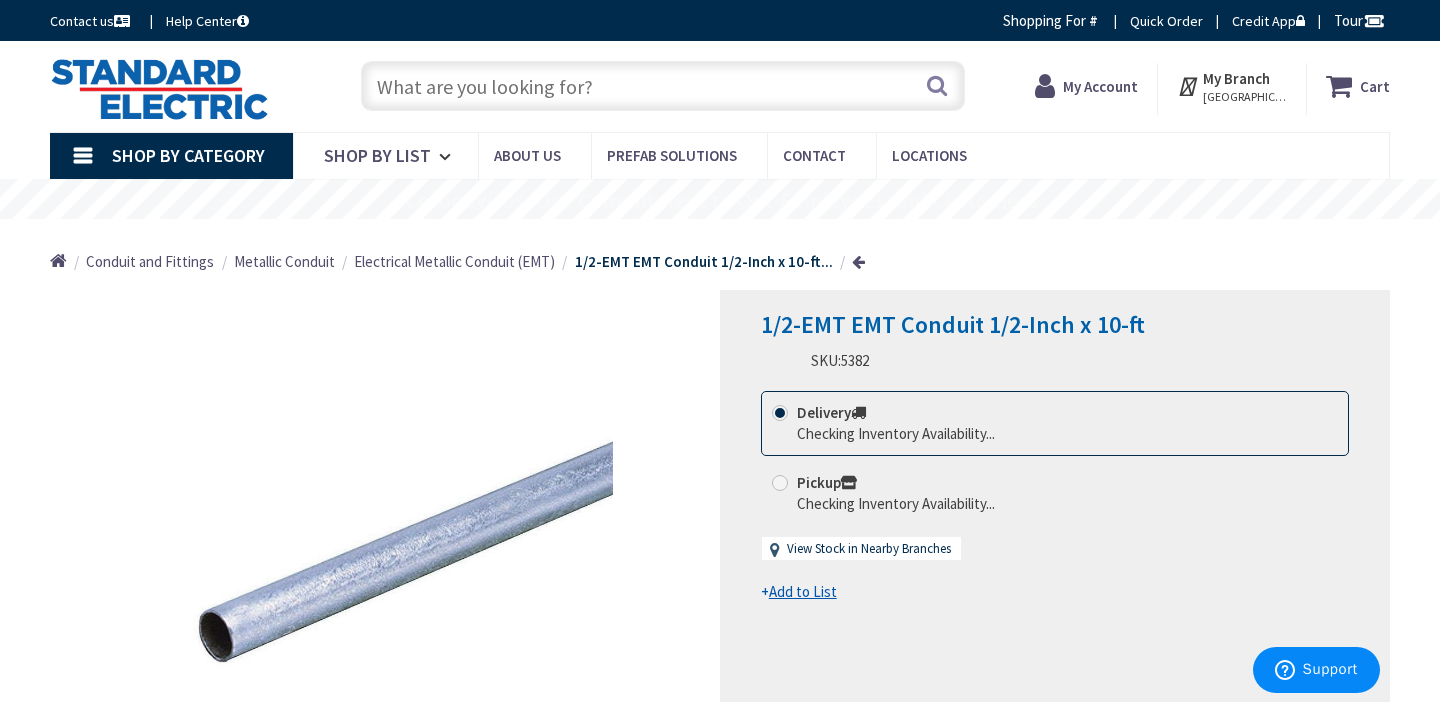 click on "*Images are for illustration purposes only and may not be an exact representation of the product" at bounding box center (385, 568) 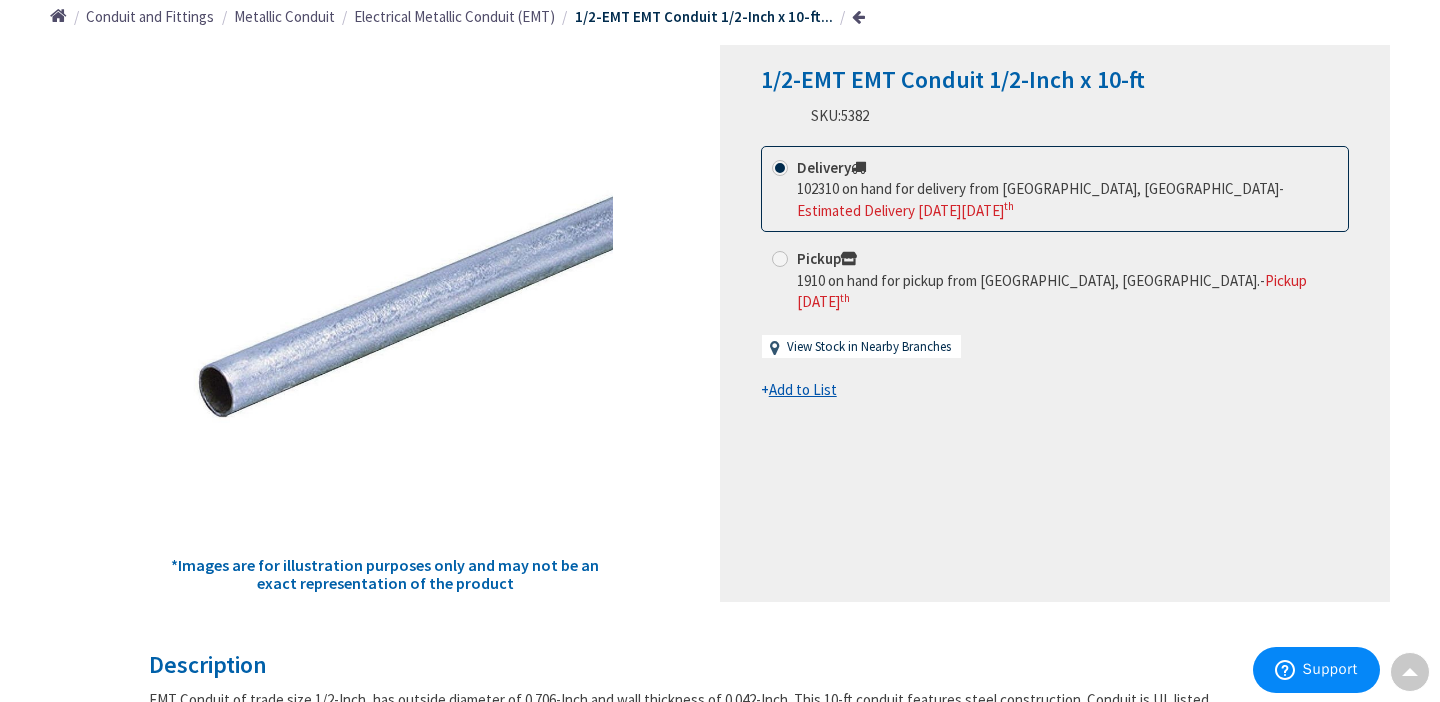 scroll, scrollTop: 242, scrollLeft: 0, axis: vertical 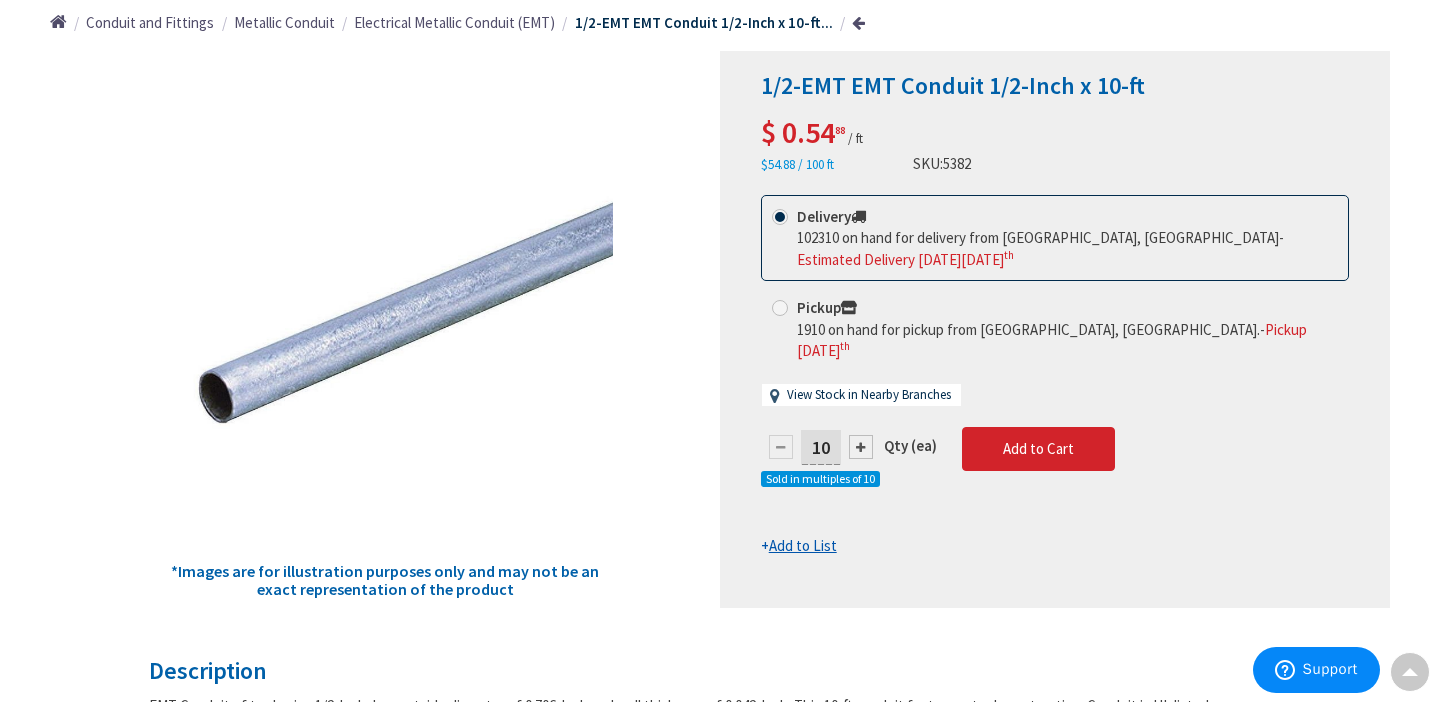 click on "10" at bounding box center (821, 447) 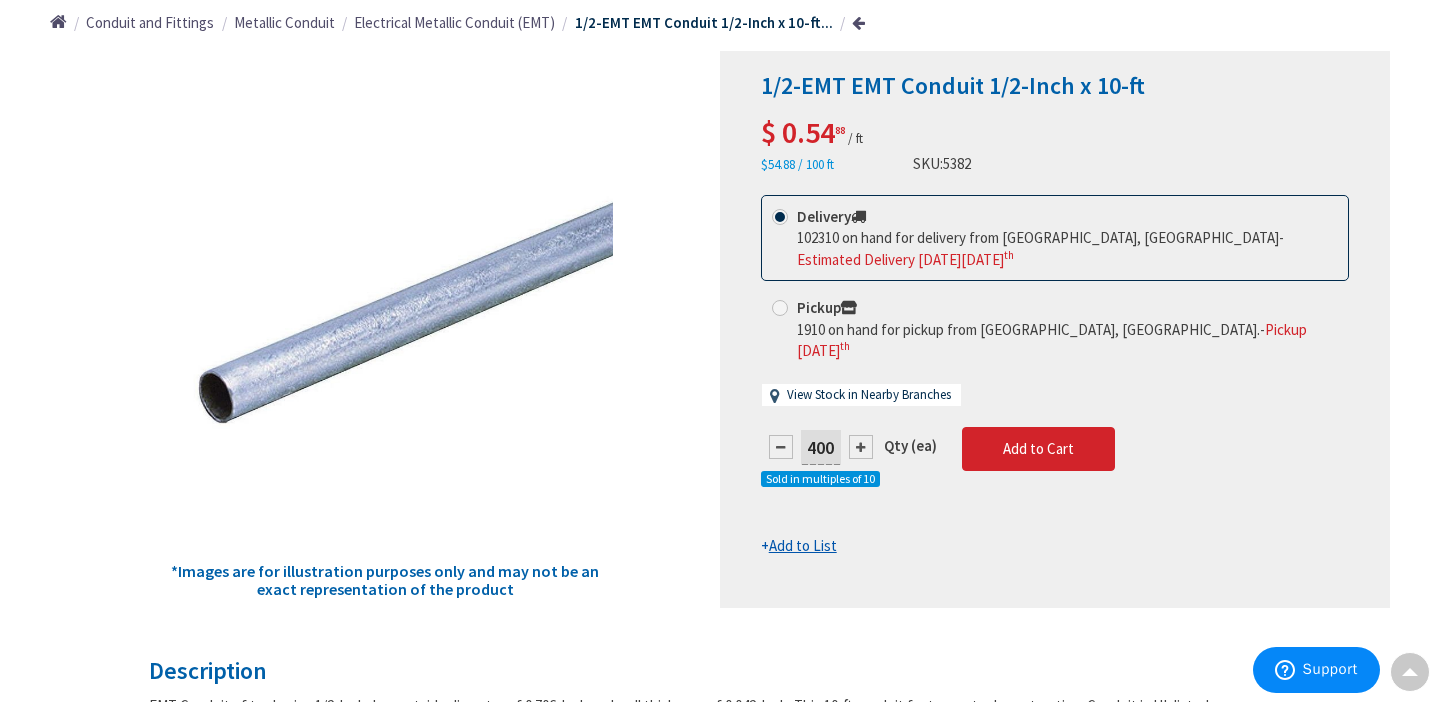 type on "400" 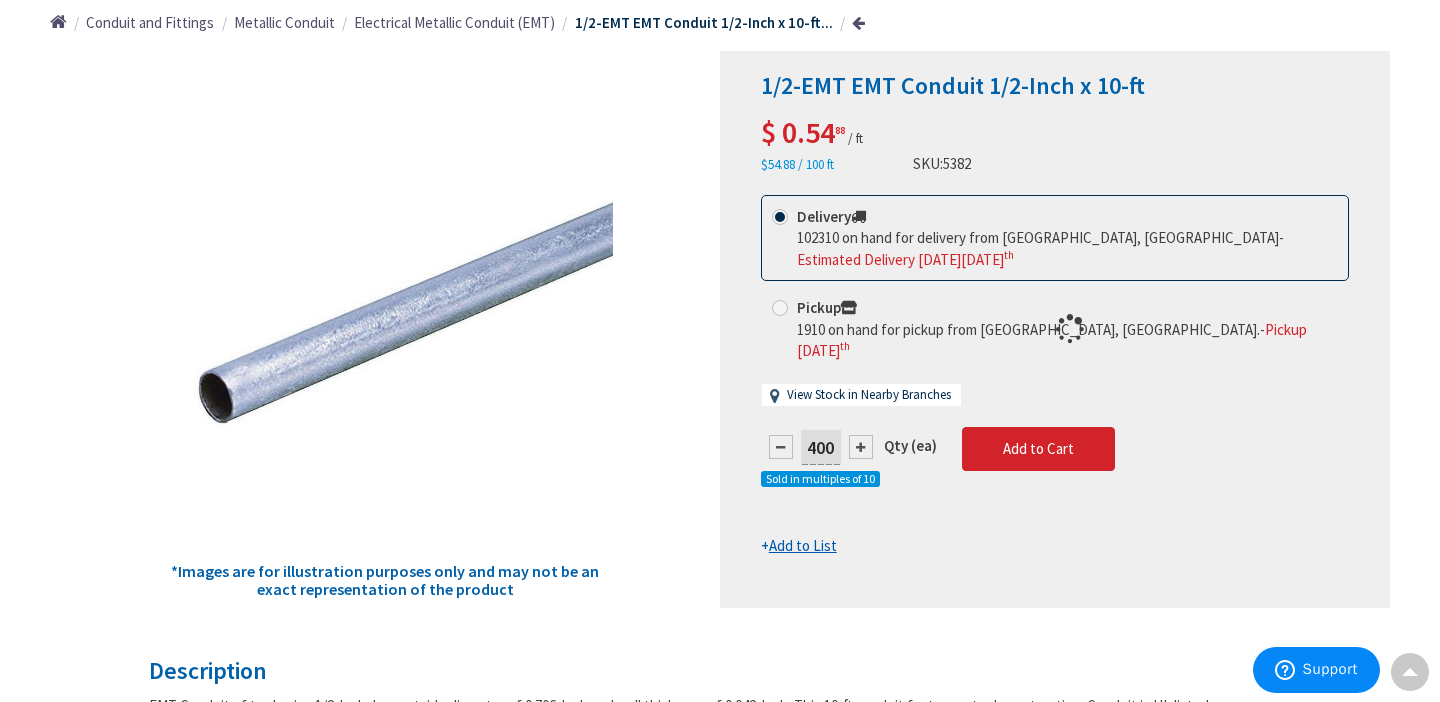 click on "This product is Discontinued
Delivery
102310 on hand for delivery from Stoughton, MA
-  Estimated Delivery on Monday, July 14 th
Pickup
1910 on hand for pickup from Manchester, NH.
-  Pickup Monday, July 14 th
View Stock in Nearby Branches
400 Qty (ea) Add to Cart" at bounding box center (1055, 376) 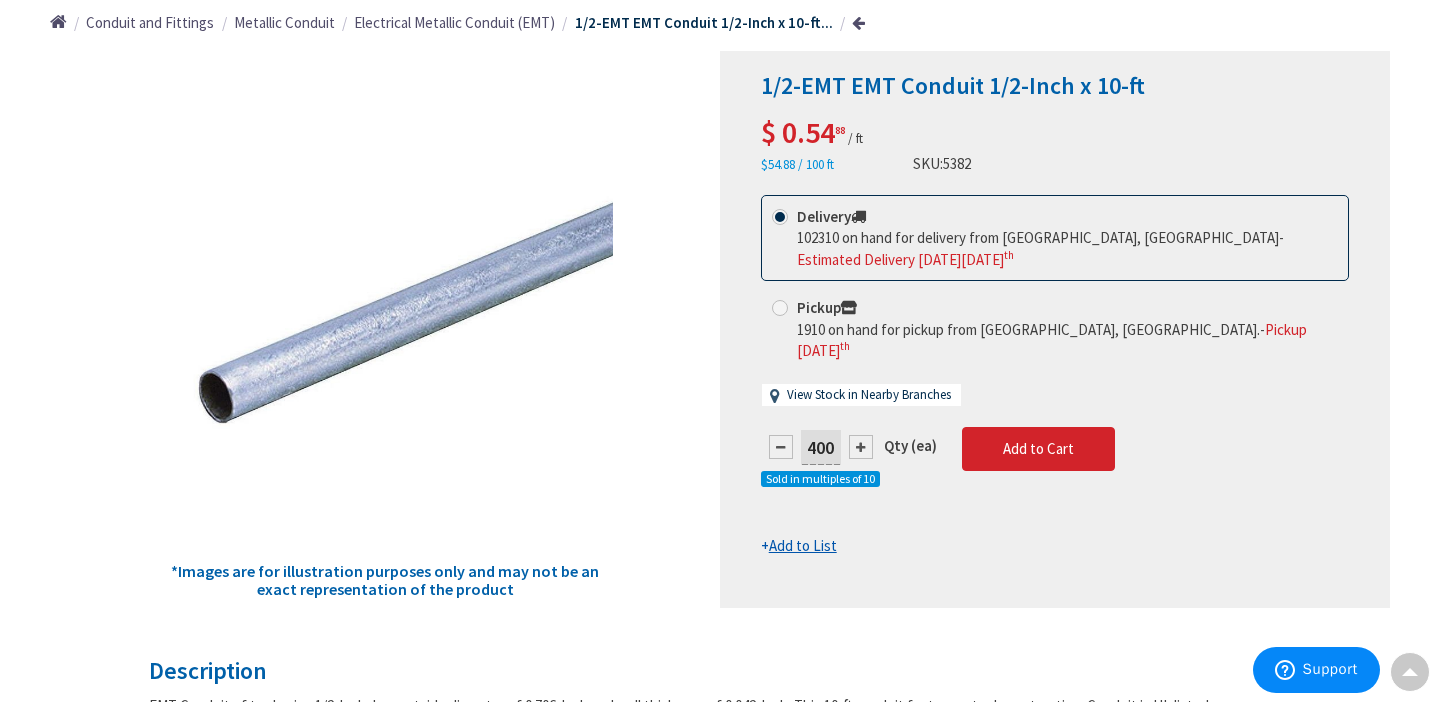 click on "400
Qty (ea)
Sold in multiples of 10
Add to Cart" at bounding box center (1055, 471) 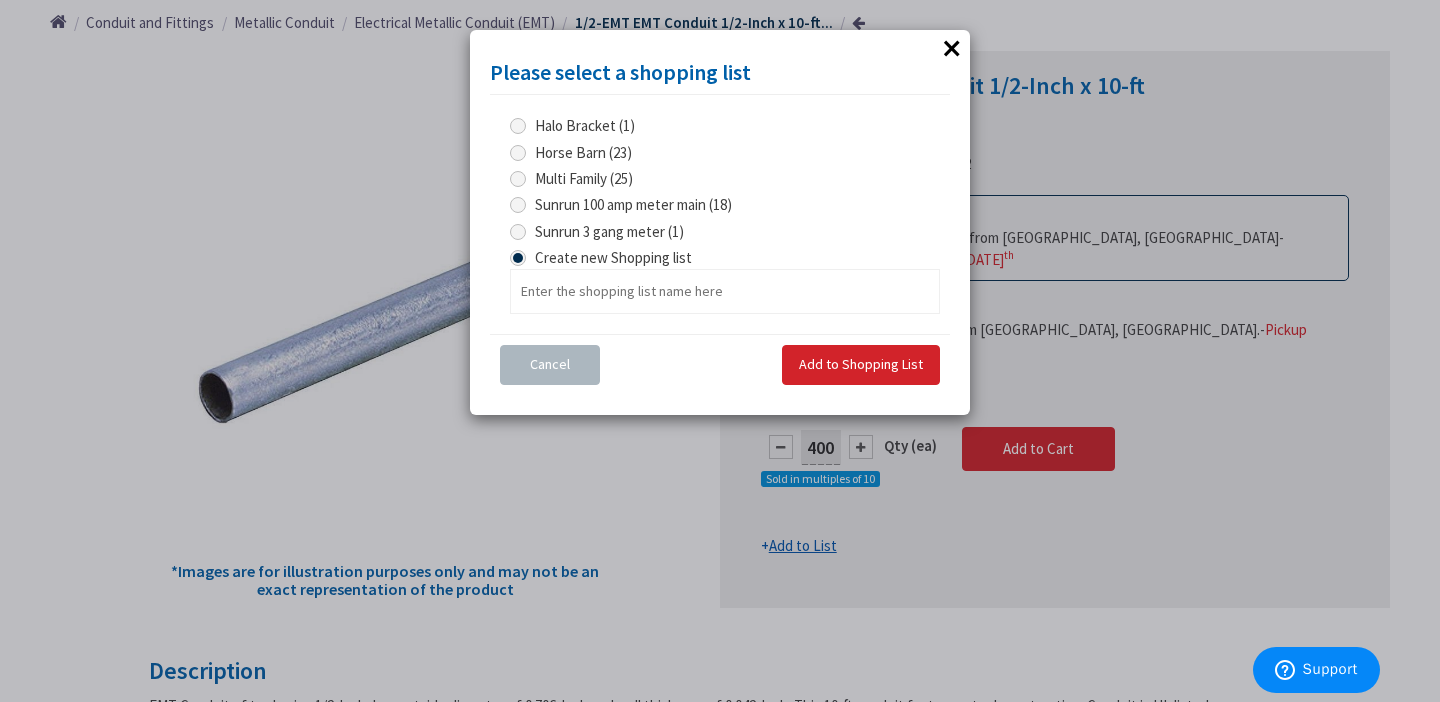 click at bounding box center [518, 153] 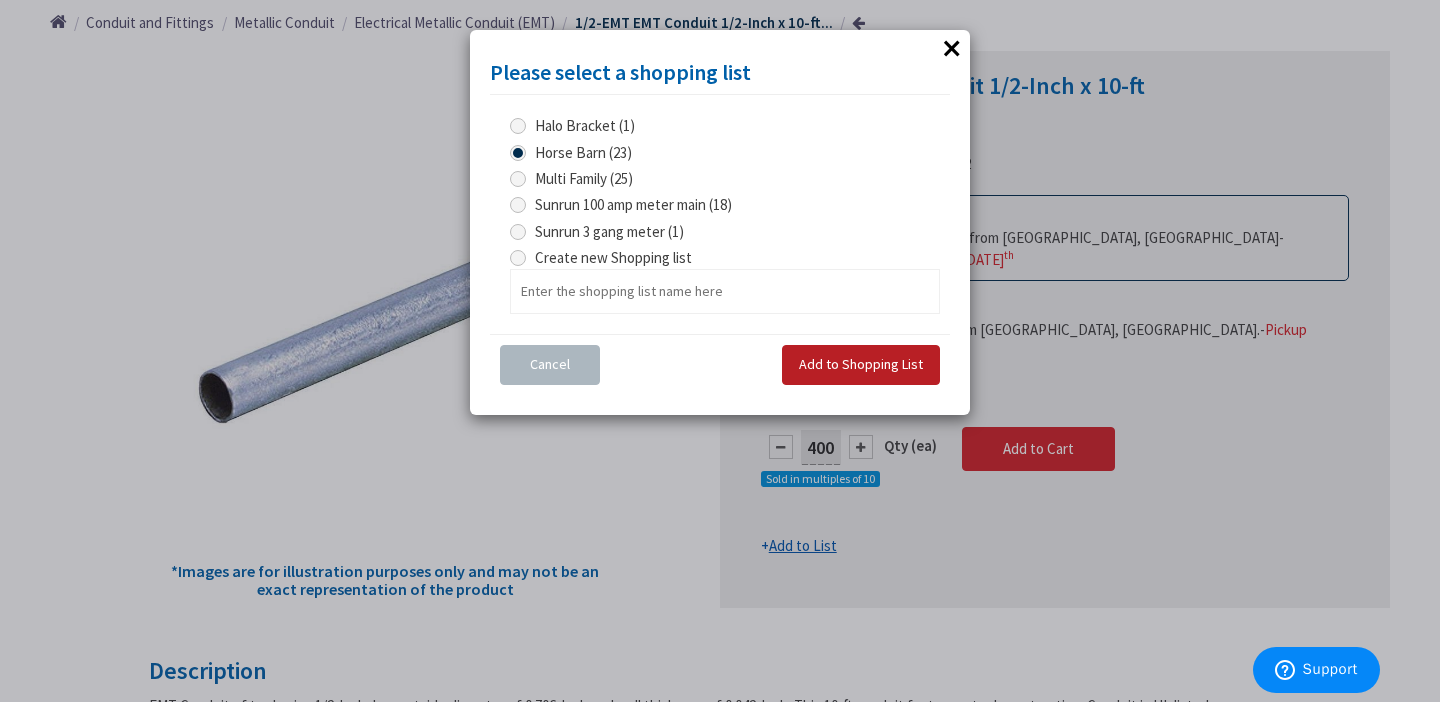 click on "Add to Shopping List" at bounding box center (861, 364) 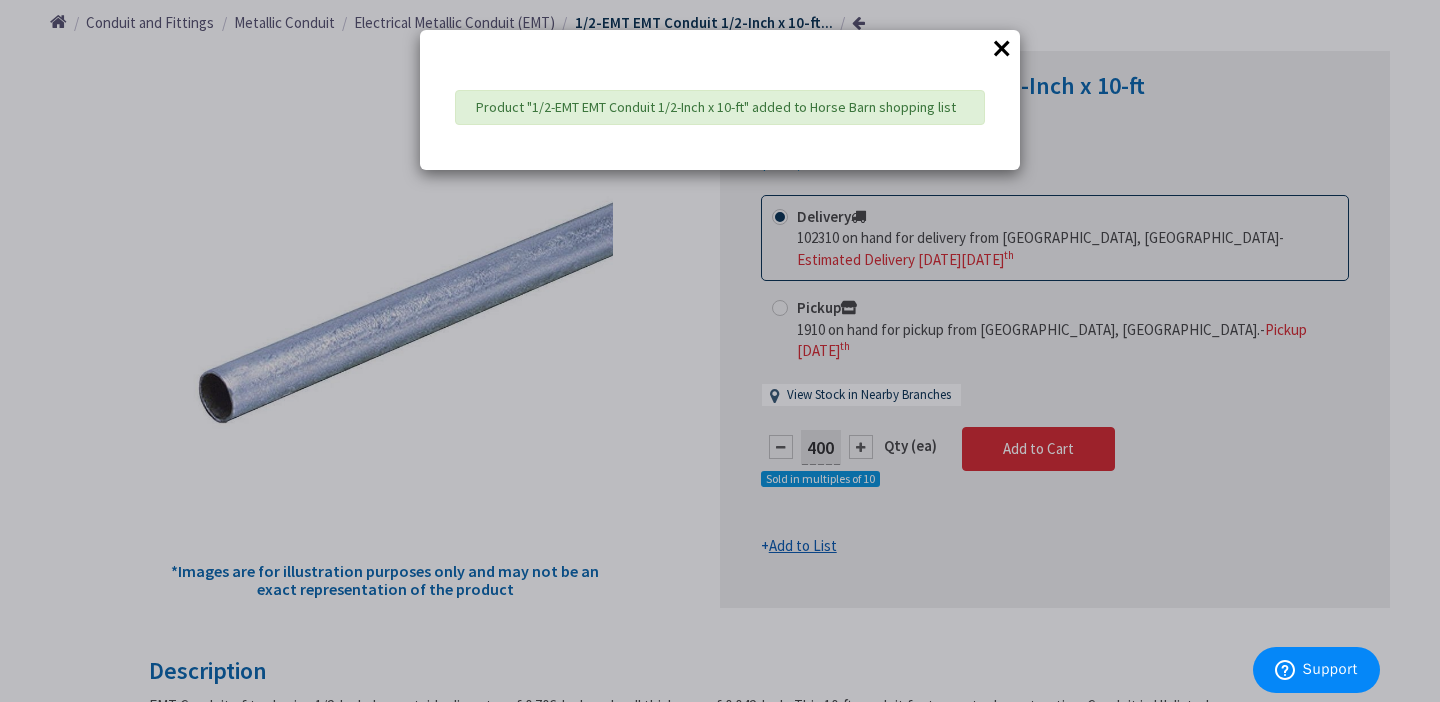 click on "×" at bounding box center (1002, 48) 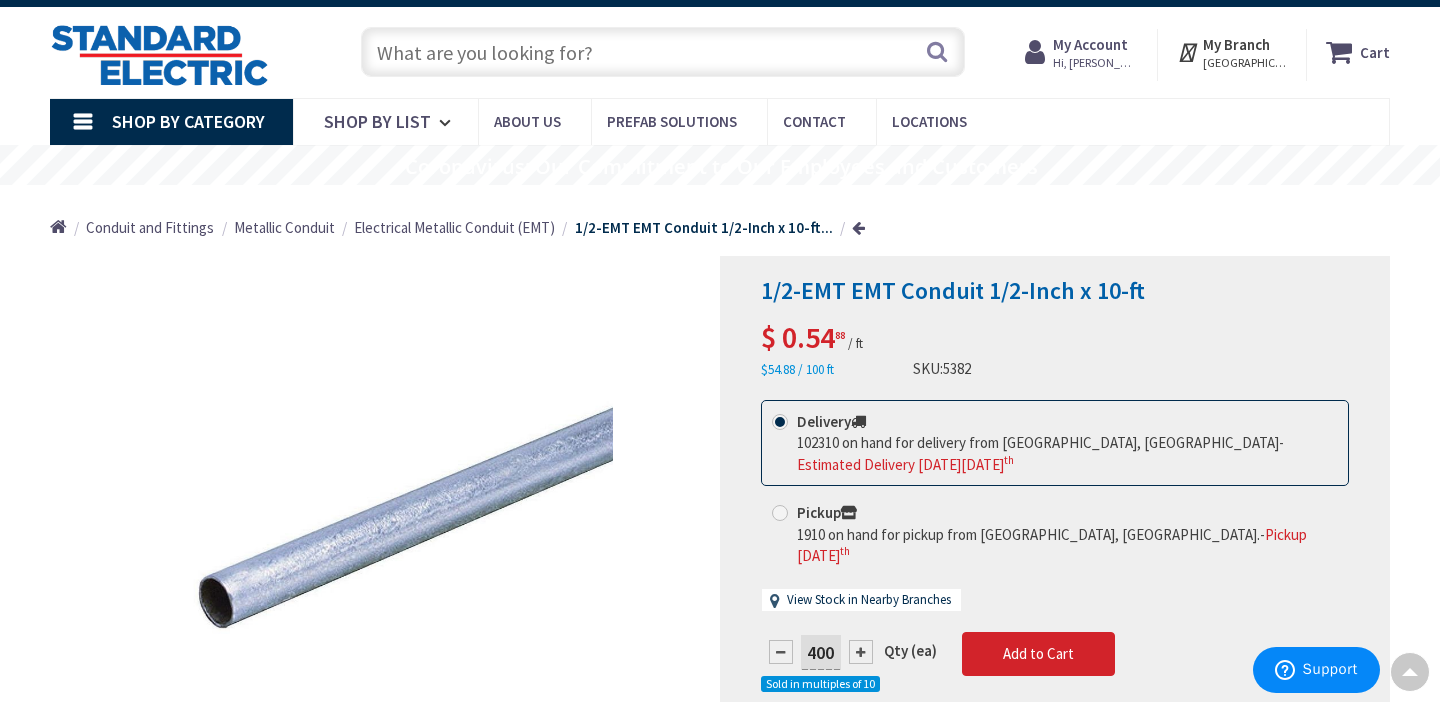 scroll, scrollTop: 0, scrollLeft: 0, axis: both 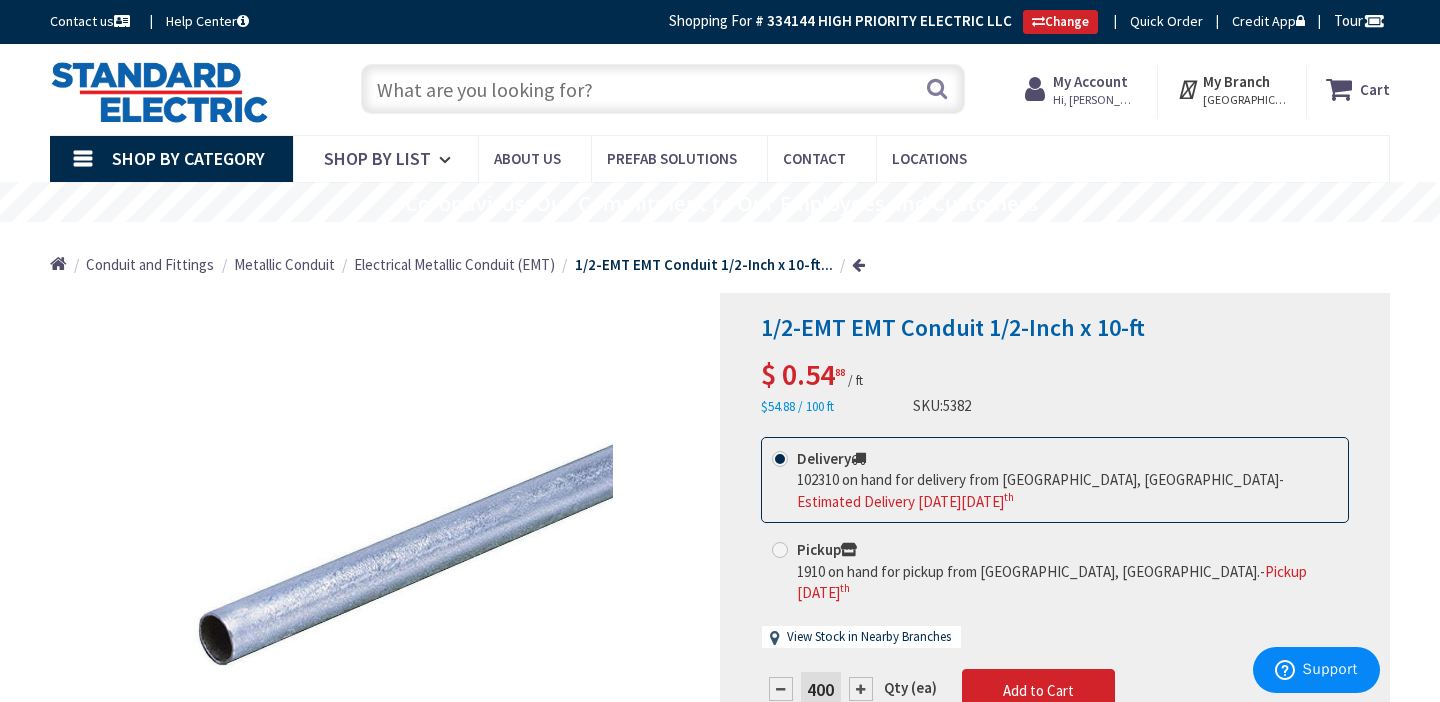 click on "My Account" at bounding box center [1090, 81] 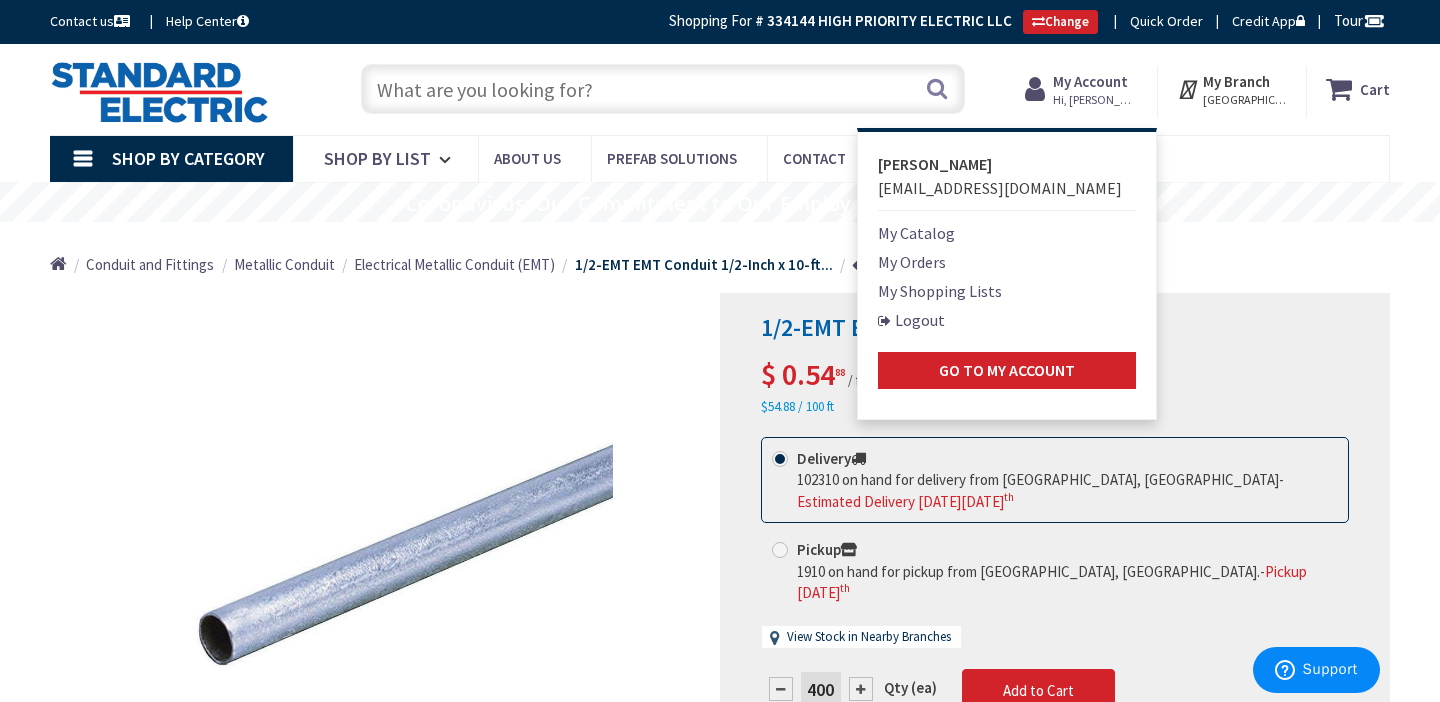 click on "My Shopping Lists" at bounding box center [940, 291] 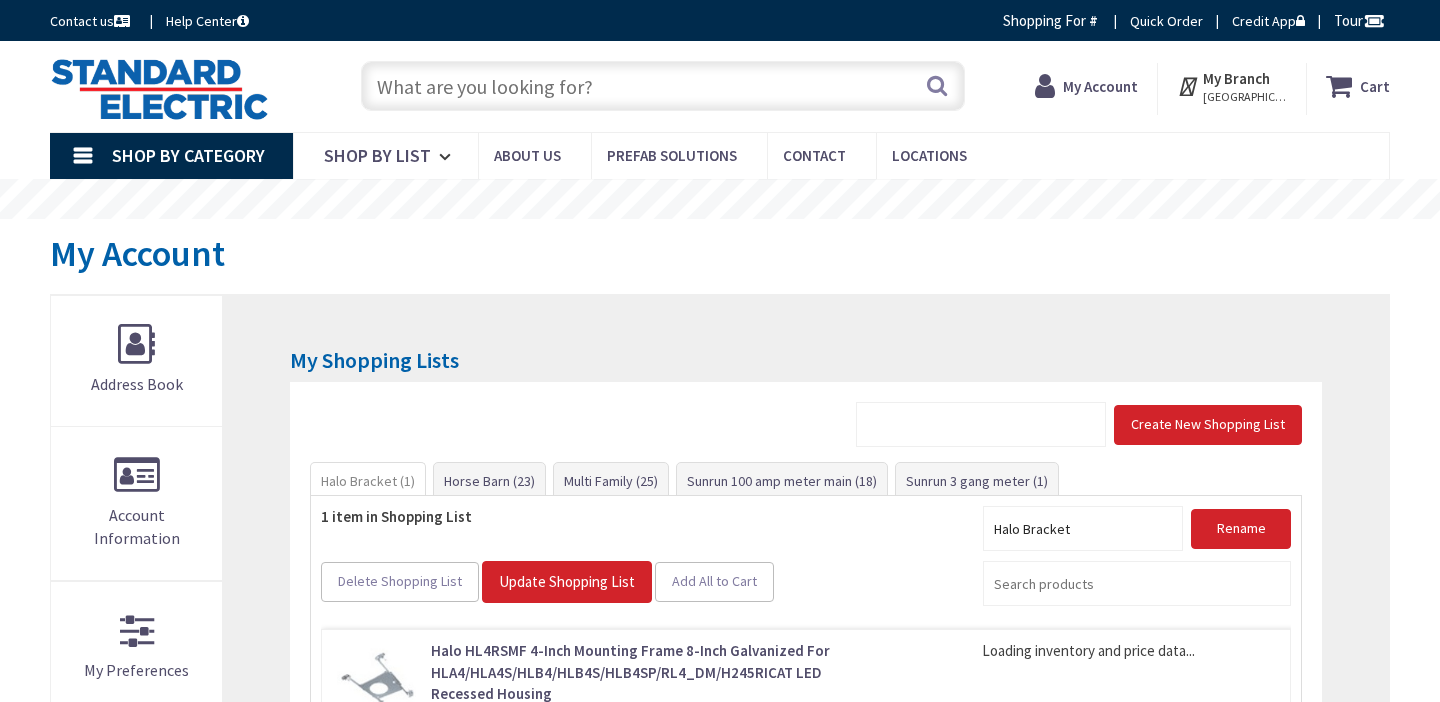 scroll, scrollTop: 0, scrollLeft: 0, axis: both 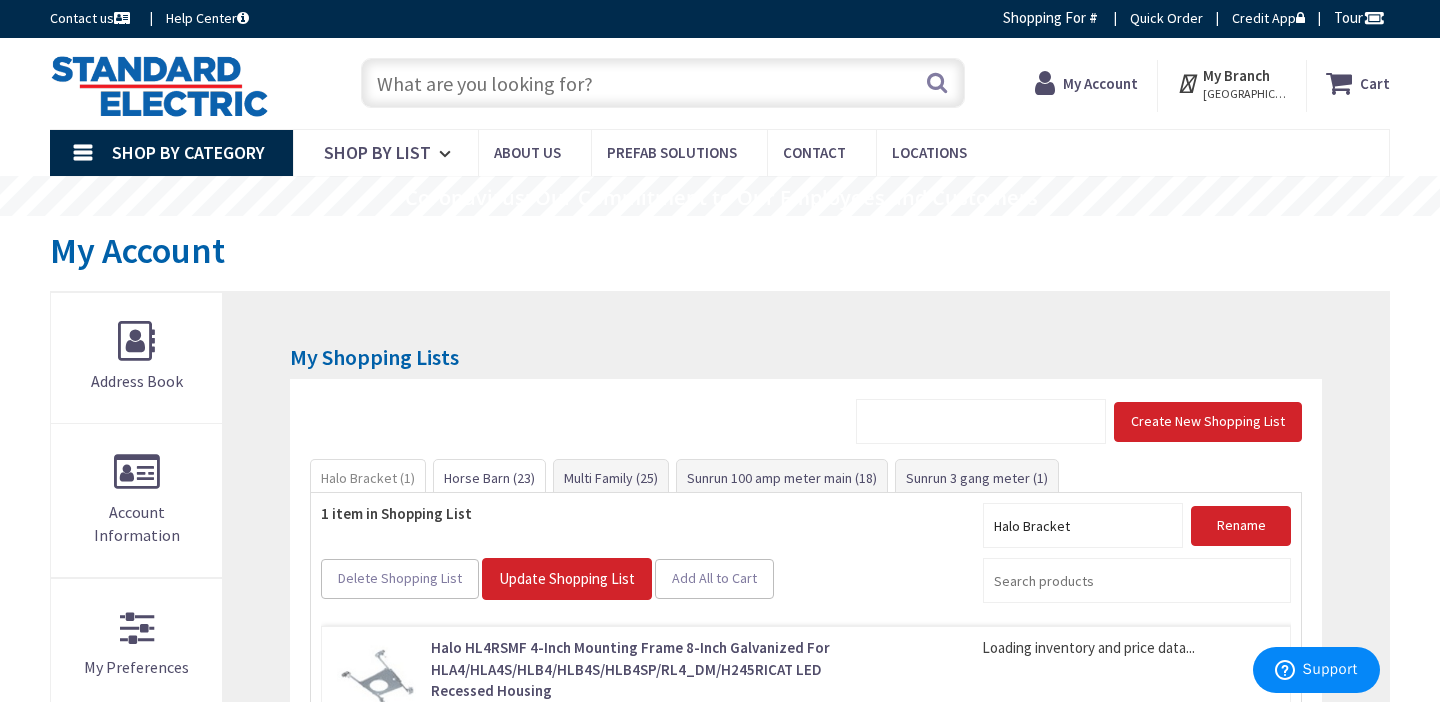 click on "Horse Barn (23)" at bounding box center [489, 478] 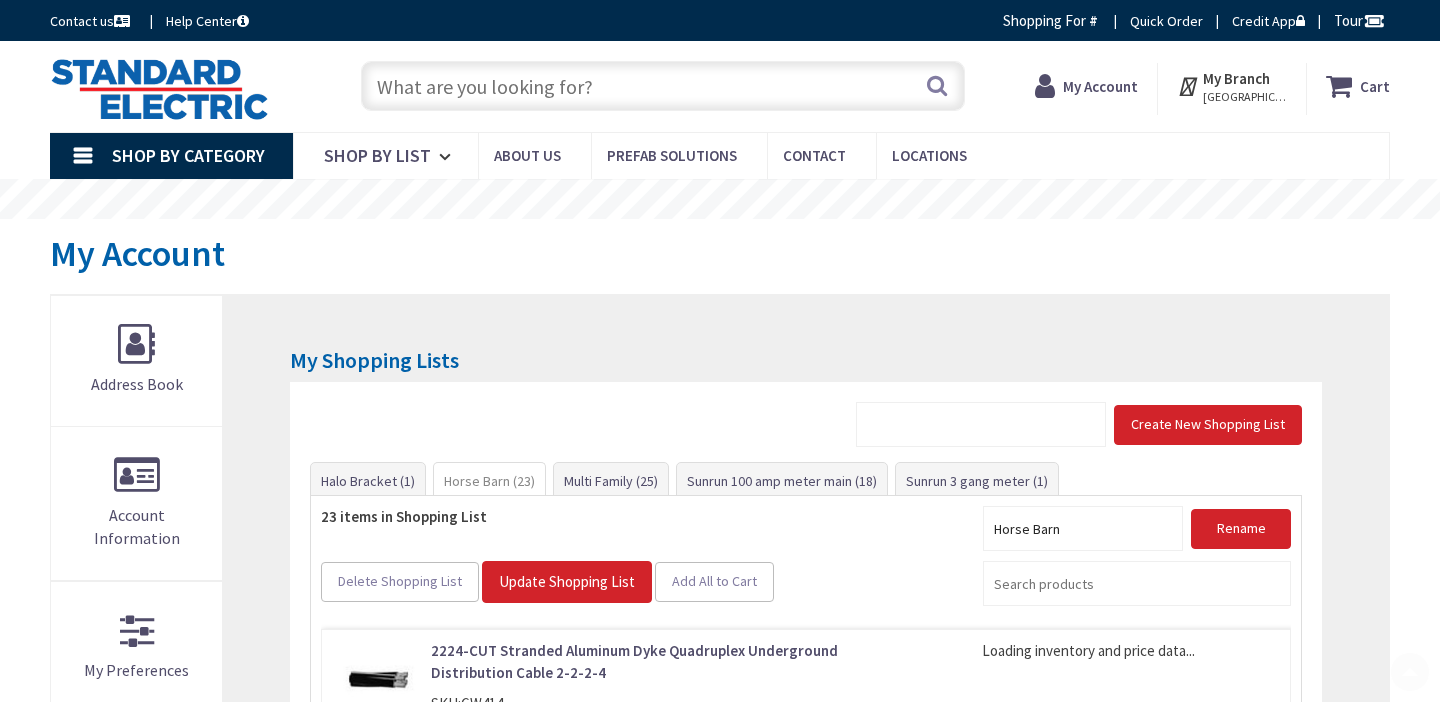 scroll, scrollTop: 395, scrollLeft: 0, axis: vertical 